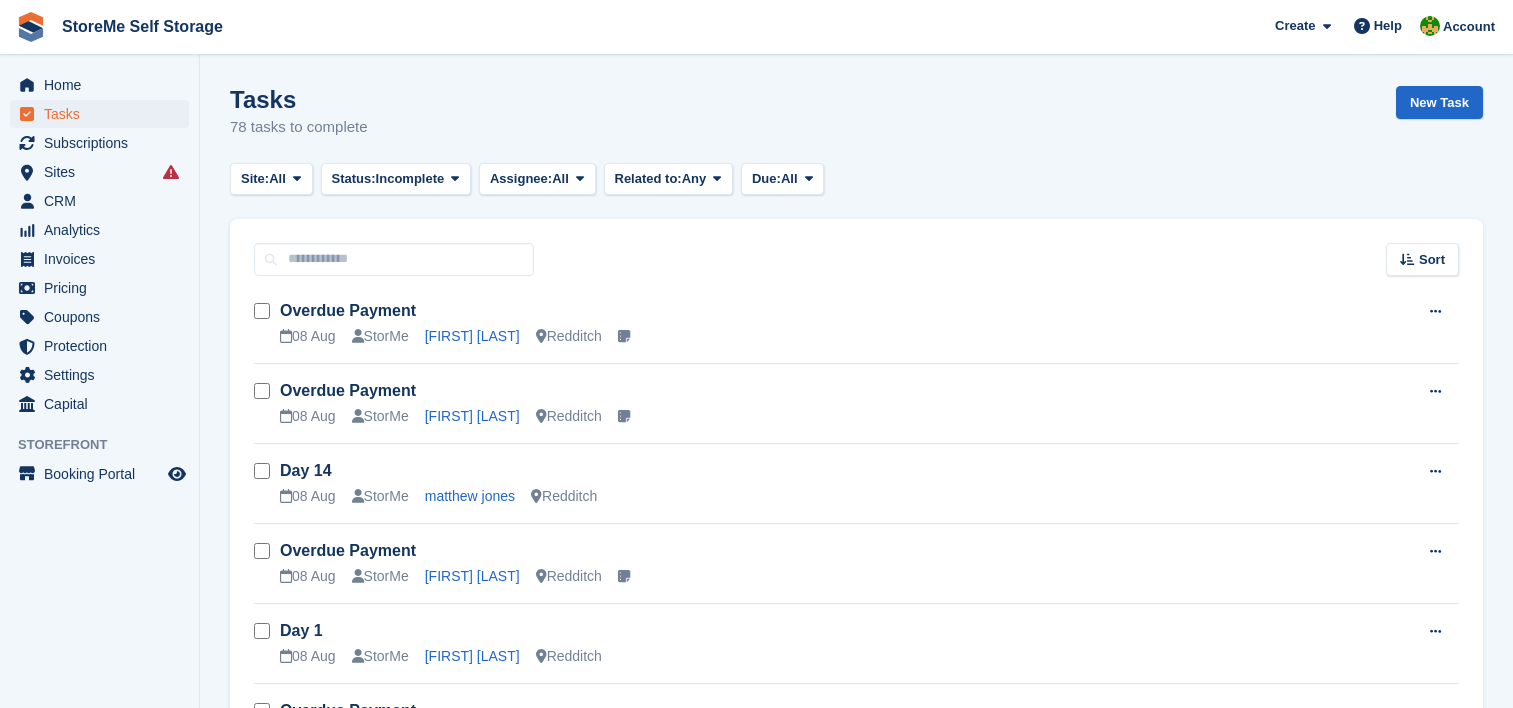 scroll, scrollTop: 0, scrollLeft: 0, axis: both 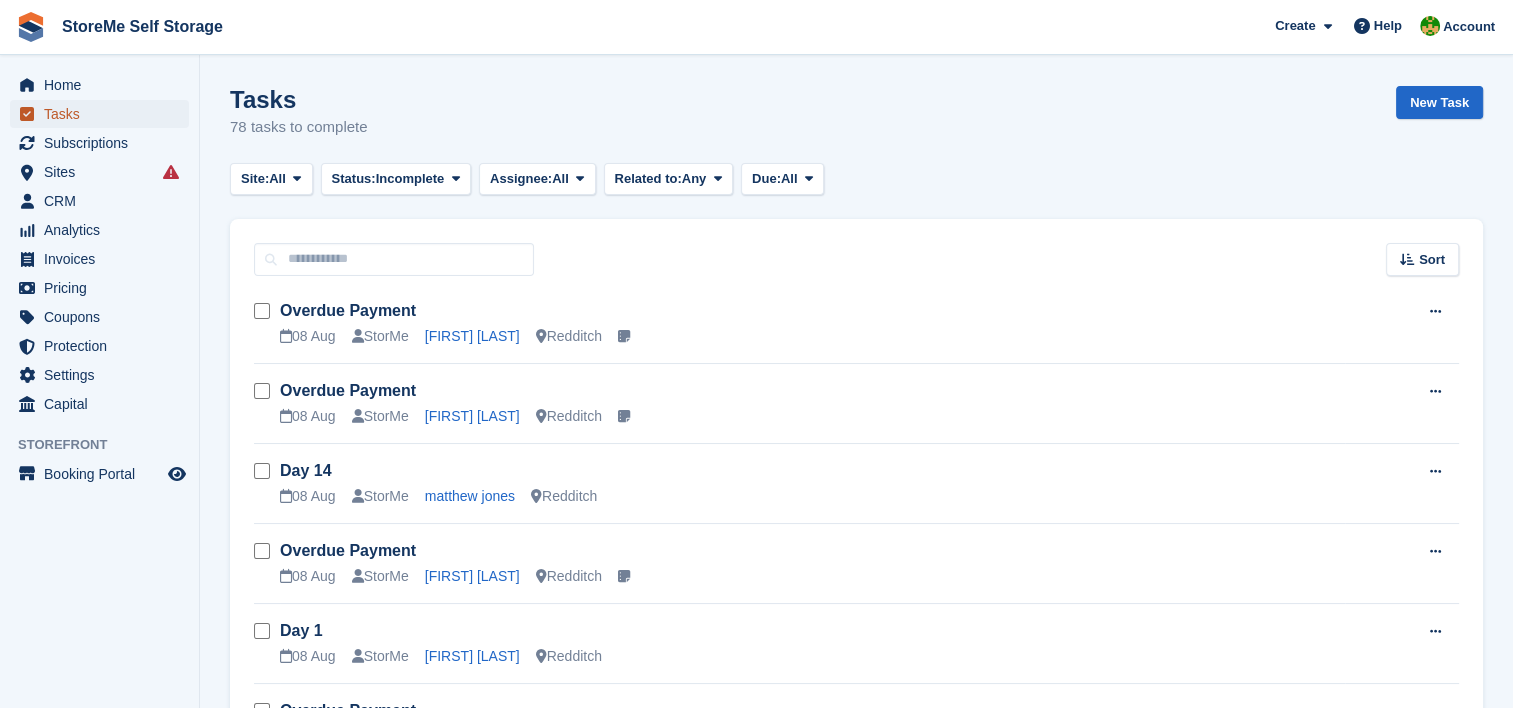 click on "Tasks" at bounding box center [104, 114] 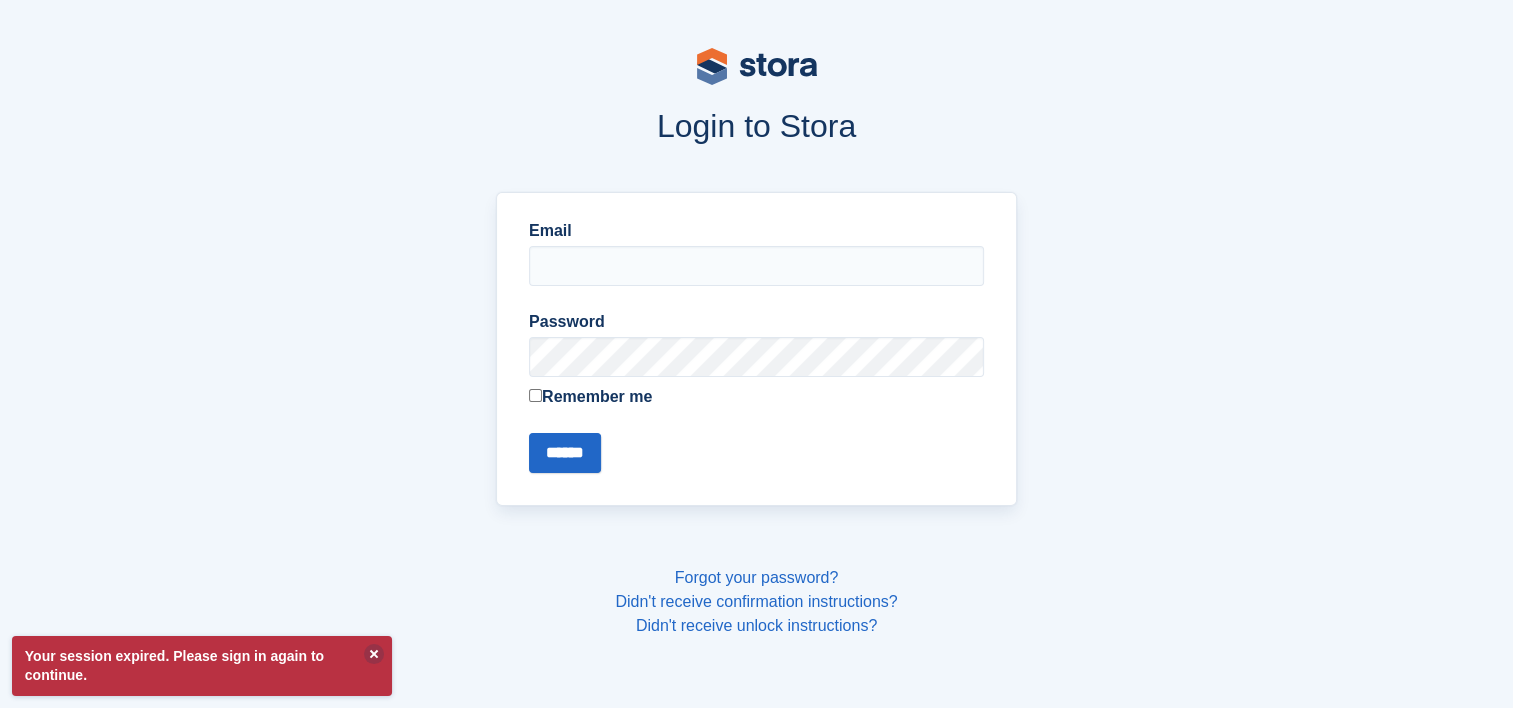 type on "**********" 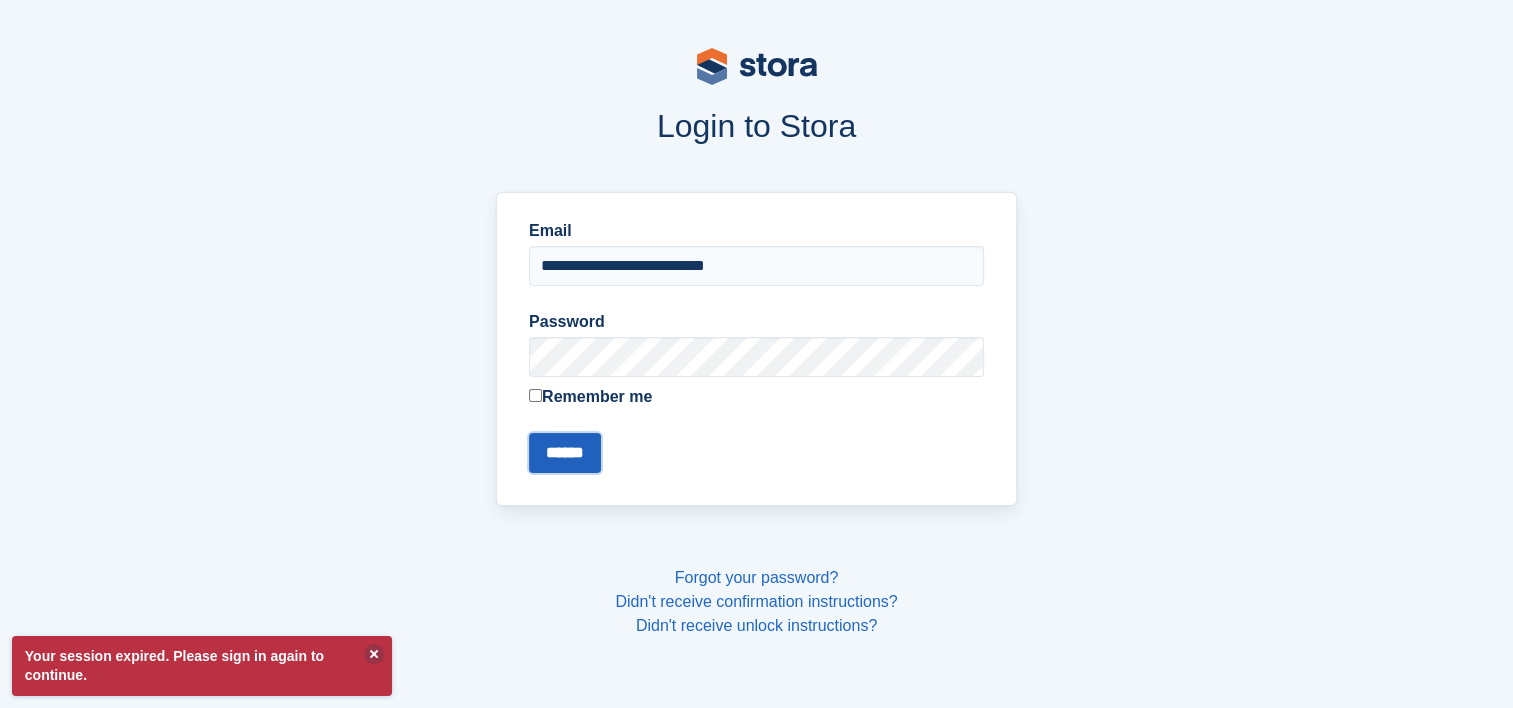 click on "******" at bounding box center (565, 453) 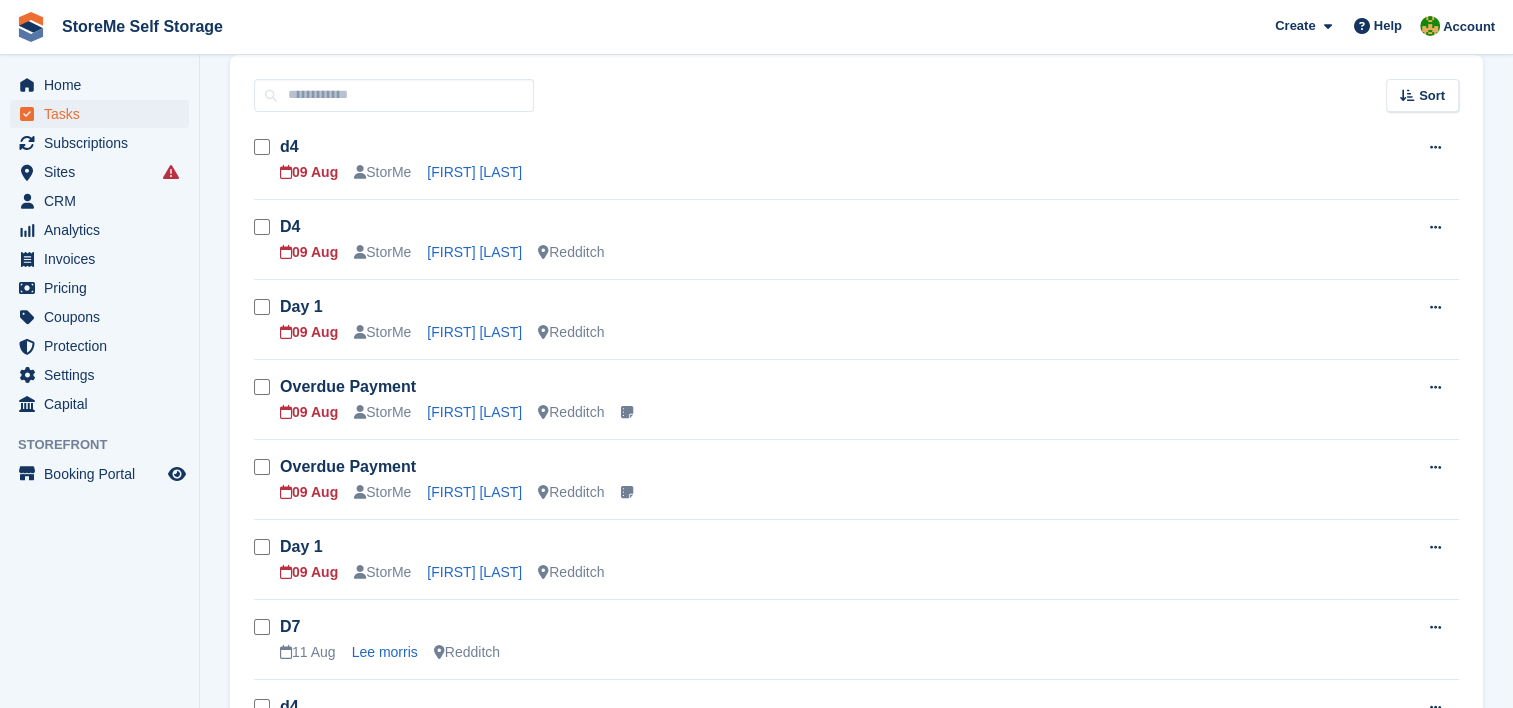 scroll, scrollTop: 200, scrollLeft: 0, axis: vertical 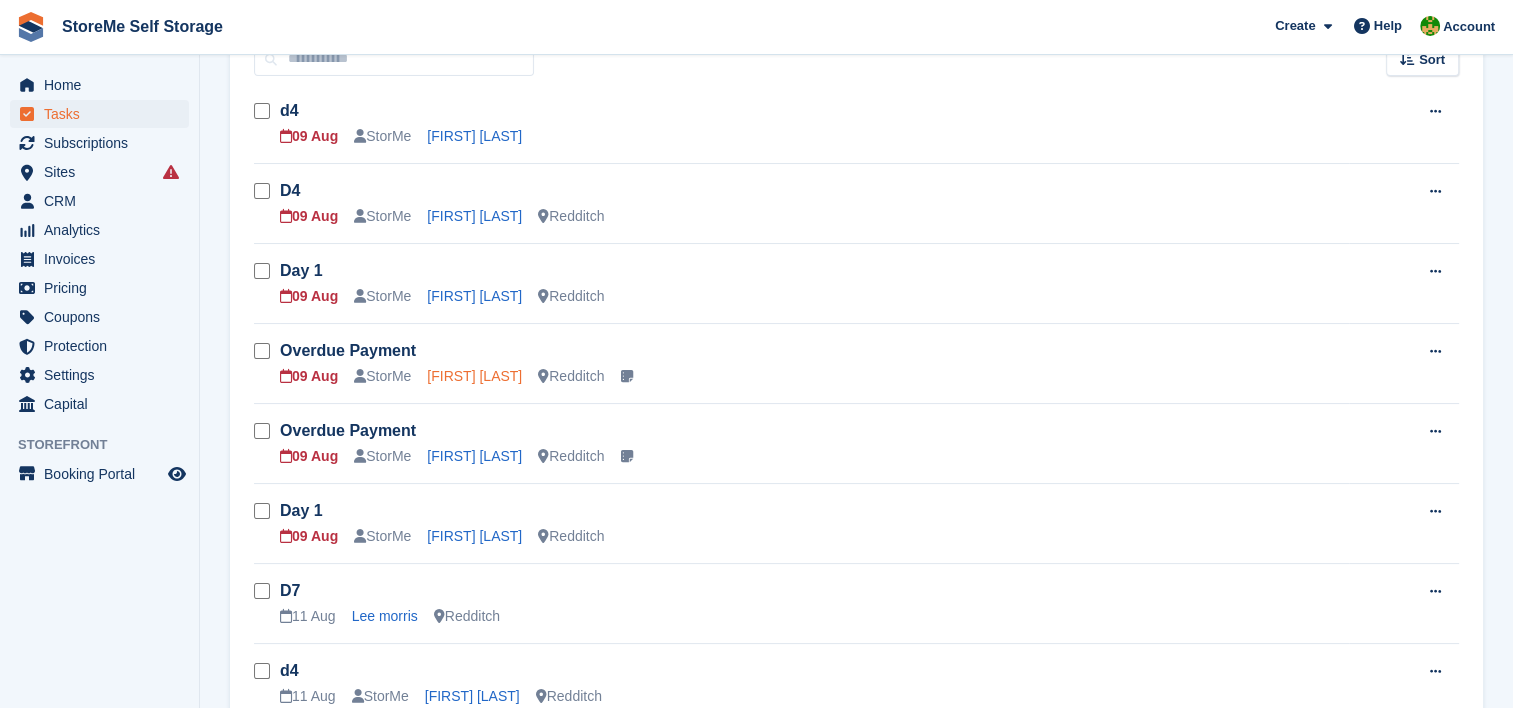 click on "[FIRST] [LAST]" at bounding box center [474, 376] 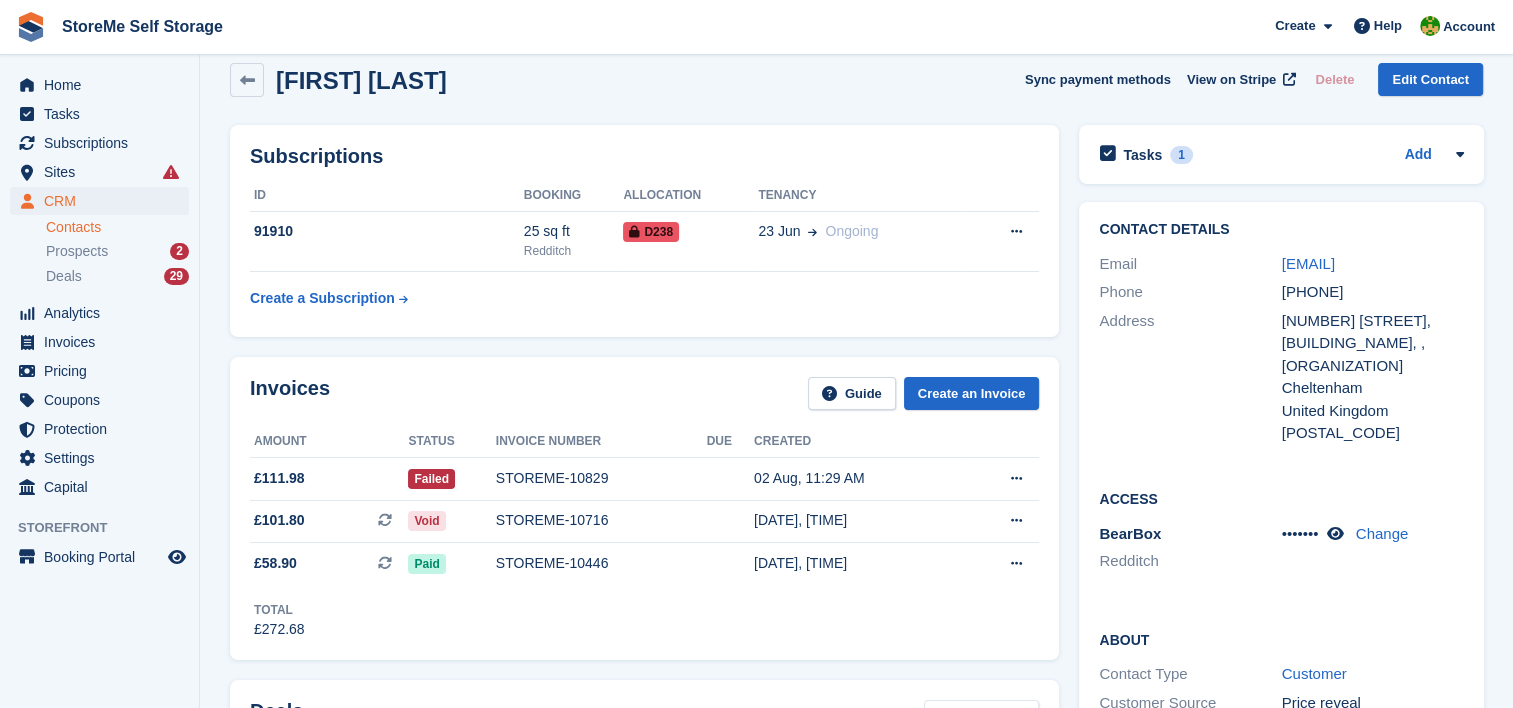 scroll, scrollTop: 0, scrollLeft: 0, axis: both 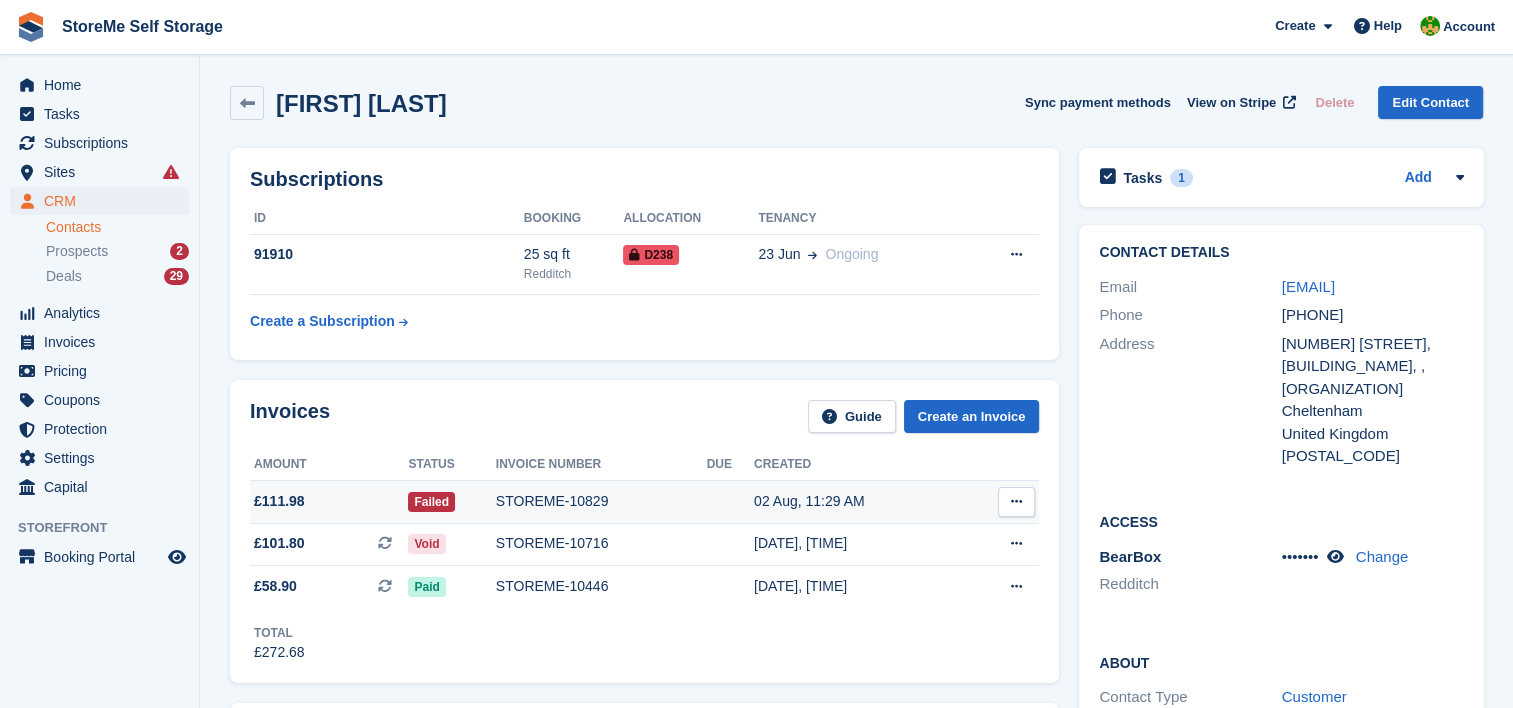 click on "STOREME-10829" at bounding box center (601, 501) 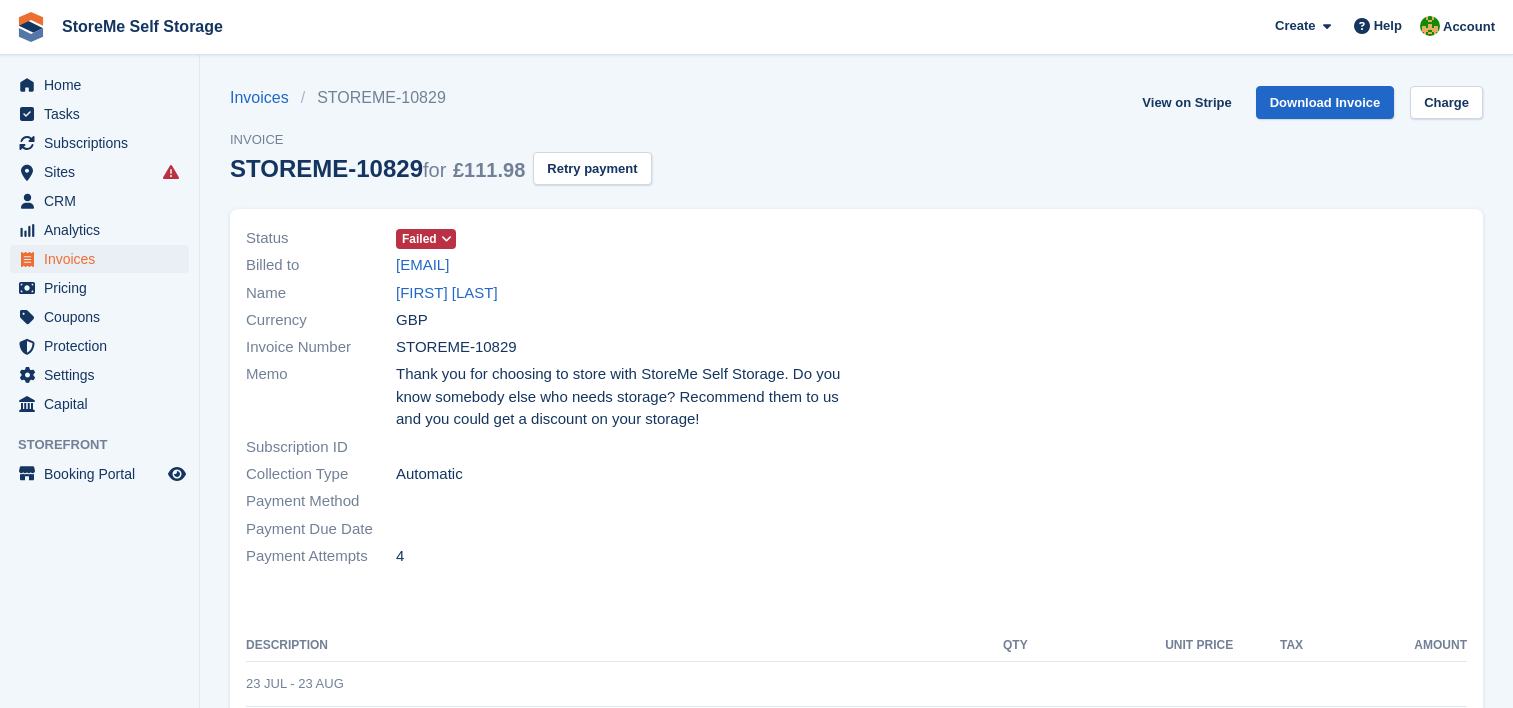 scroll, scrollTop: 0, scrollLeft: 0, axis: both 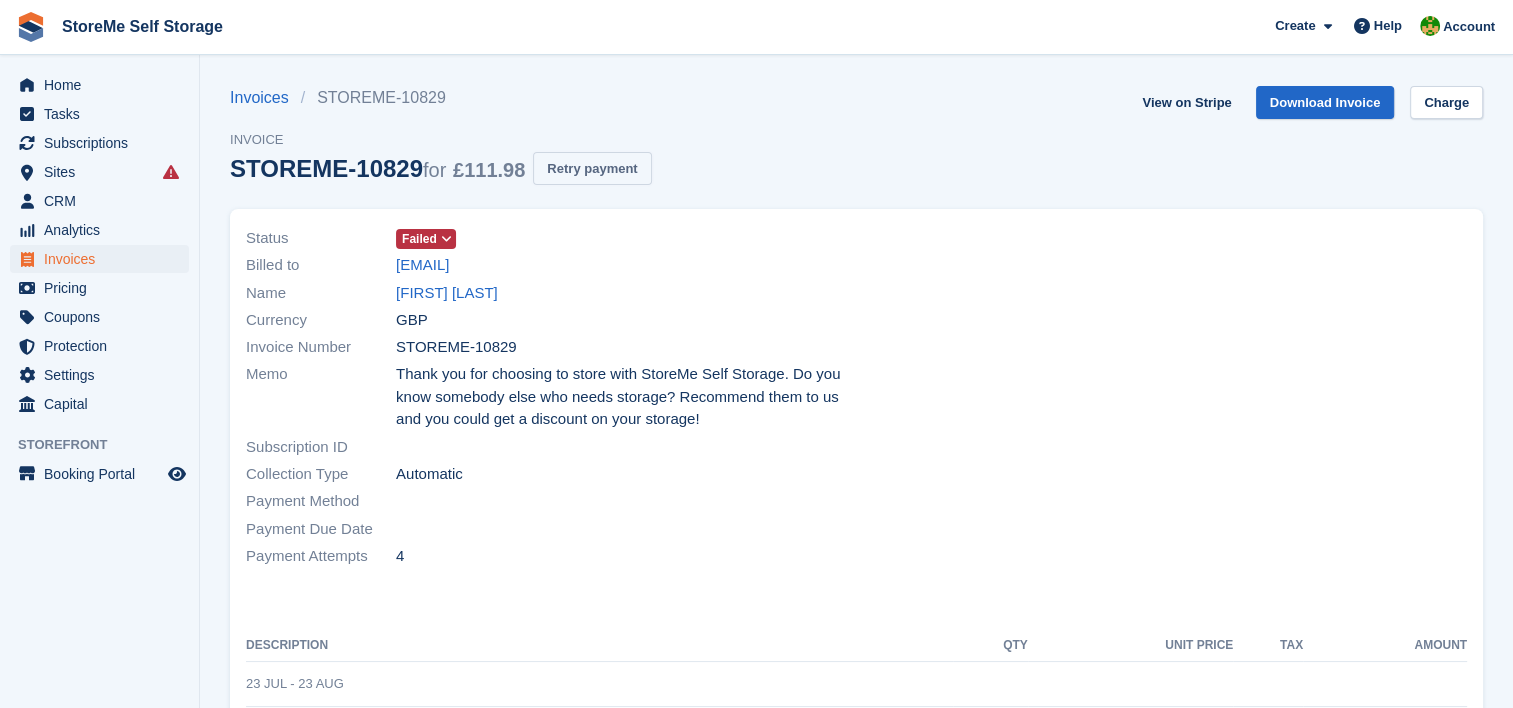 click on "Retry payment" at bounding box center (592, 168) 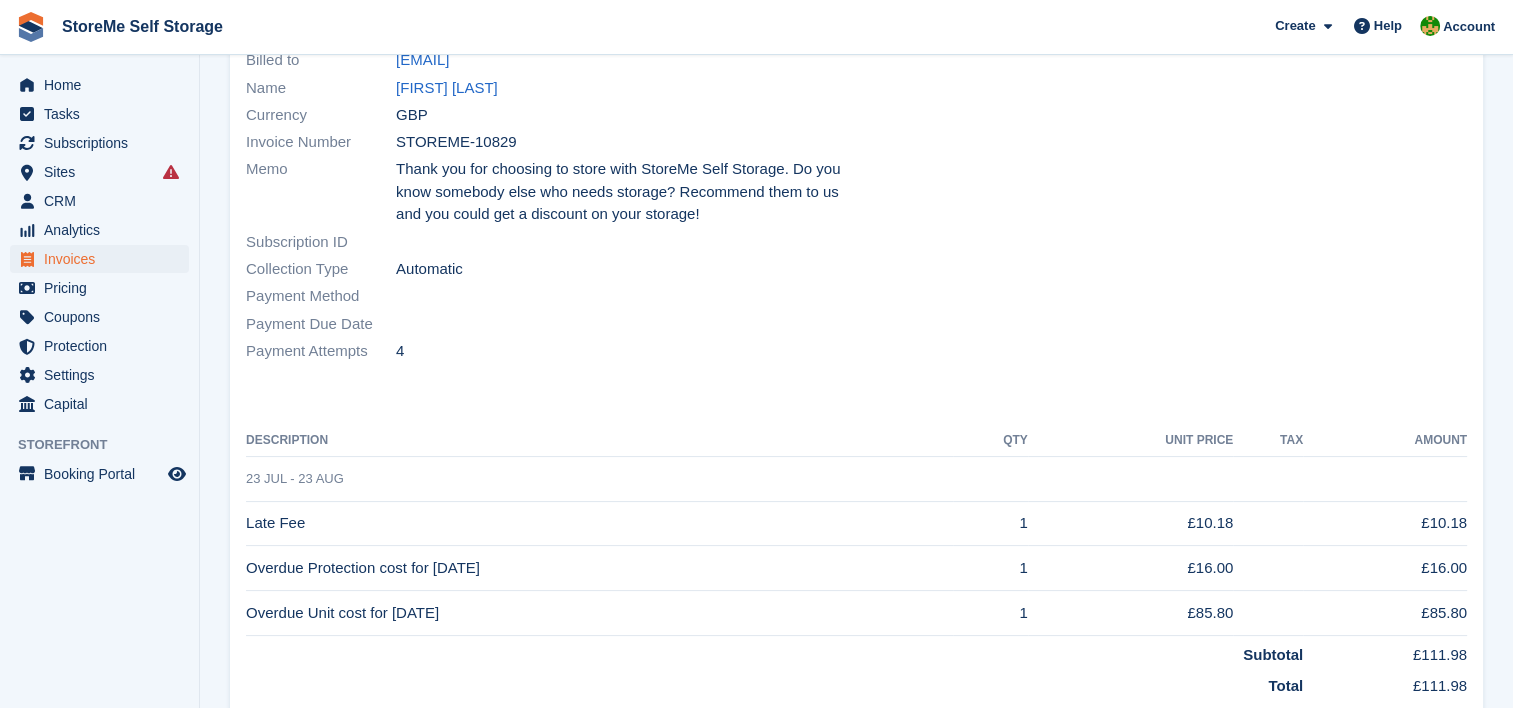scroll, scrollTop: 0, scrollLeft: 0, axis: both 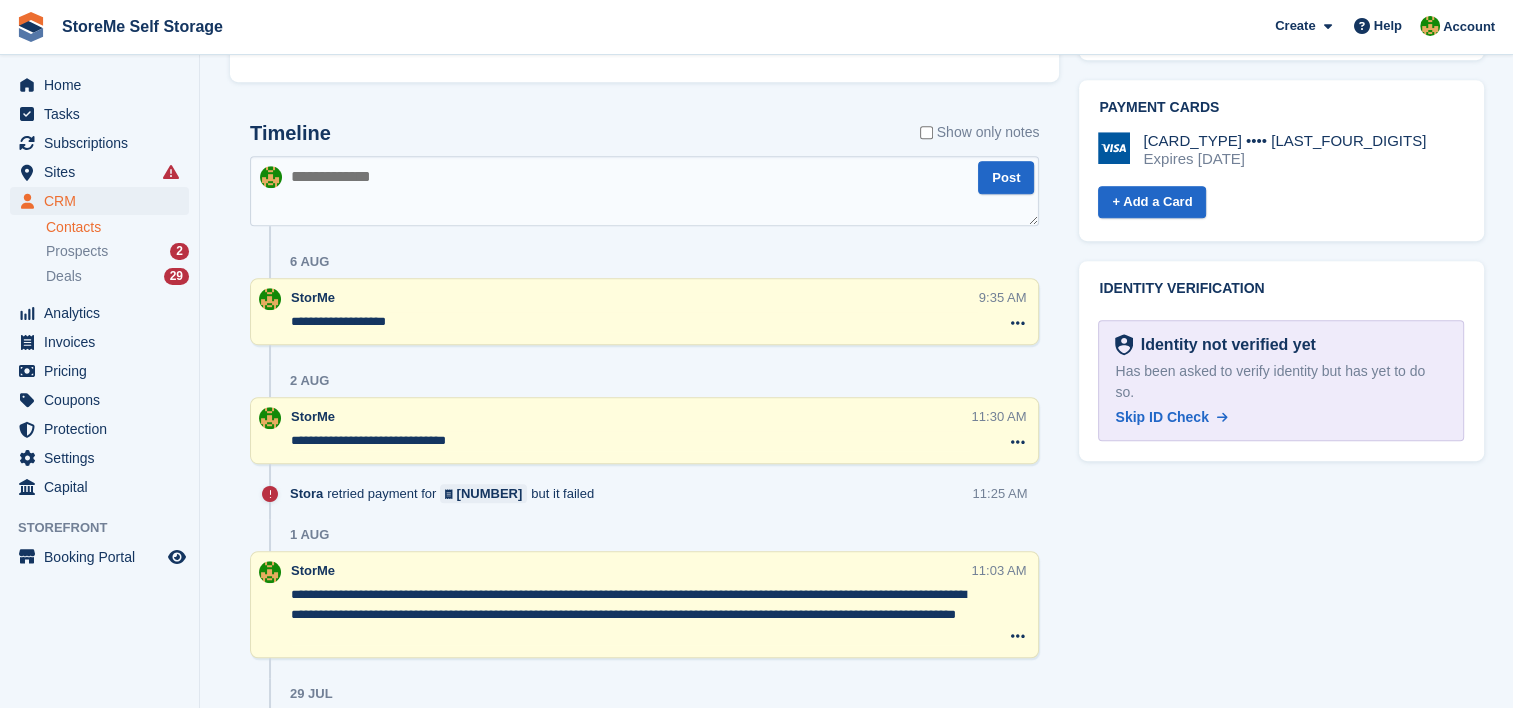 click at bounding box center [644, 191] 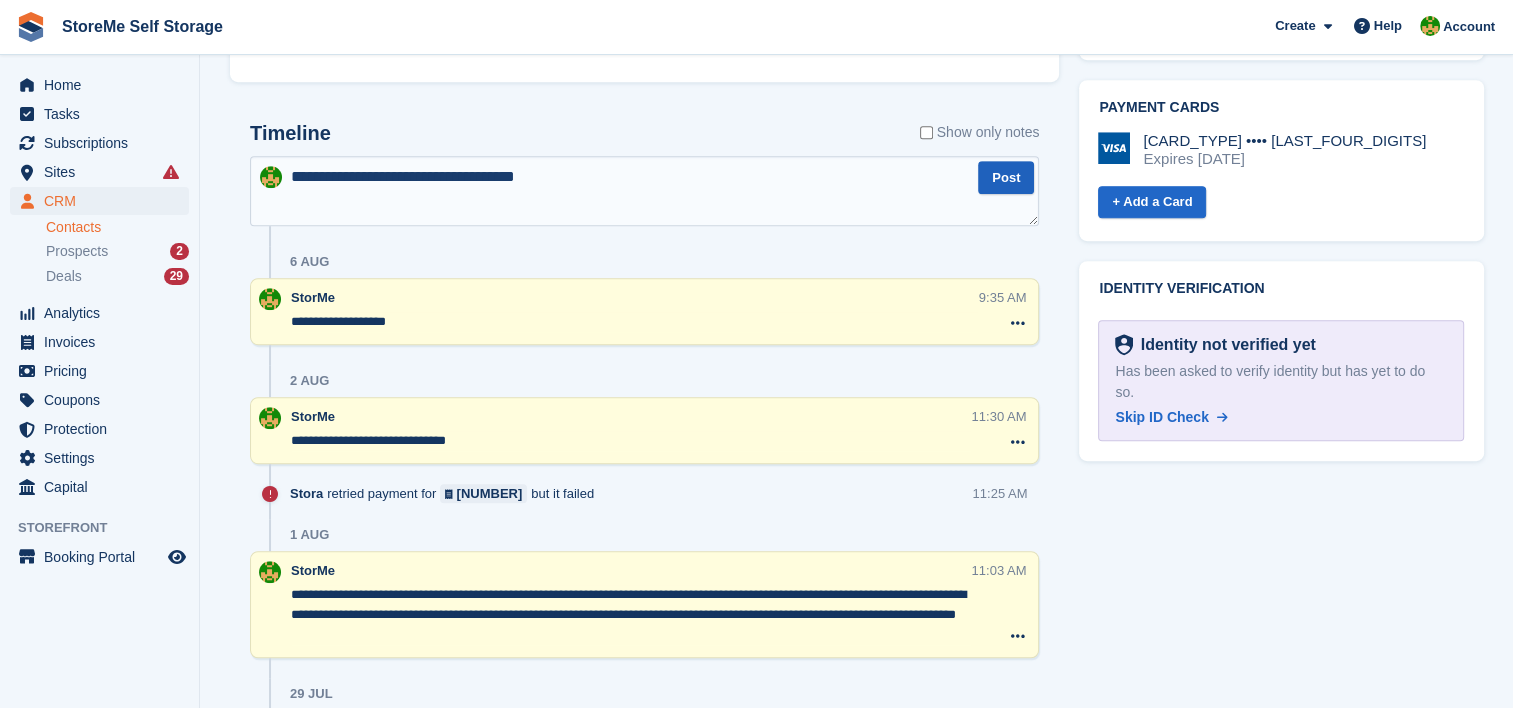 type on "**********" 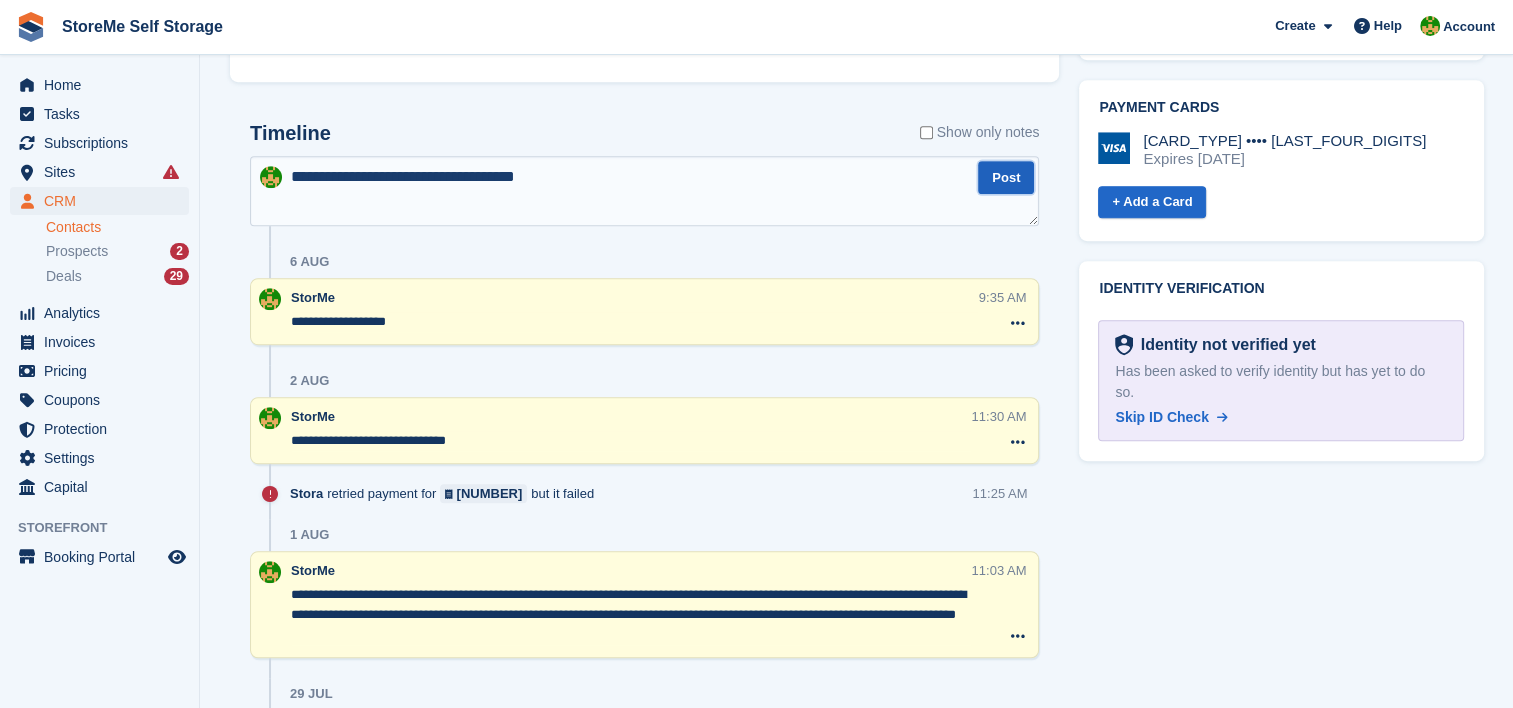 click on "Post" at bounding box center [1006, 177] 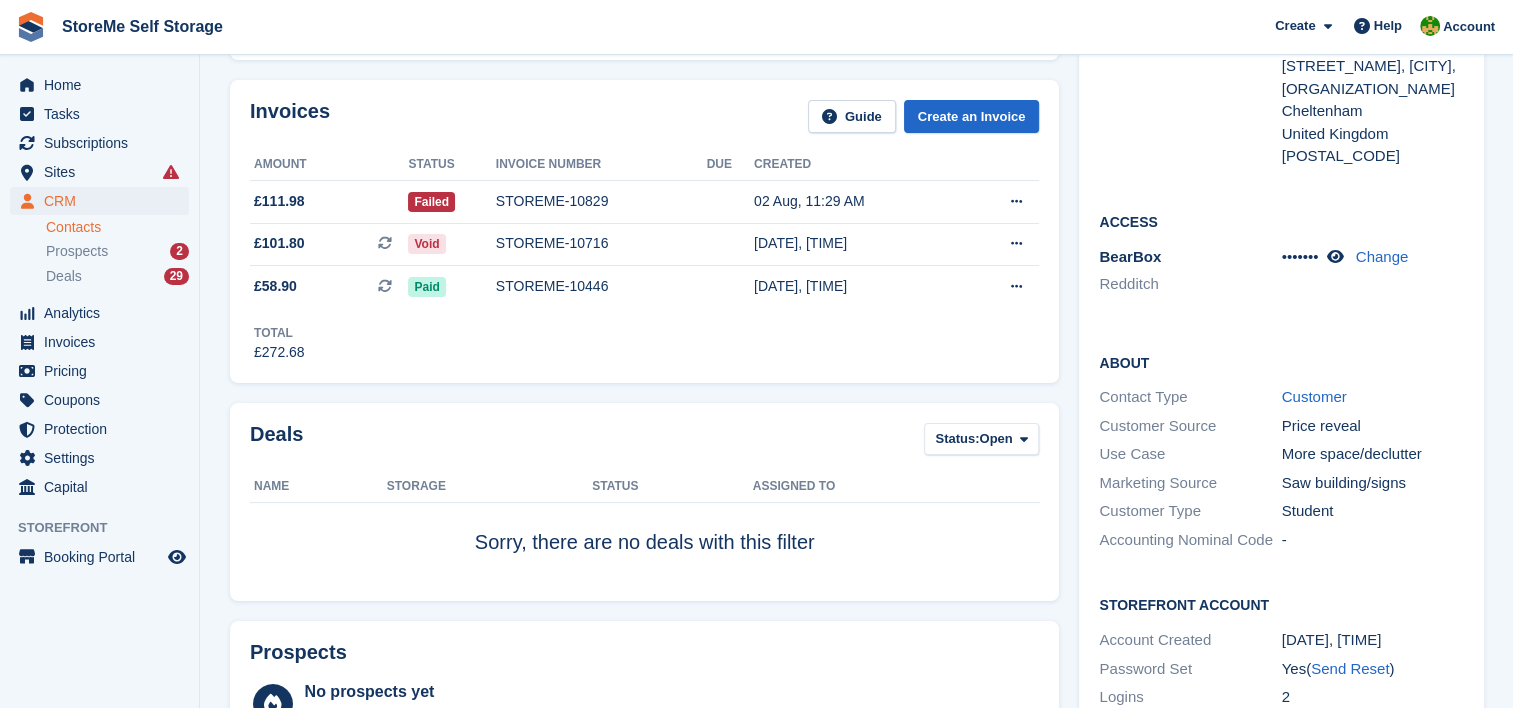 scroll, scrollTop: 0, scrollLeft: 0, axis: both 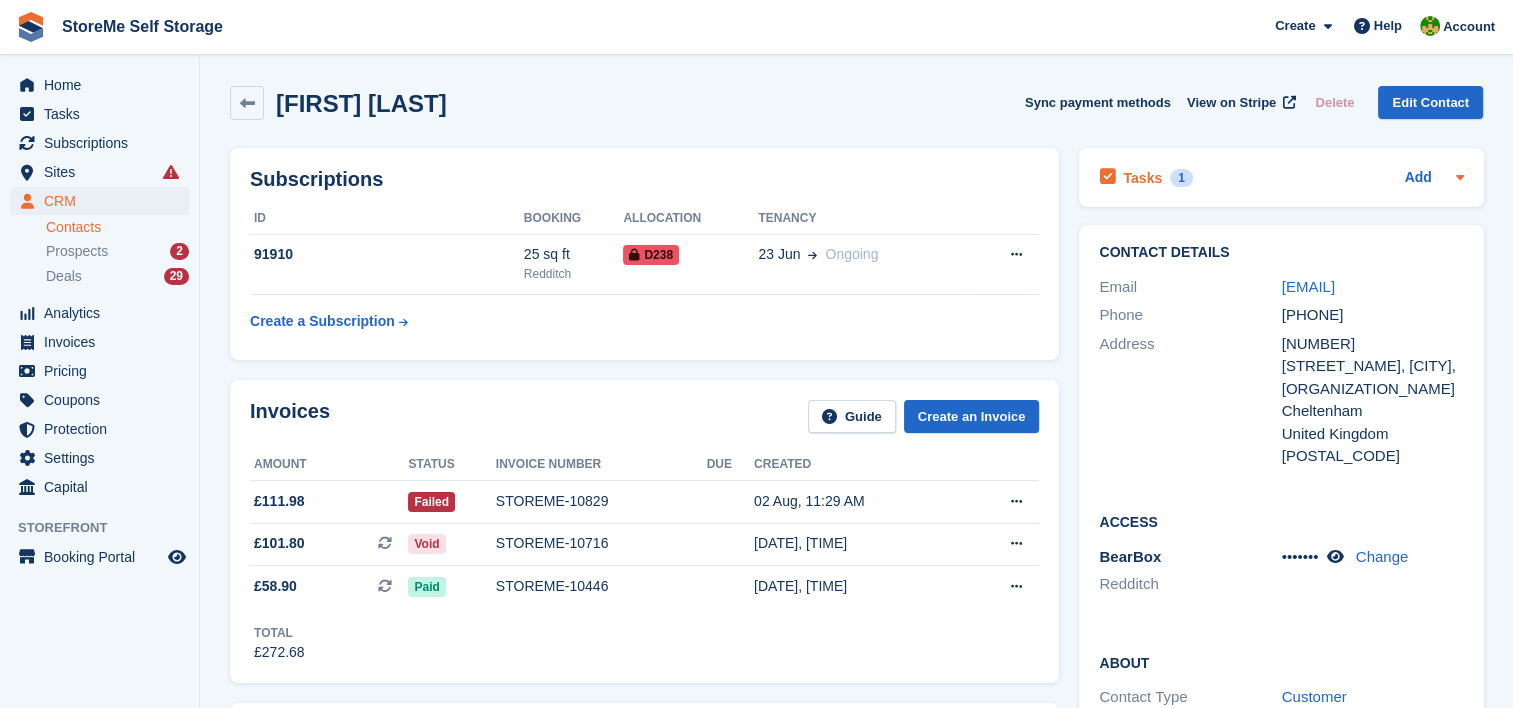 click on "Tasks" at bounding box center (1142, 178) 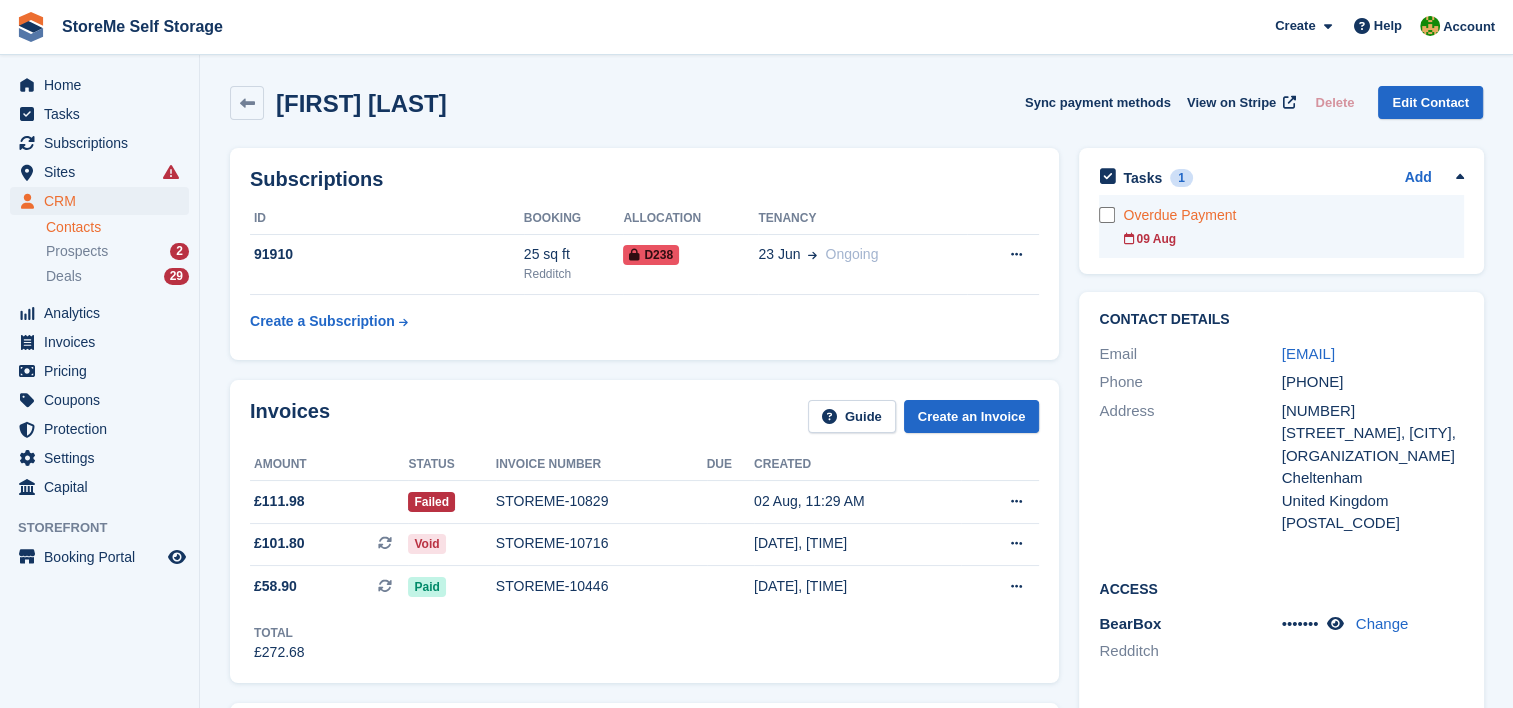click on "Overdue Payment" at bounding box center [1293, 215] 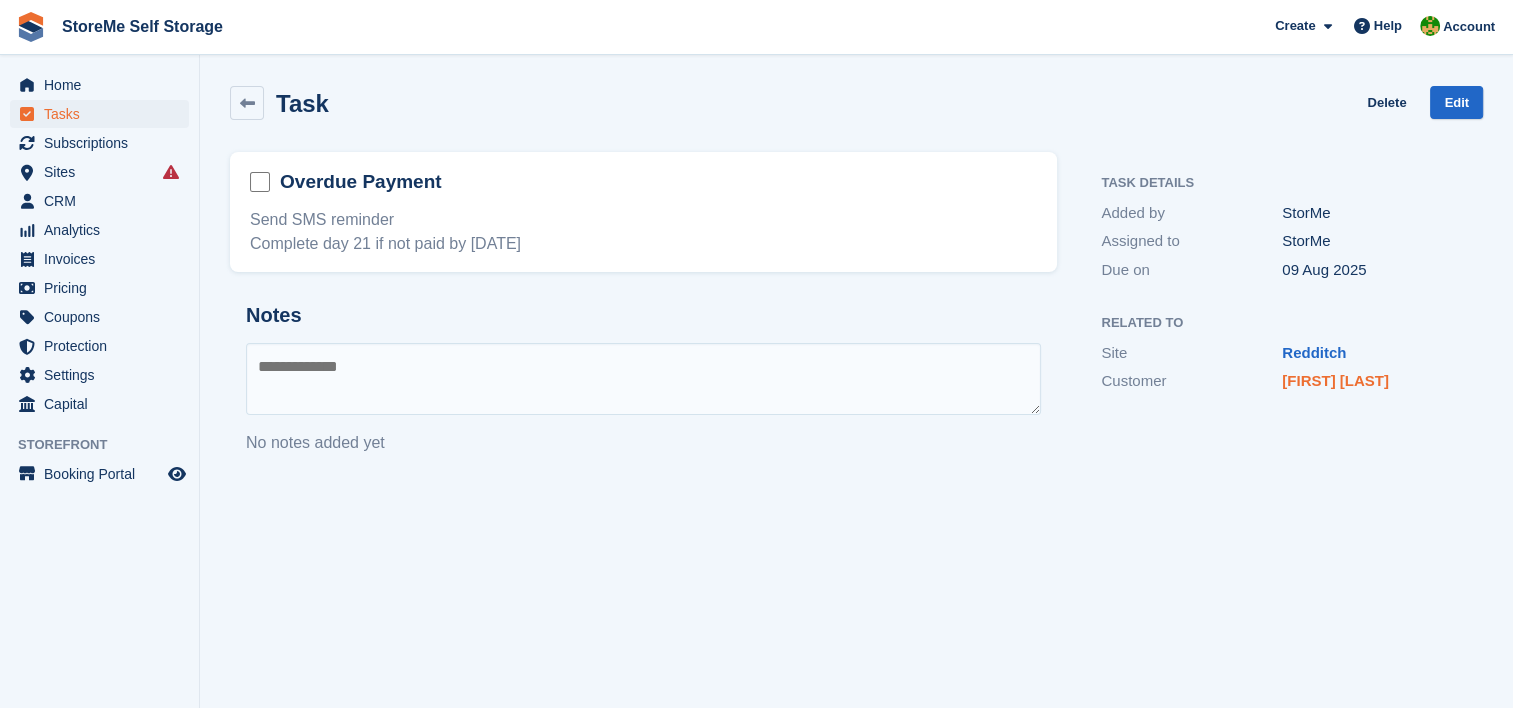 click on "Raamish Imran" at bounding box center (1335, 380) 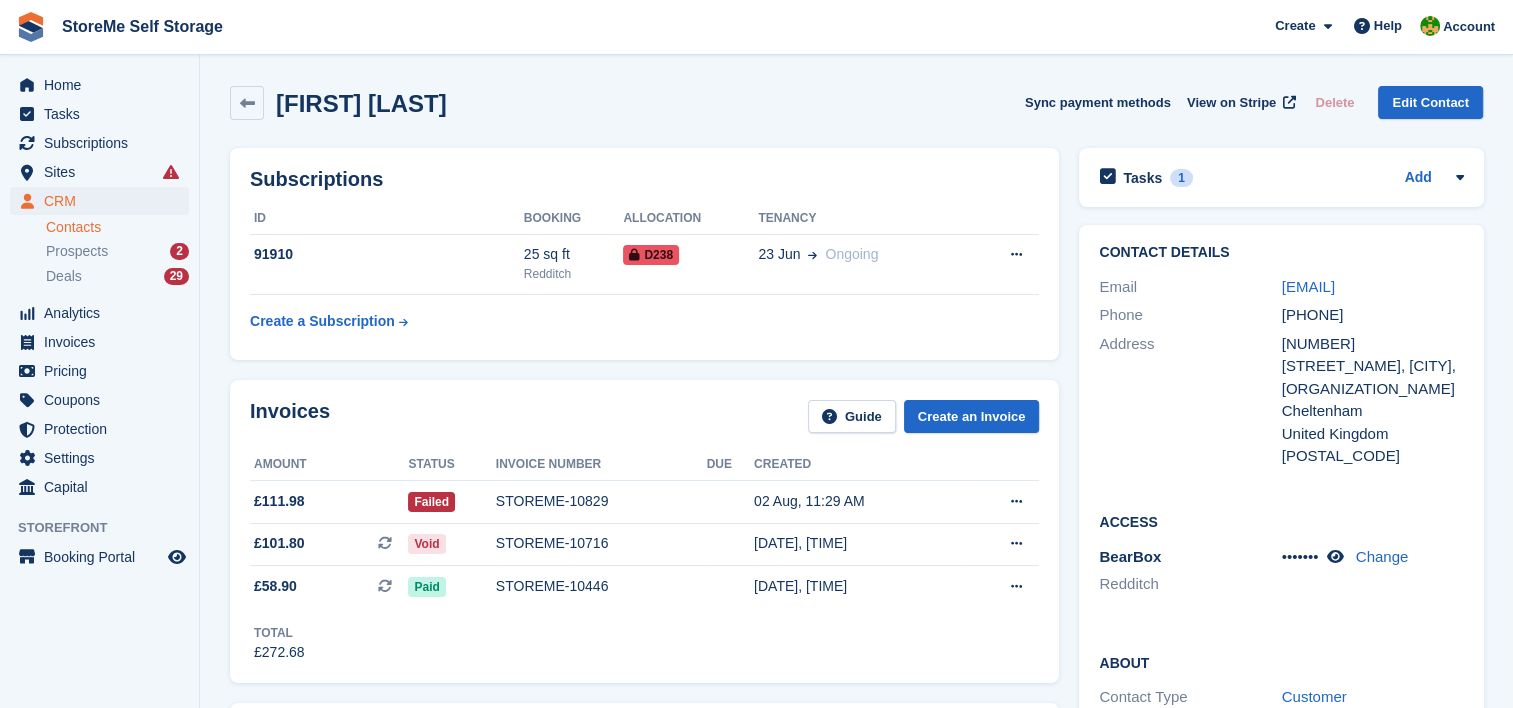 drag, startPoint x: 1399, startPoint y: 312, endPoint x: 1284, endPoint y: 327, distance: 115.97414 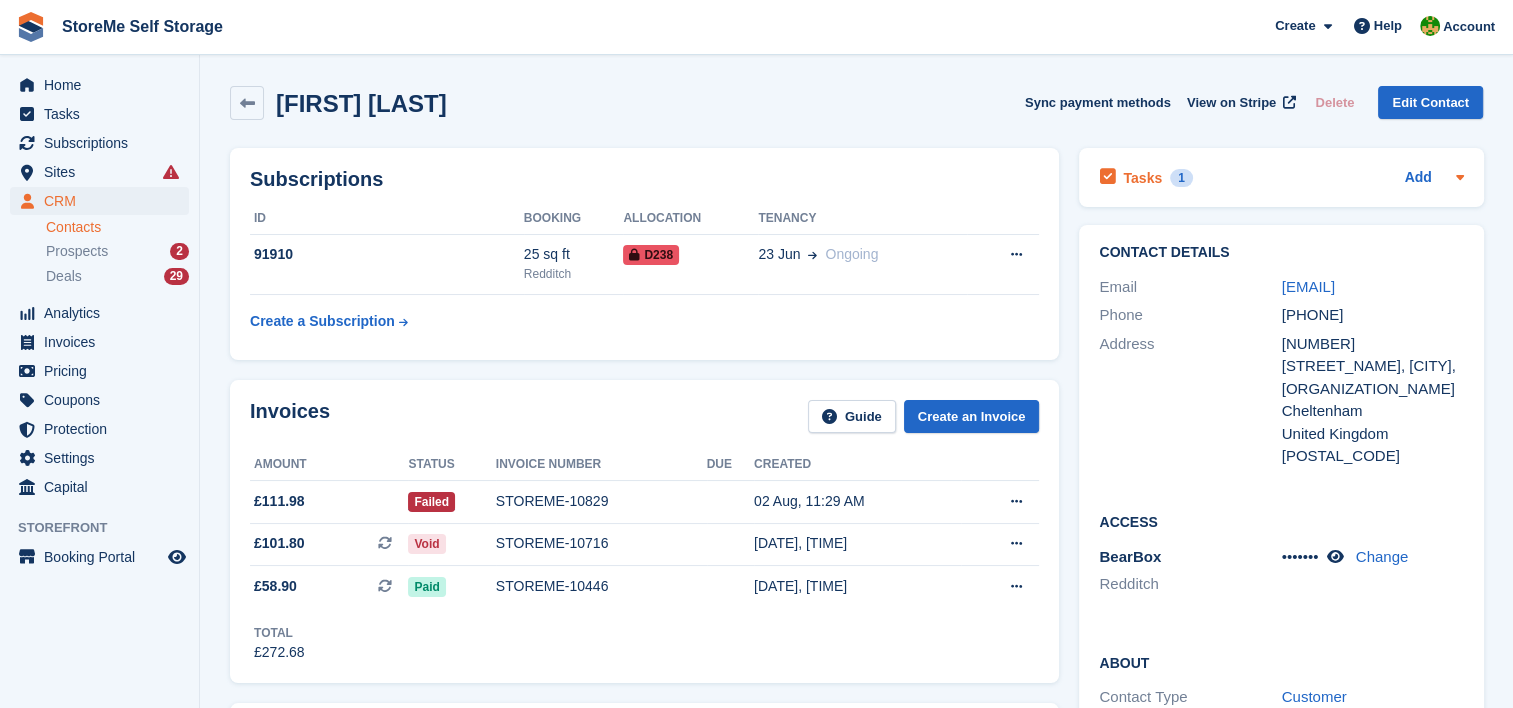 click on "Tasks" at bounding box center [1142, 178] 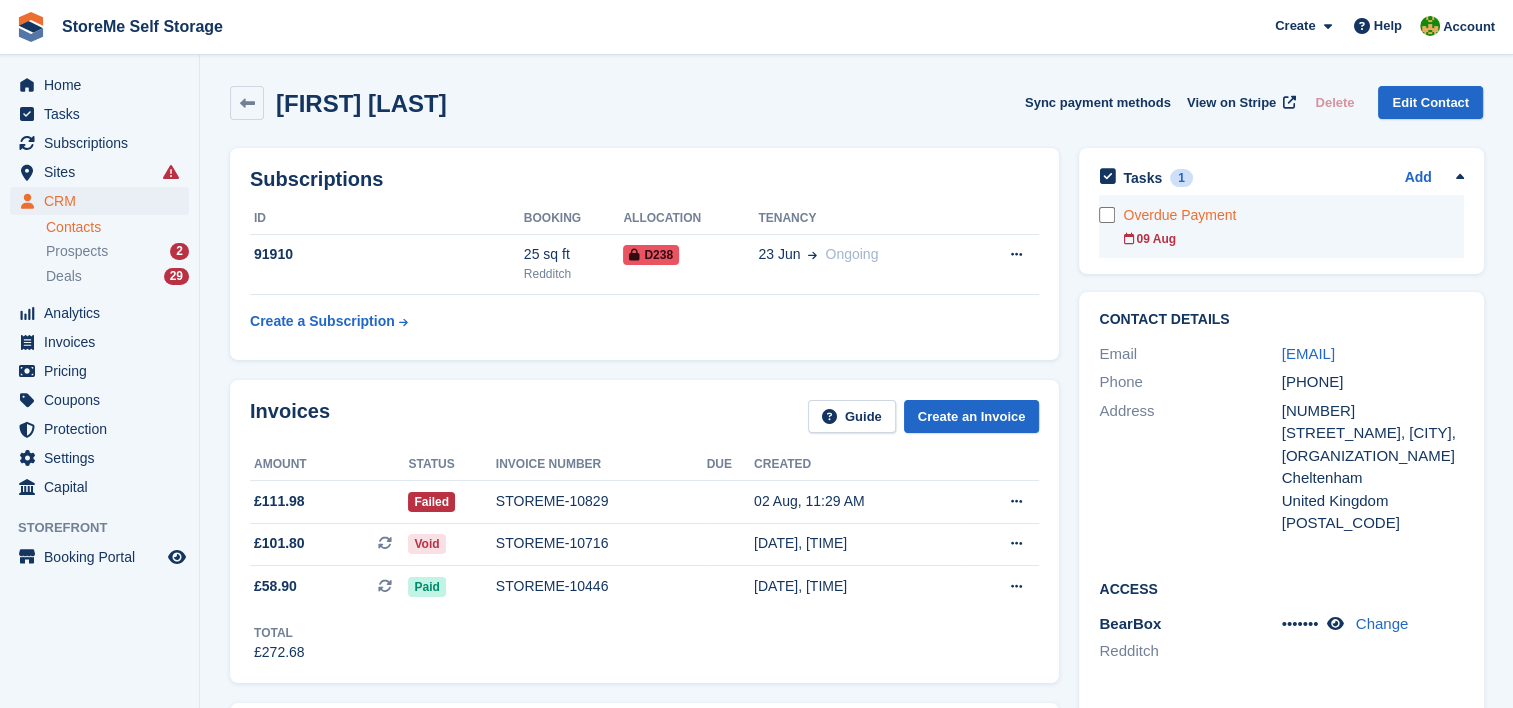 click on "Overdue Payment" at bounding box center (1293, 215) 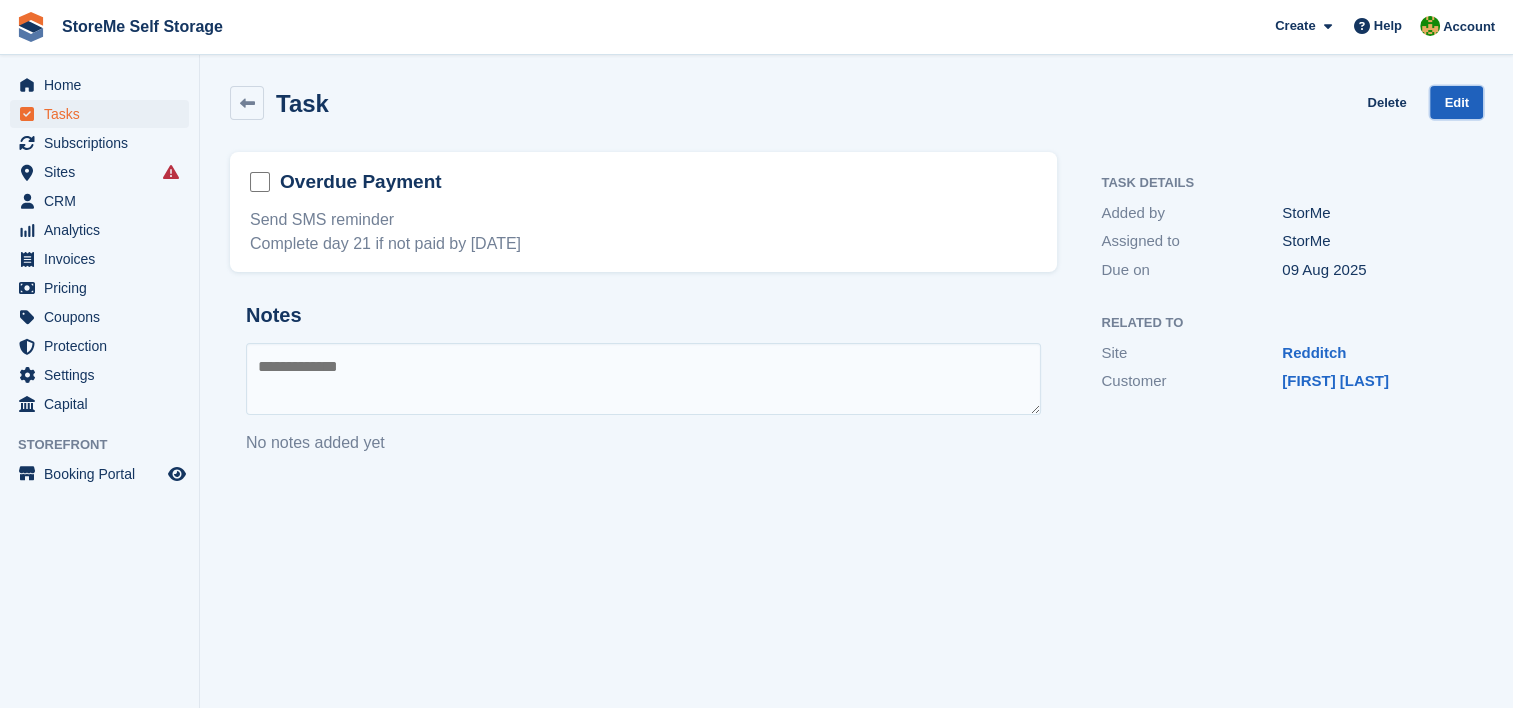 click on "Edit" at bounding box center (1456, 102) 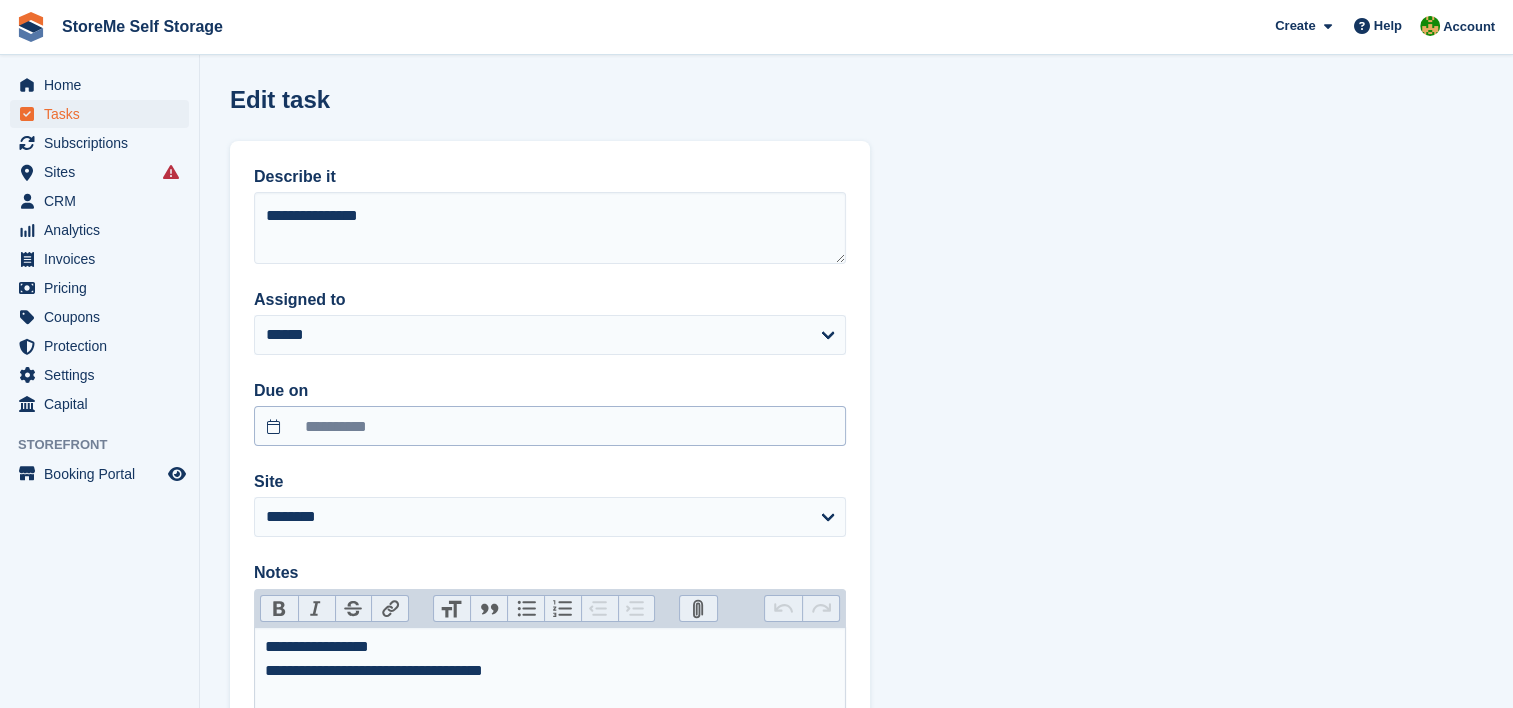 scroll, scrollTop: 100, scrollLeft: 0, axis: vertical 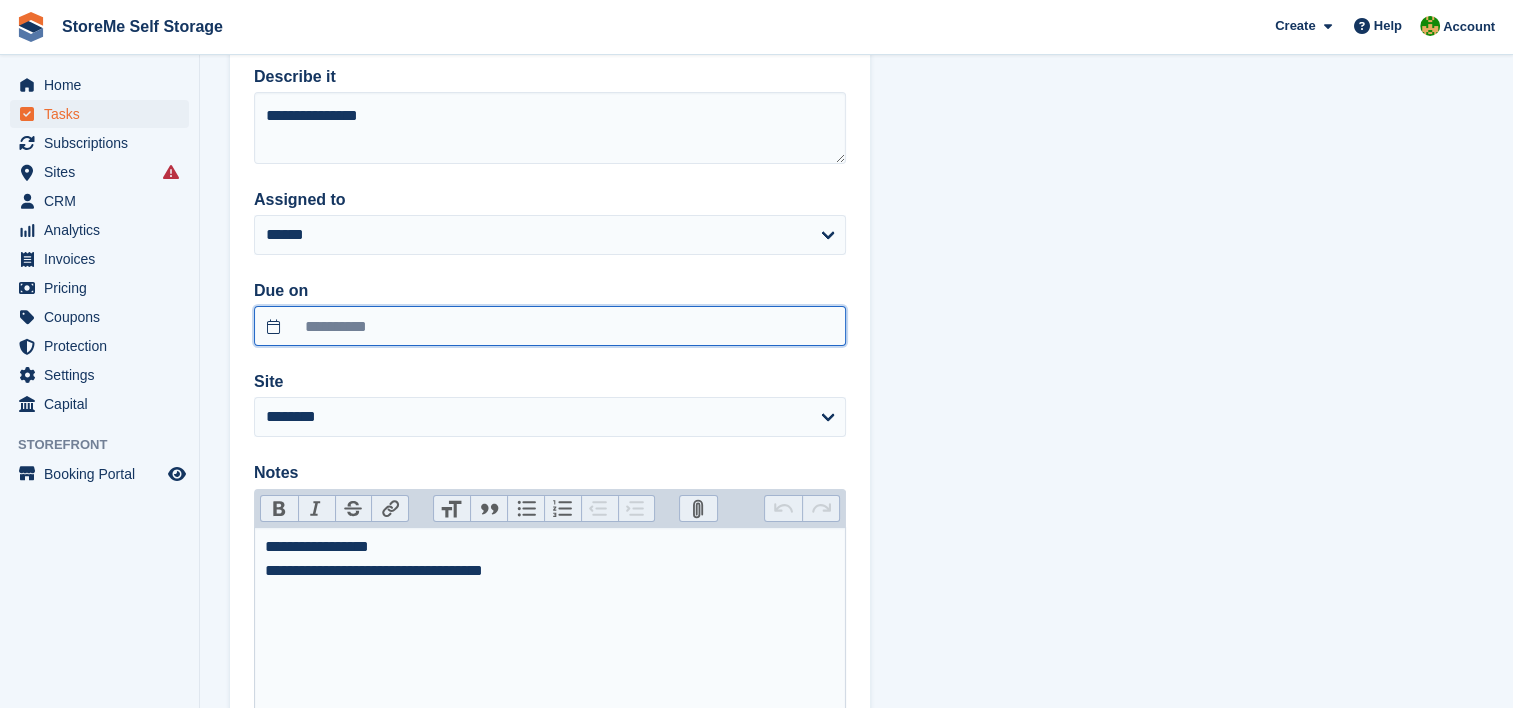 click on "**********" at bounding box center (550, 326) 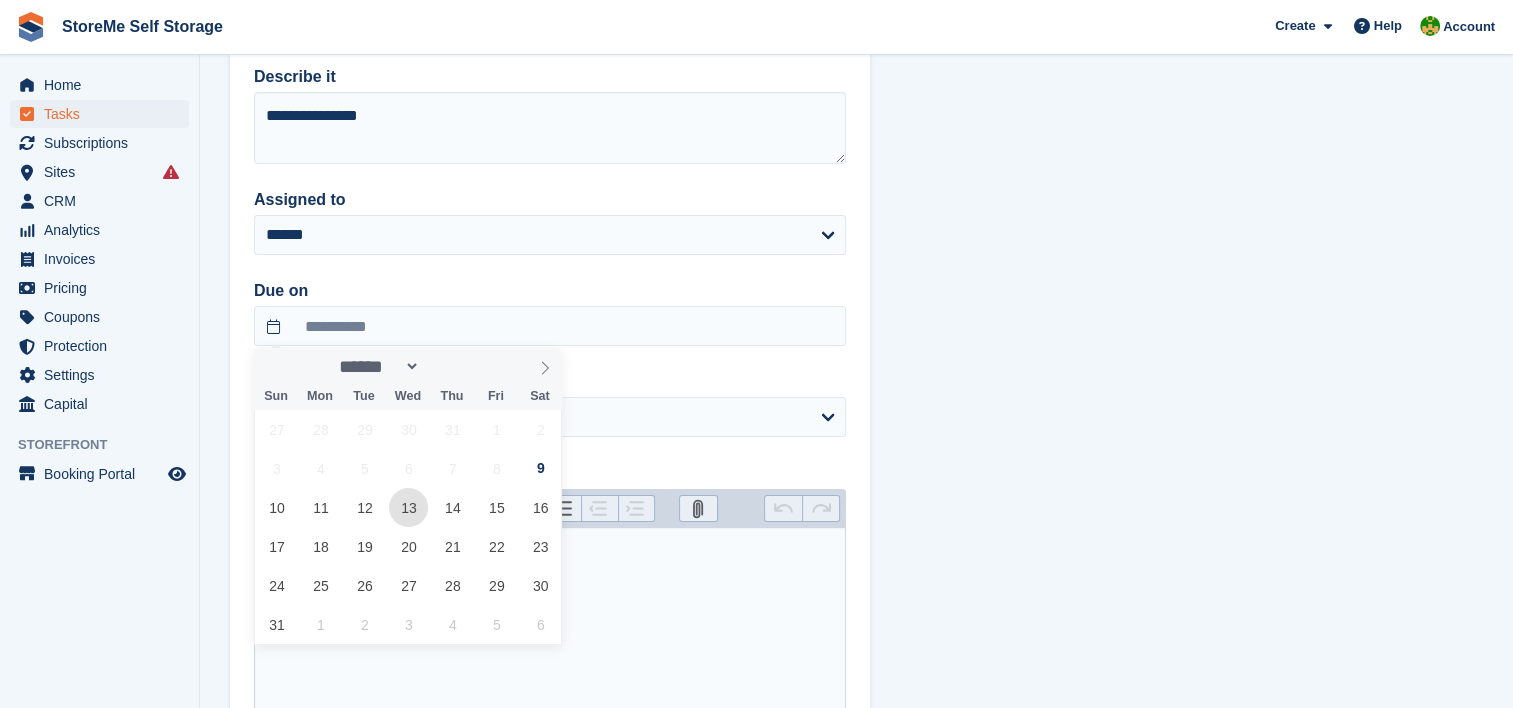 click on "13" at bounding box center (408, 507) 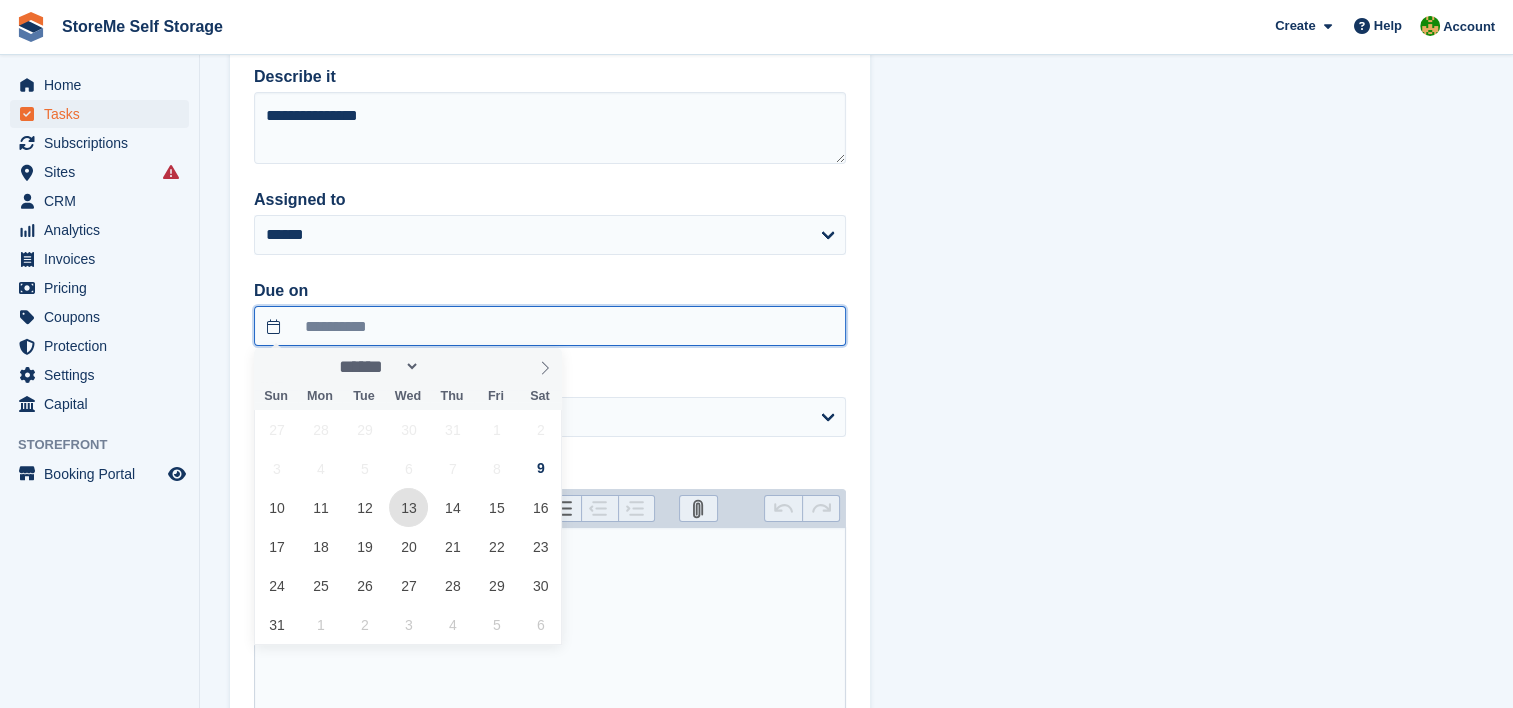 type on "**********" 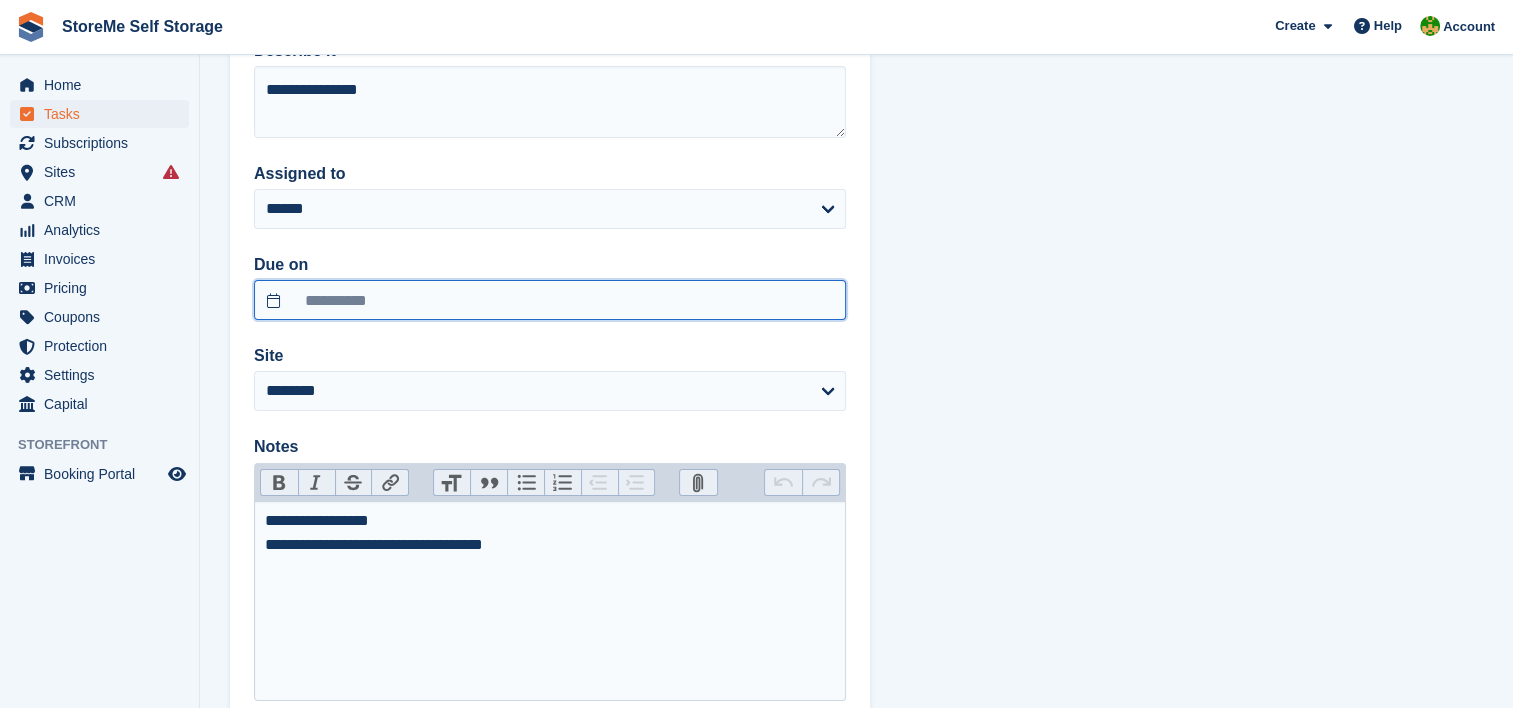 scroll, scrollTop: 260, scrollLeft: 0, axis: vertical 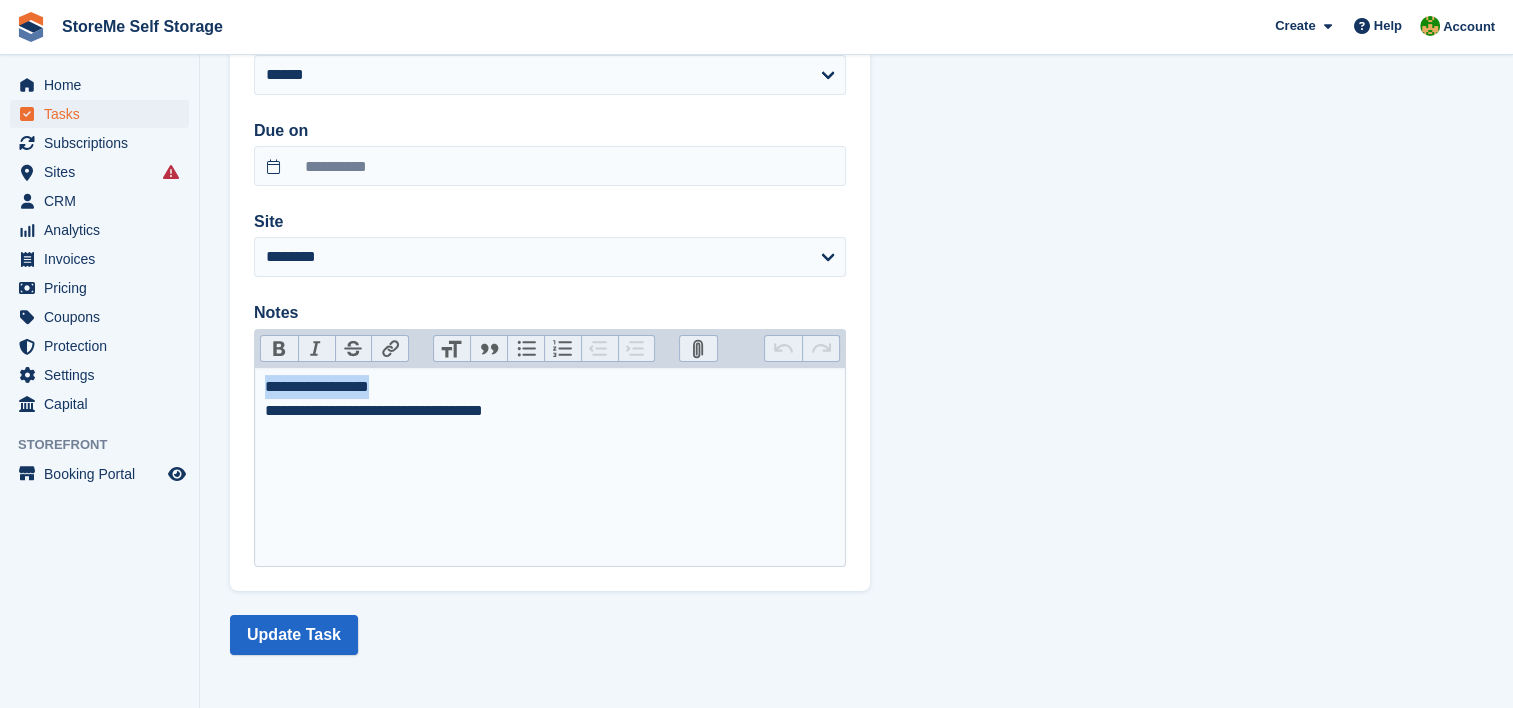 drag, startPoint x: 458, startPoint y: 391, endPoint x: 242, endPoint y: 384, distance: 216.1134 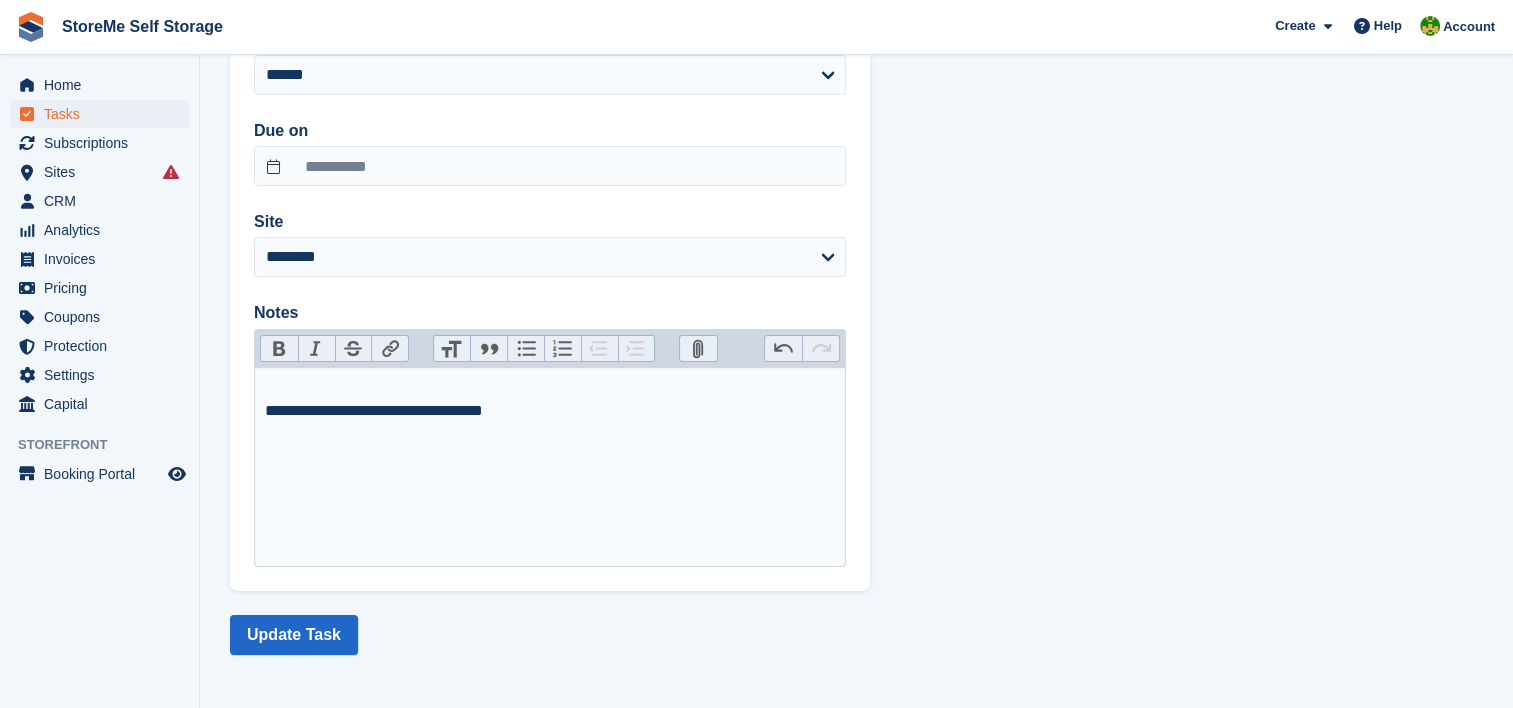 type on "**********" 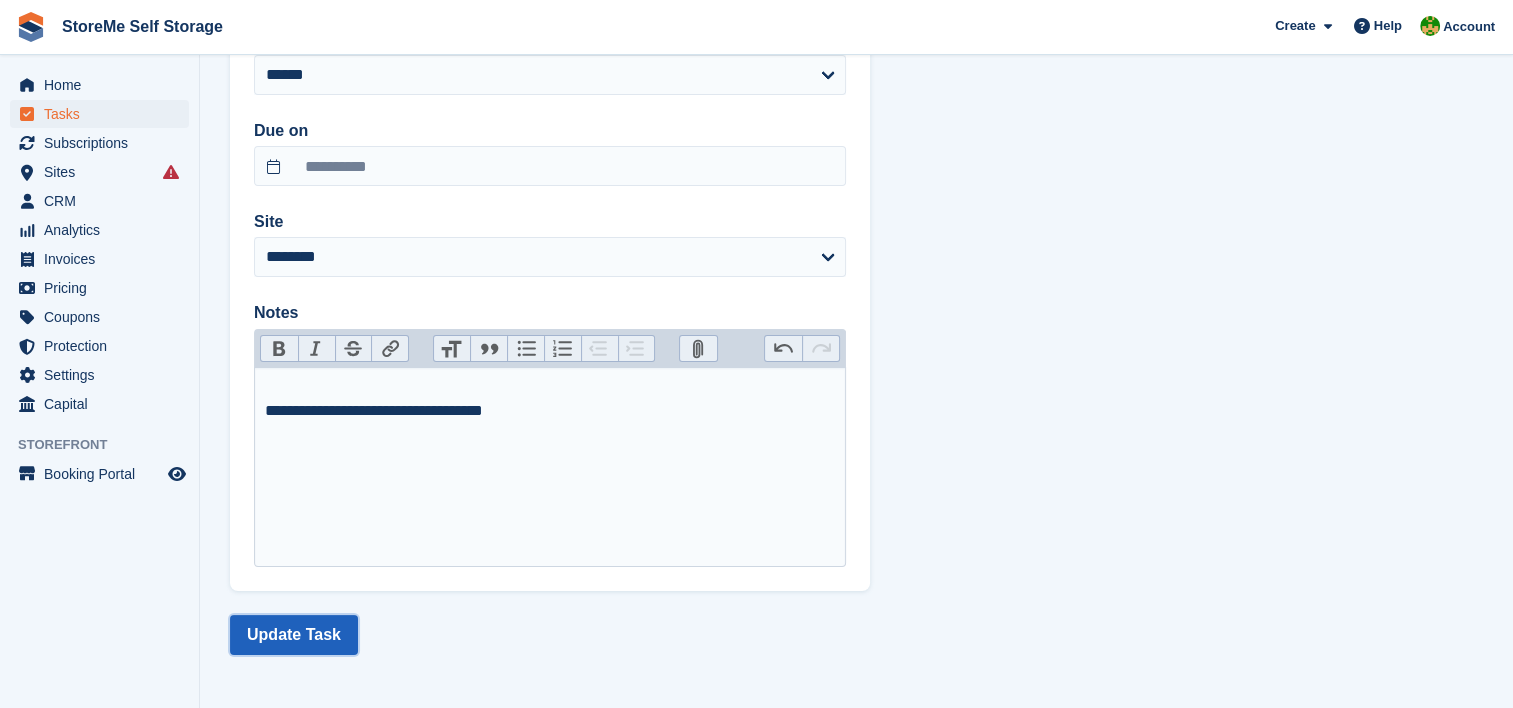 click on "Update Task" at bounding box center [294, 635] 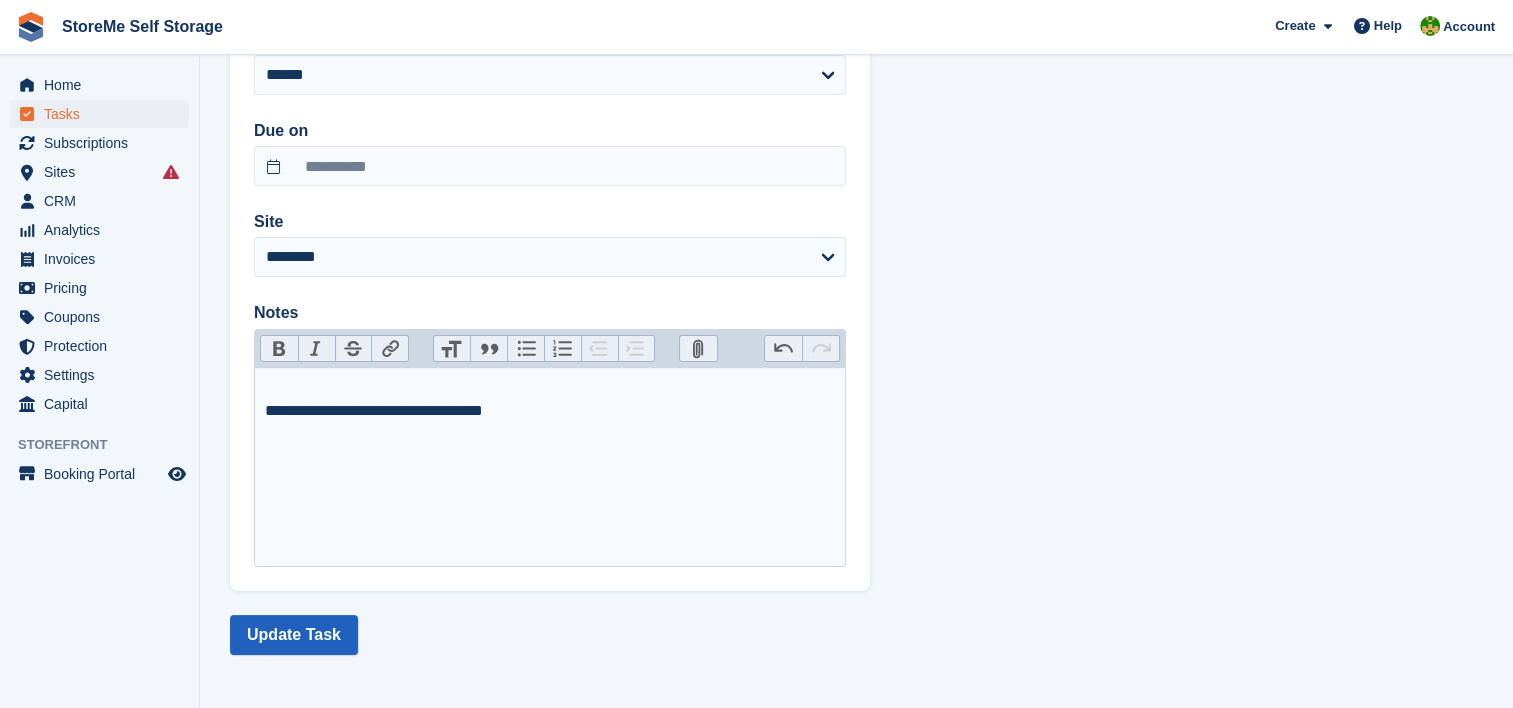 scroll, scrollTop: 0, scrollLeft: 0, axis: both 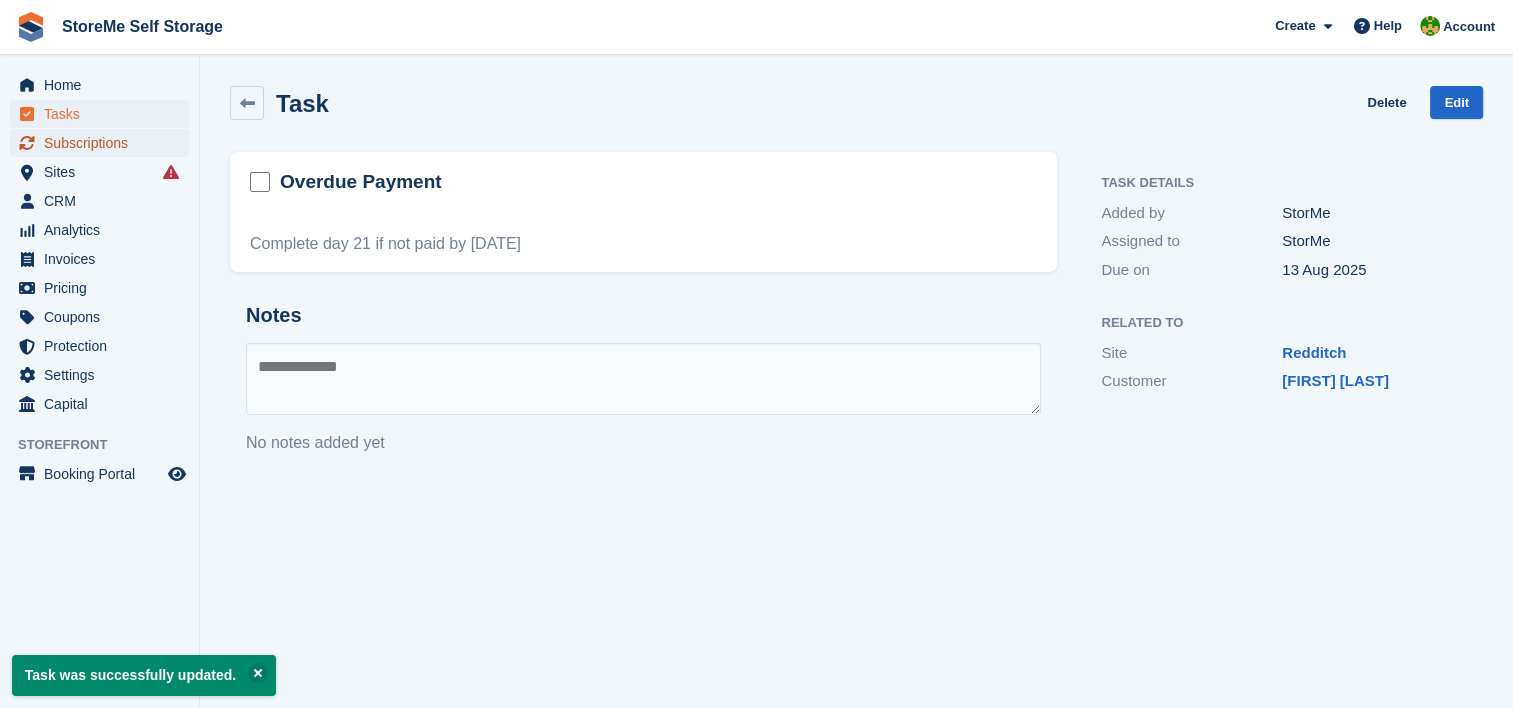 click on "Subscriptions" at bounding box center (104, 143) 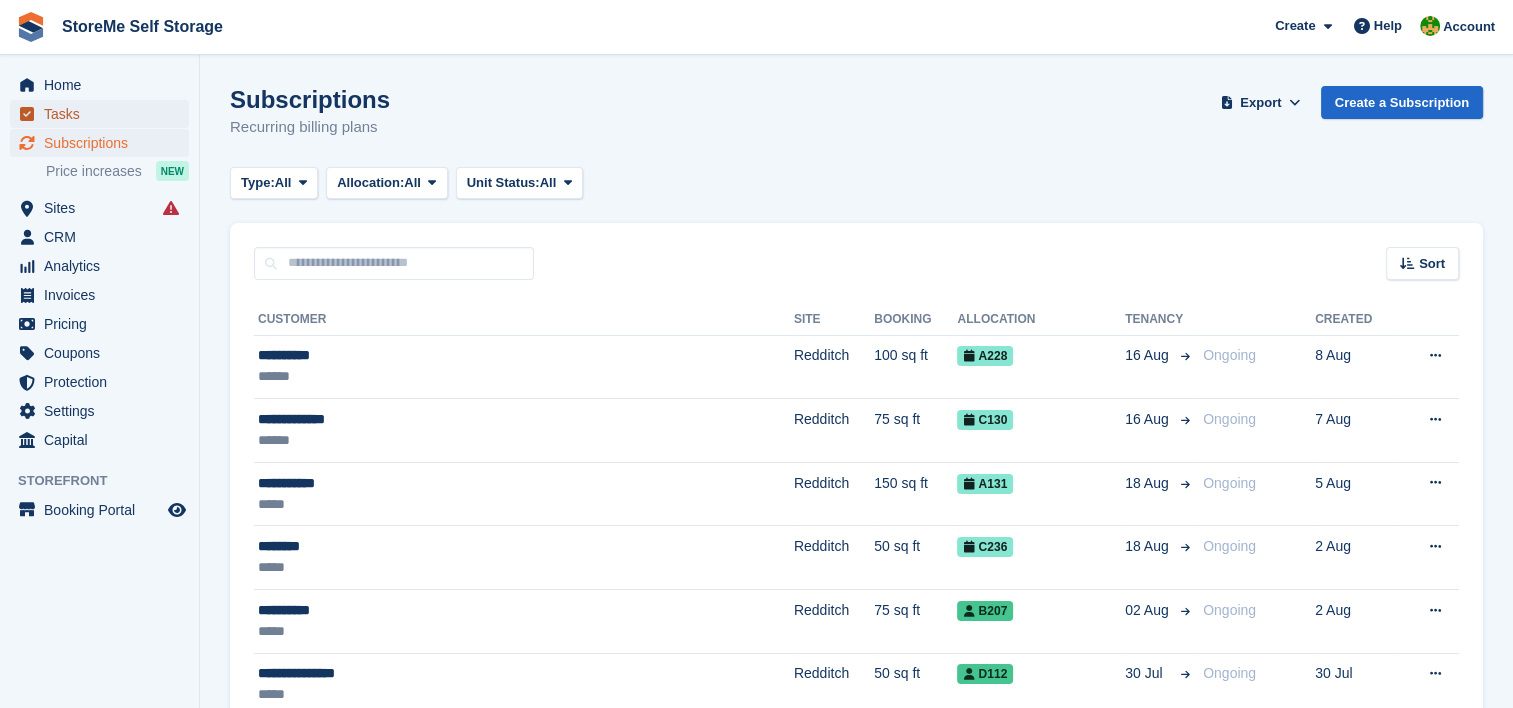 click on "Tasks" at bounding box center (104, 114) 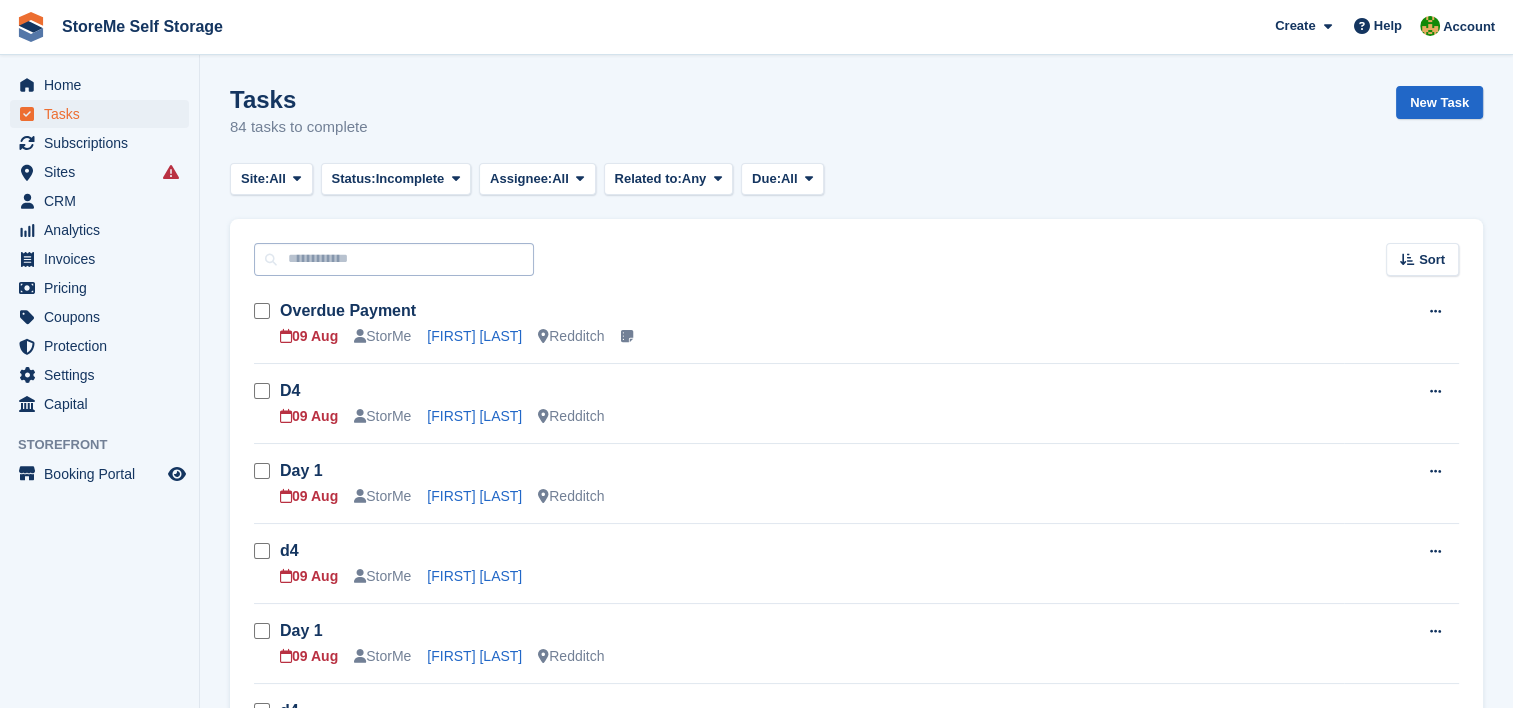 scroll, scrollTop: 0, scrollLeft: 0, axis: both 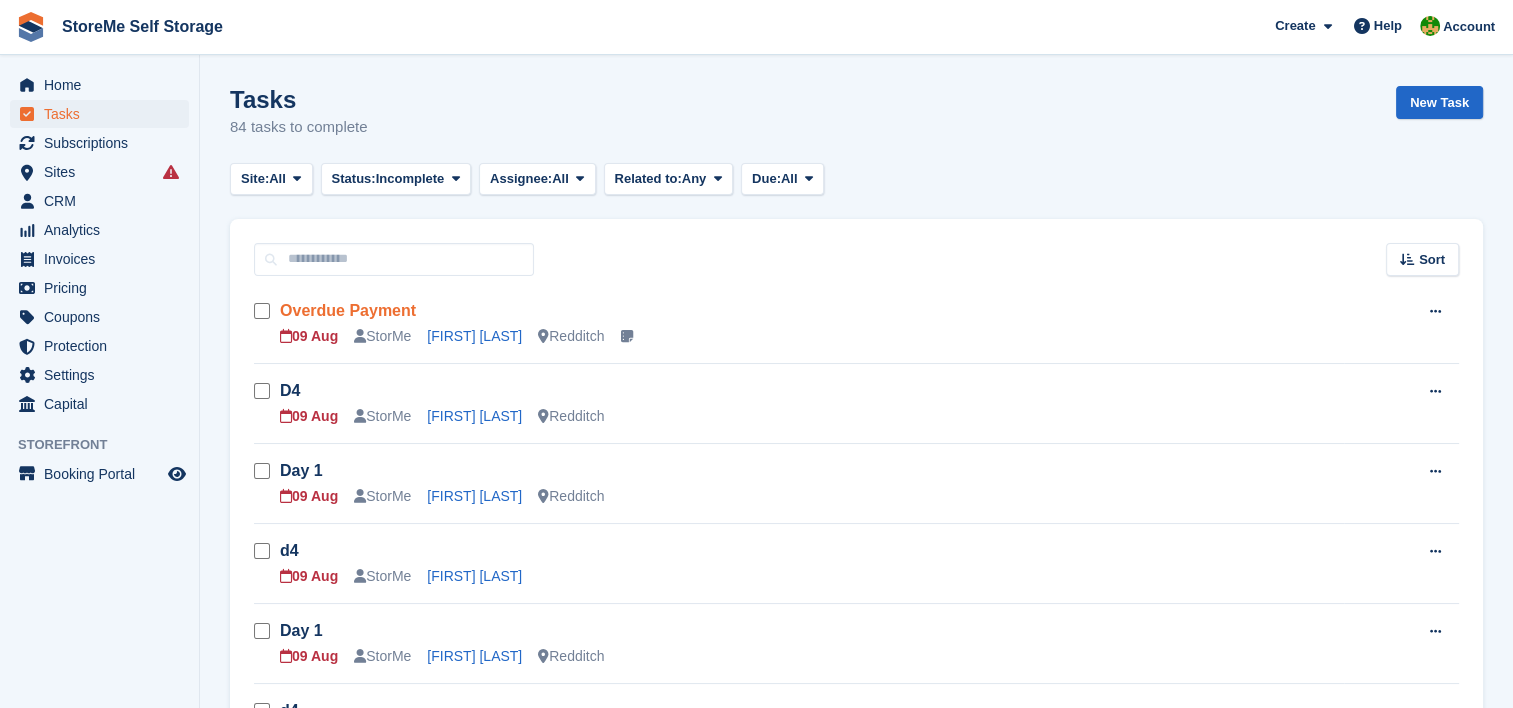 click on "Overdue Payment" at bounding box center (348, 310) 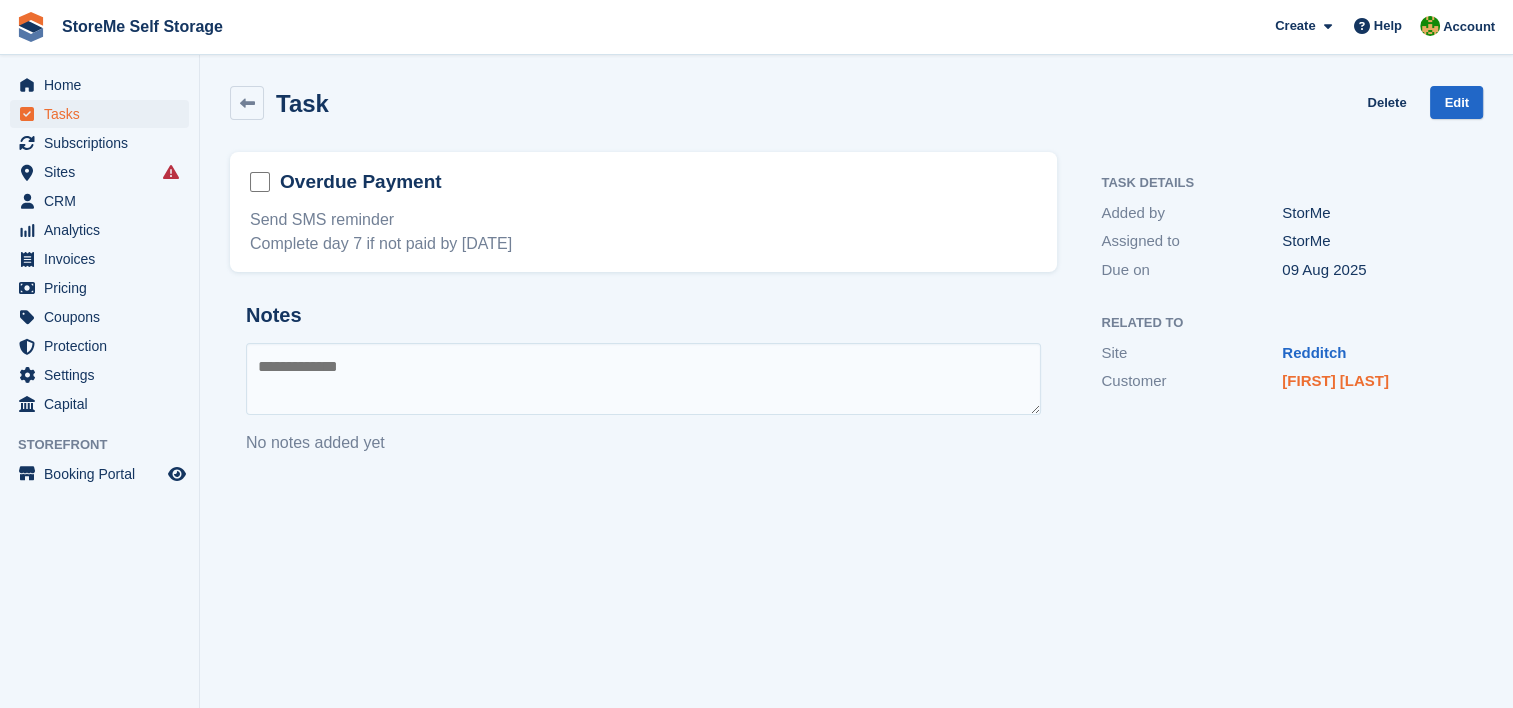 click on "Becky Hatfield" at bounding box center (1335, 380) 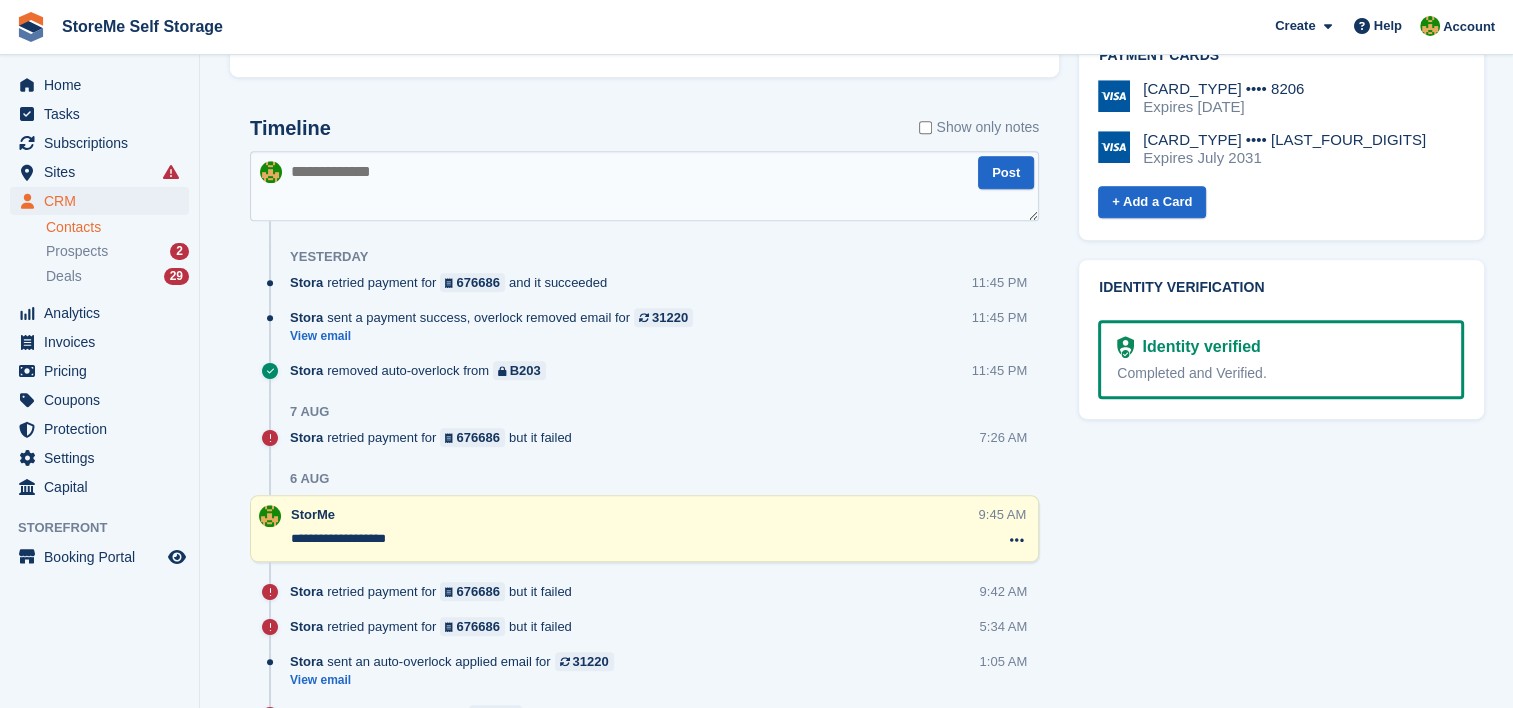 scroll, scrollTop: 900, scrollLeft: 0, axis: vertical 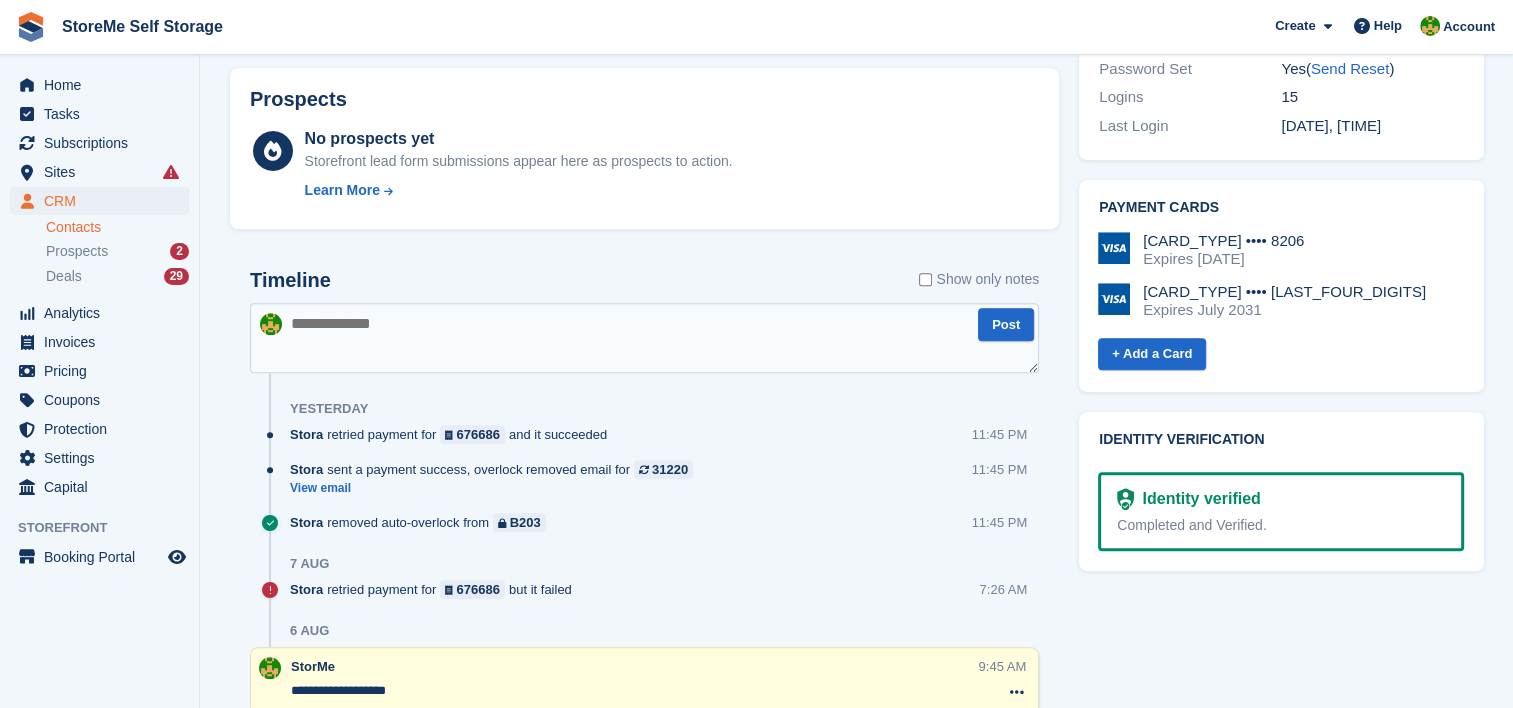 click at bounding box center (644, 338) 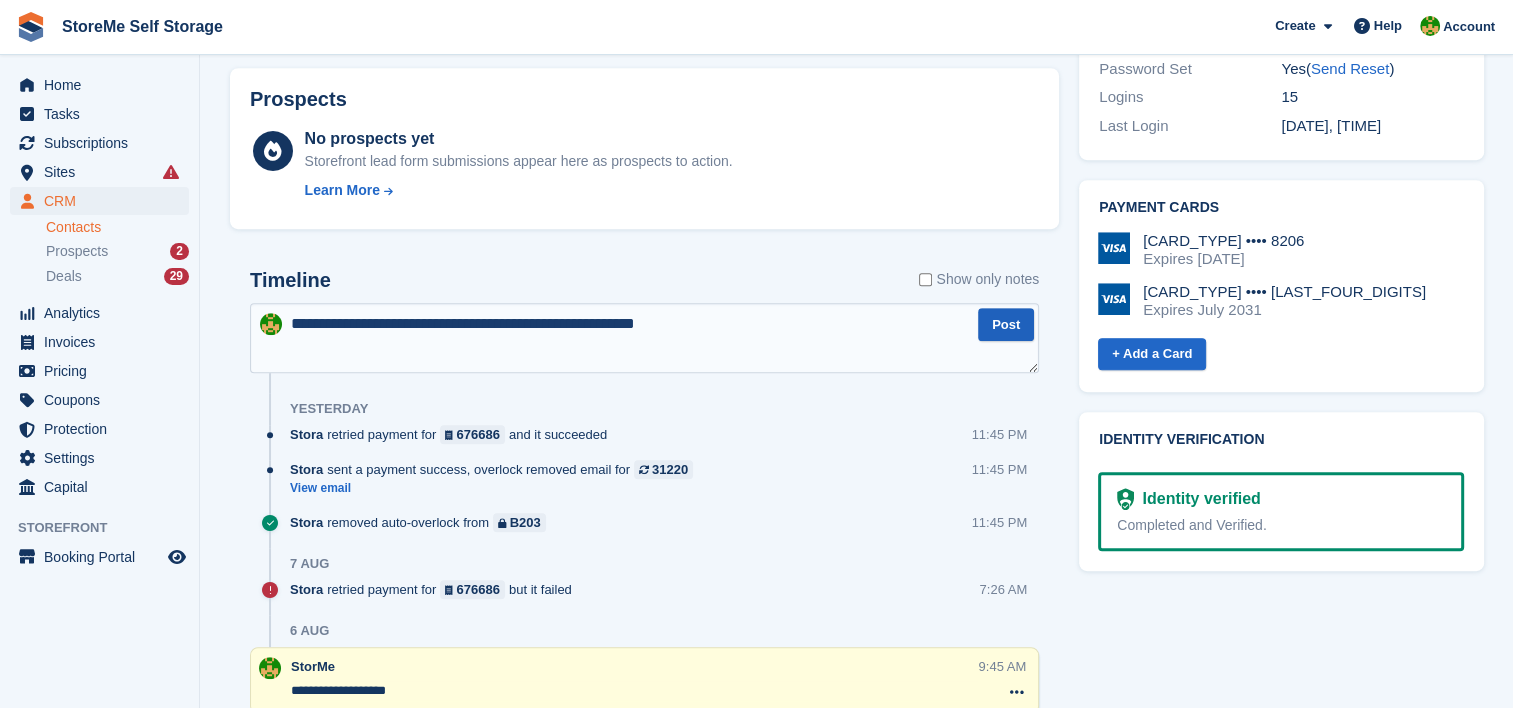 type on "**********" 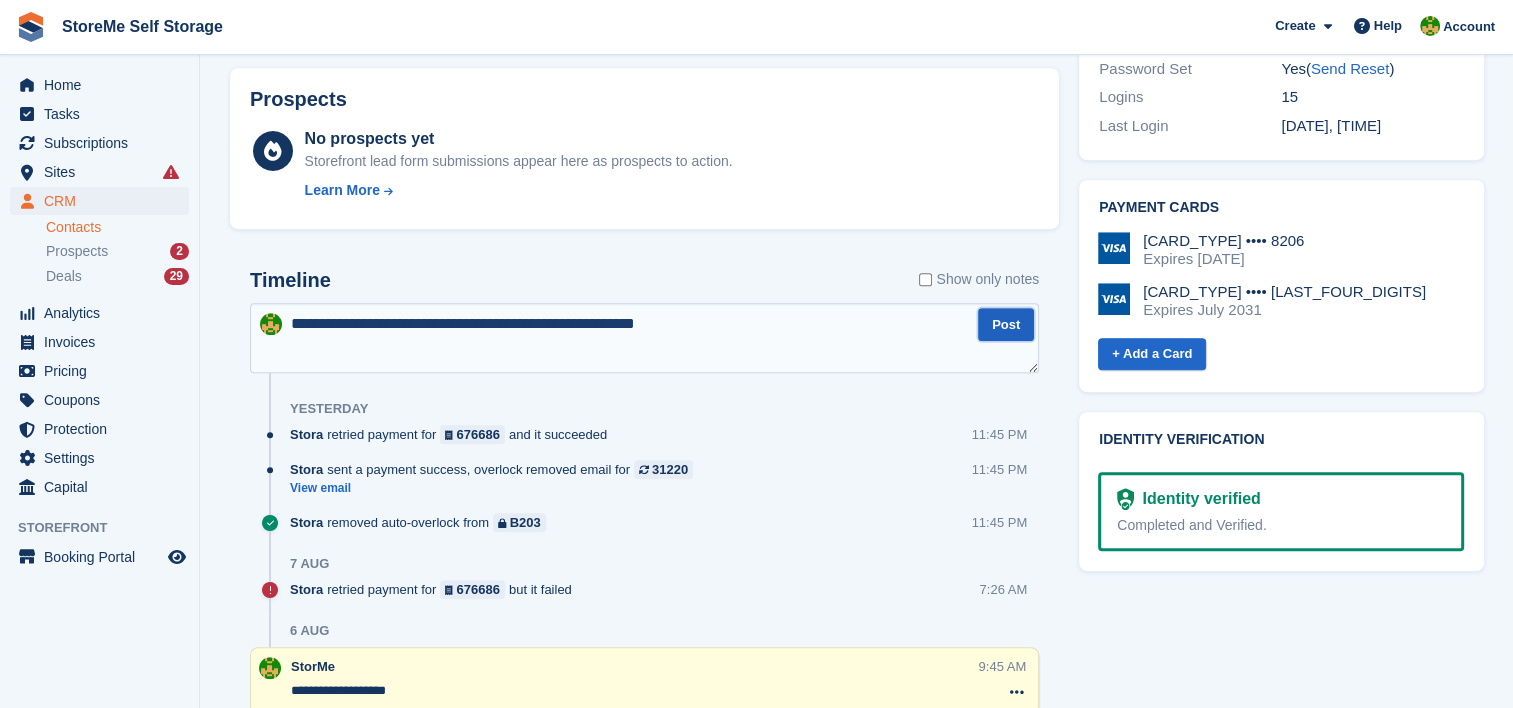 click on "Post" at bounding box center [1006, 324] 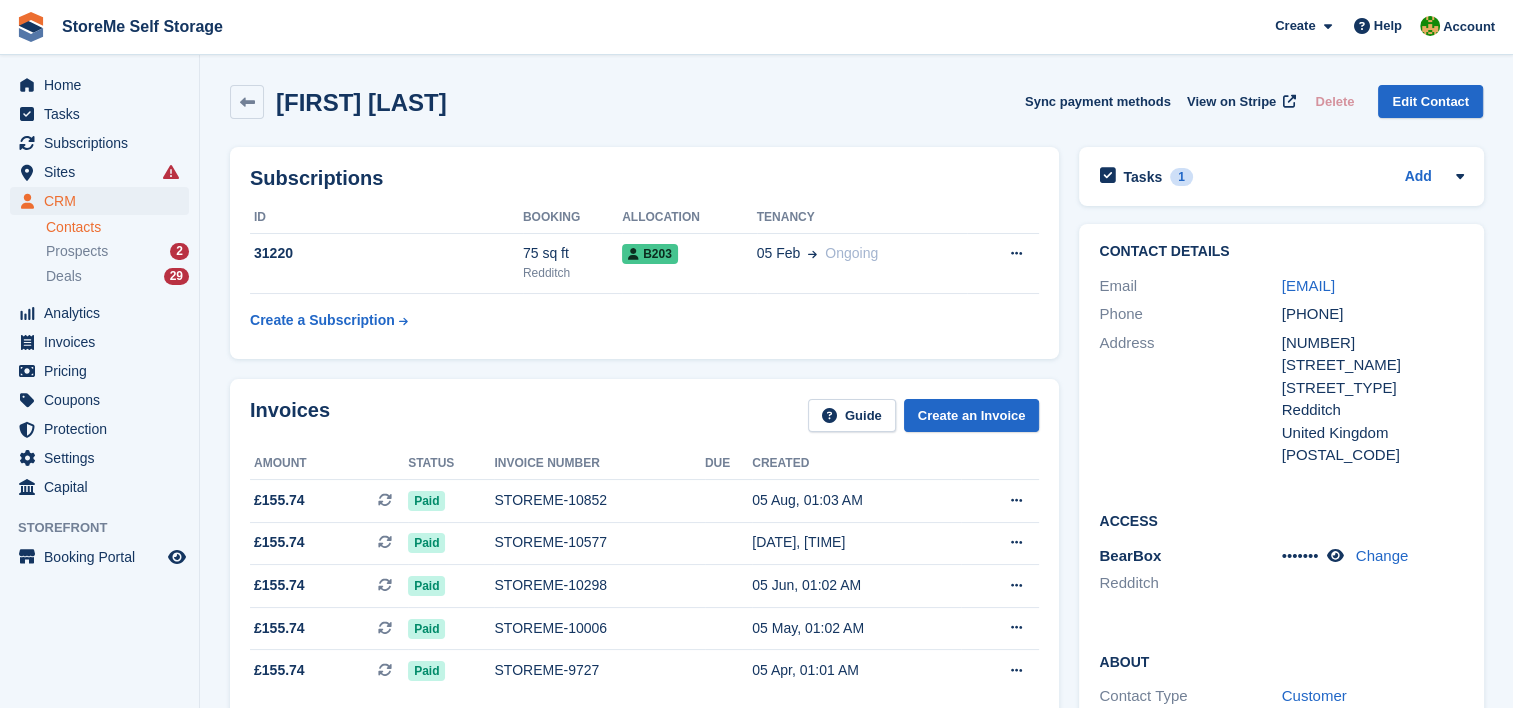 scroll, scrollTop: 0, scrollLeft: 0, axis: both 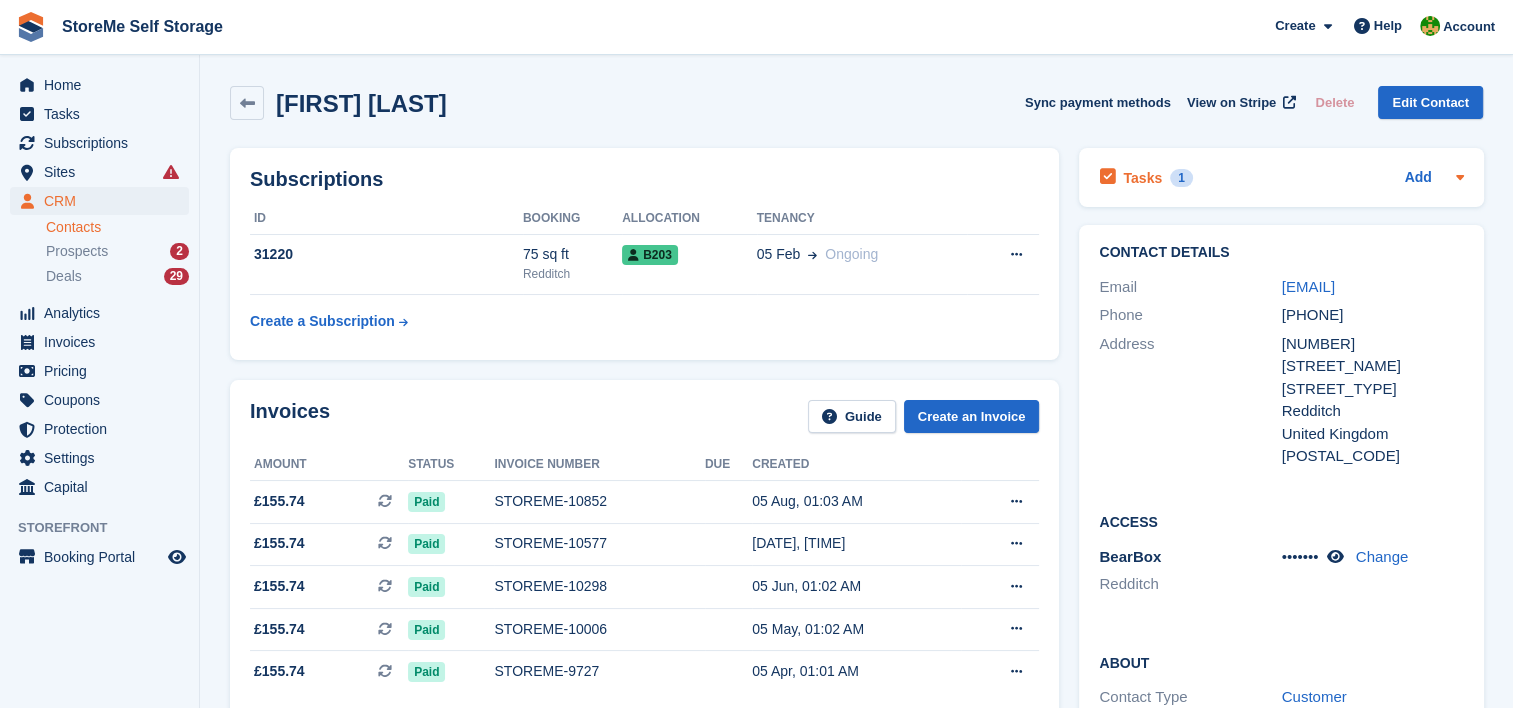 click on "Tasks" at bounding box center (1142, 178) 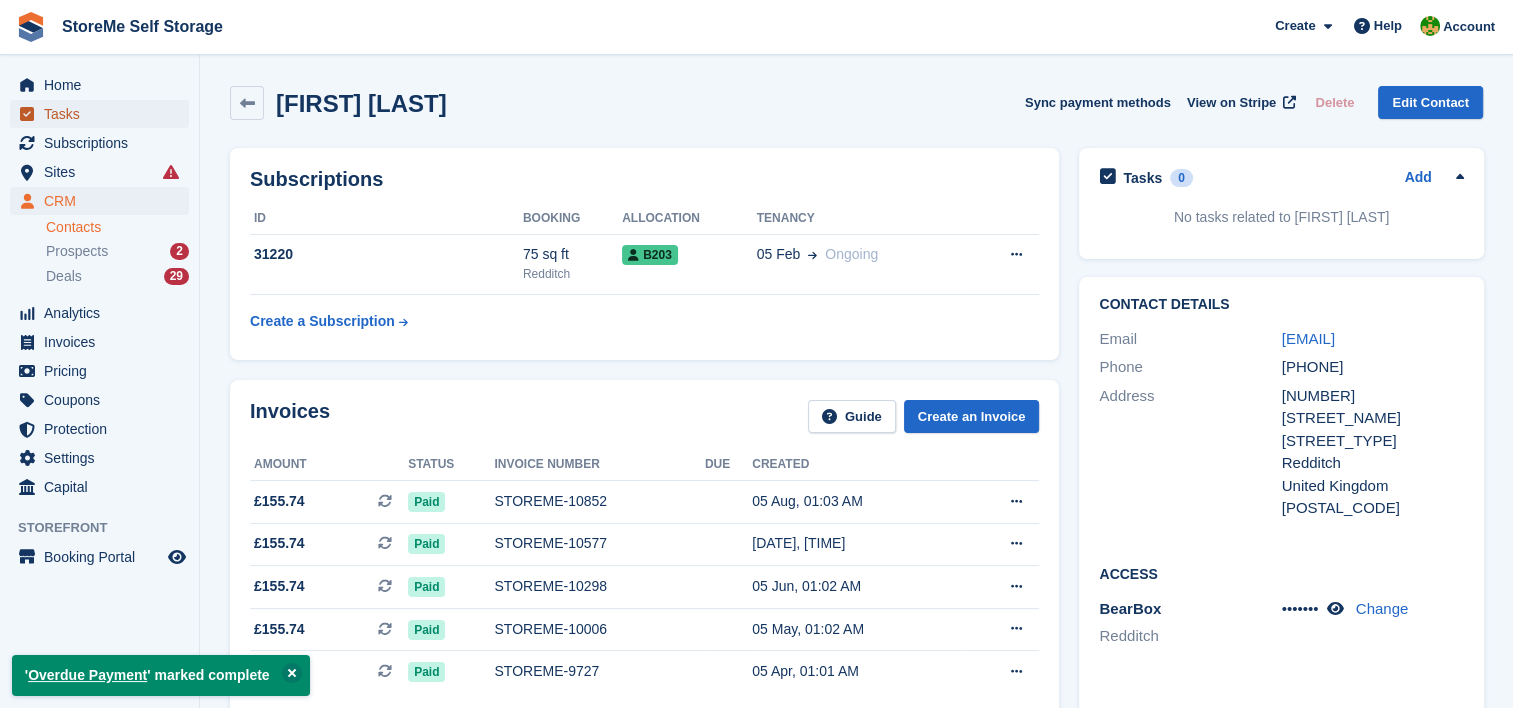 click on "Tasks" at bounding box center (104, 114) 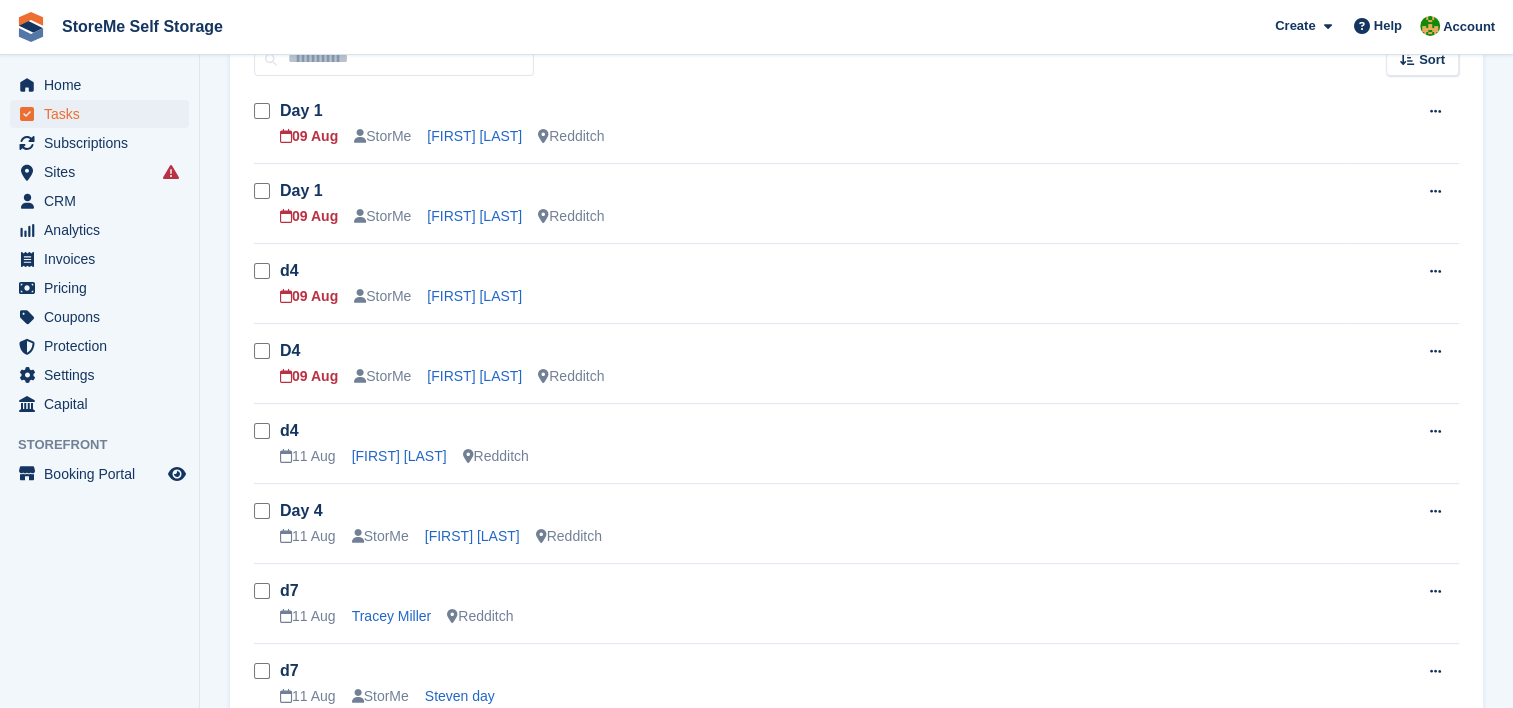 scroll, scrollTop: 100, scrollLeft: 0, axis: vertical 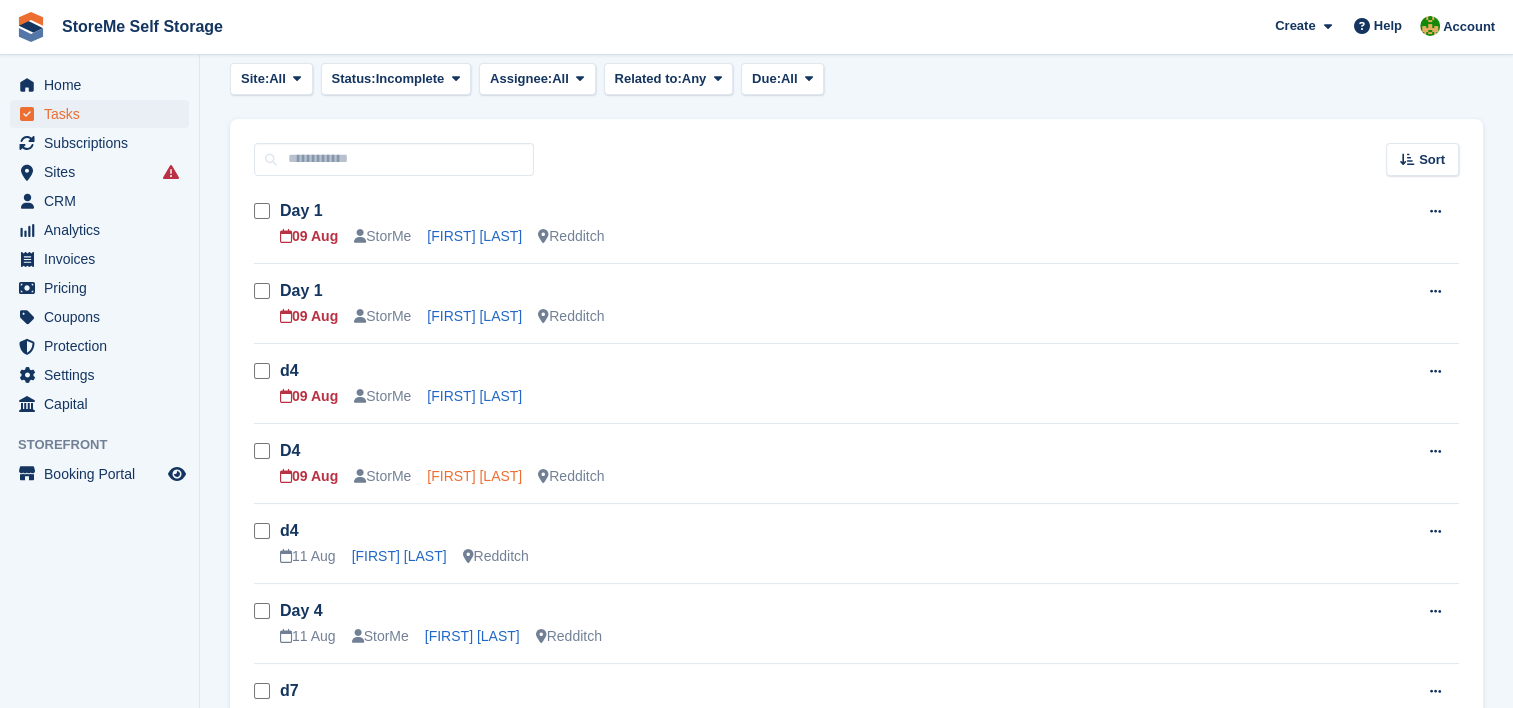 click on "[FIRST] [LAST]" at bounding box center (474, 476) 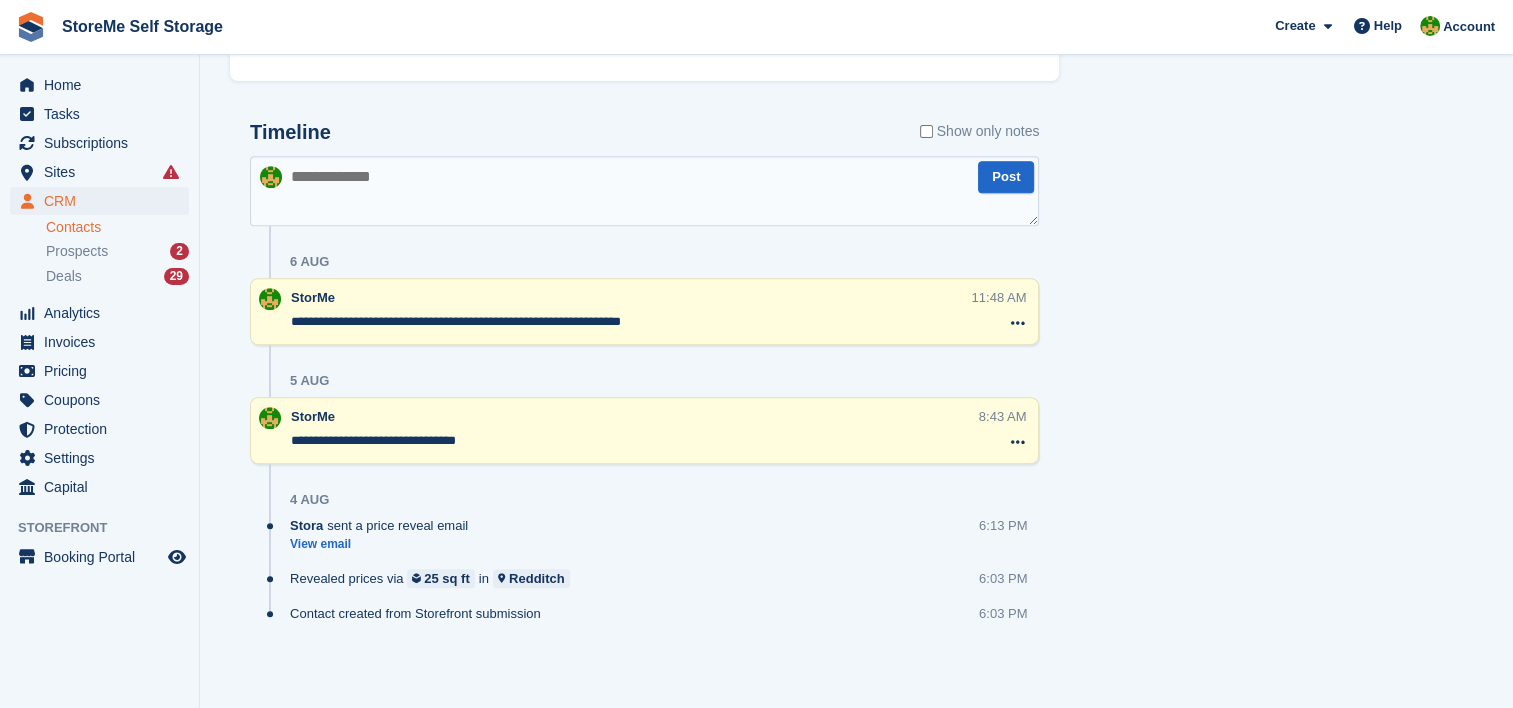 scroll, scrollTop: 801, scrollLeft: 0, axis: vertical 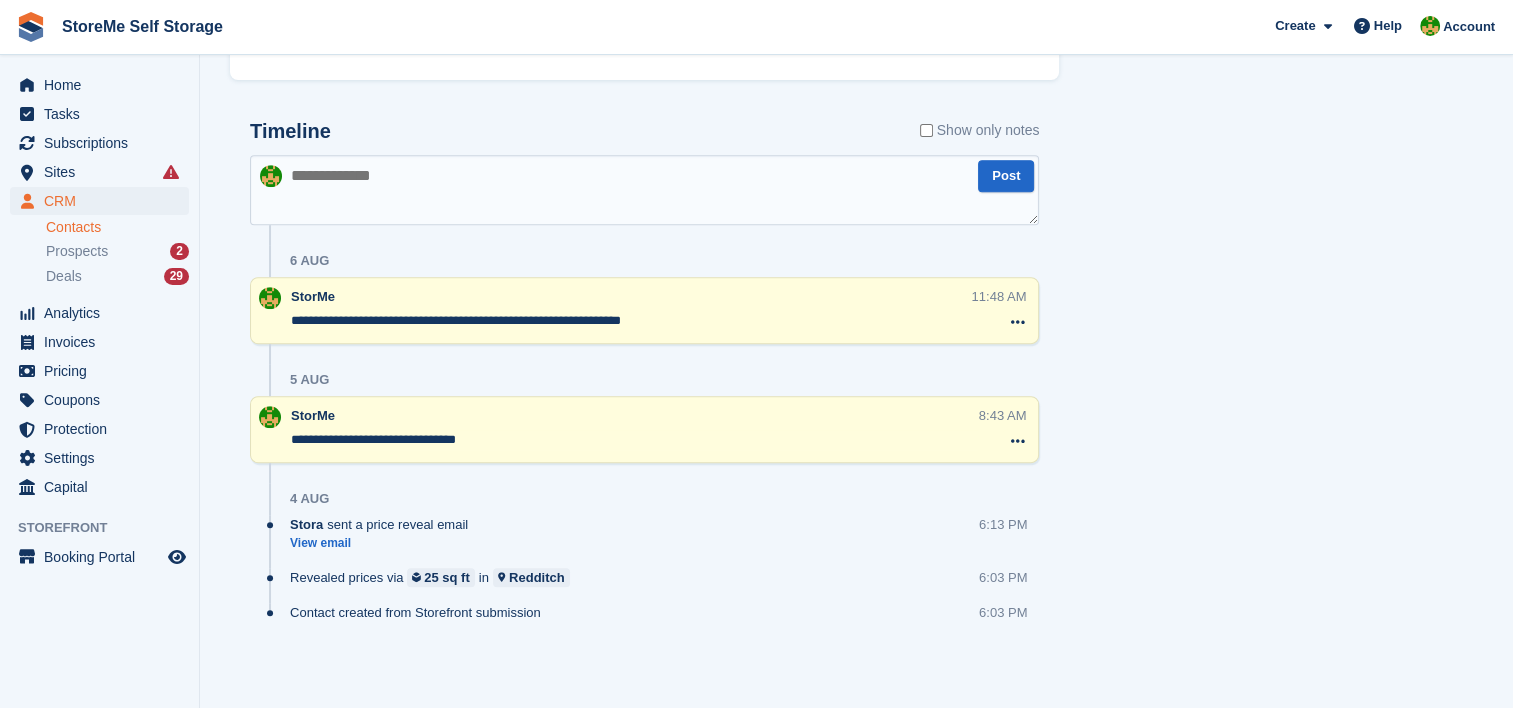 click at bounding box center (644, 190) 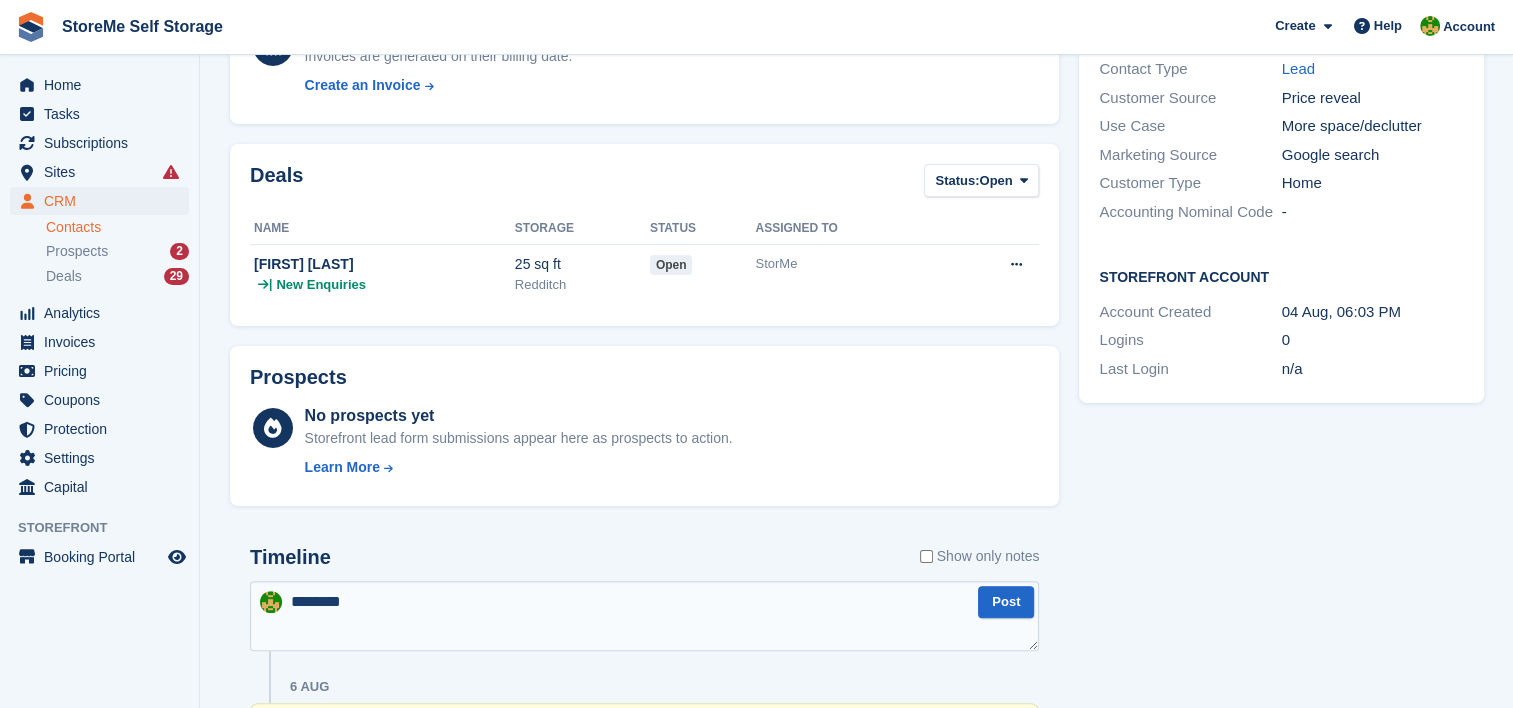 scroll, scrollTop: 0, scrollLeft: 0, axis: both 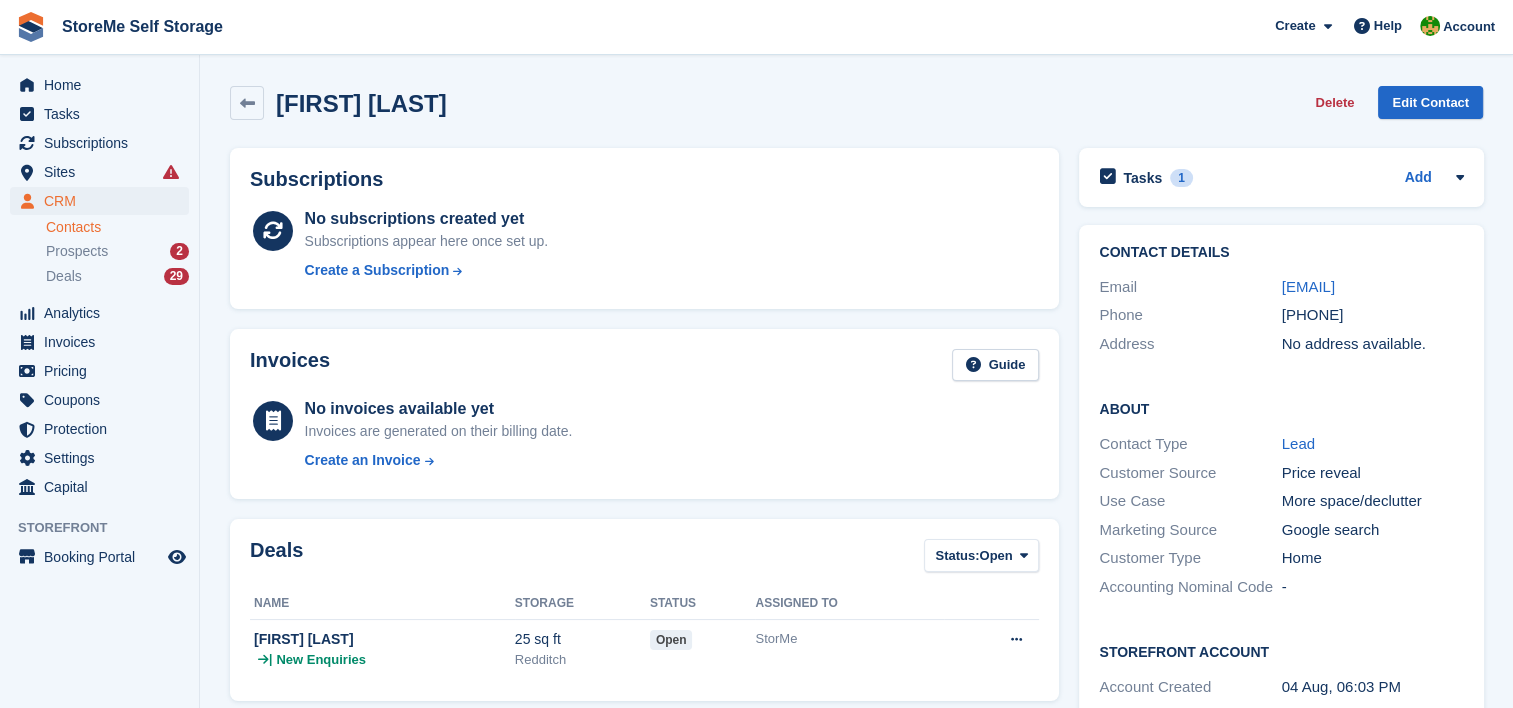 drag, startPoint x: 1460, startPoint y: 273, endPoint x: 1267, endPoint y: 285, distance: 193.3727 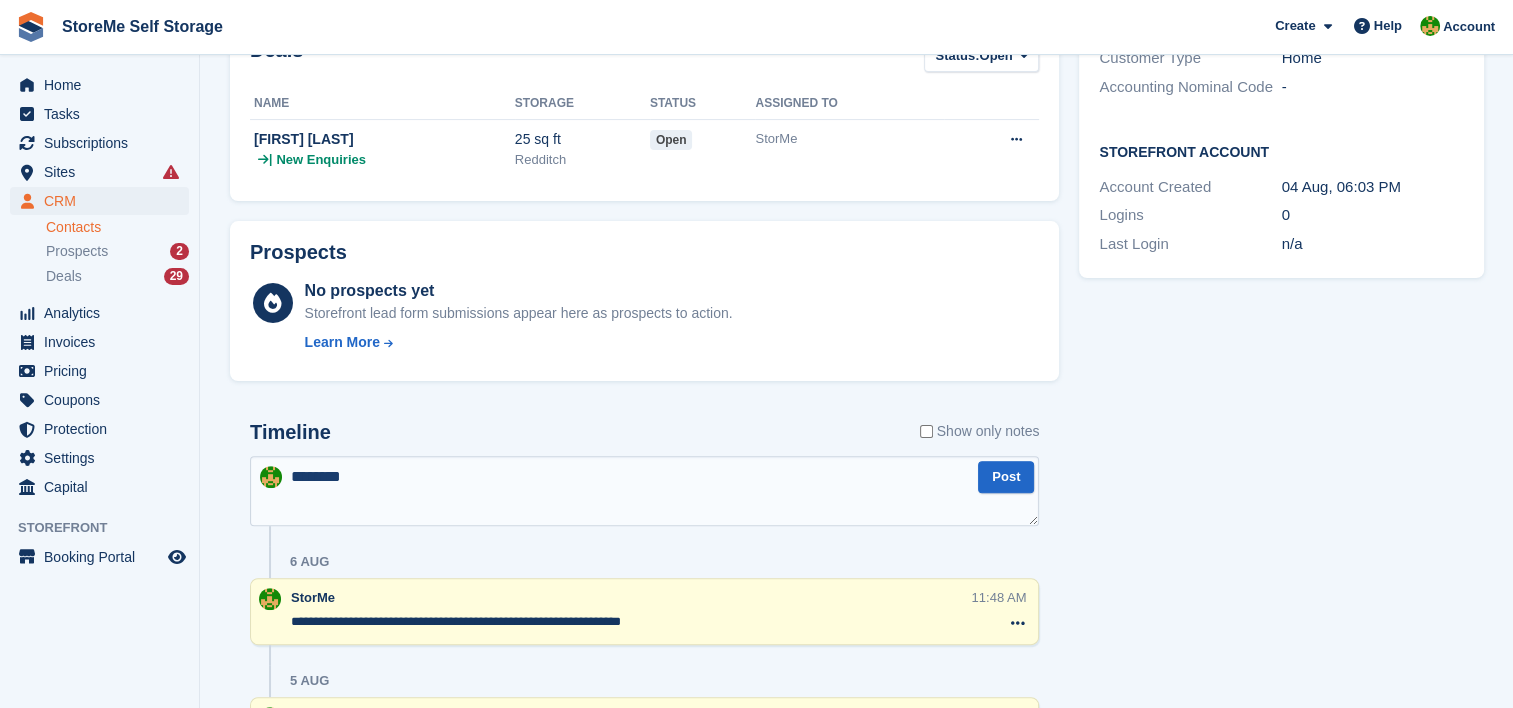 click on "*******" at bounding box center [644, 491] 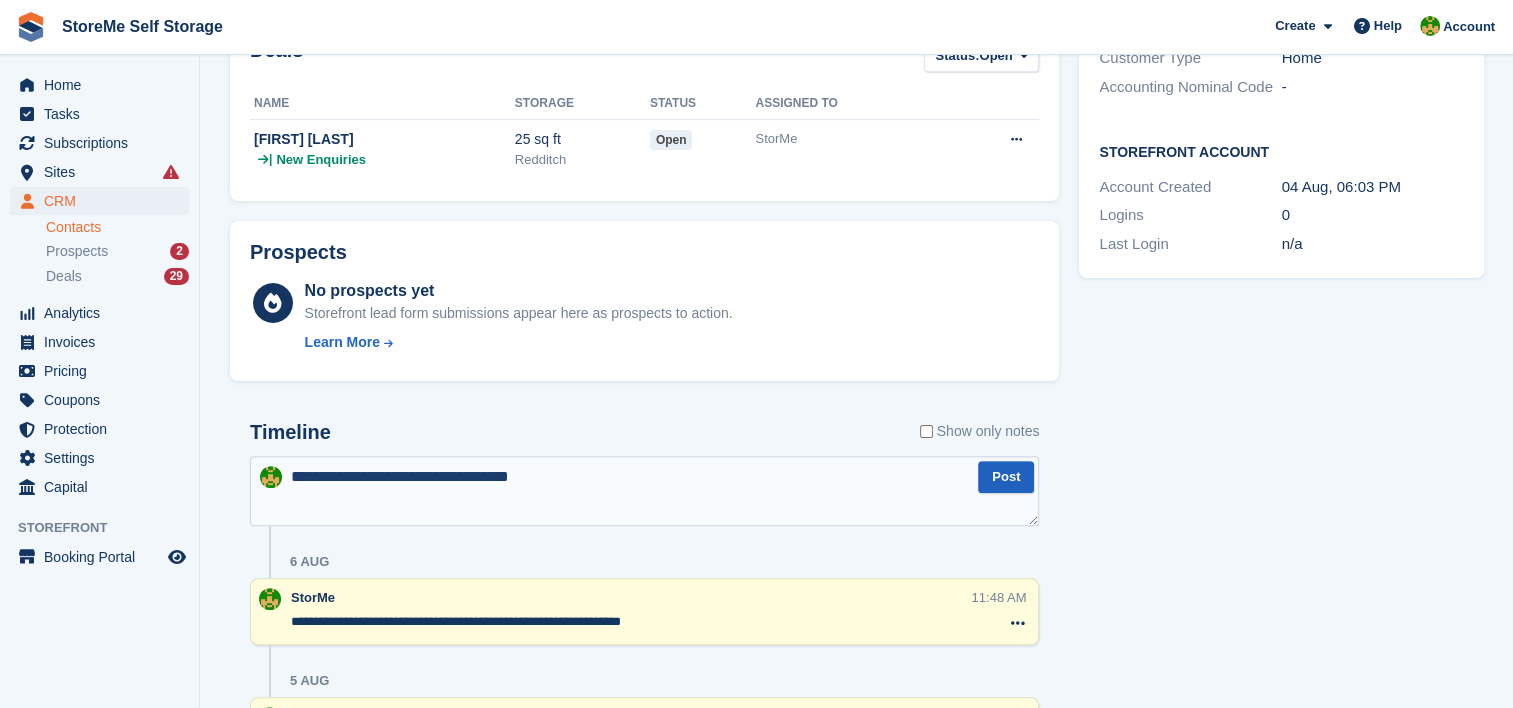 type on "**********" 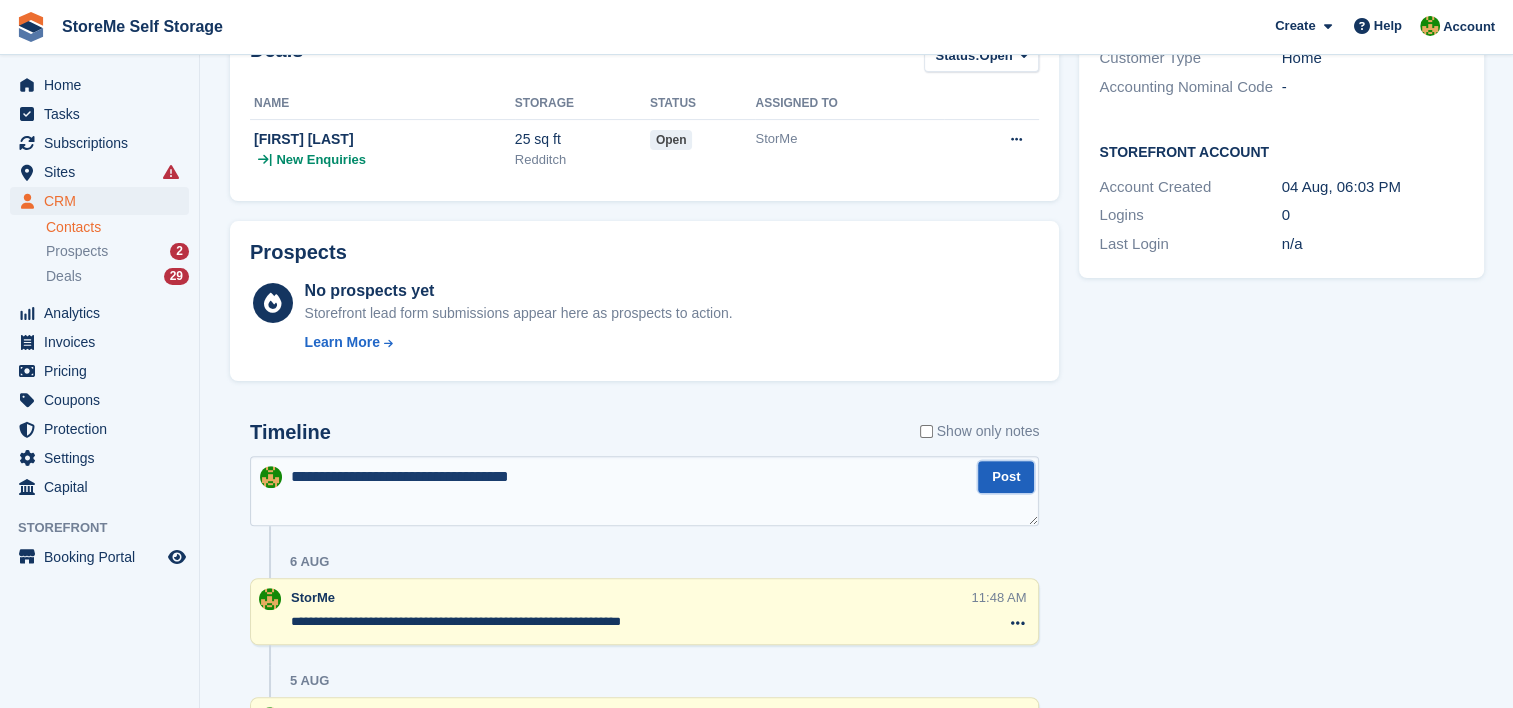 click on "Post" at bounding box center [1006, 477] 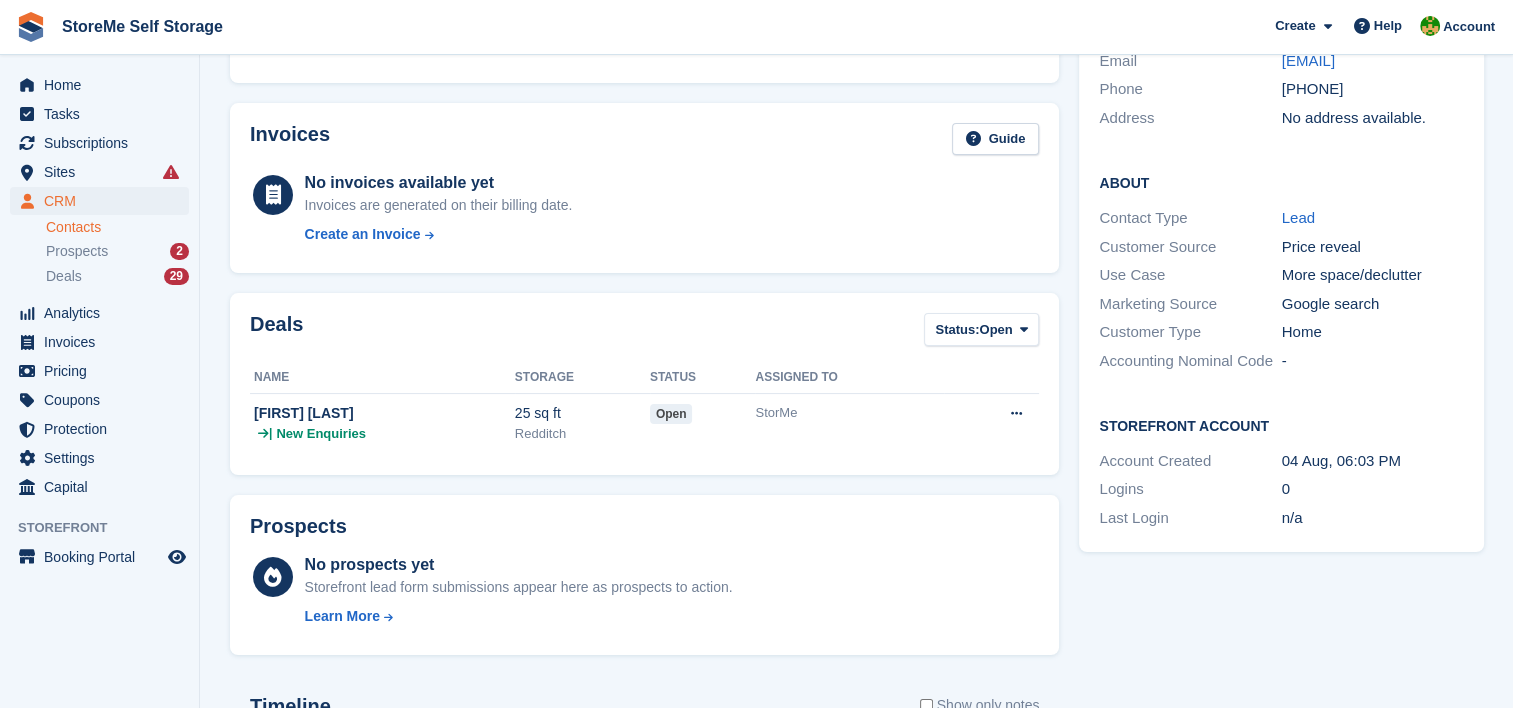 scroll, scrollTop: 0, scrollLeft: 0, axis: both 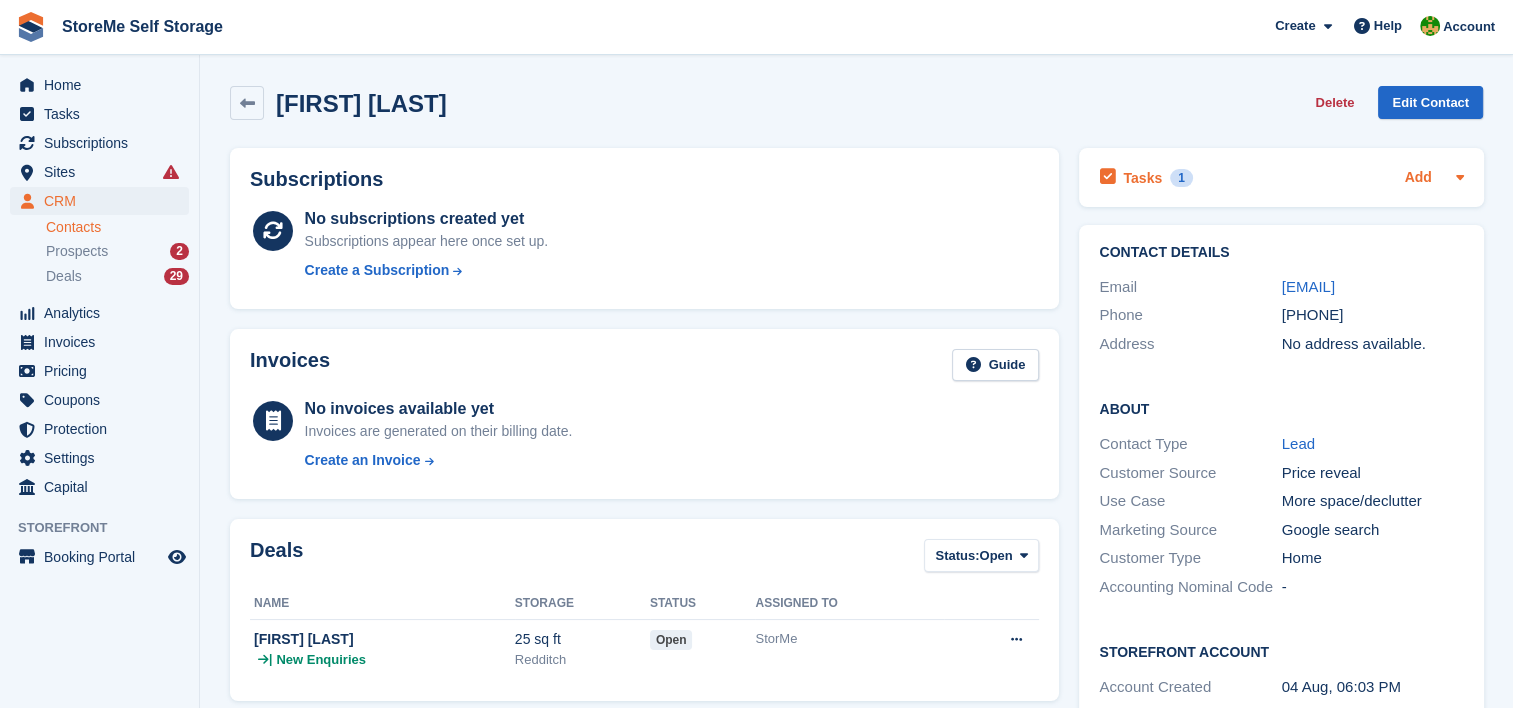 click on "Add" at bounding box center [1418, 178] 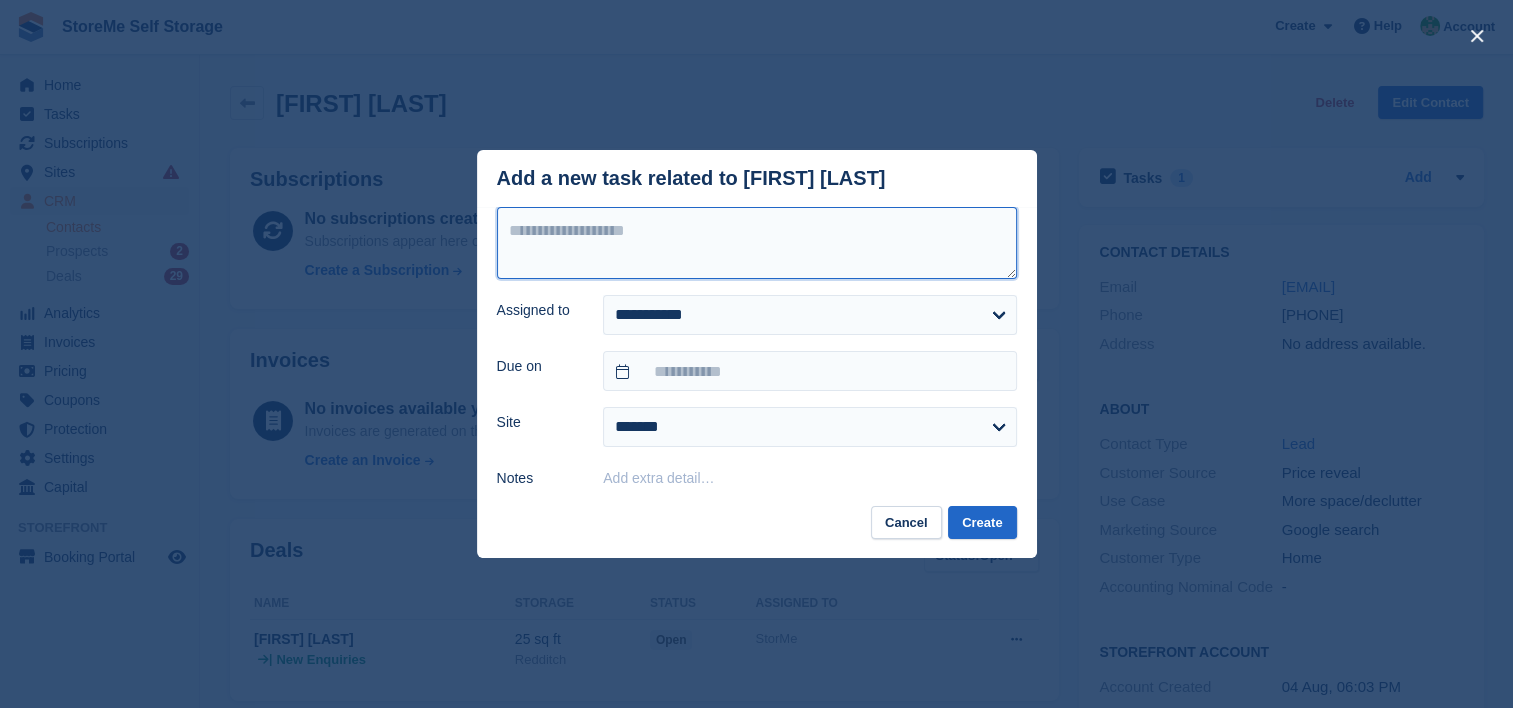 click at bounding box center (757, 243) 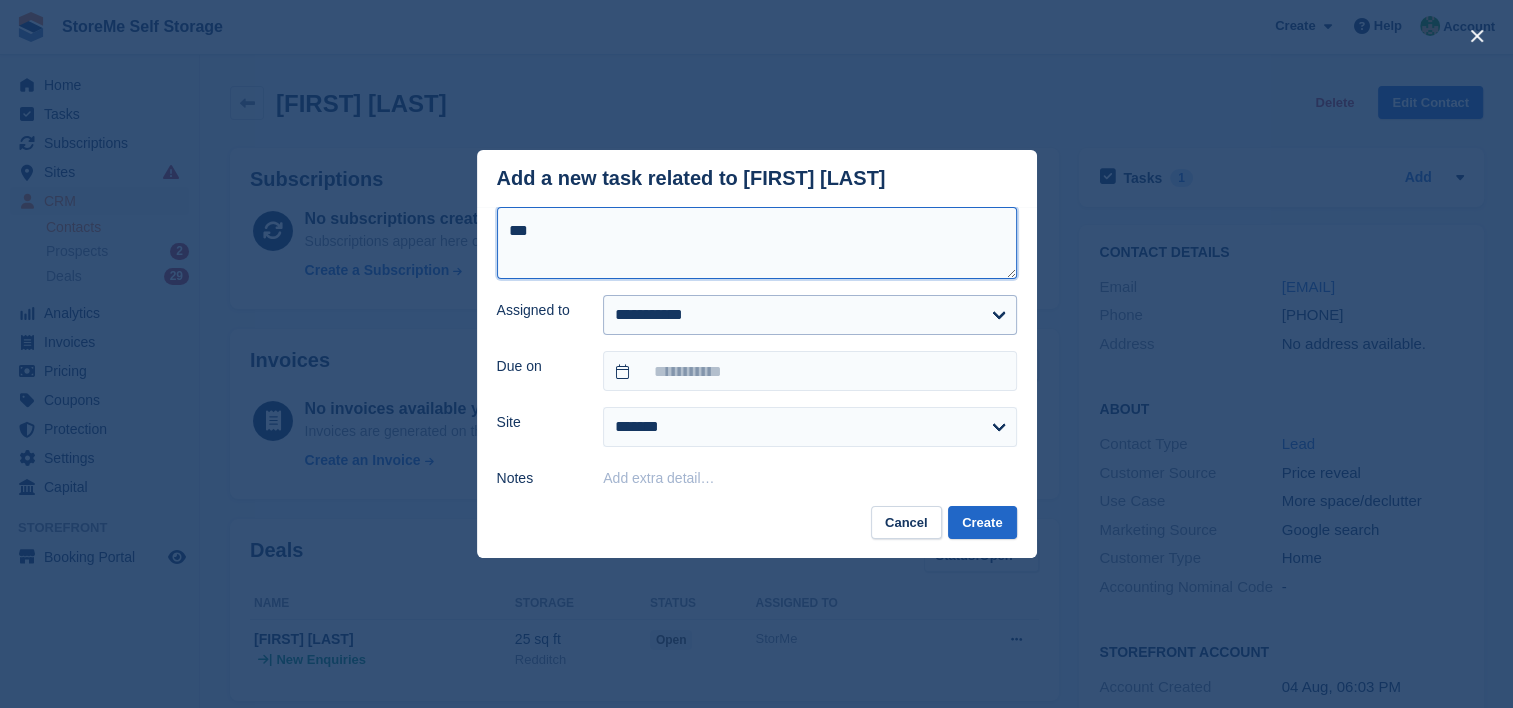 type on "**" 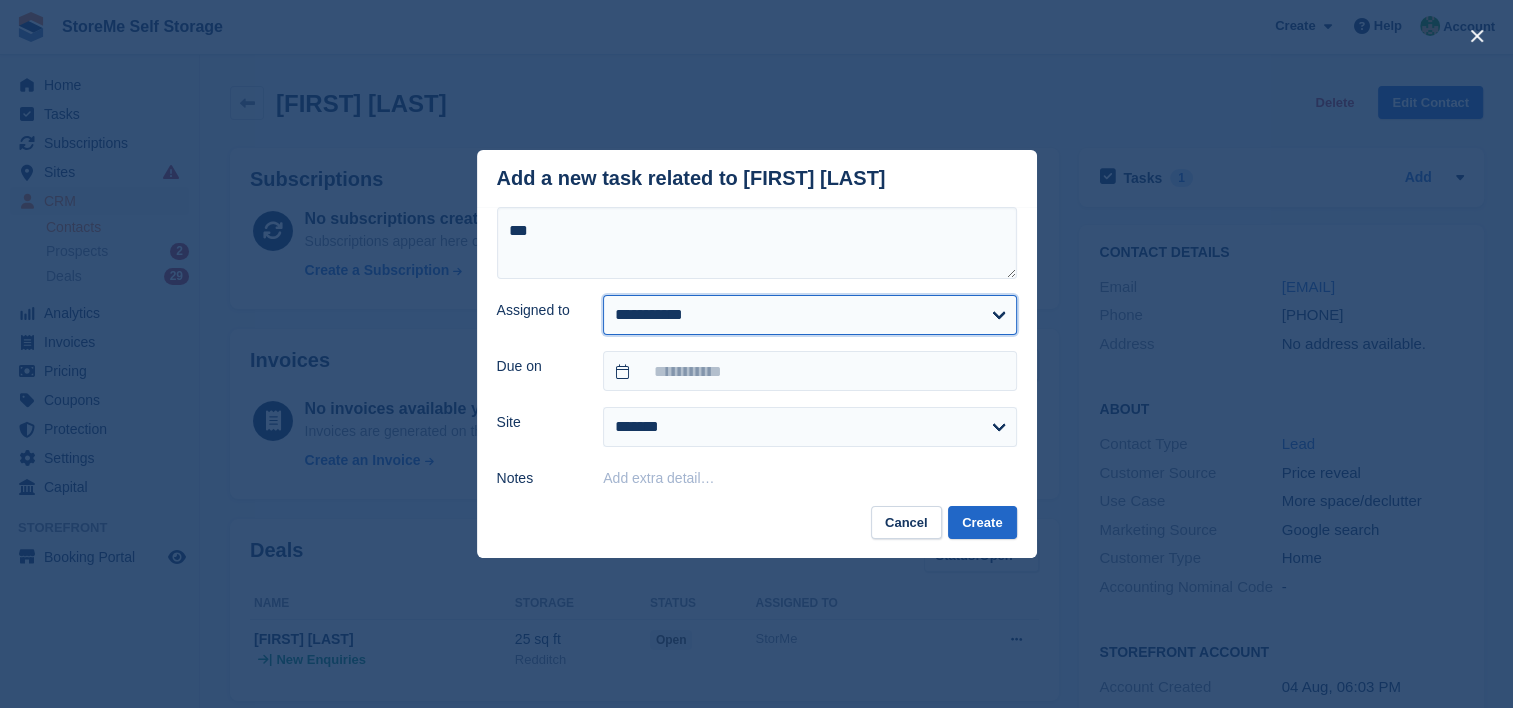 click on "**********" at bounding box center [809, 315] 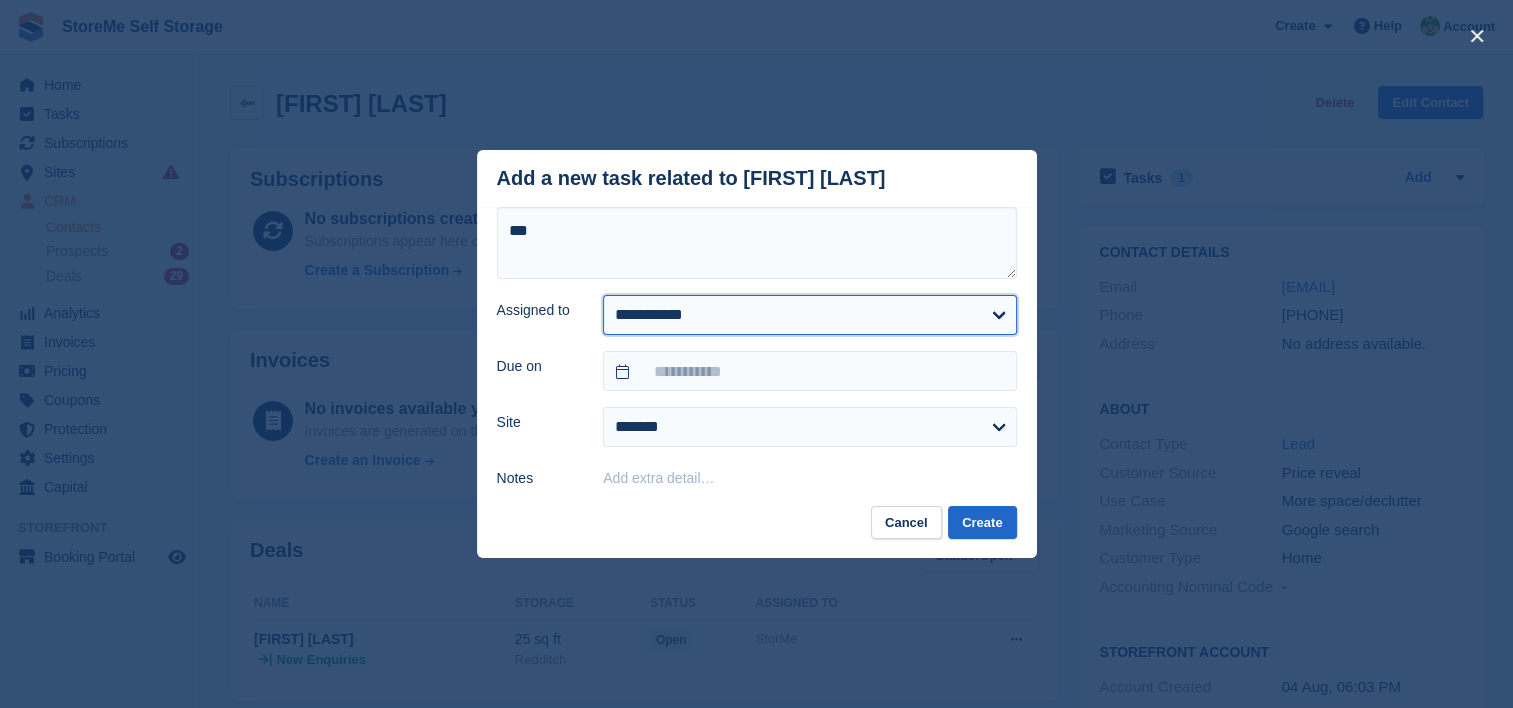 select on "**" 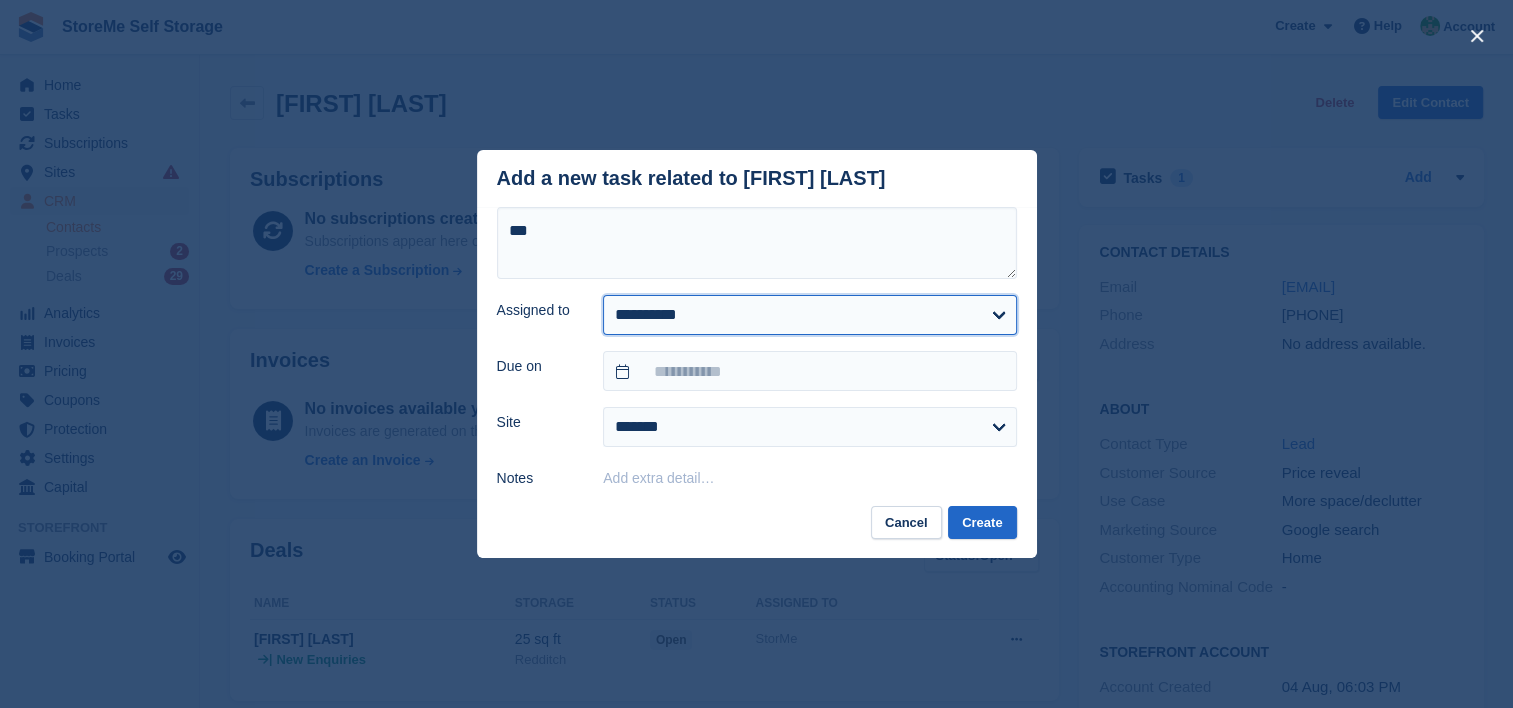click on "**********" at bounding box center (809, 315) 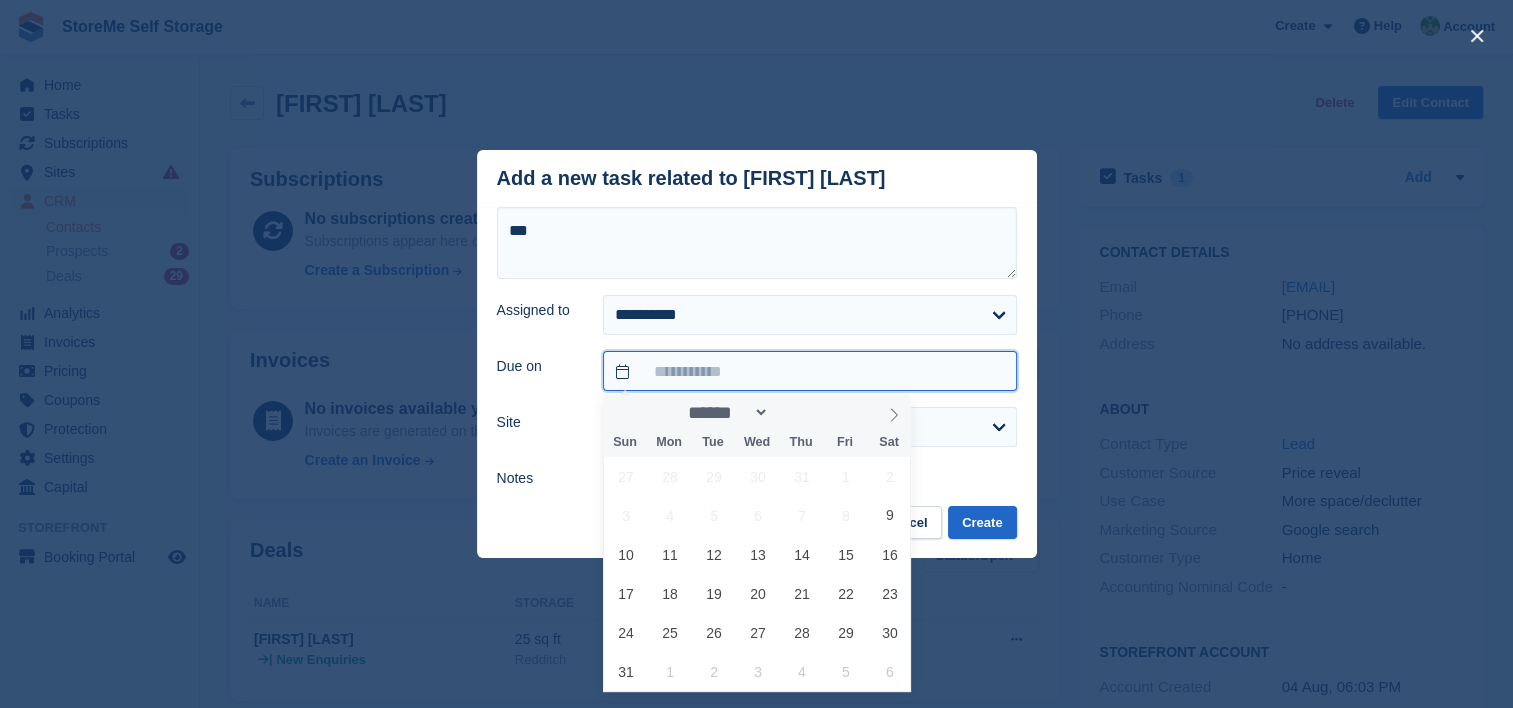 click at bounding box center (809, 371) 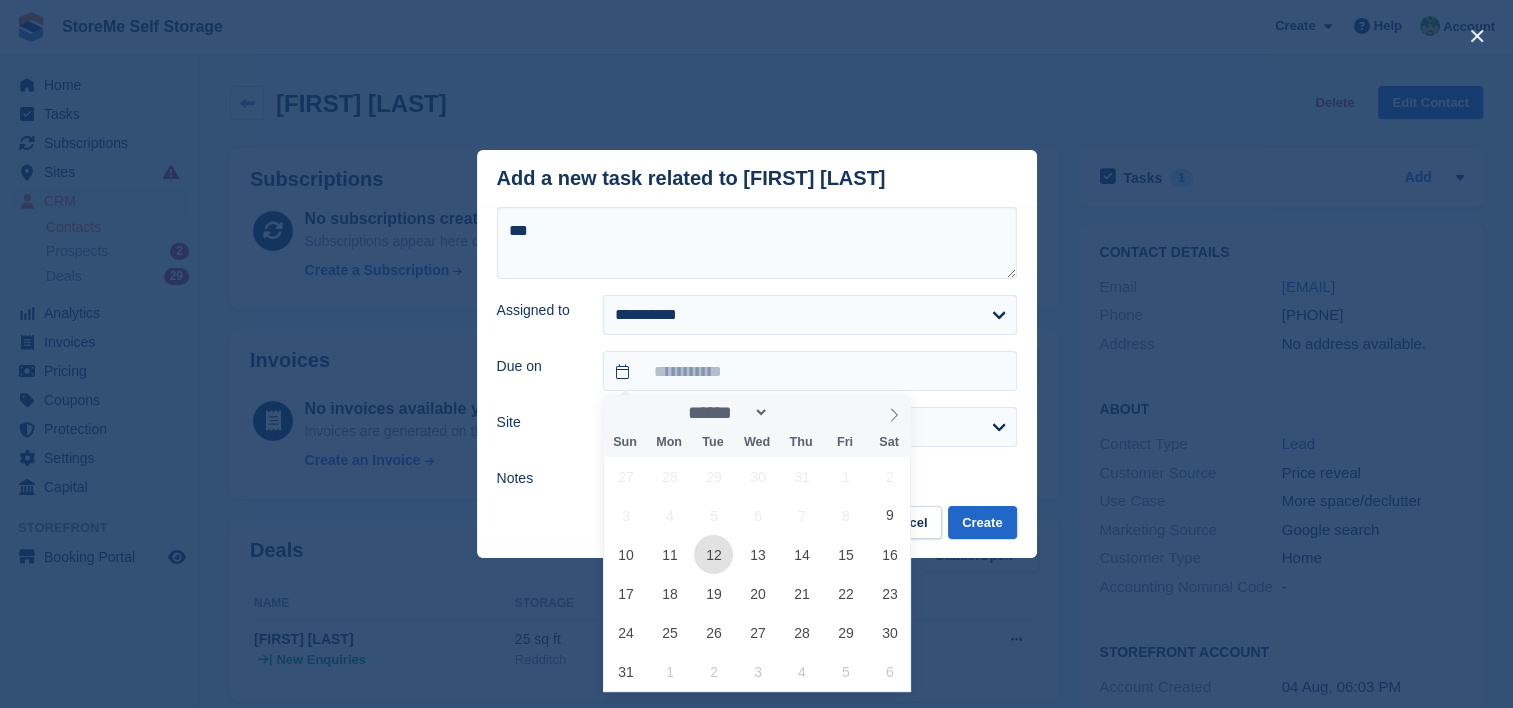 click on "12" at bounding box center (713, 554) 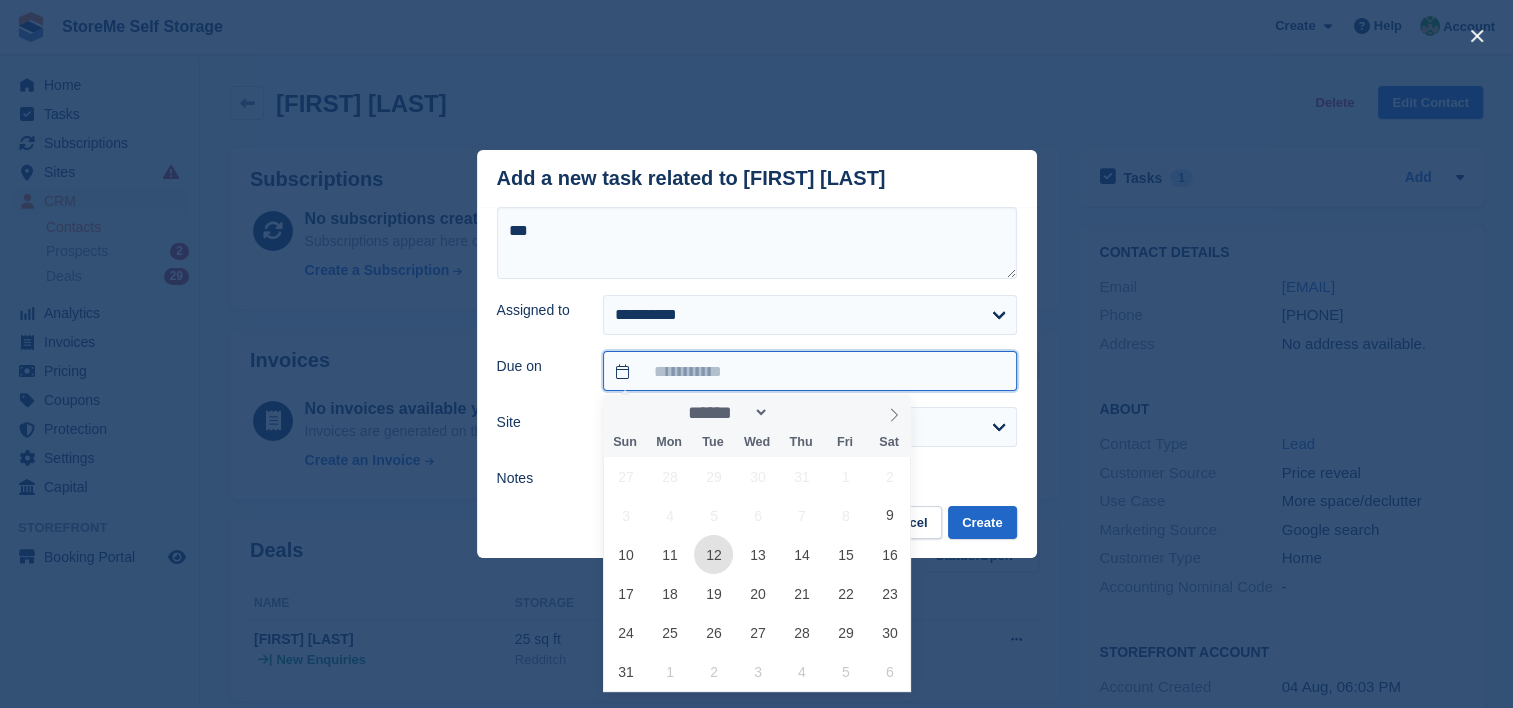 type on "**********" 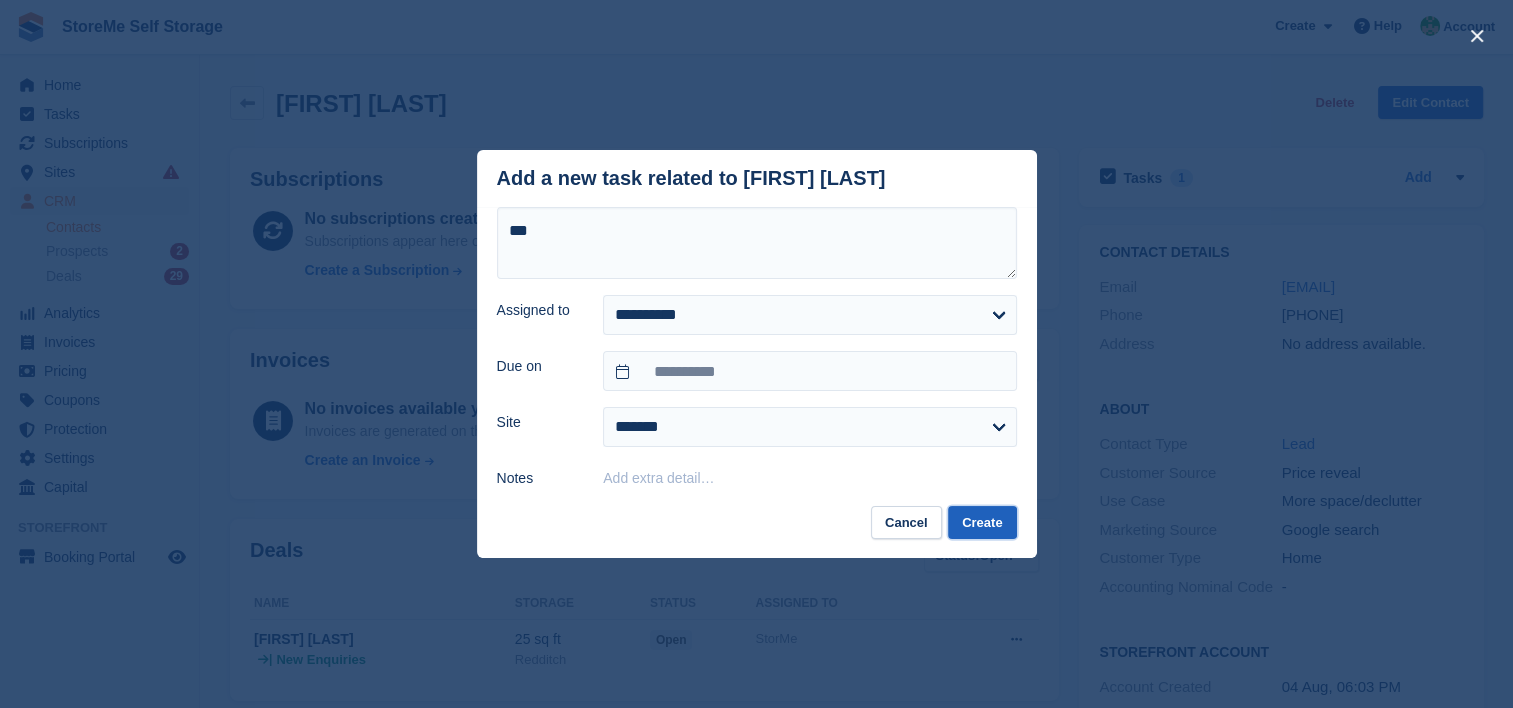 click on "Create" at bounding box center [982, 522] 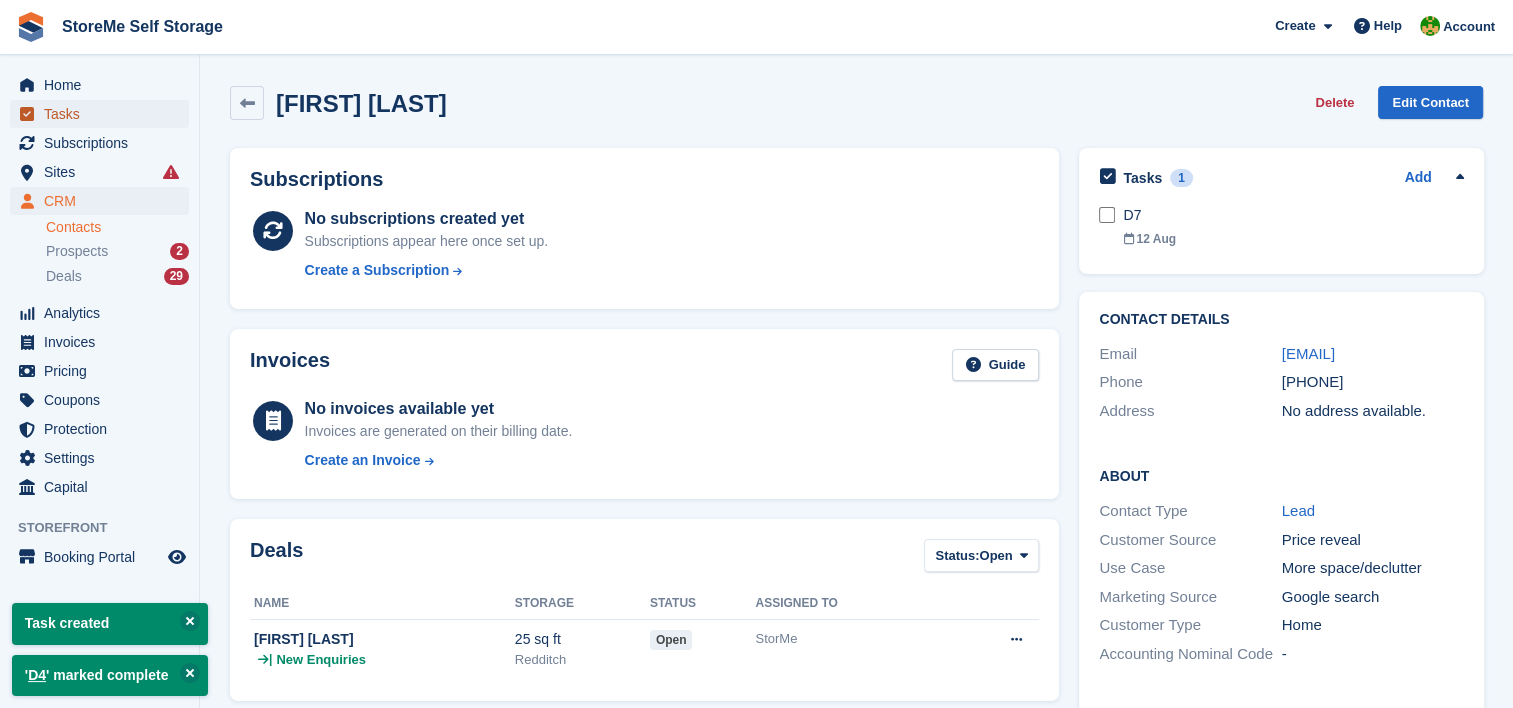 click on "Tasks" at bounding box center (104, 114) 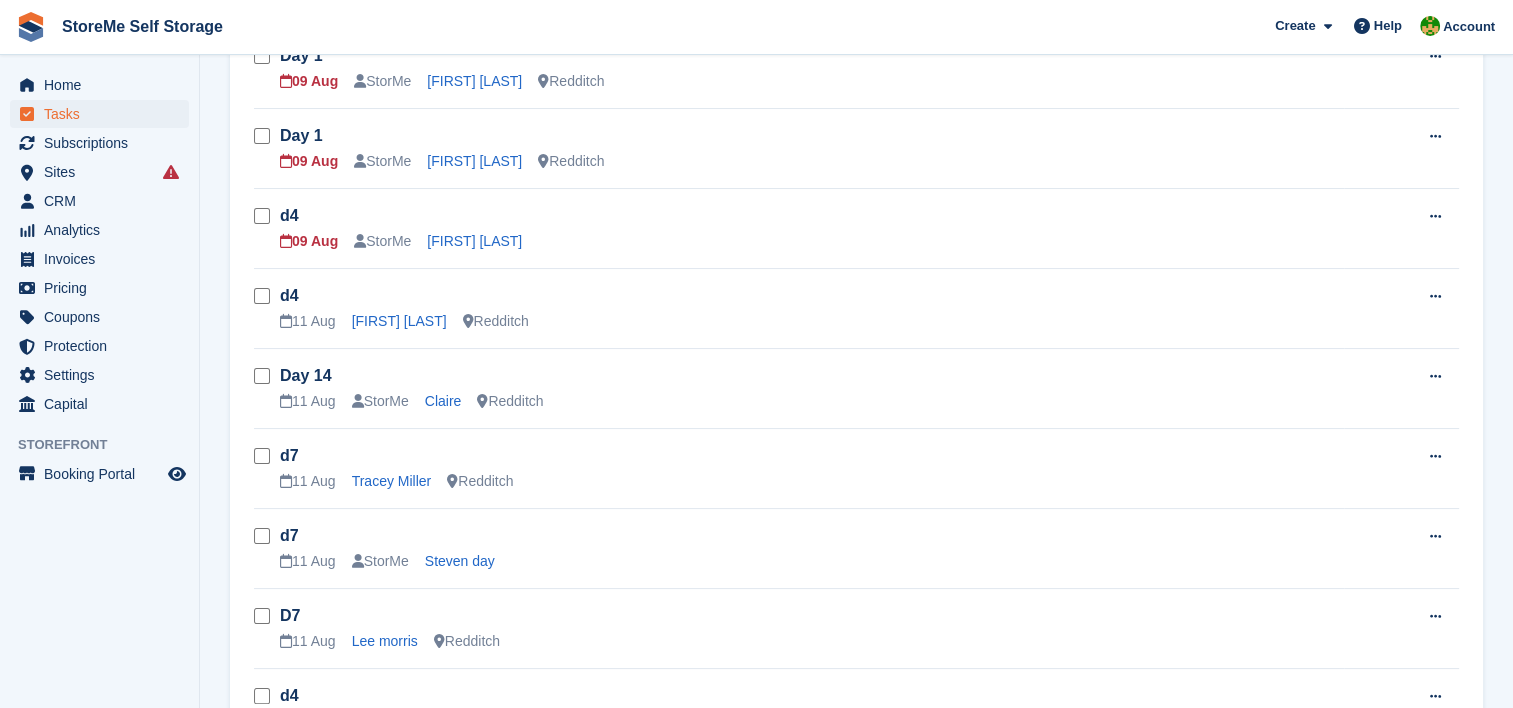 scroll, scrollTop: 0, scrollLeft: 0, axis: both 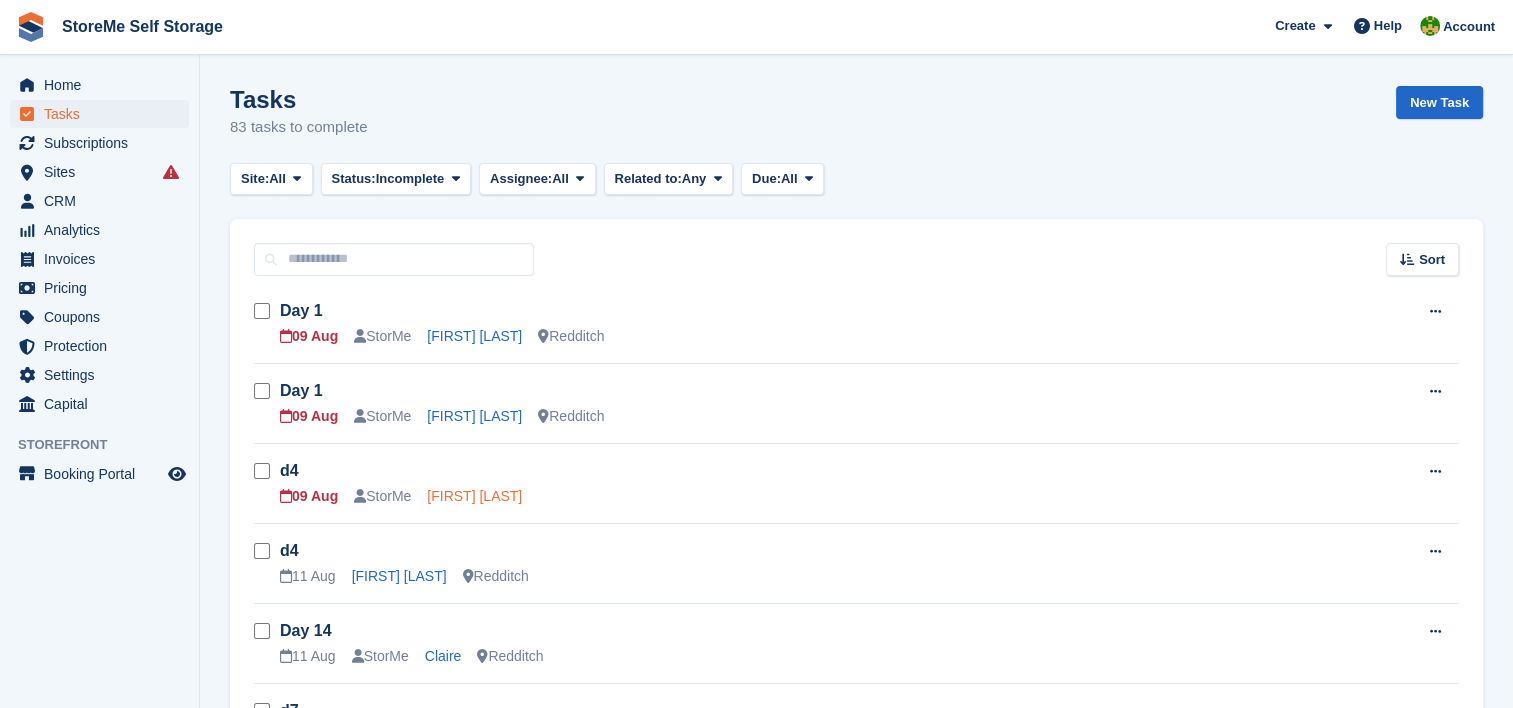 click on "[FIRST] [LAST]" at bounding box center [474, 496] 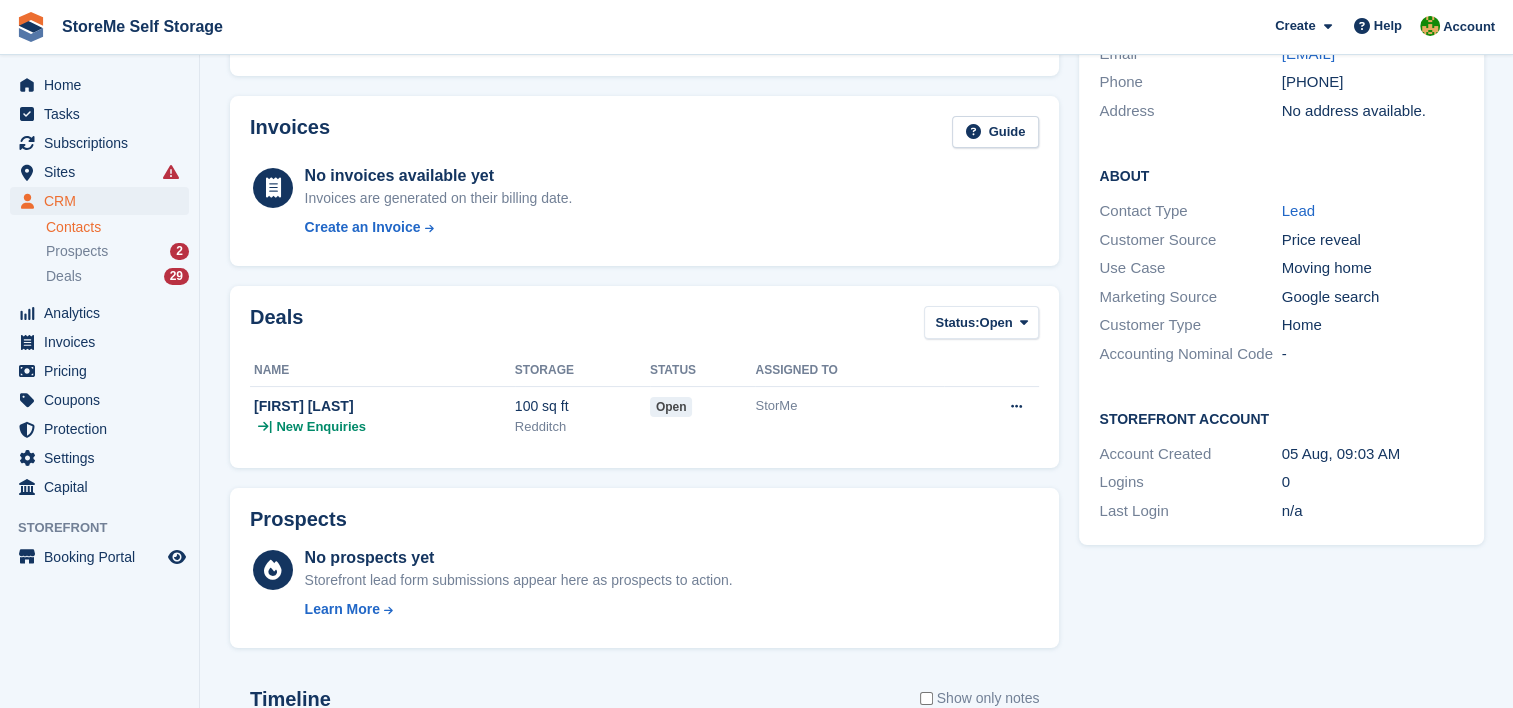 scroll, scrollTop: 0, scrollLeft: 0, axis: both 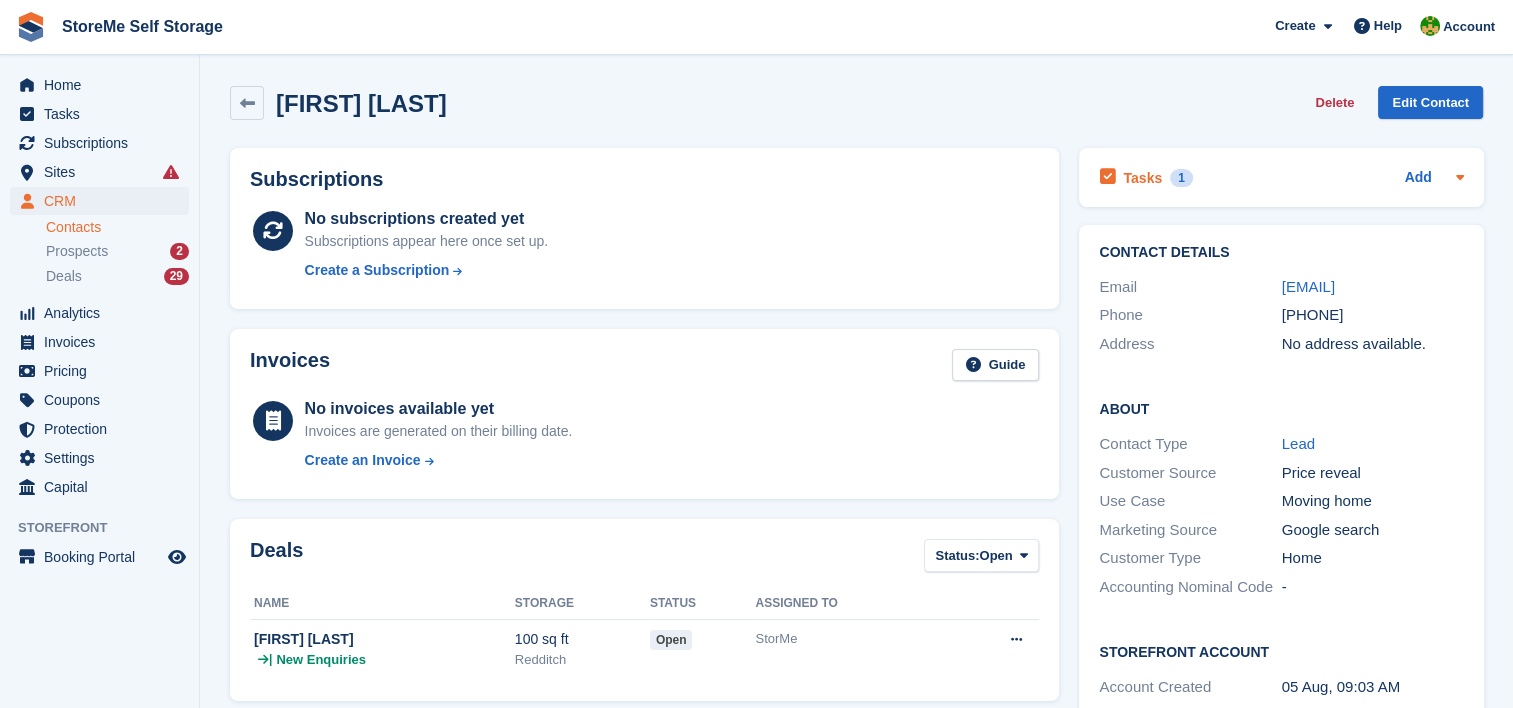click on "Tasks" at bounding box center (1142, 178) 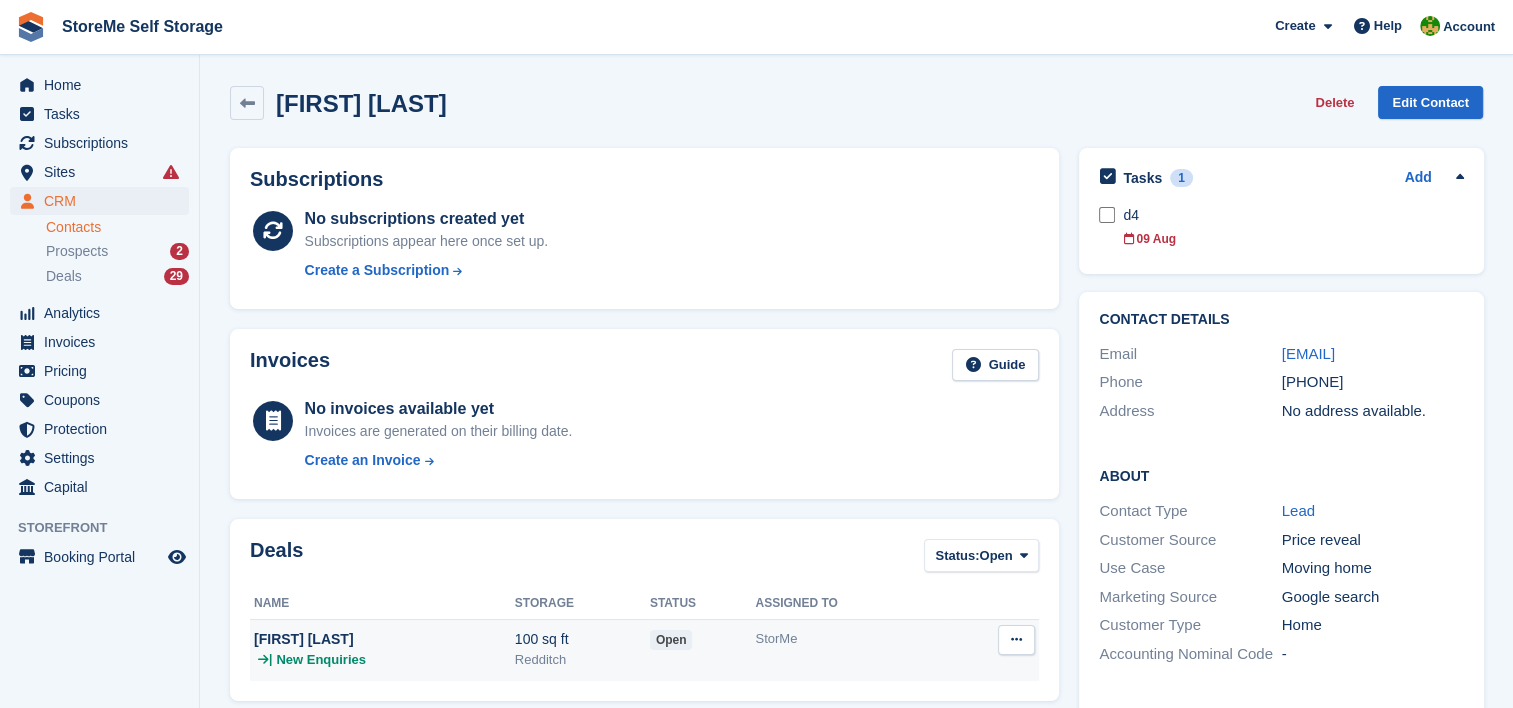 scroll, scrollTop: 800, scrollLeft: 0, axis: vertical 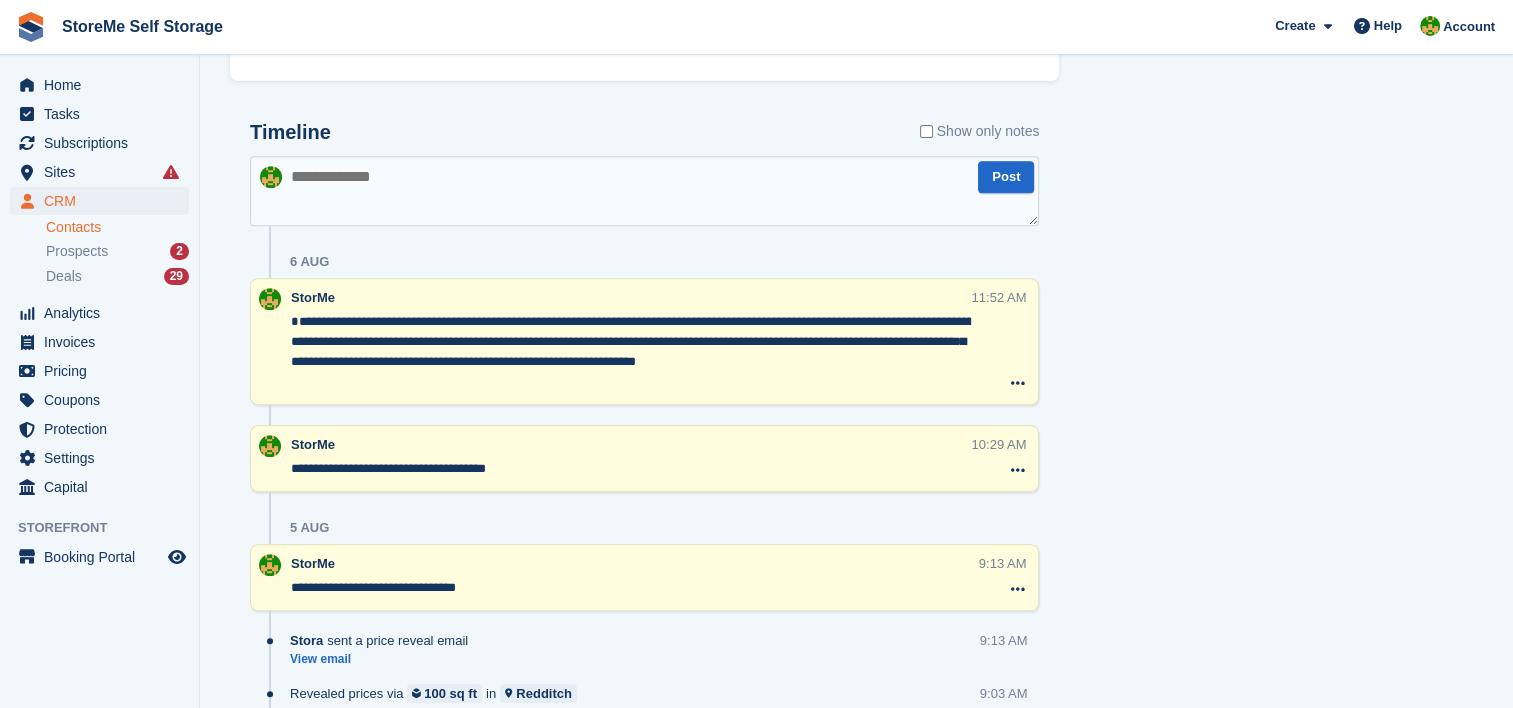click at bounding box center (644, 191) 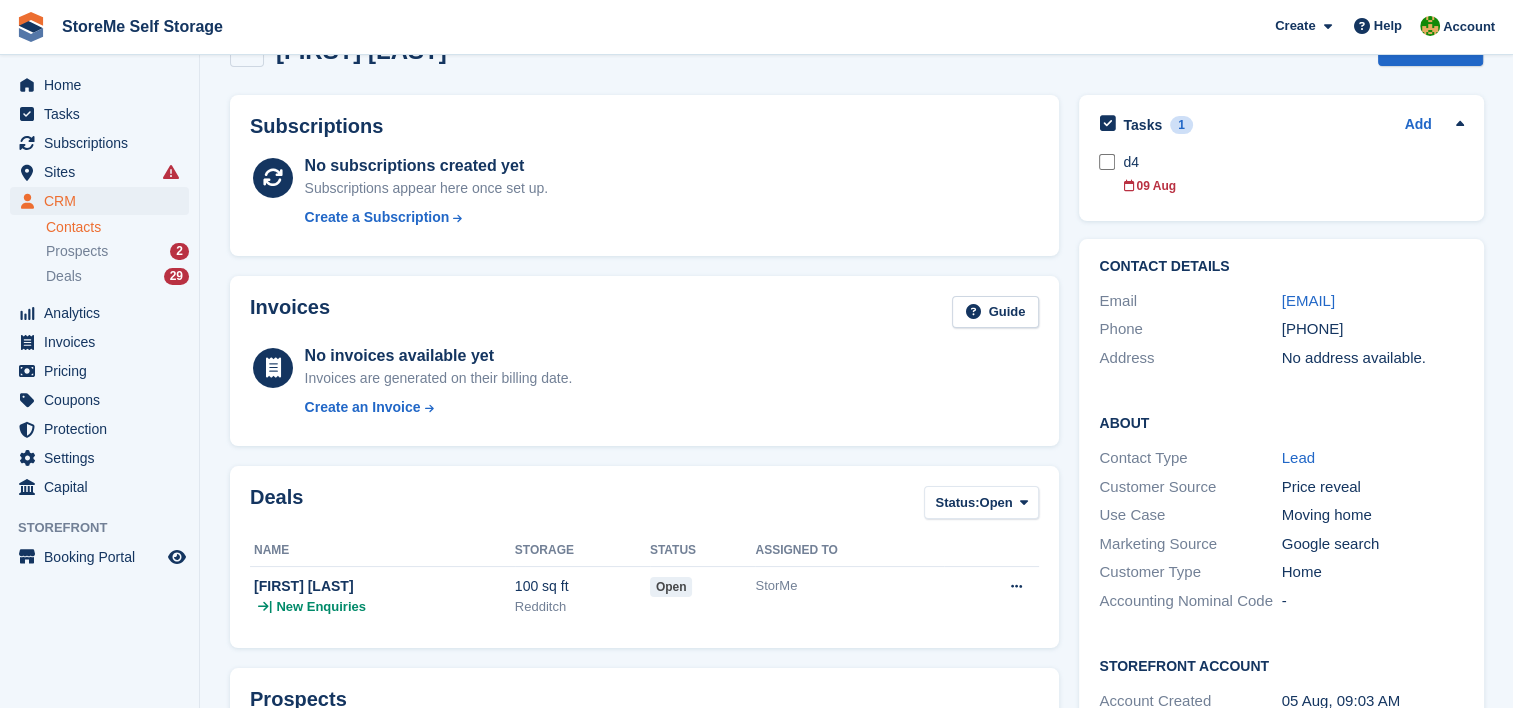 scroll, scrollTop: 0, scrollLeft: 0, axis: both 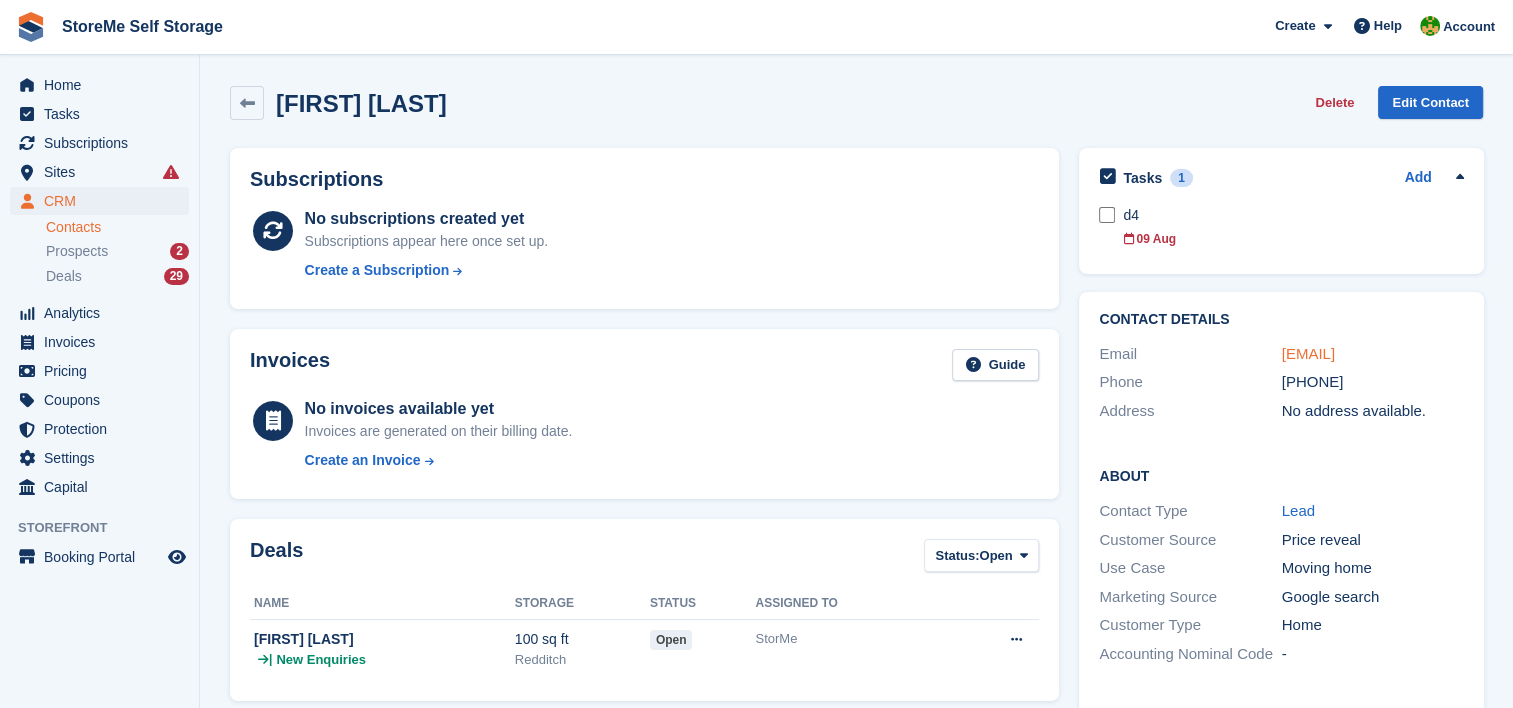 drag, startPoint x: 1452, startPoint y: 350, endPoint x: 1280, endPoint y: 353, distance: 172.02615 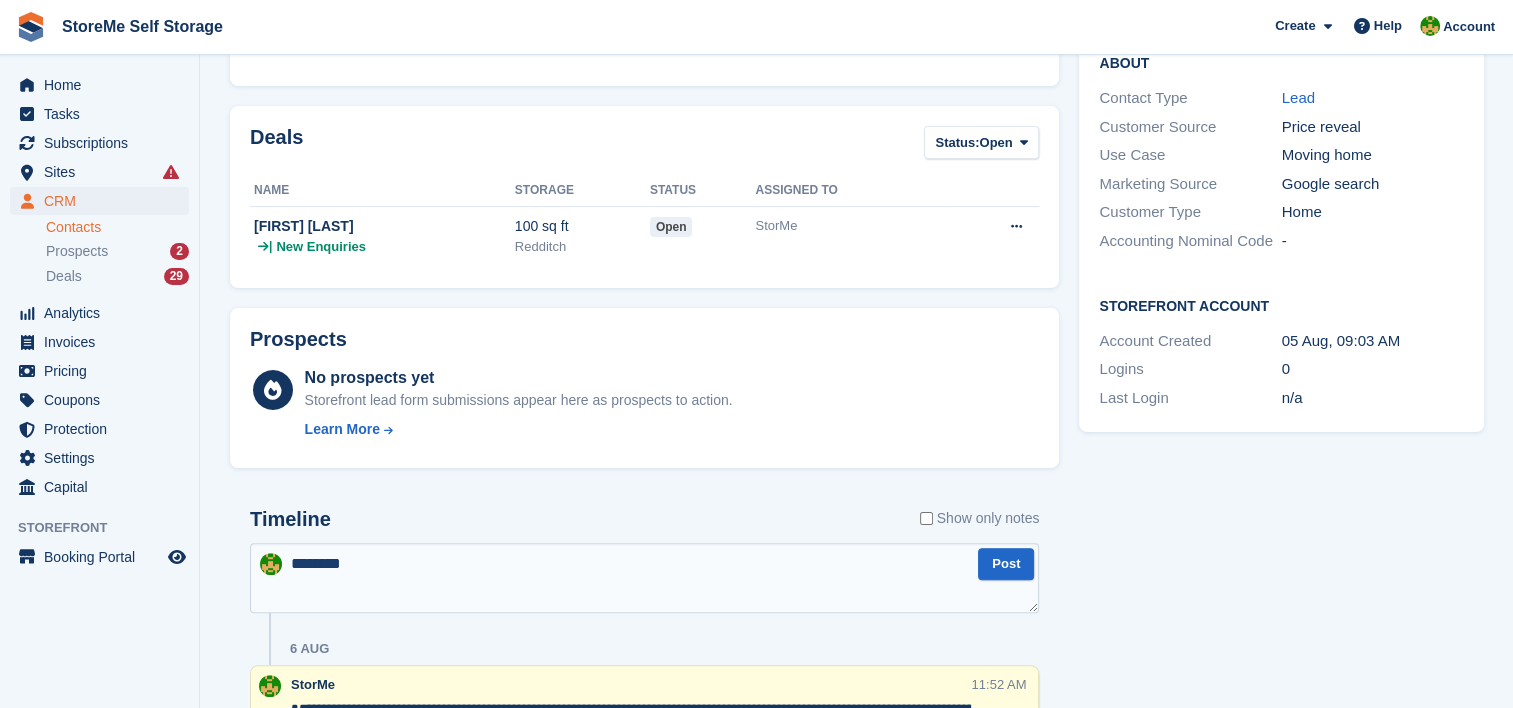 scroll, scrollTop: 700, scrollLeft: 0, axis: vertical 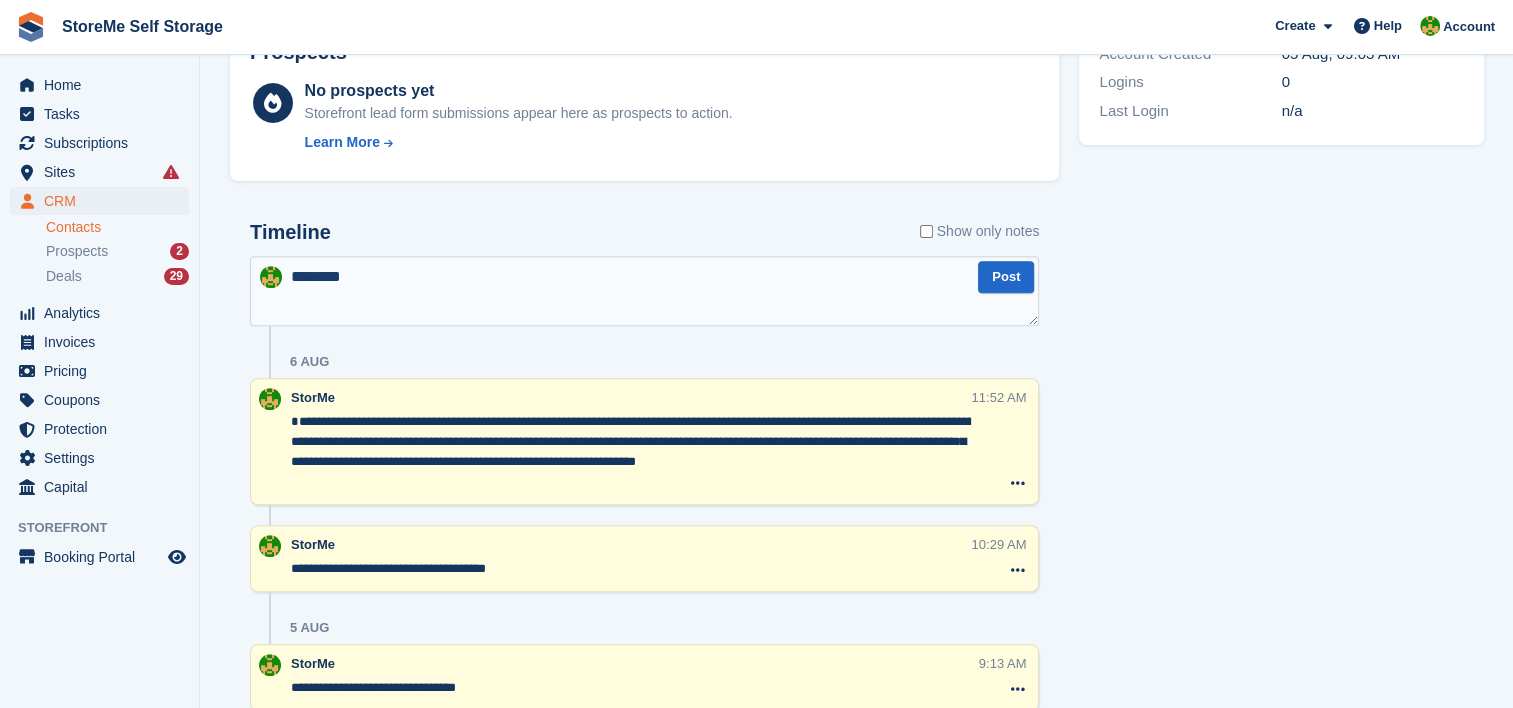 click on "*******" at bounding box center [644, 291] 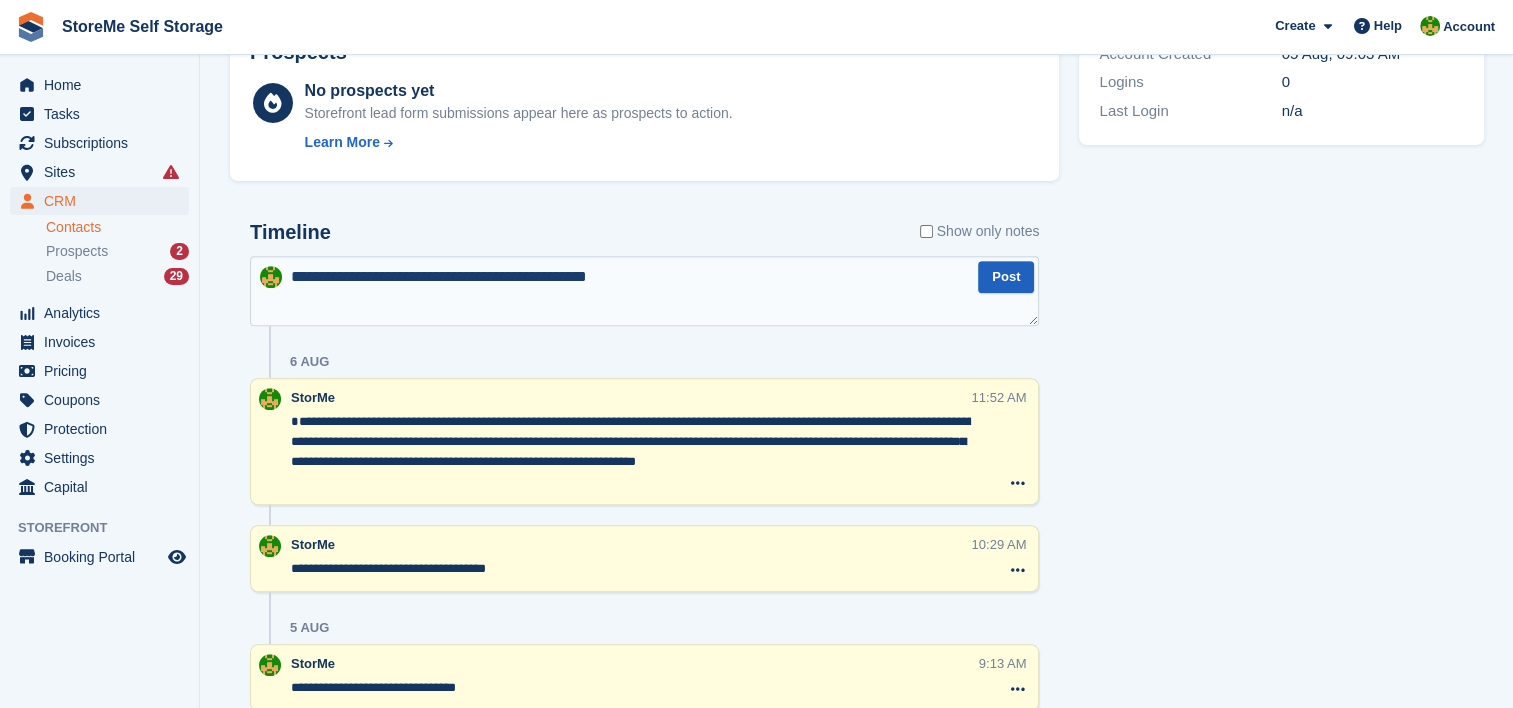 type on "**********" 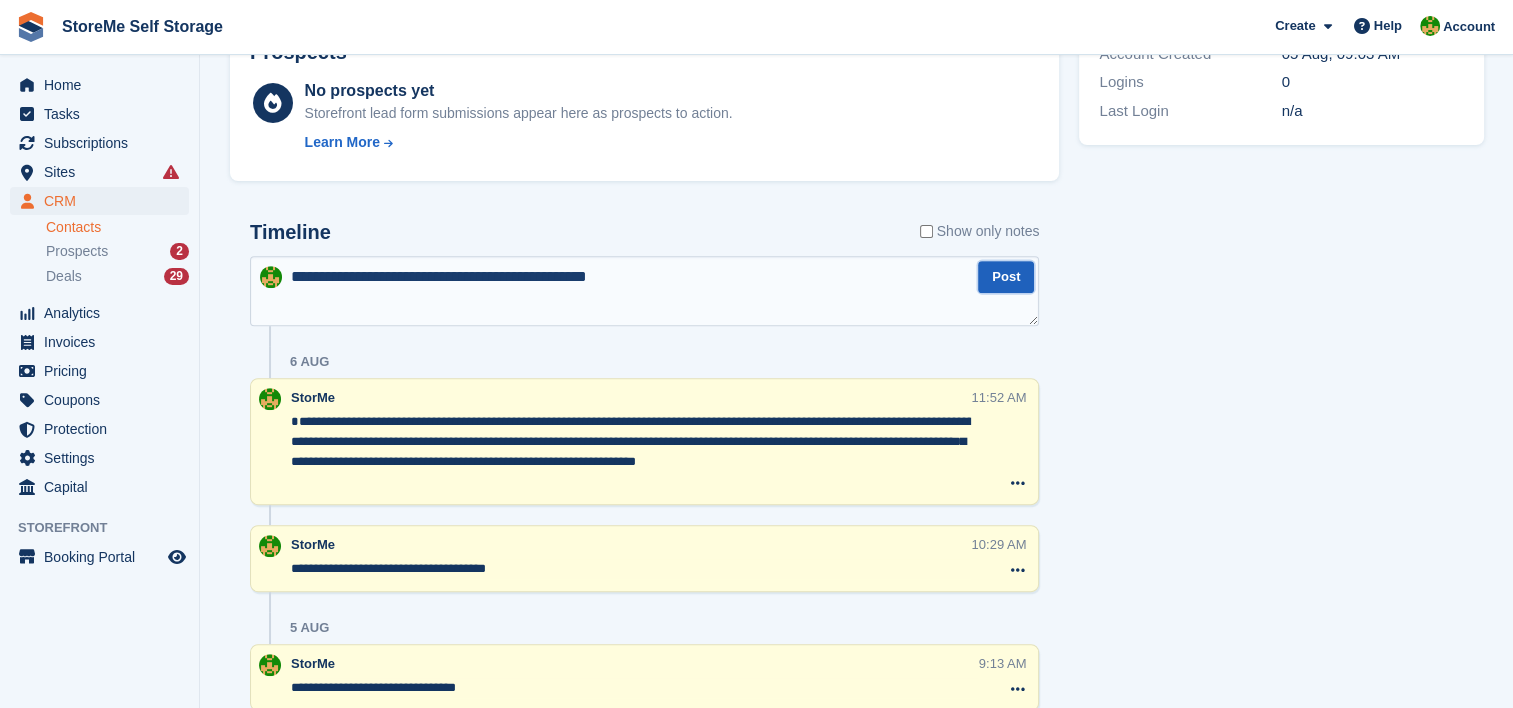 click on "Post" at bounding box center [1006, 277] 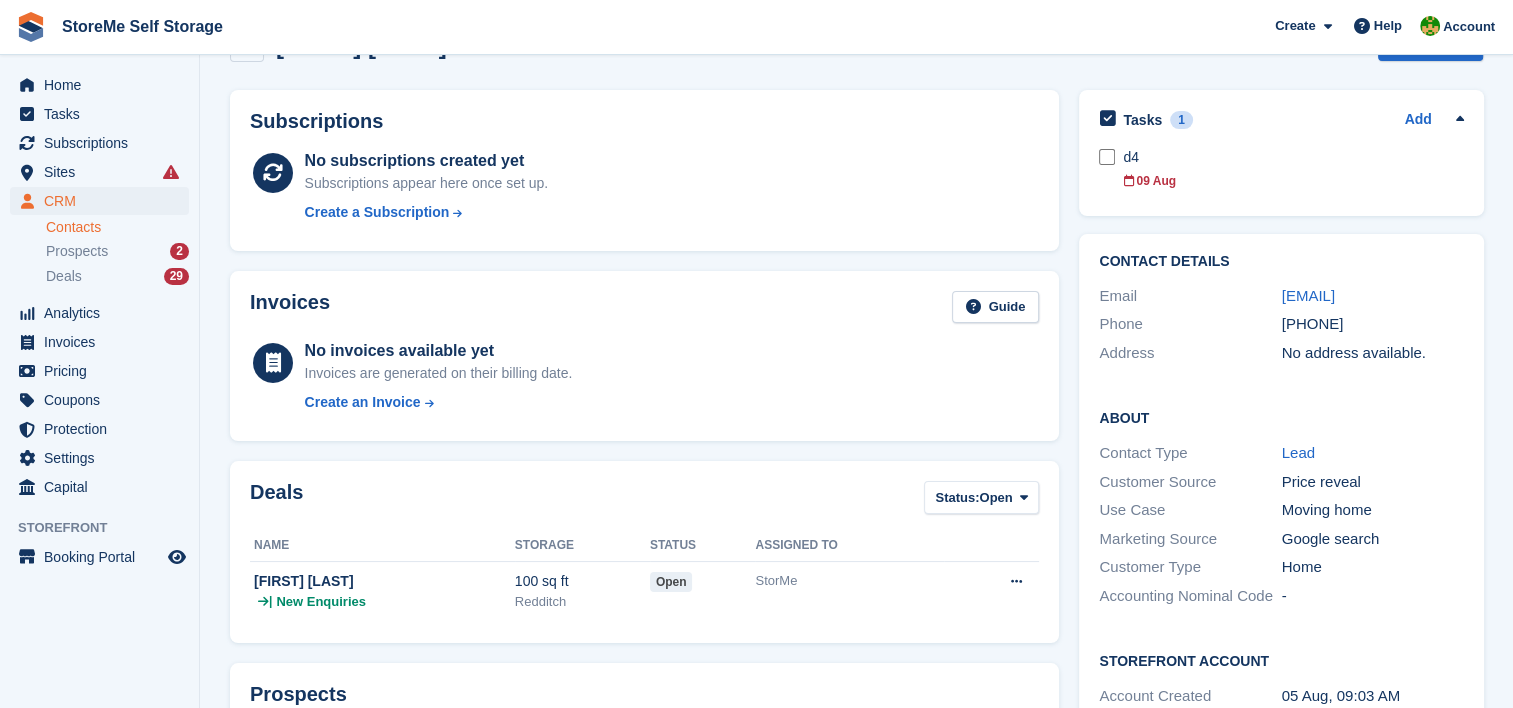 scroll, scrollTop: 0, scrollLeft: 0, axis: both 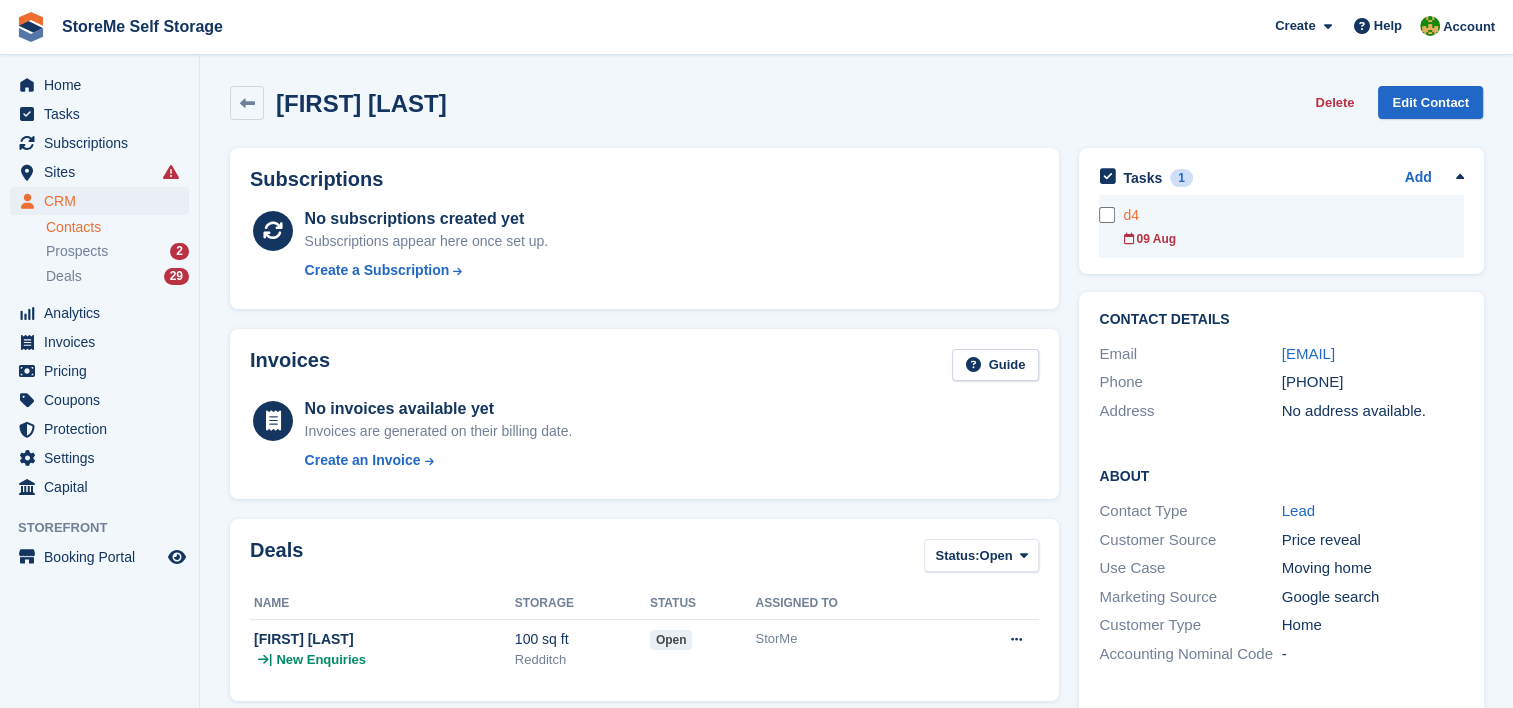 click on "d4
09 Aug" at bounding box center (1293, 226) 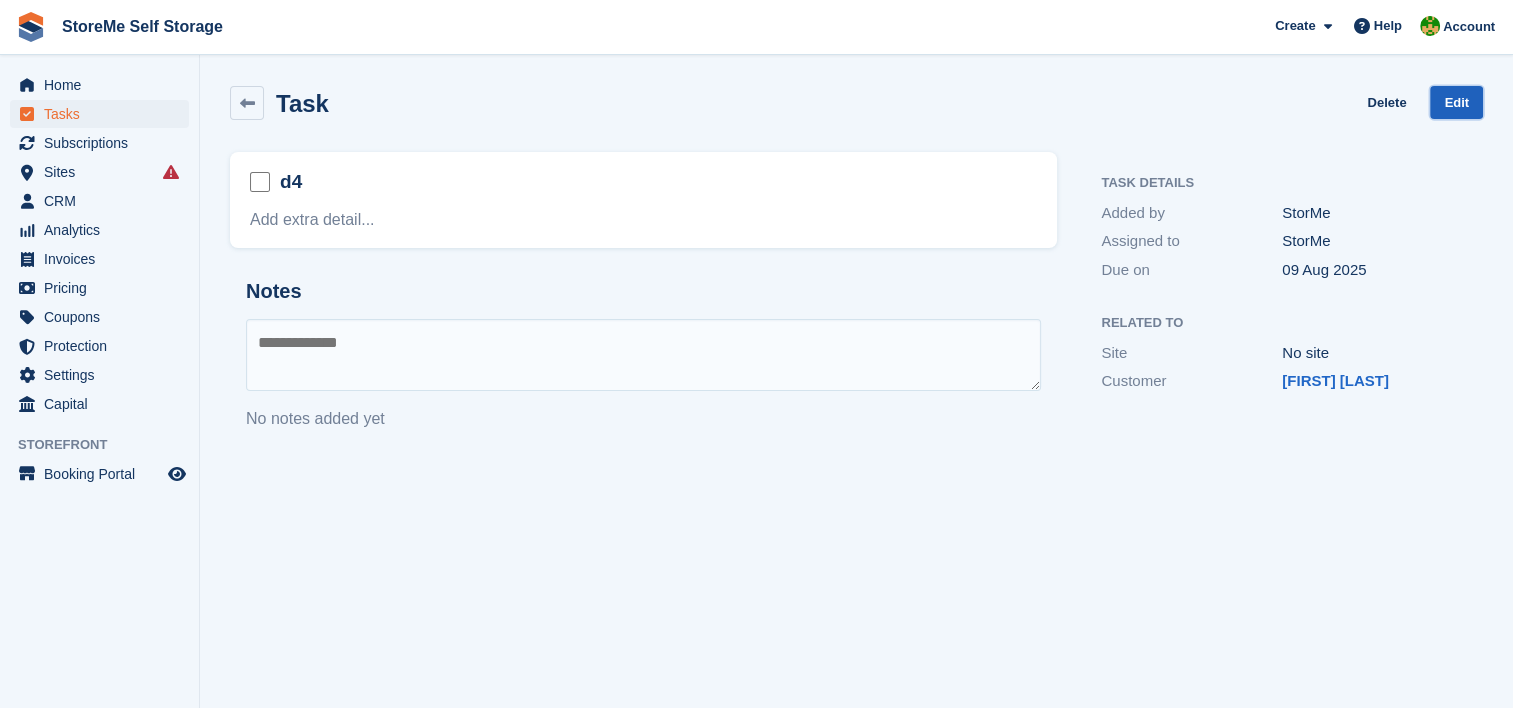 click on "Edit" at bounding box center [1456, 102] 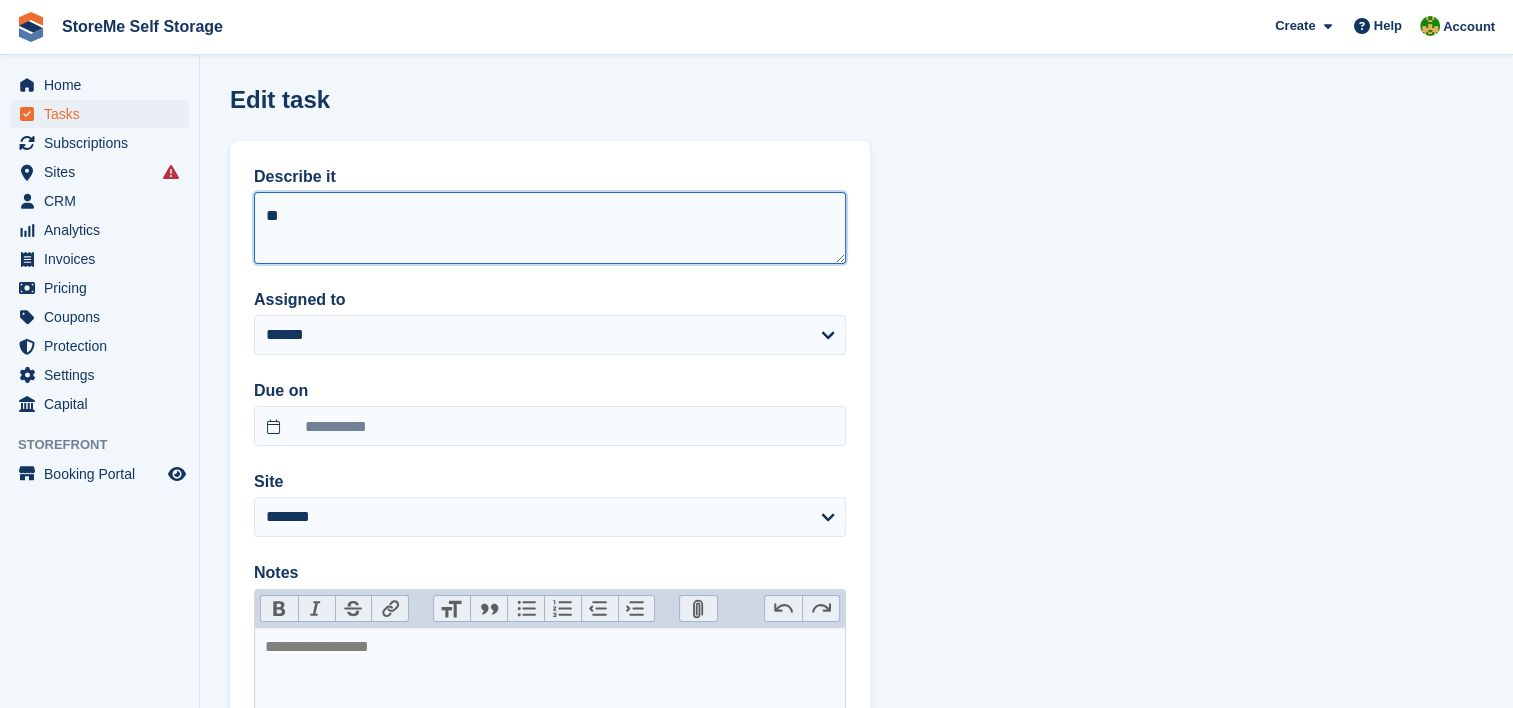 click on "**" at bounding box center [550, 228] 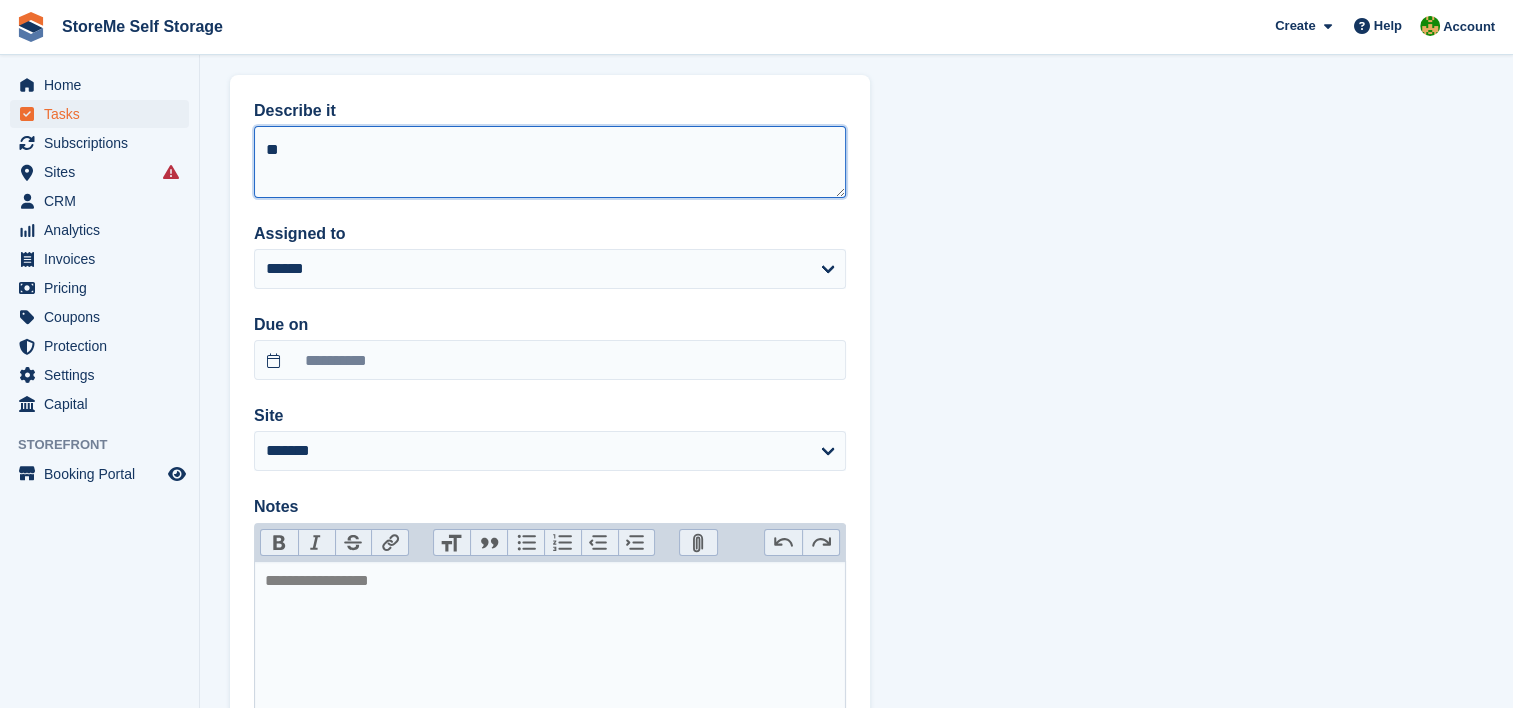 scroll, scrollTop: 200, scrollLeft: 0, axis: vertical 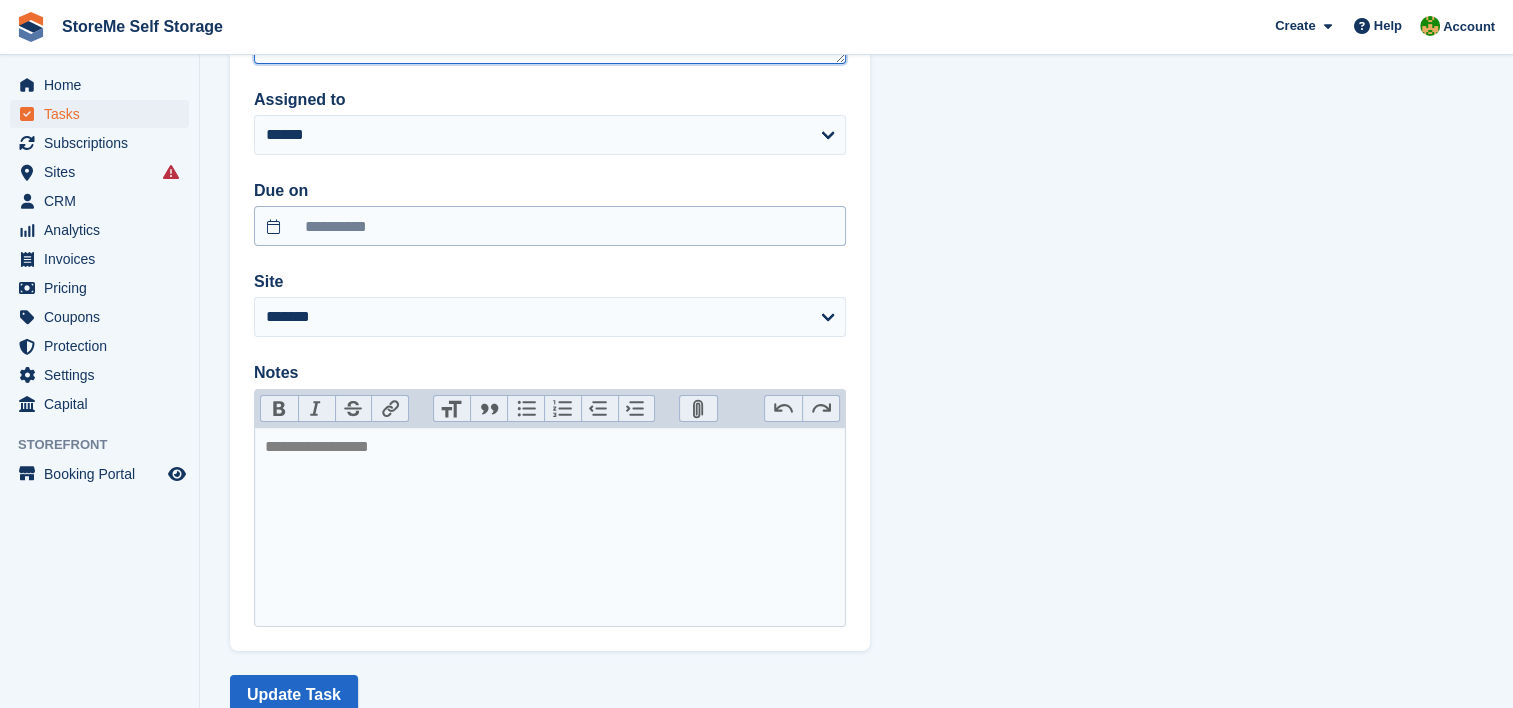 type on "**" 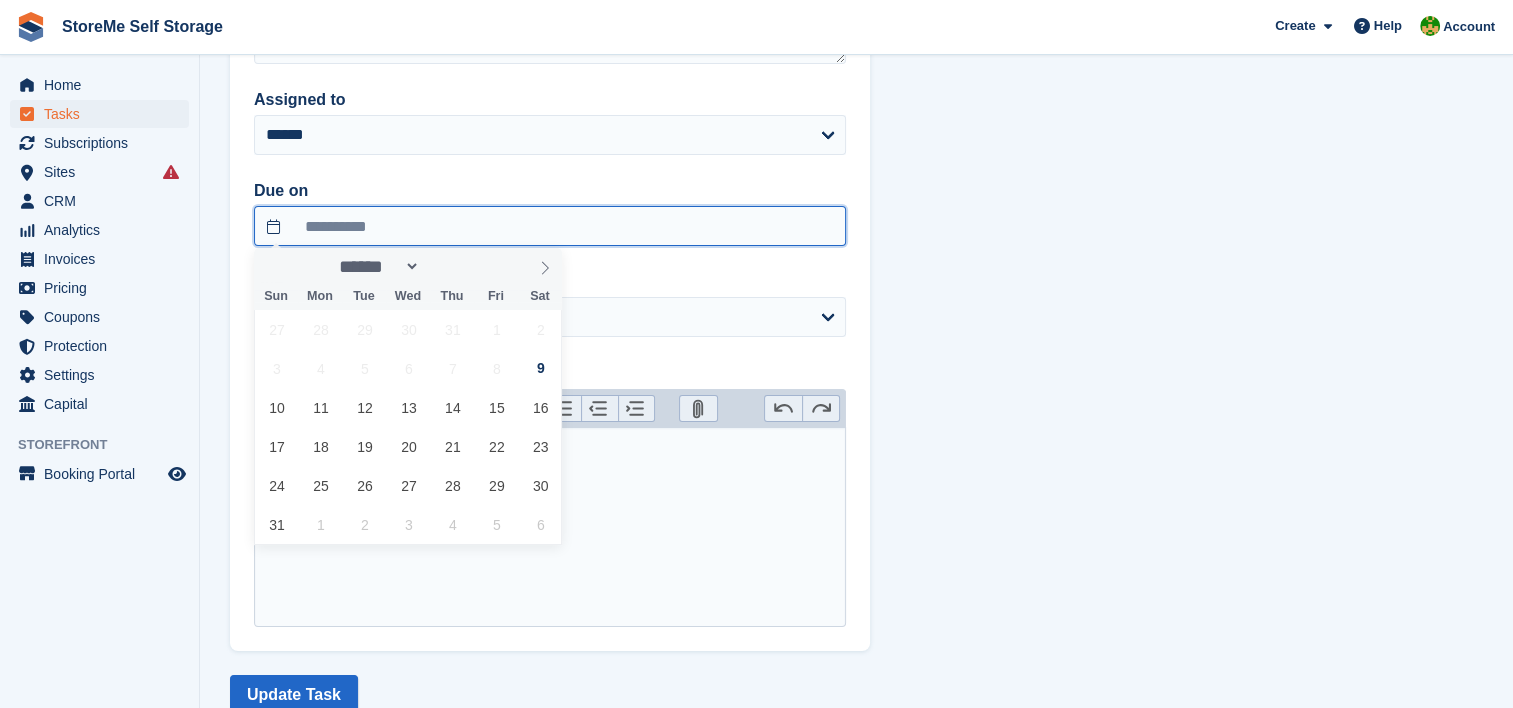 click on "**********" at bounding box center [550, 226] 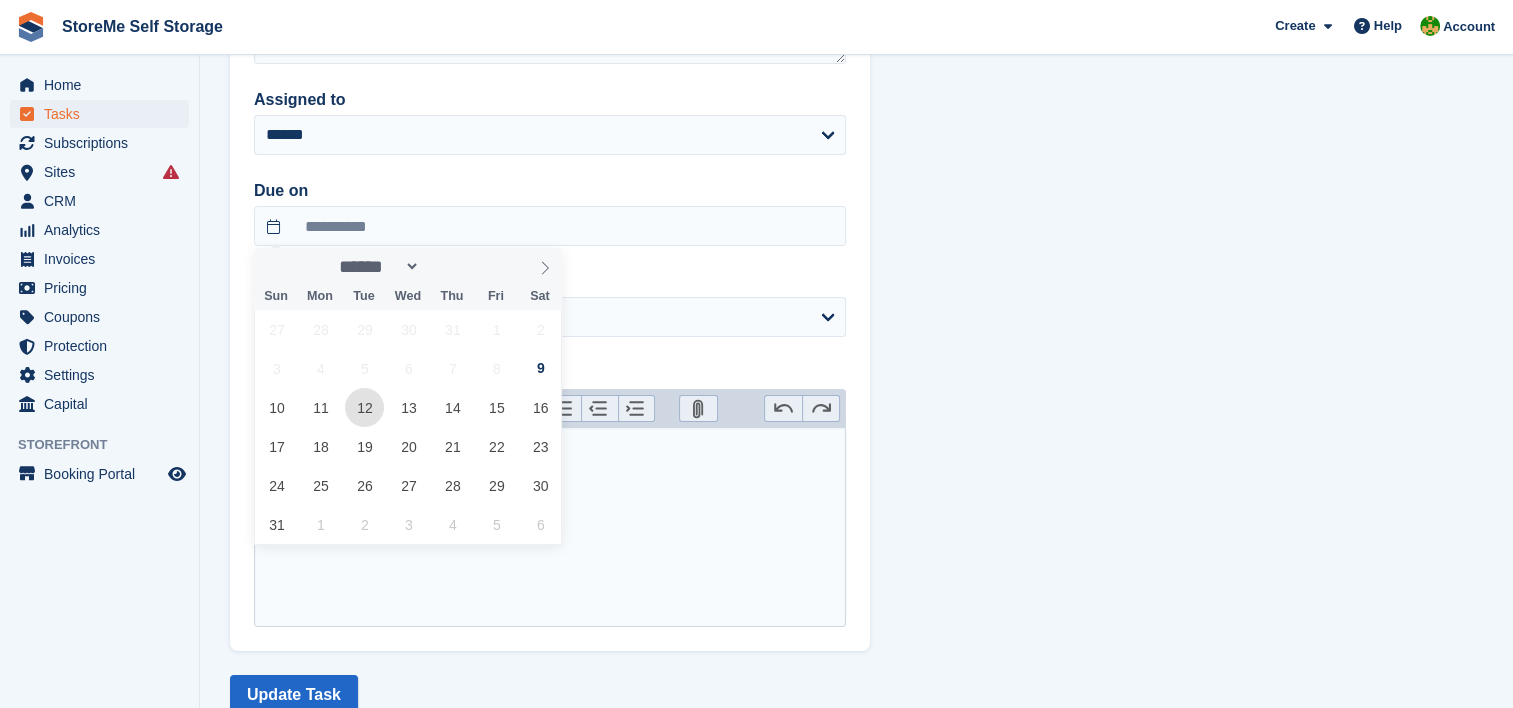 click on "12" at bounding box center (364, 407) 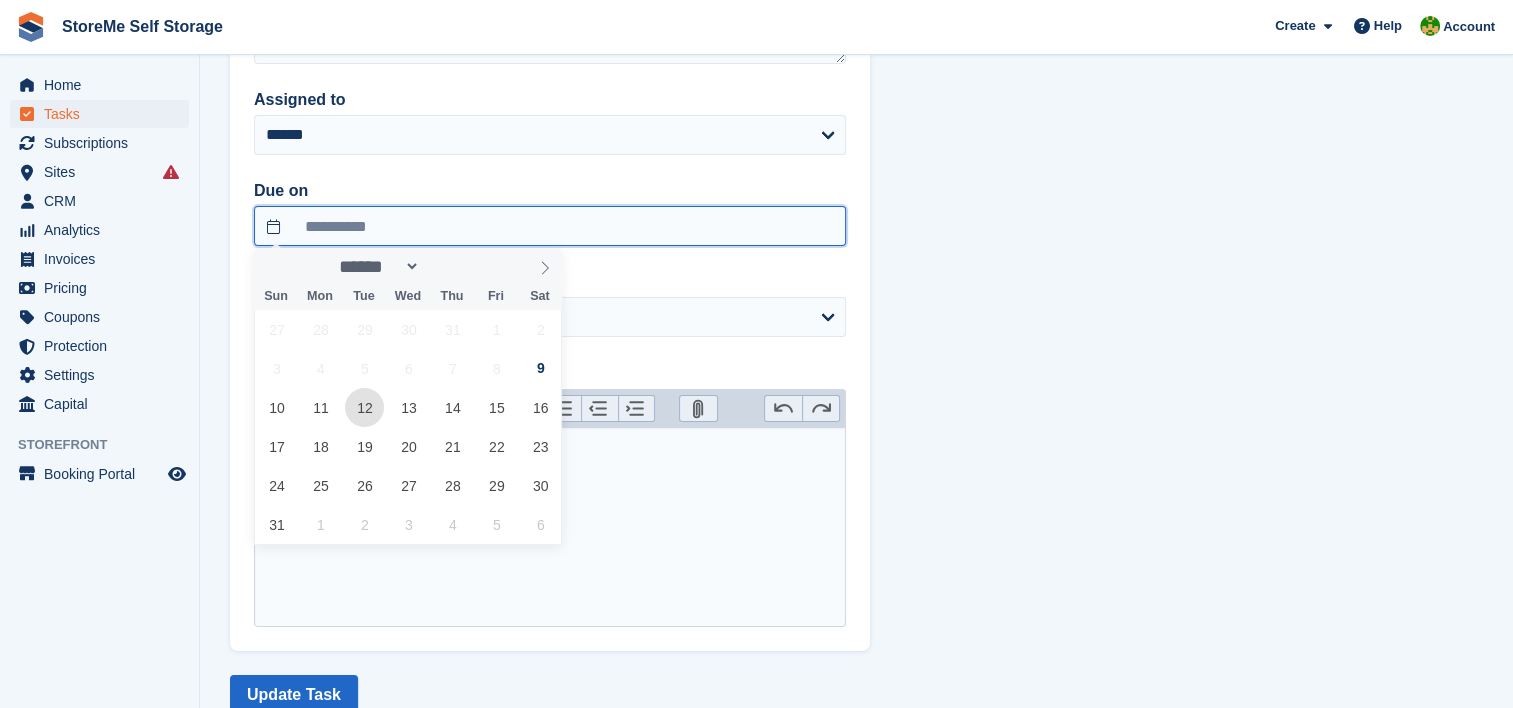 type on "**********" 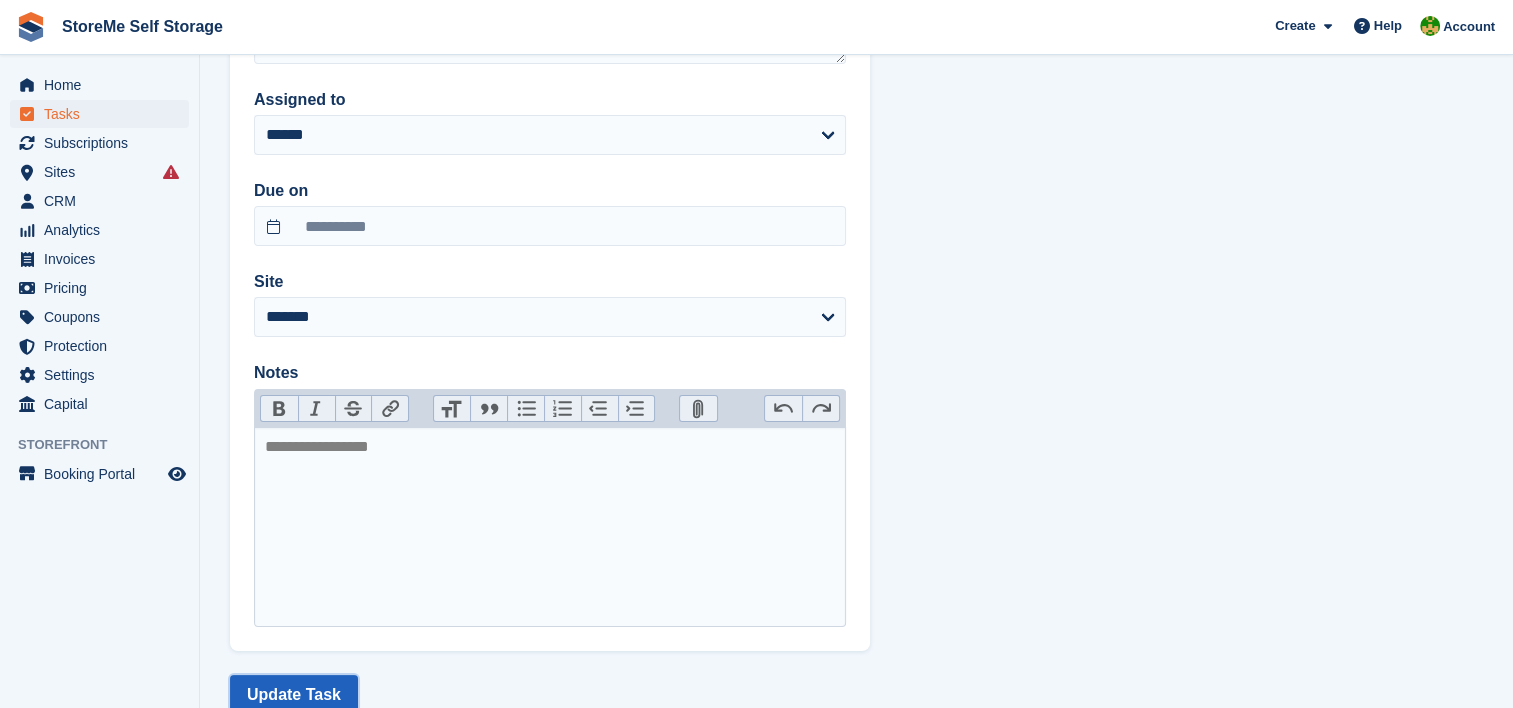 click on "Update Task" at bounding box center (294, 695) 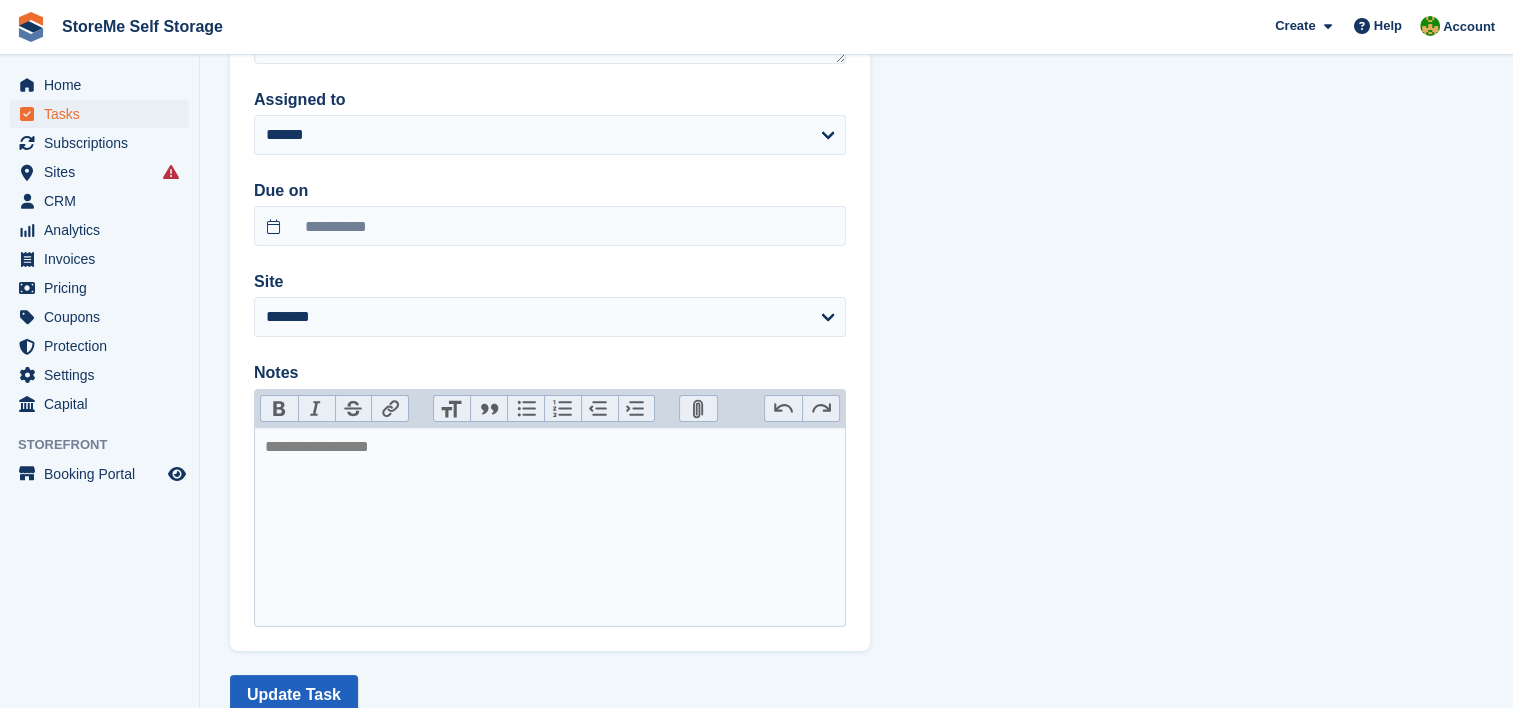 scroll, scrollTop: 0, scrollLeft: 0, axis: both 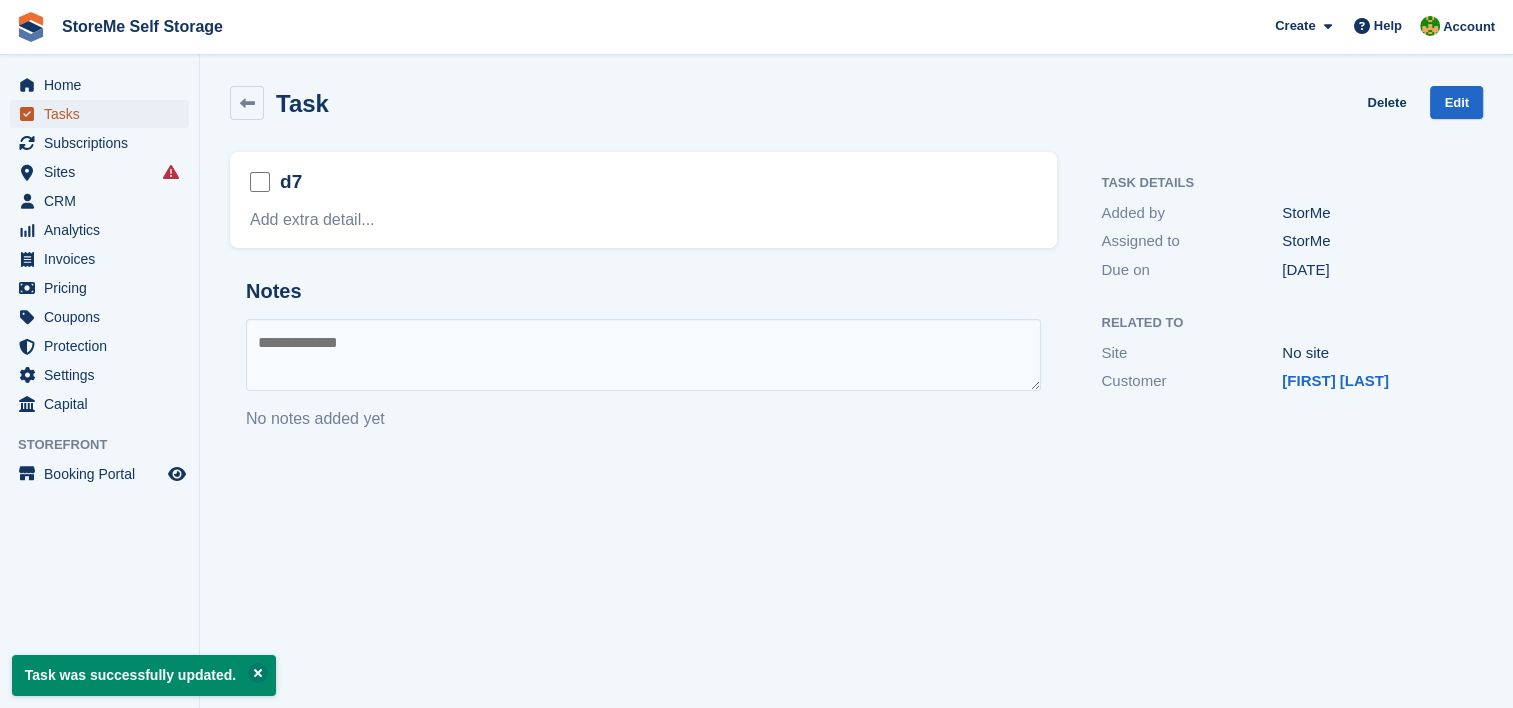 click on "Tasks" at bounding box center [104, 114] 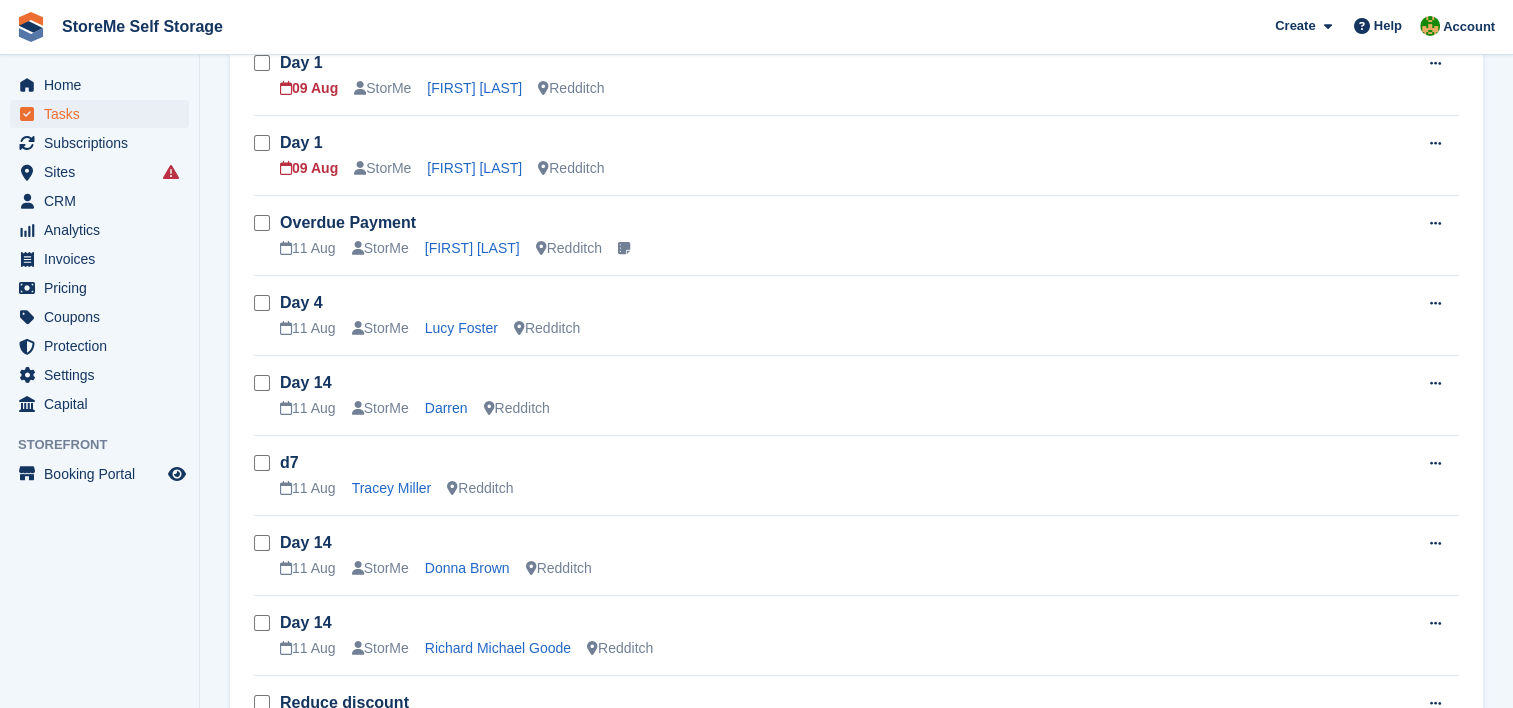 scroll, scrollTop: 0, scrollLeft: 0, axis: both 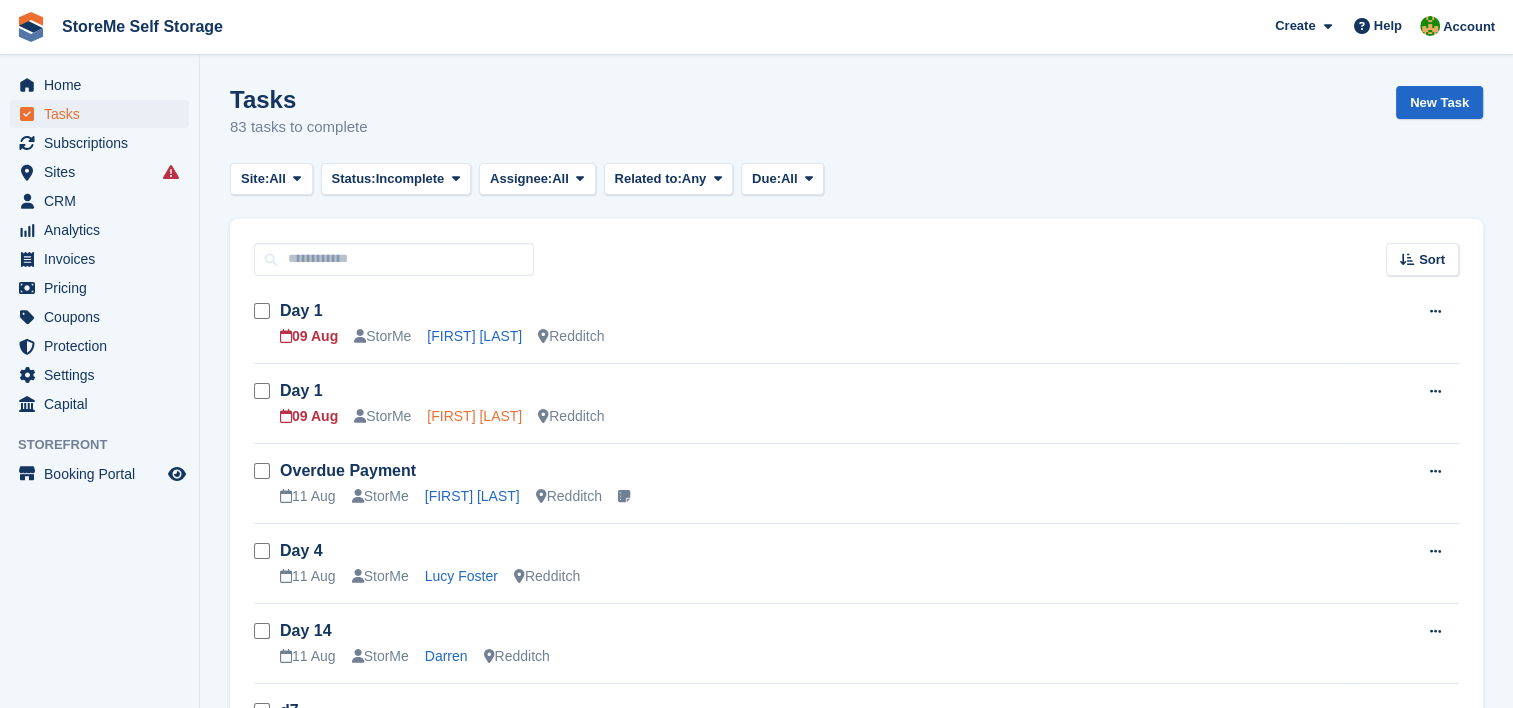click on "[FIRST] [LAST]" at bounding box center [474, 416] 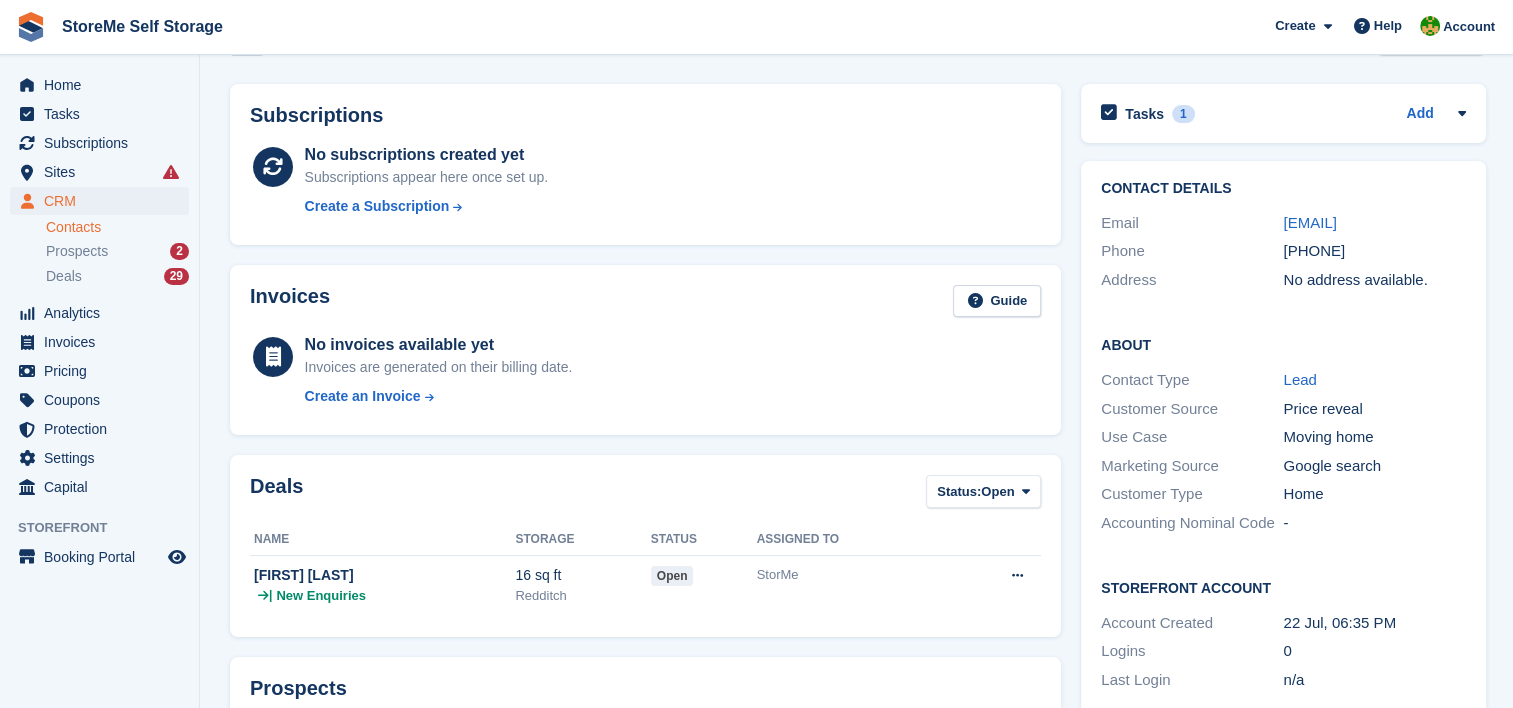 scroll, scrollTop: 0, scrollLeft: 0, axis: both 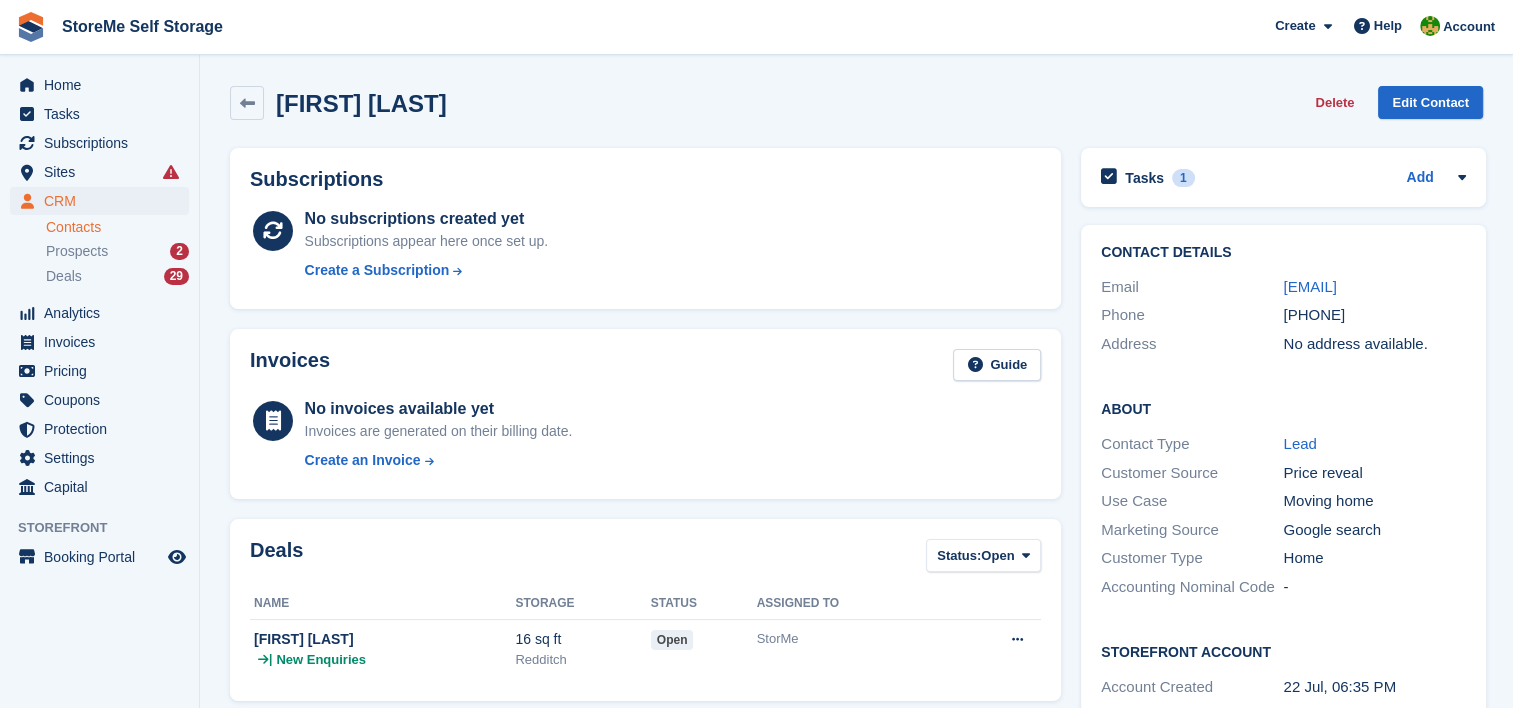 drag, startPoint x: 1468, startPoint y: 284, endPoint x: 1271, endPoint y: 298, distance: 197.49684 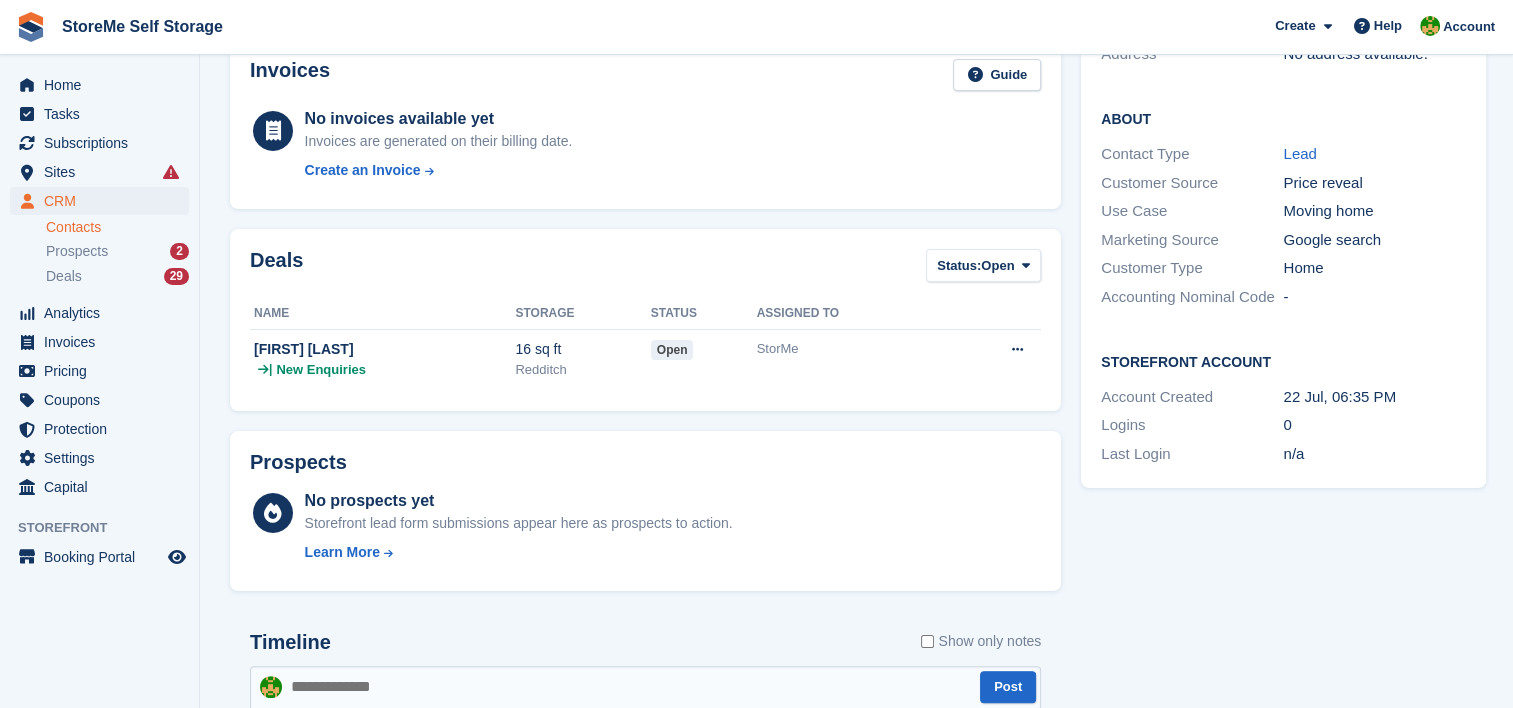 scroll, scrollTop: 700, scrollLeft: 0, axis: vertical 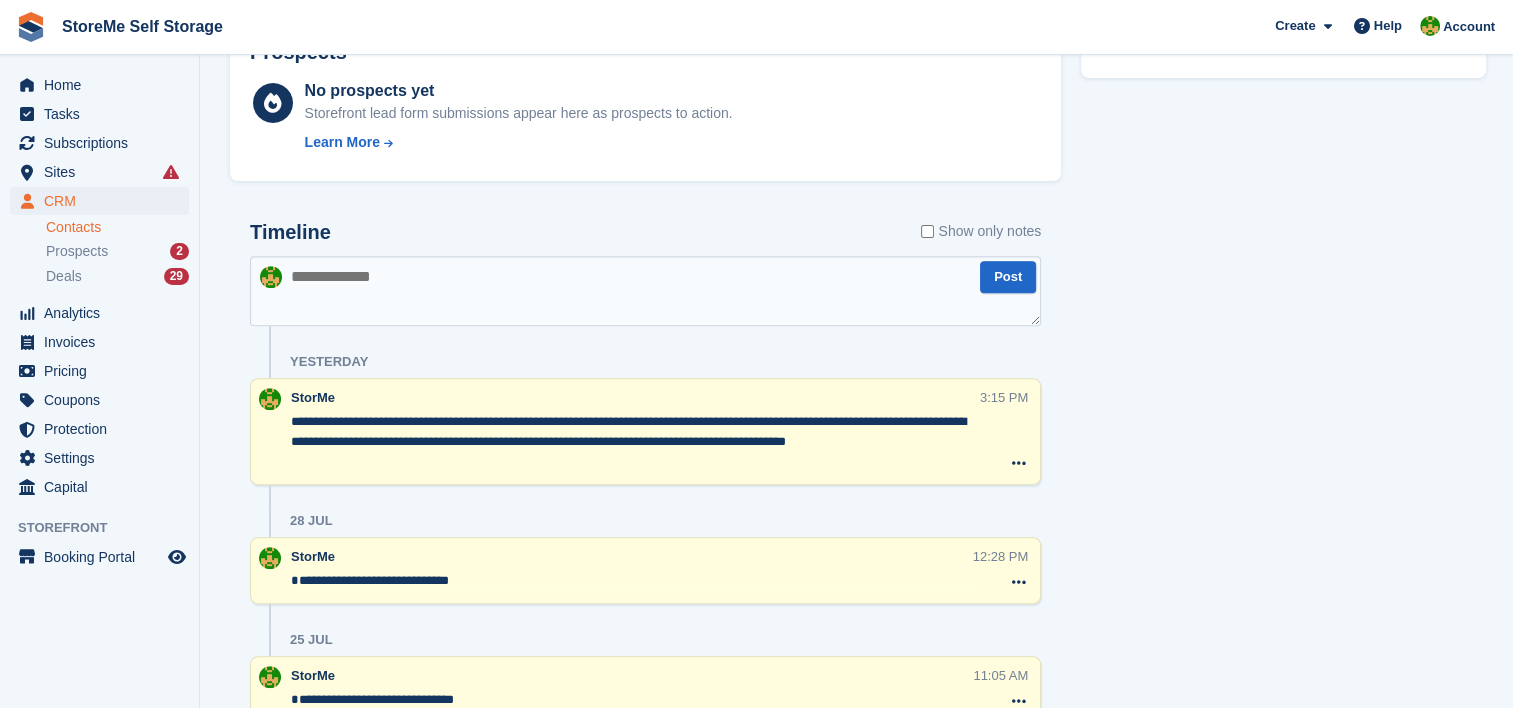click at bounding box center (645, 291) 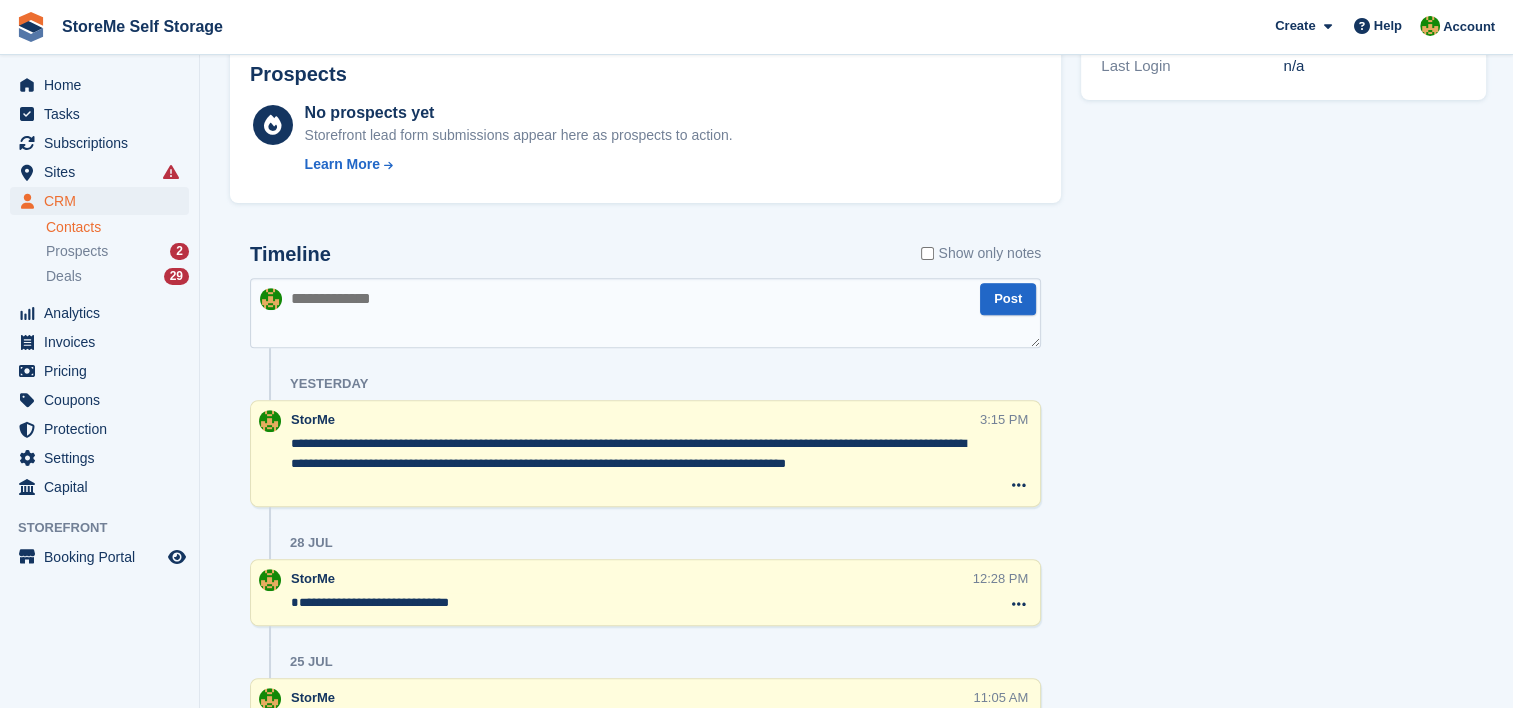 scroll, scrollTop: 700, scrollLeft: 0, axis: vertical 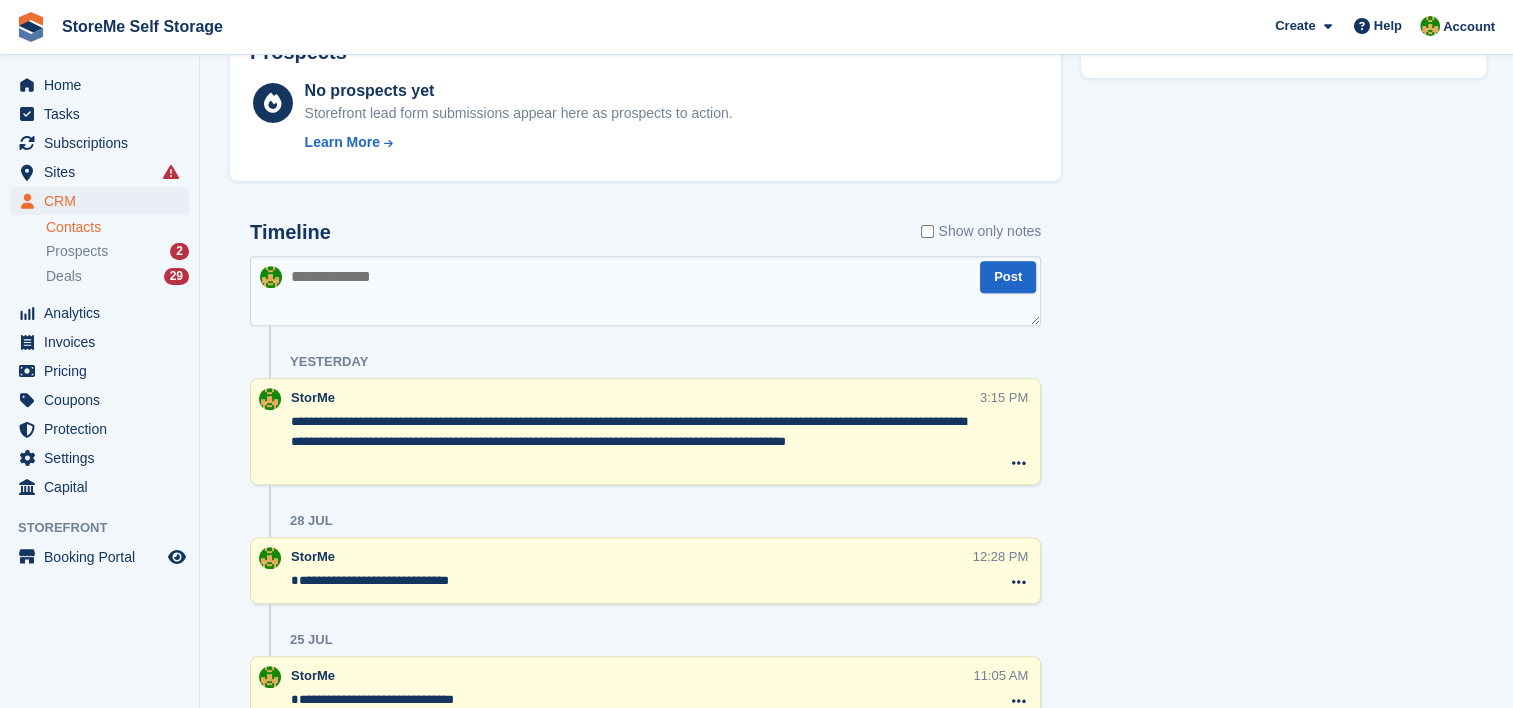 click at bounding box center (645, 291) 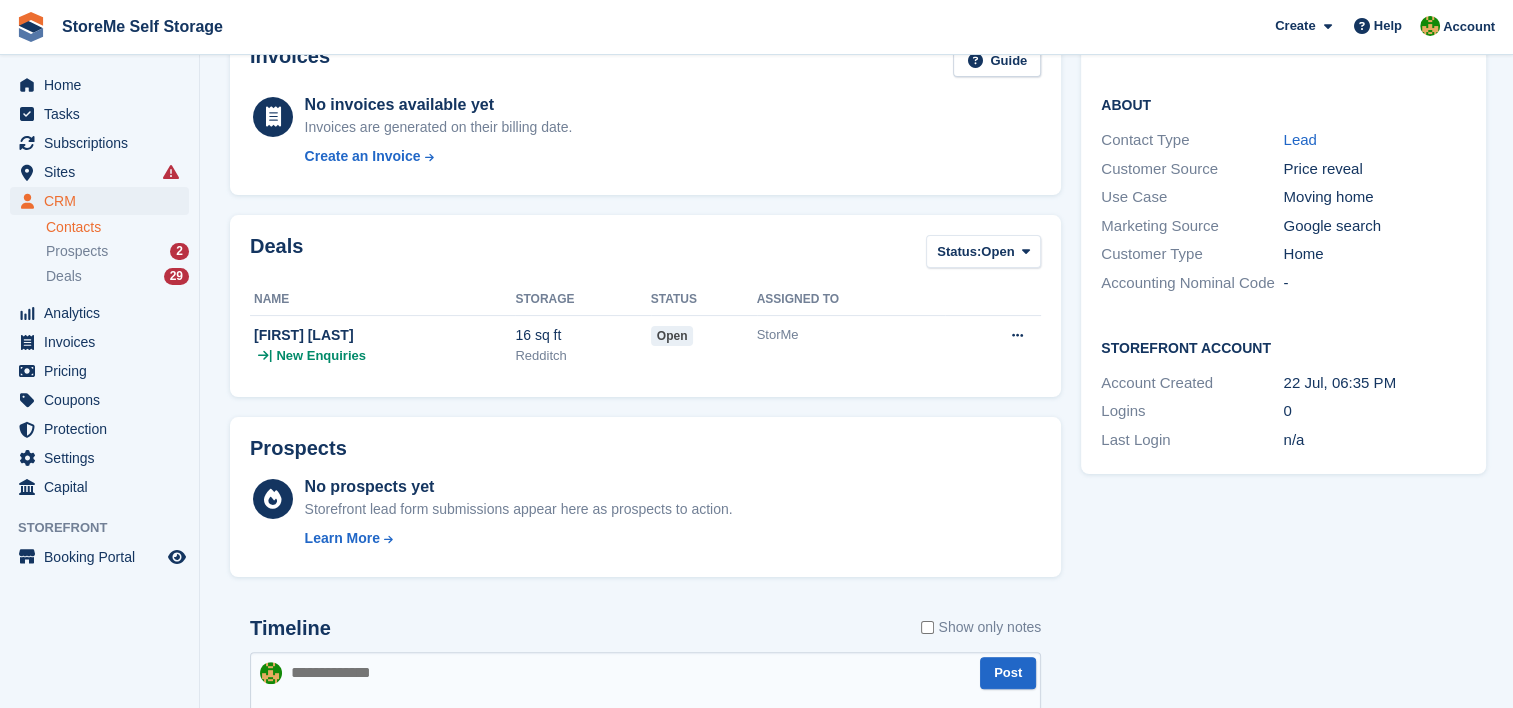 scroll, scrollTop: 500, scrollLeft: 0, axis: vertical 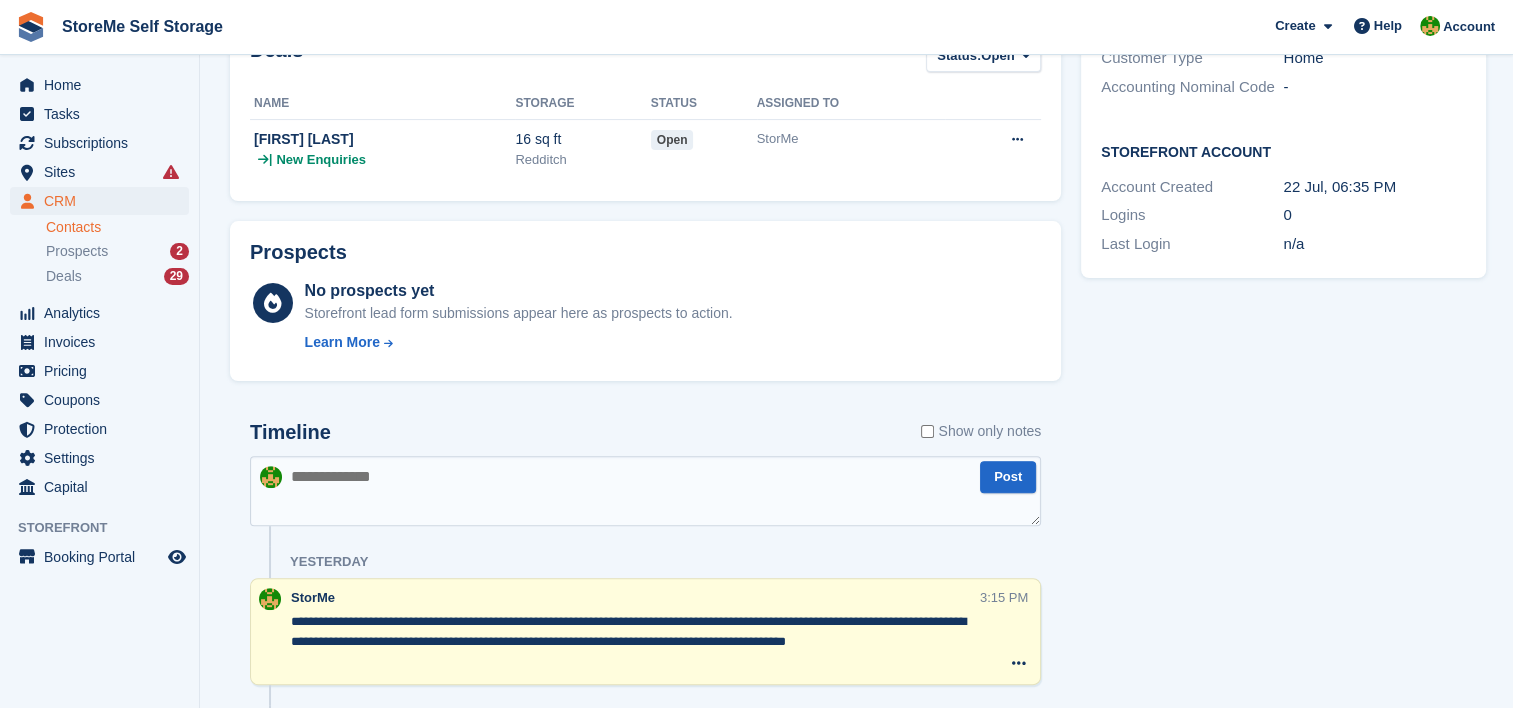 click at bounding box center [645, 491] 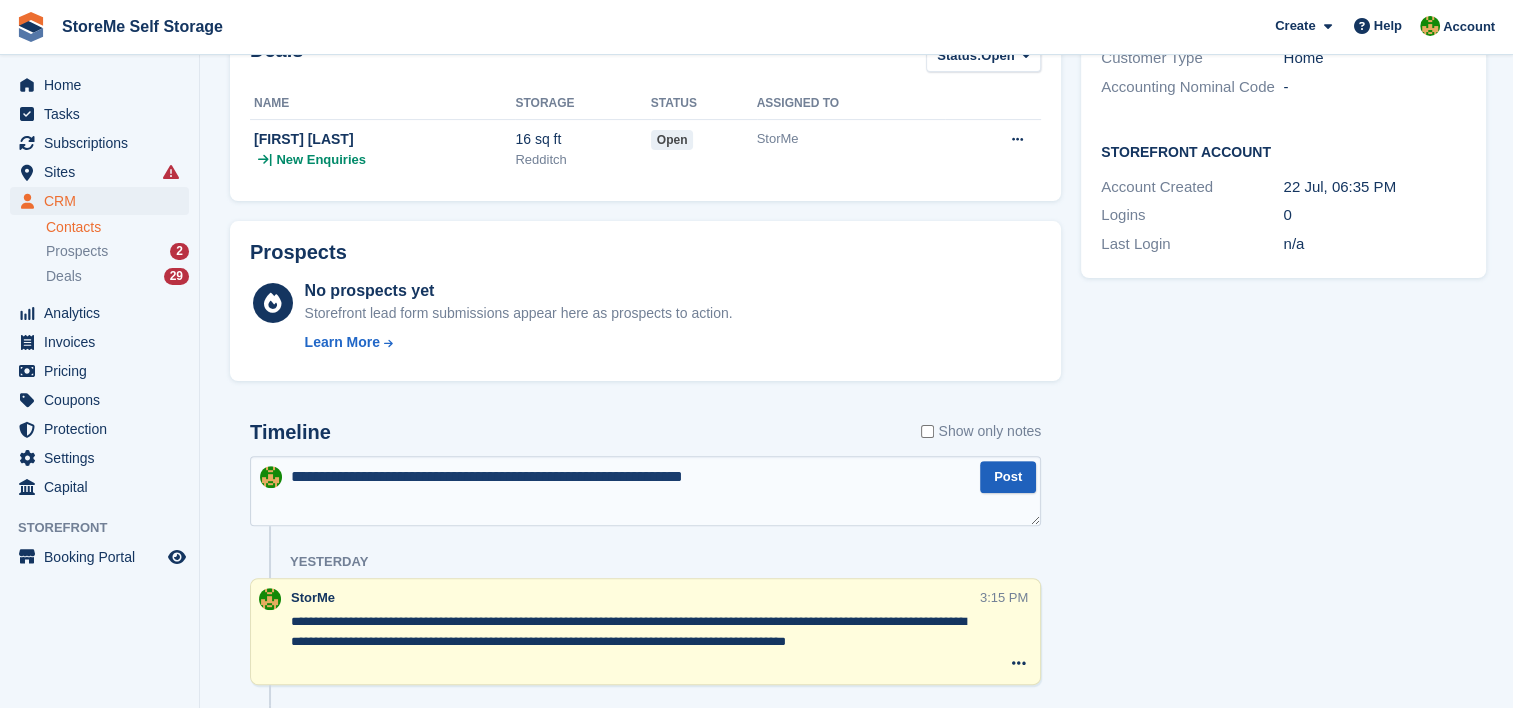 type on "**********" 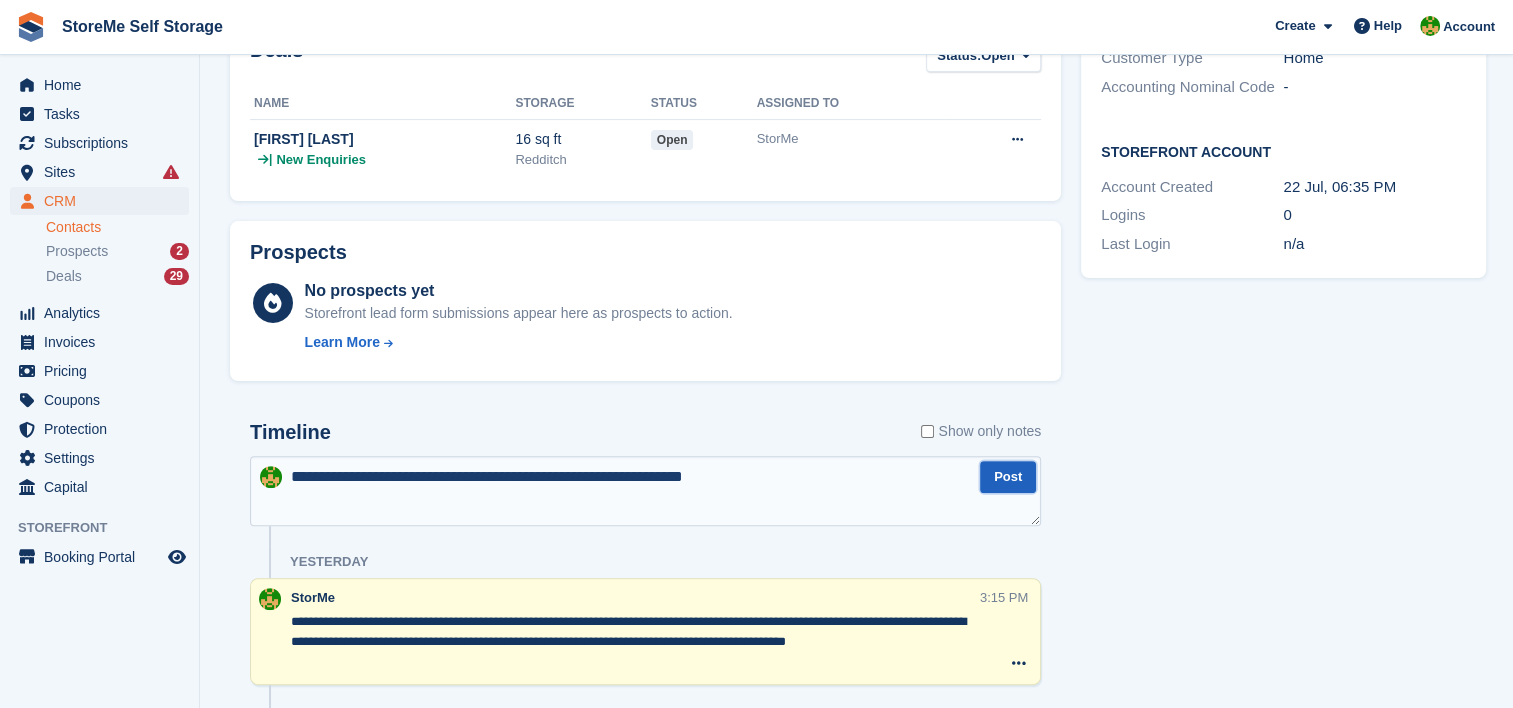 click on "Post" at bounding box center [1008, 477] 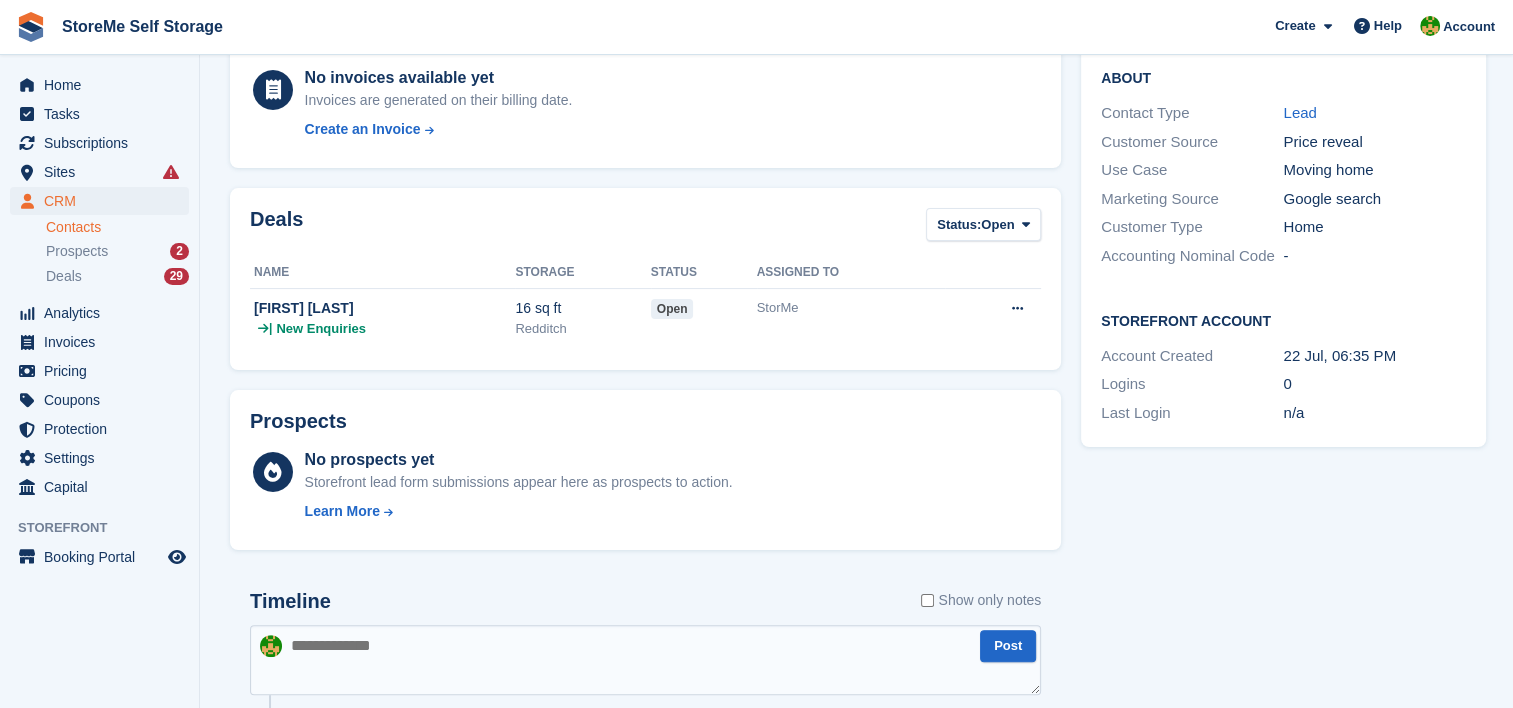 scroll, scrollTop: 0, scrollLeft: 0, axis: both 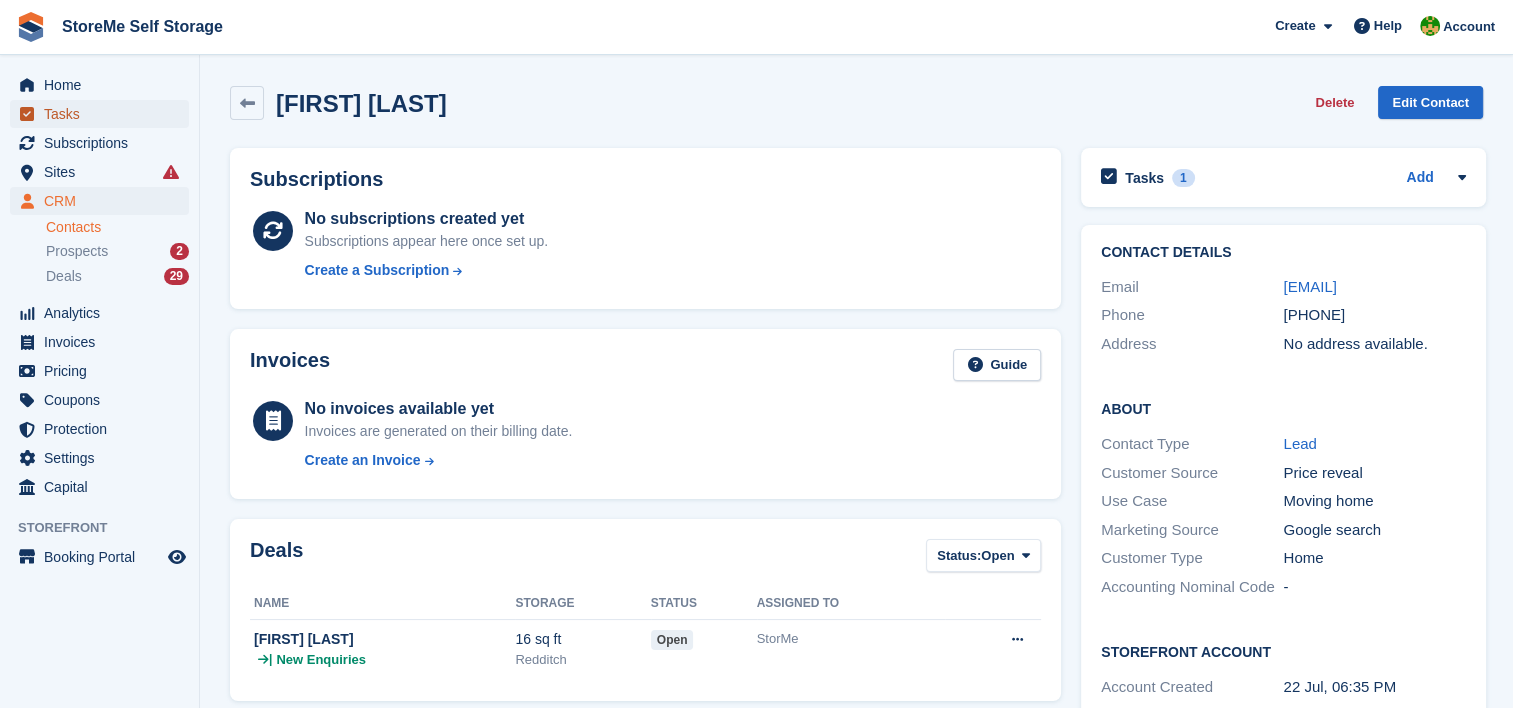 click on "Tasks" at bounding box center [104, 114] 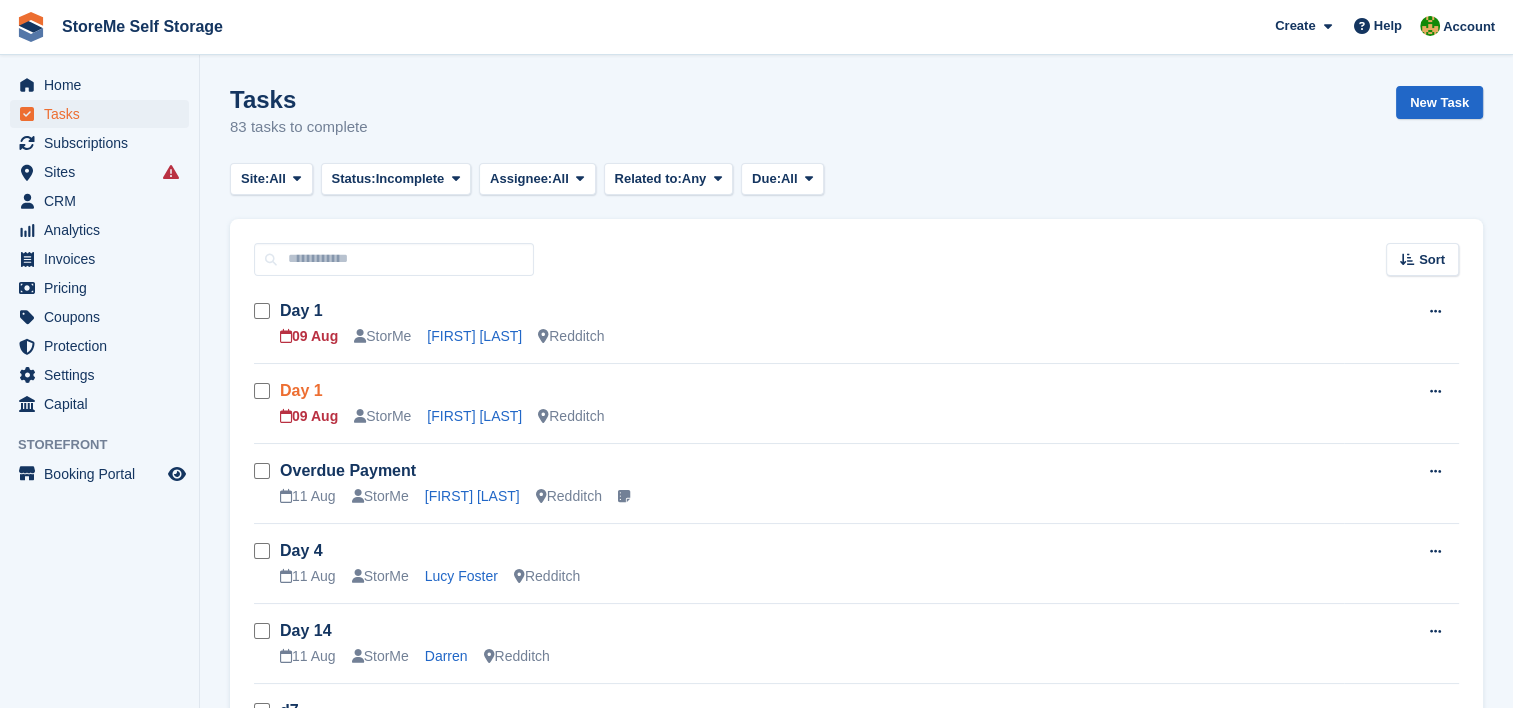 click on "Day 1" at bounding box center [301, 390] 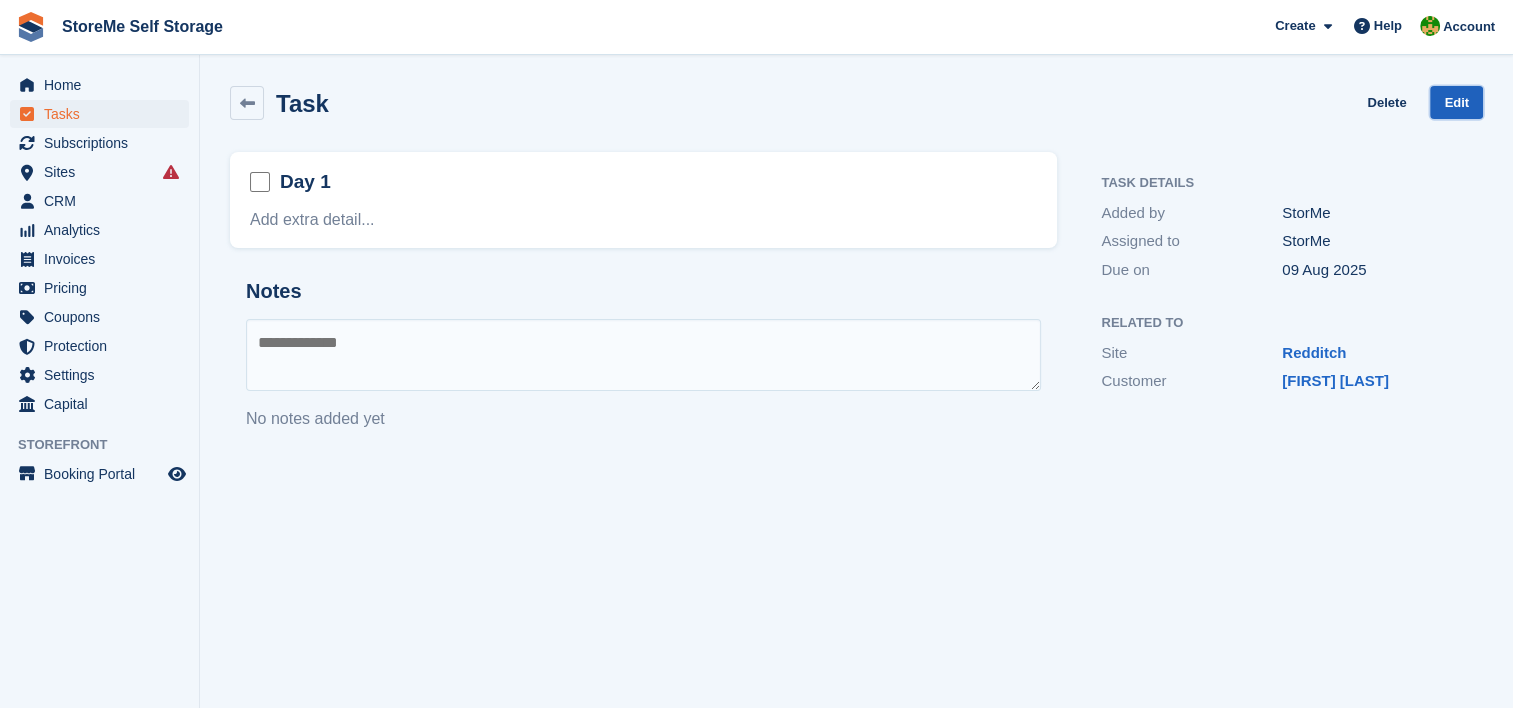 click on "Edit" at bounding box center [1456, 102] 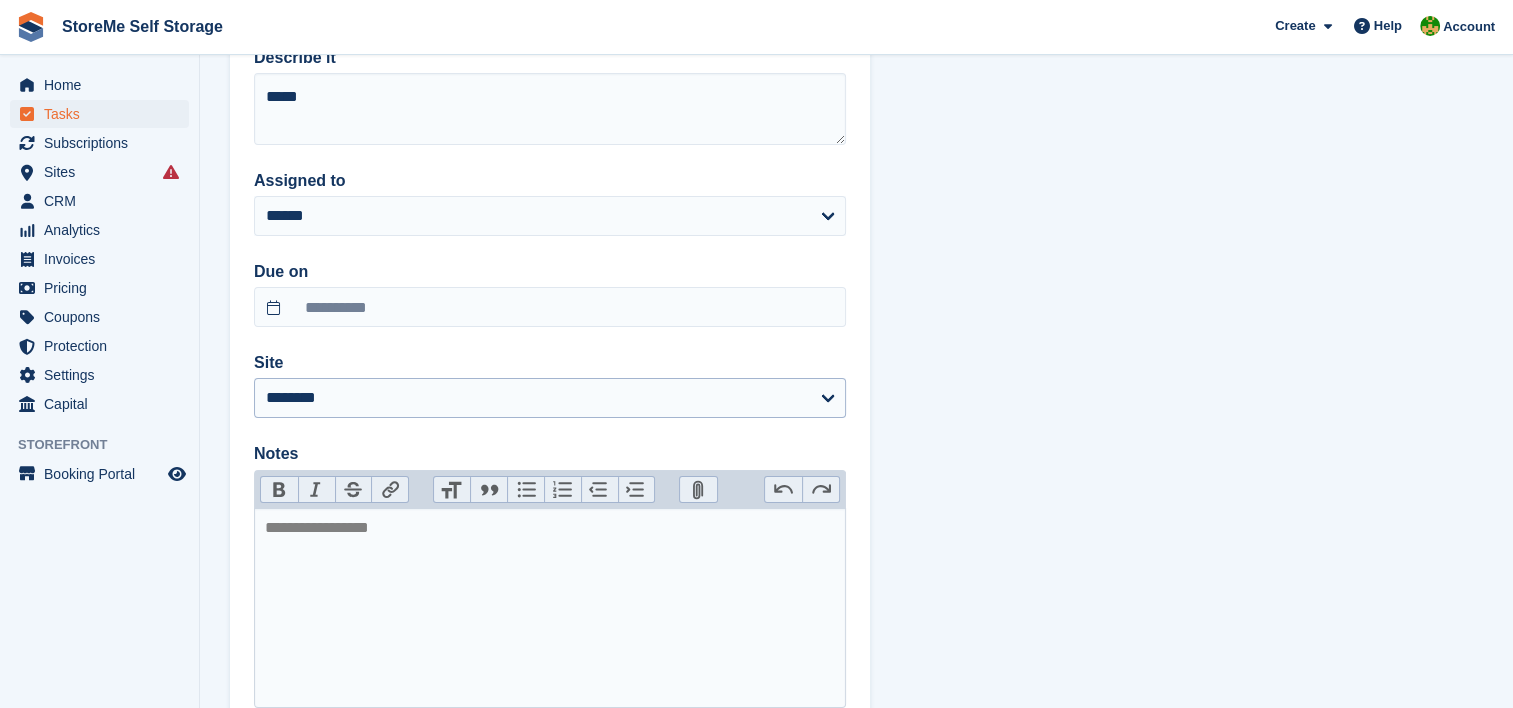 scroll, scrollTop: 0, scrollLeft: 0, axis: both 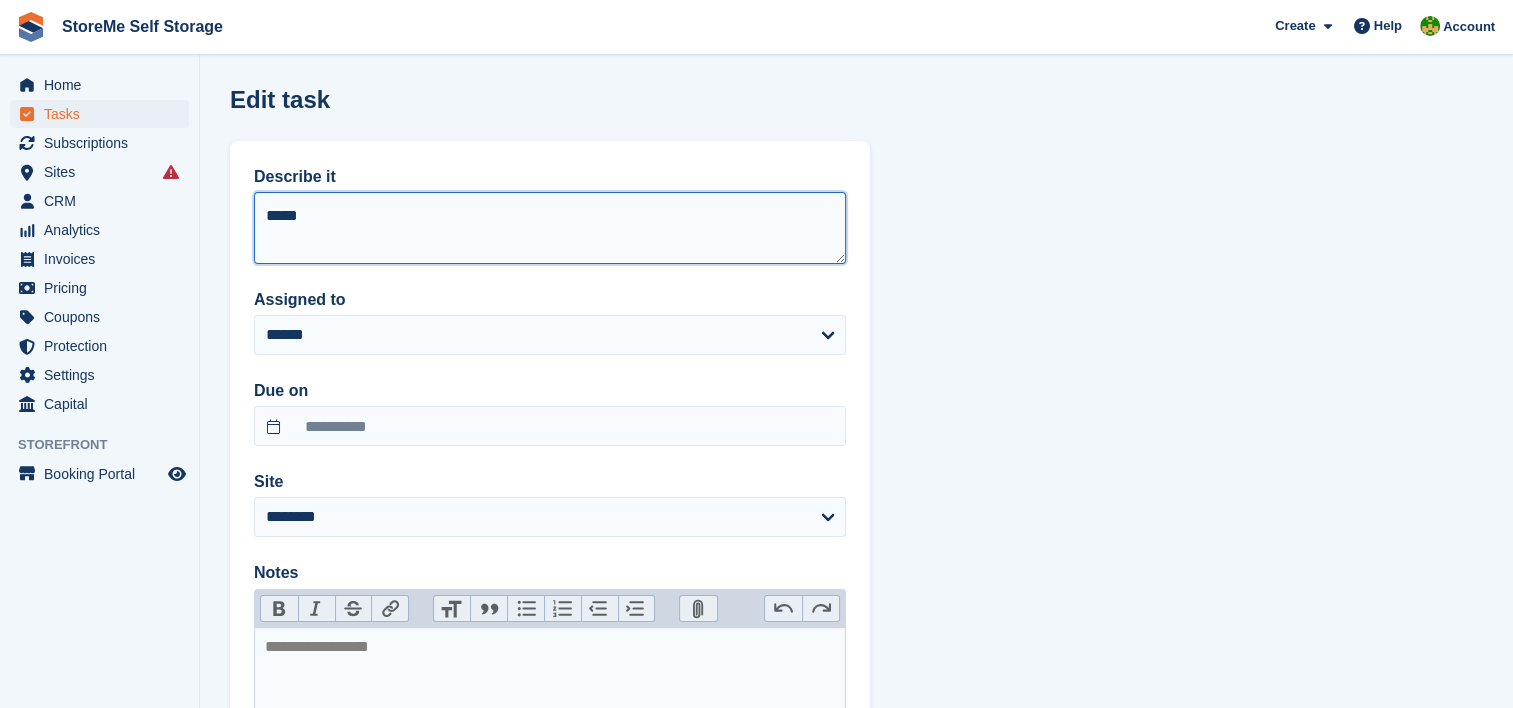 click on "*****" at bounding box center (550, 228) 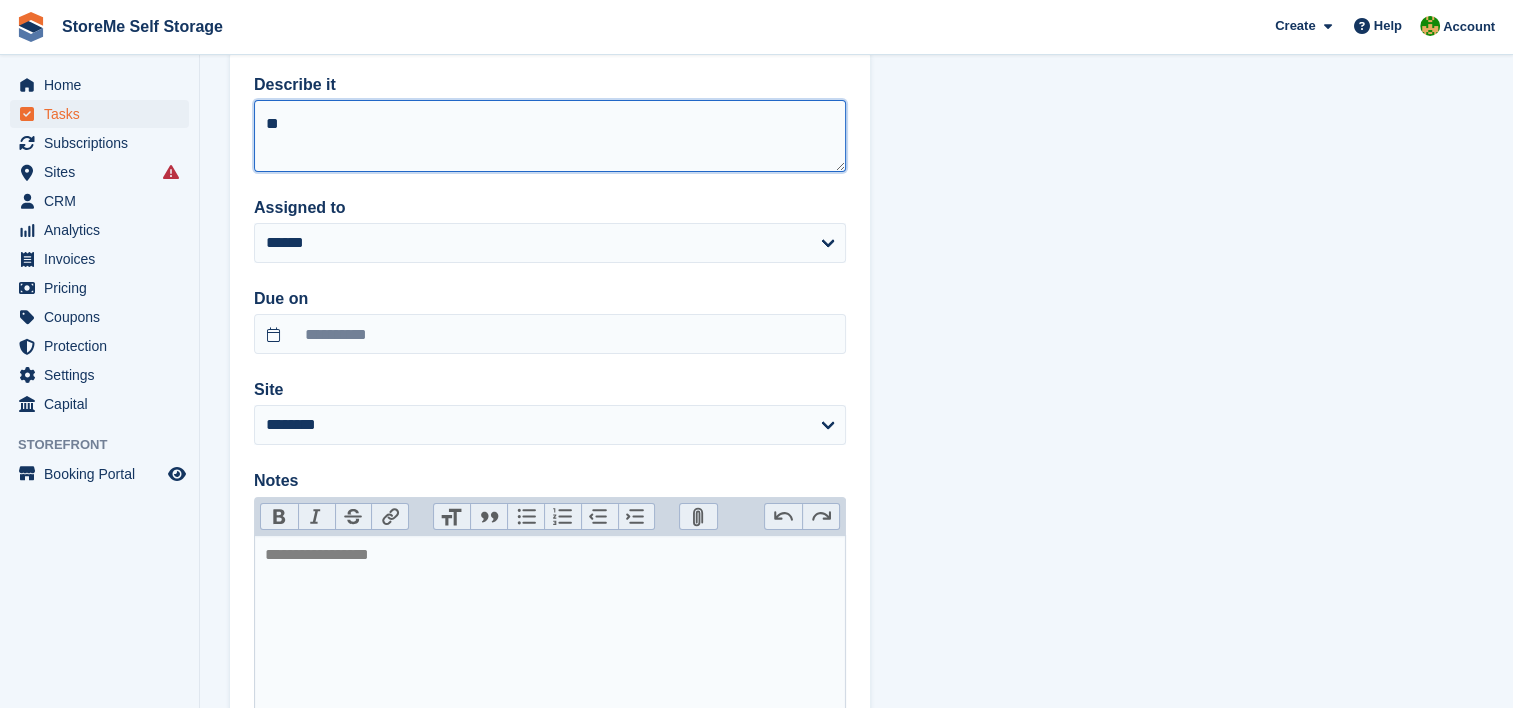 scroll, scrollTop: 200, scrollLeft: 0, axis: vertical 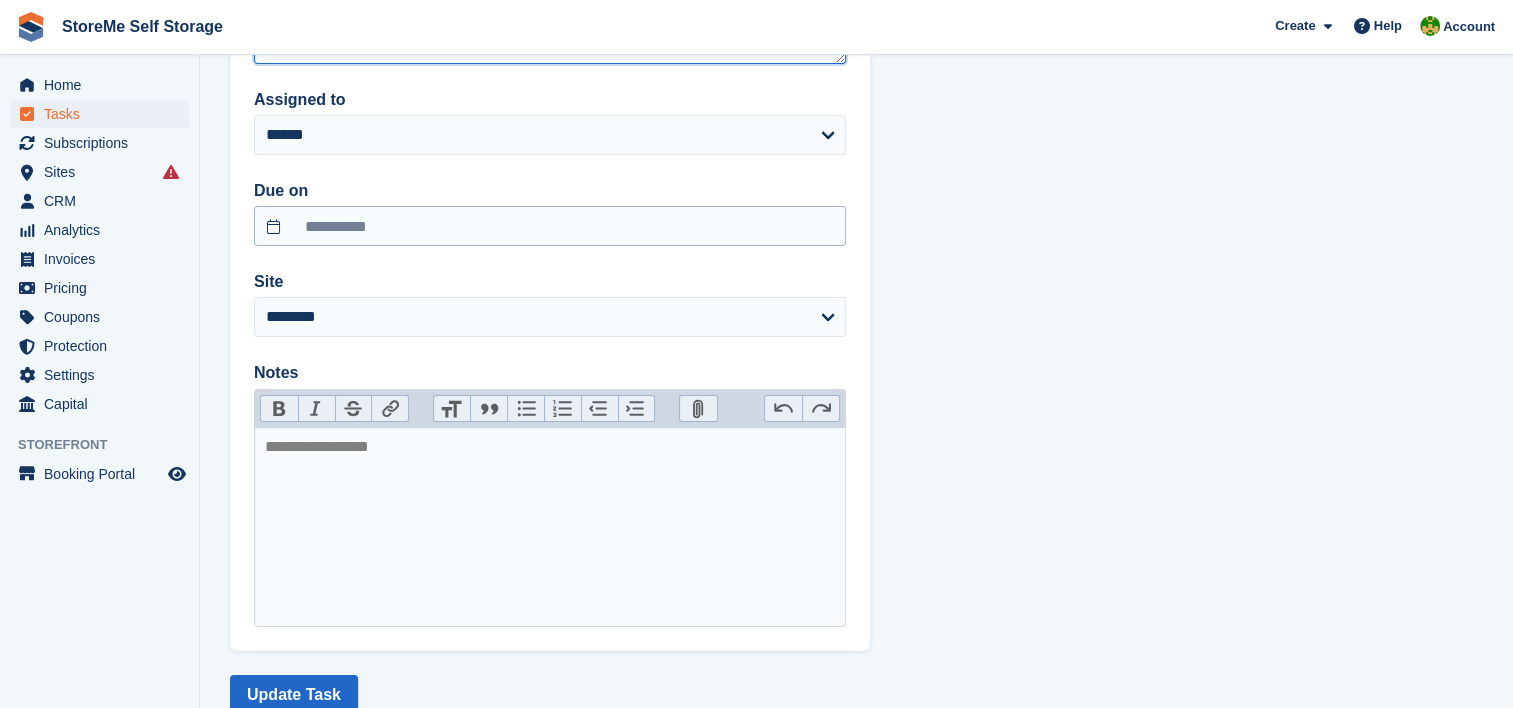 type on "**" 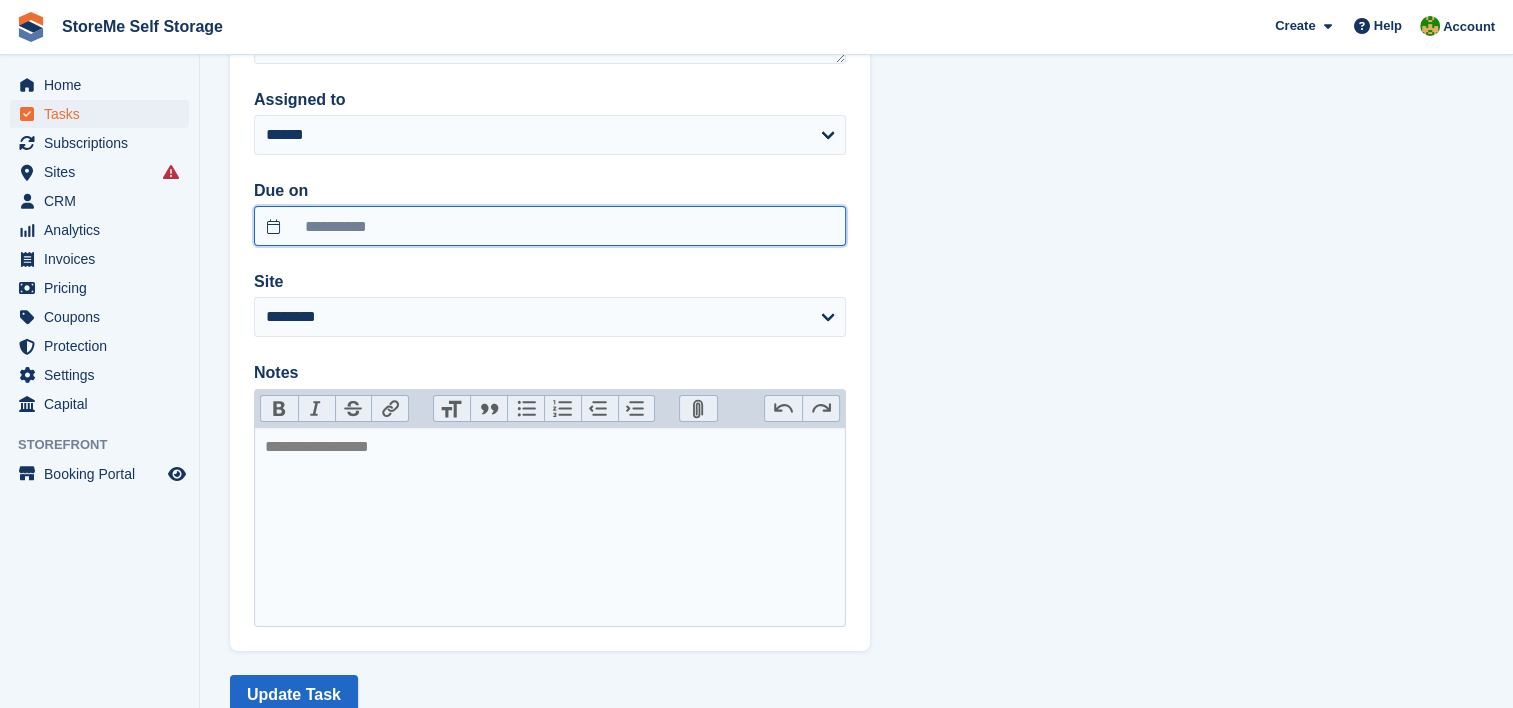 click on "**********" at bounding box center (550, 226) 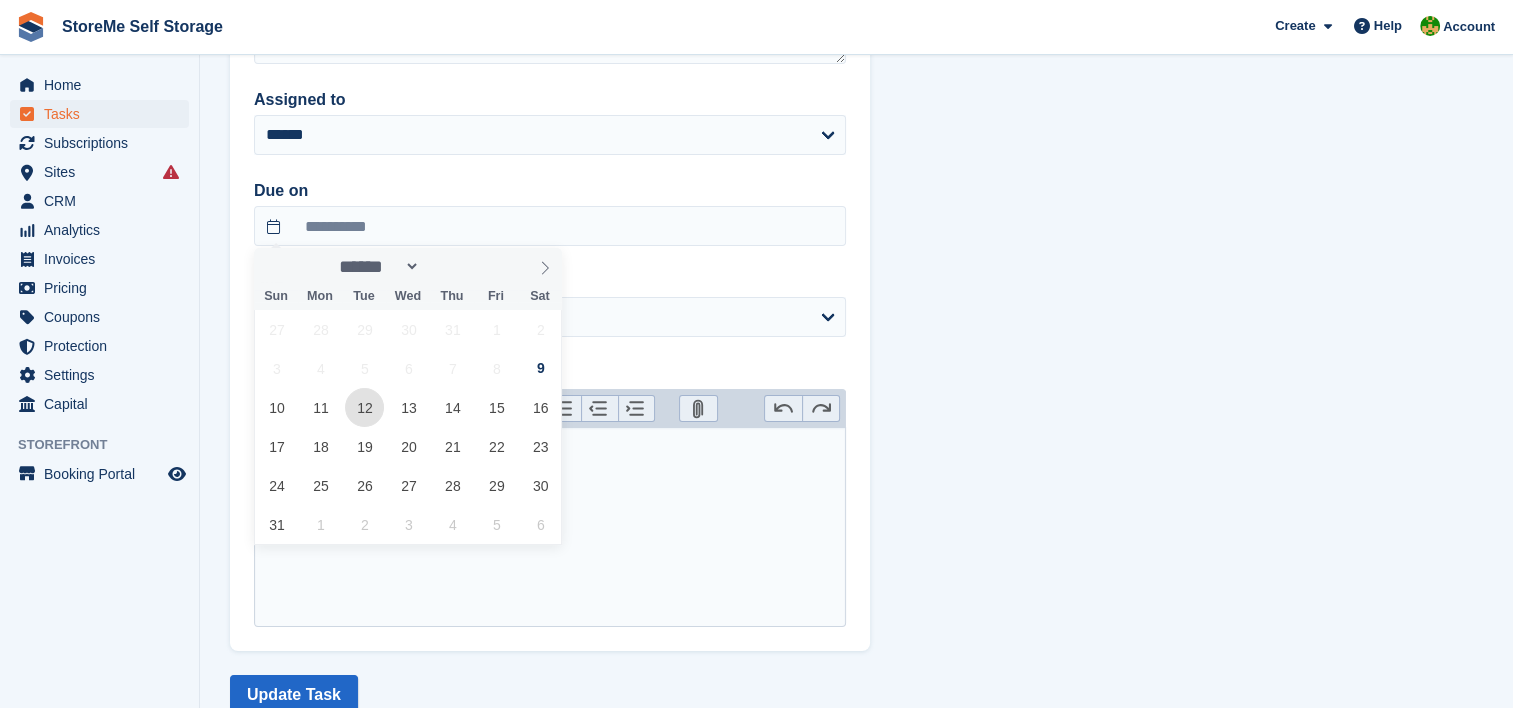 click on "12" at bounding box center [364, 407] 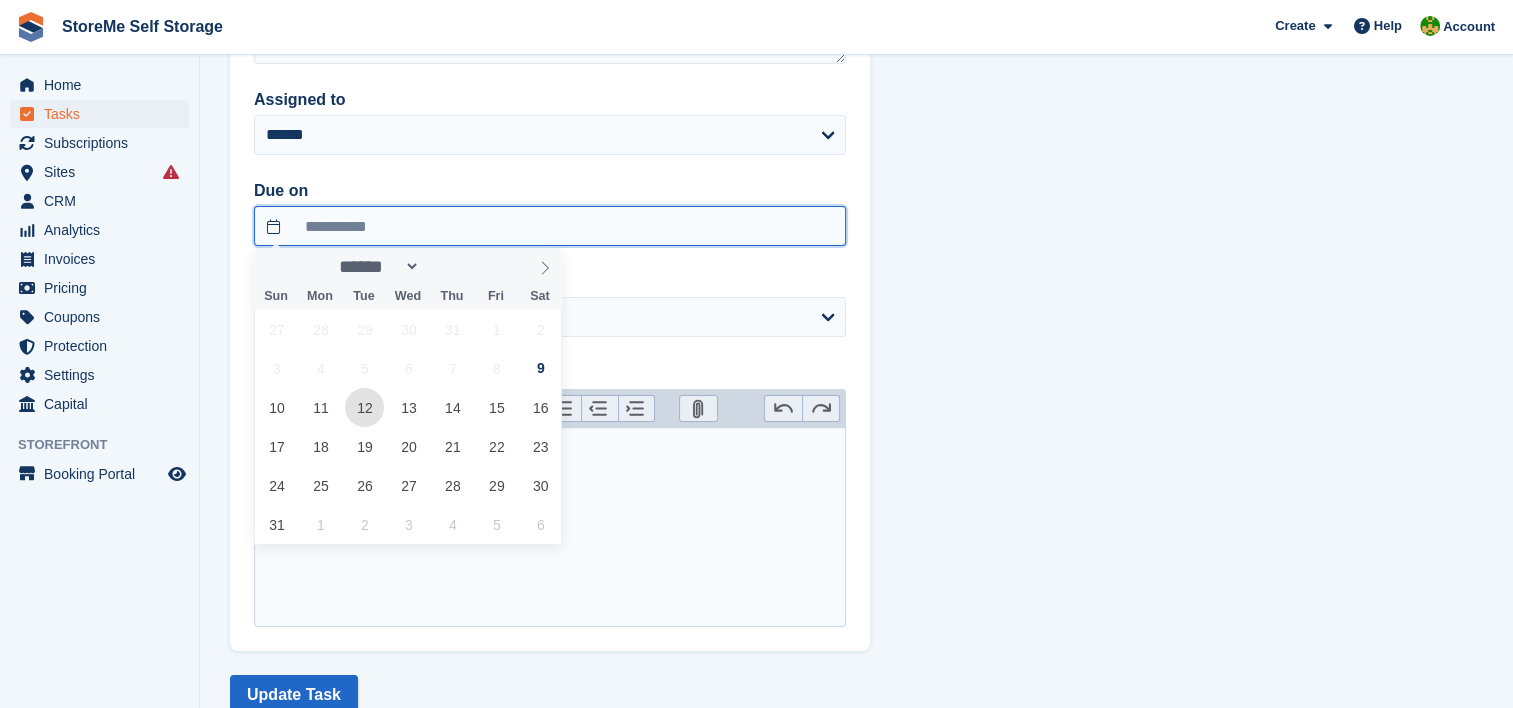 type on "**********" 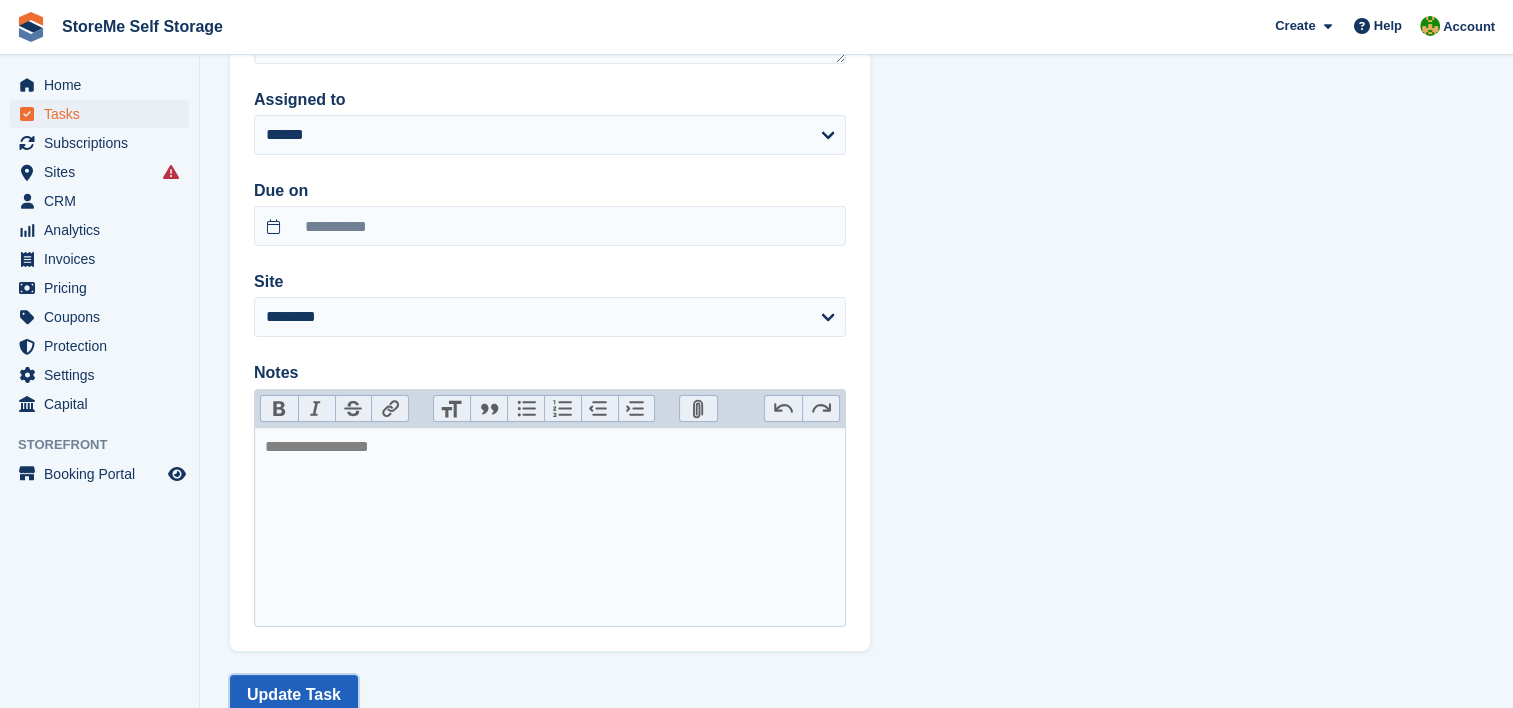 click on "Update Task" at bounding box center [294, 695] 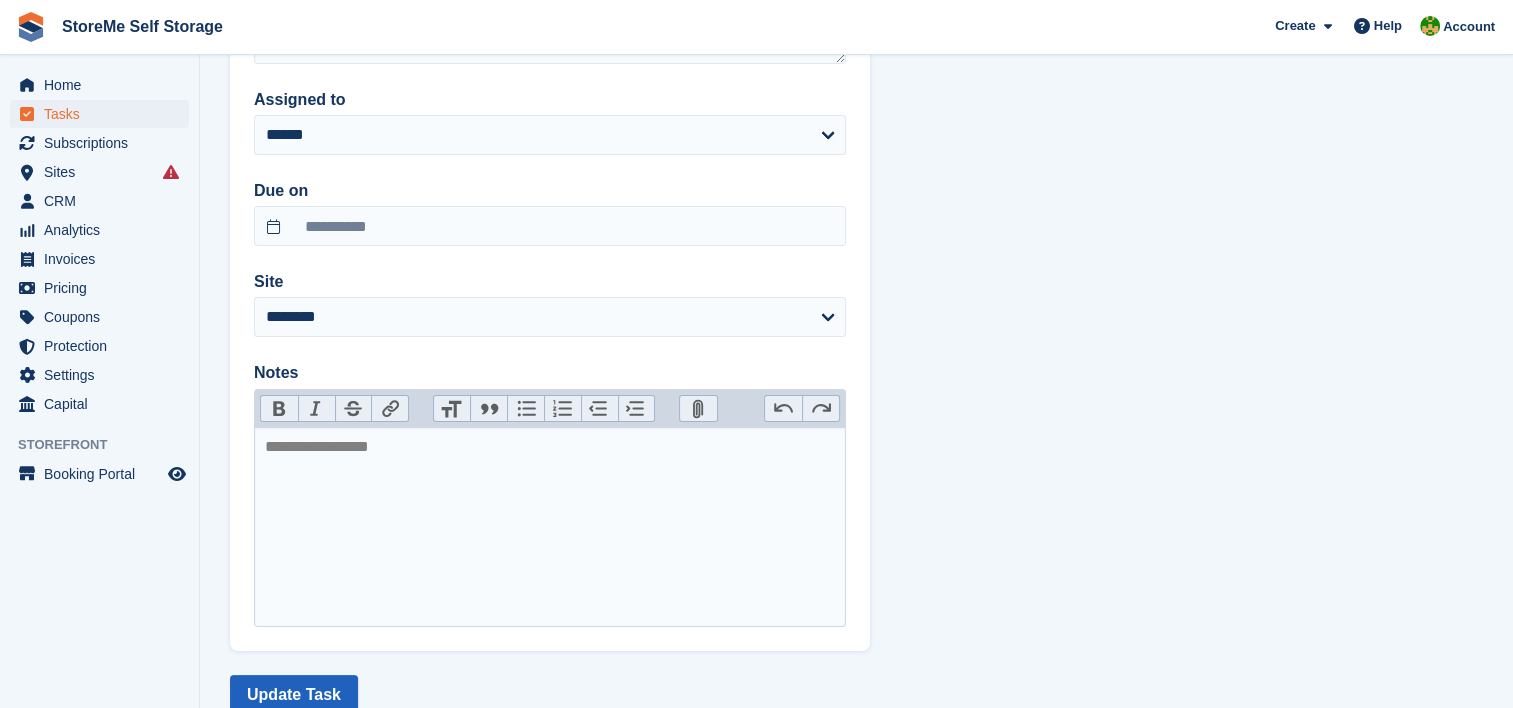 scroll, scrollTop: 0, scrollLeft: 0, axis: both 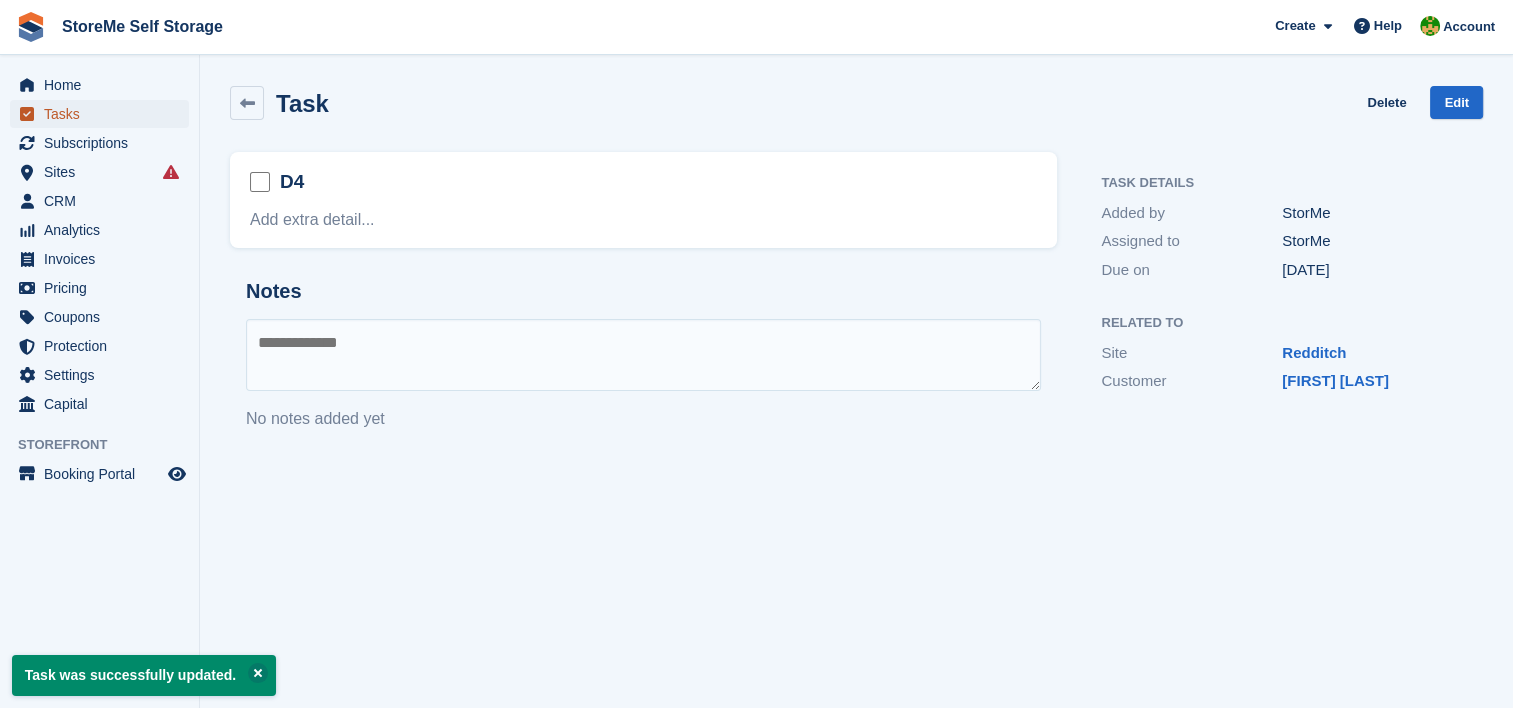 click on "Tasks" at bounding box center [104, 114] 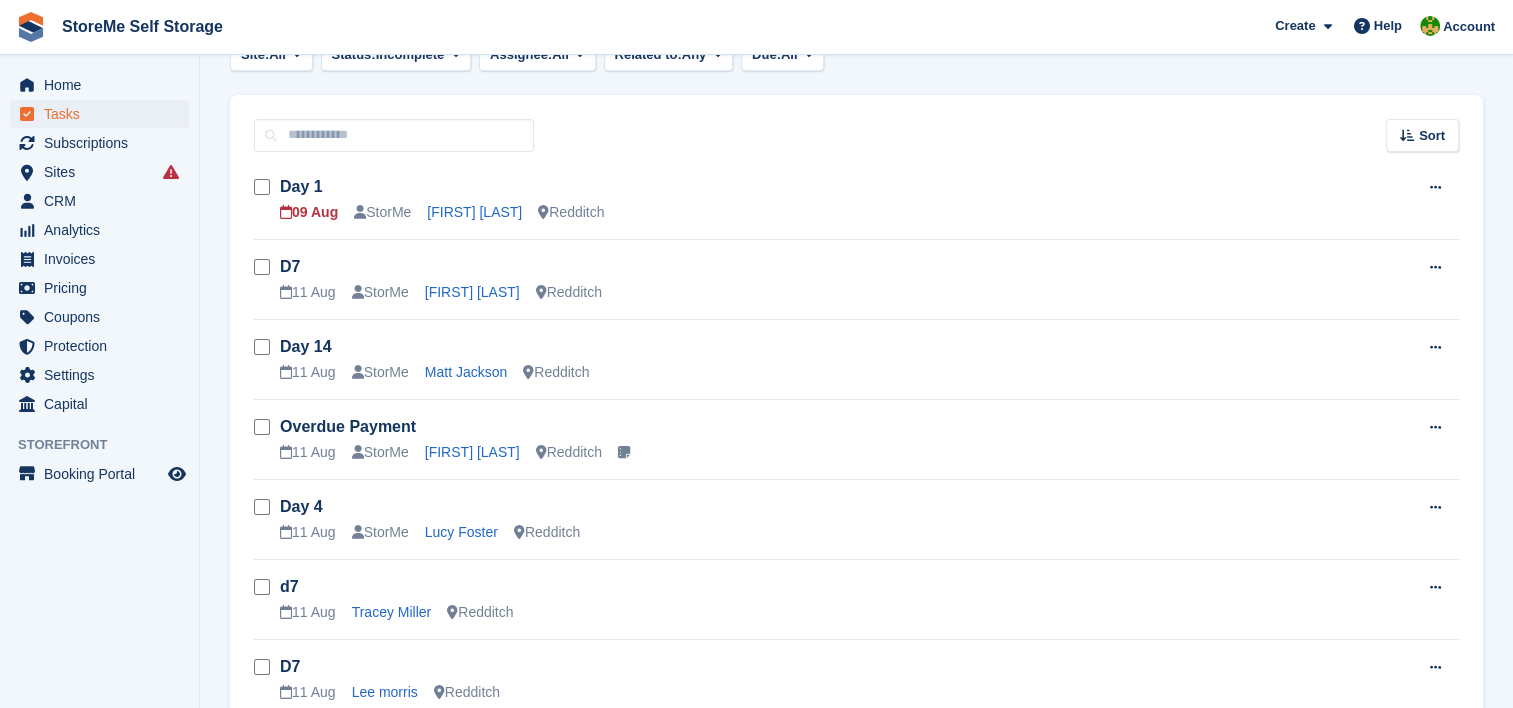 scroll, scrollTop: 0, scrollLeft: 0, axis: both 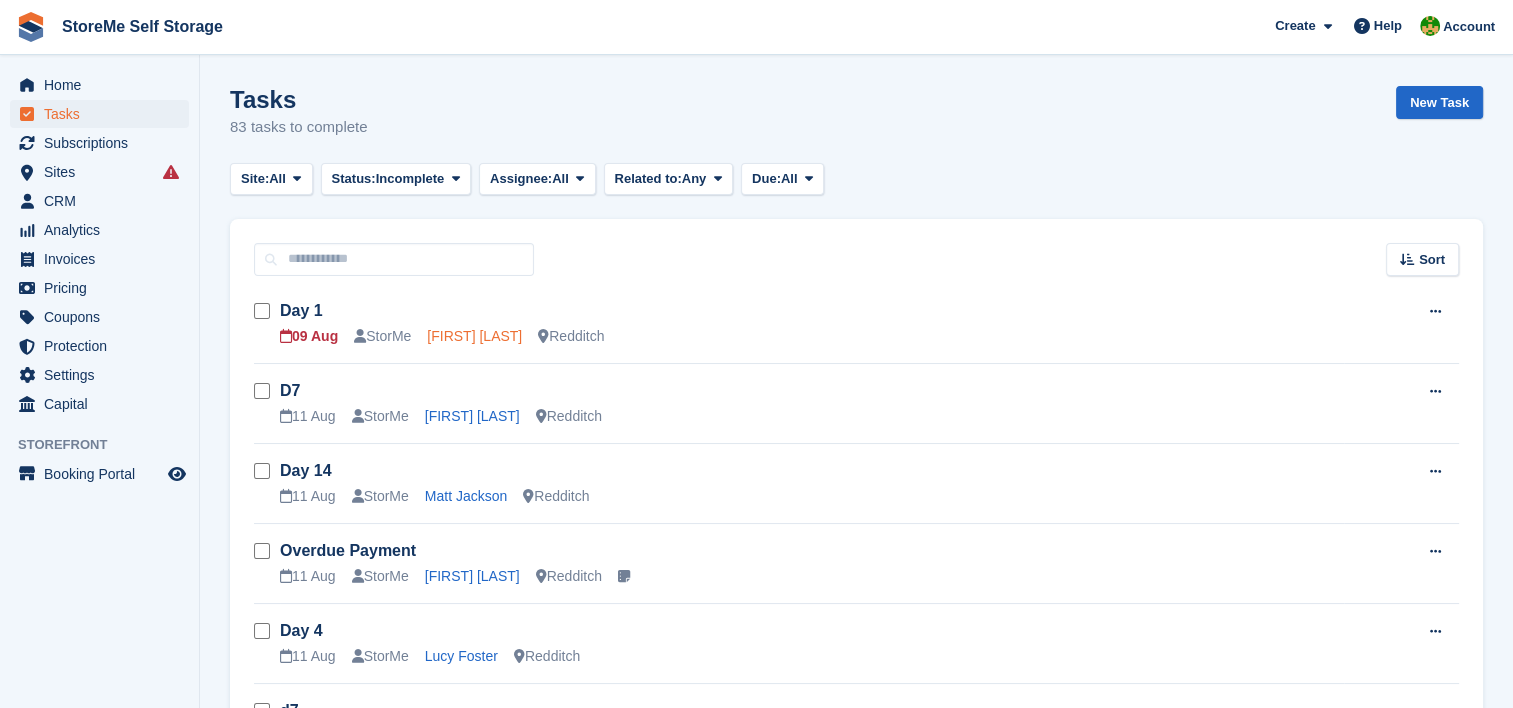 click on "[FIRST] [LAST]" at bounding box center (474, 336) 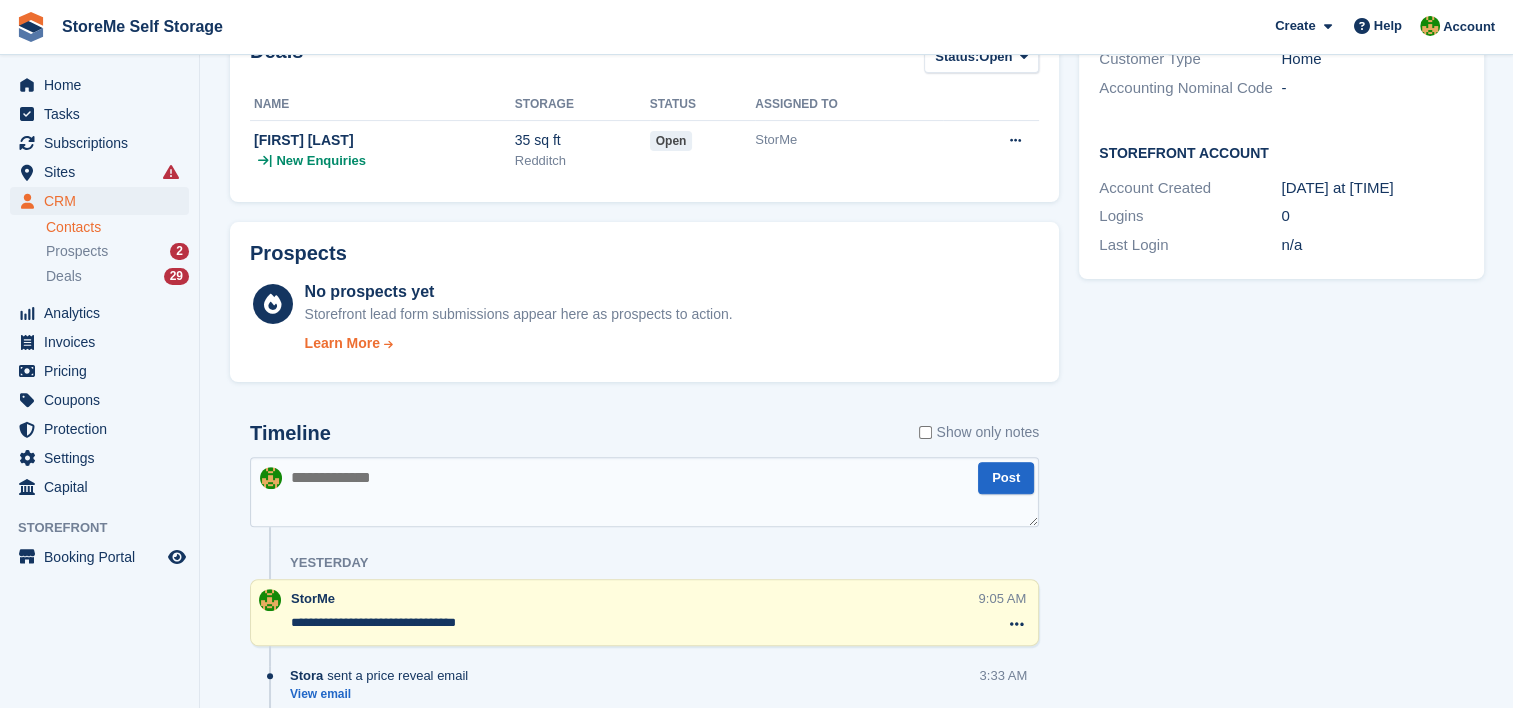 scroll, scrollTop: 500, scrollLeft: 0, axis: vertical 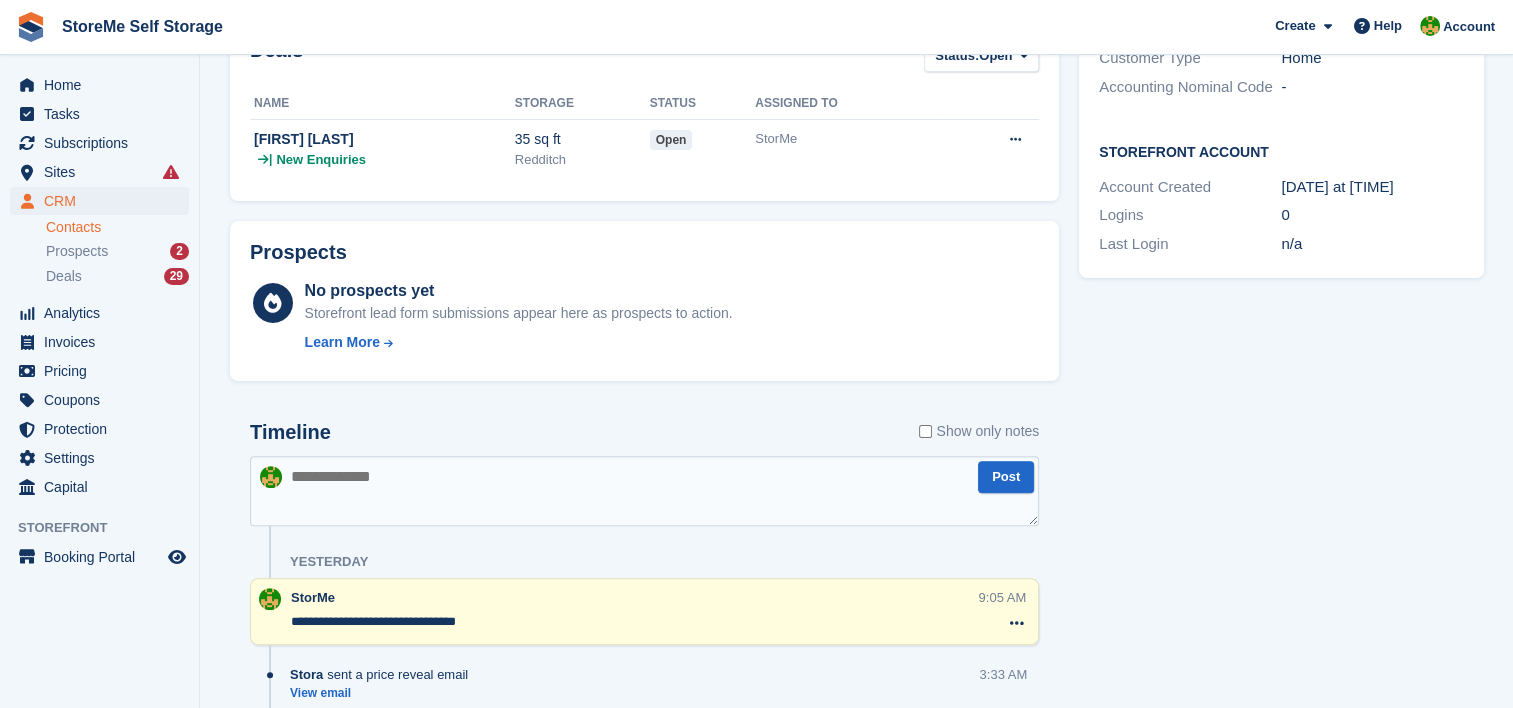 click at bounding box center (644, 491) 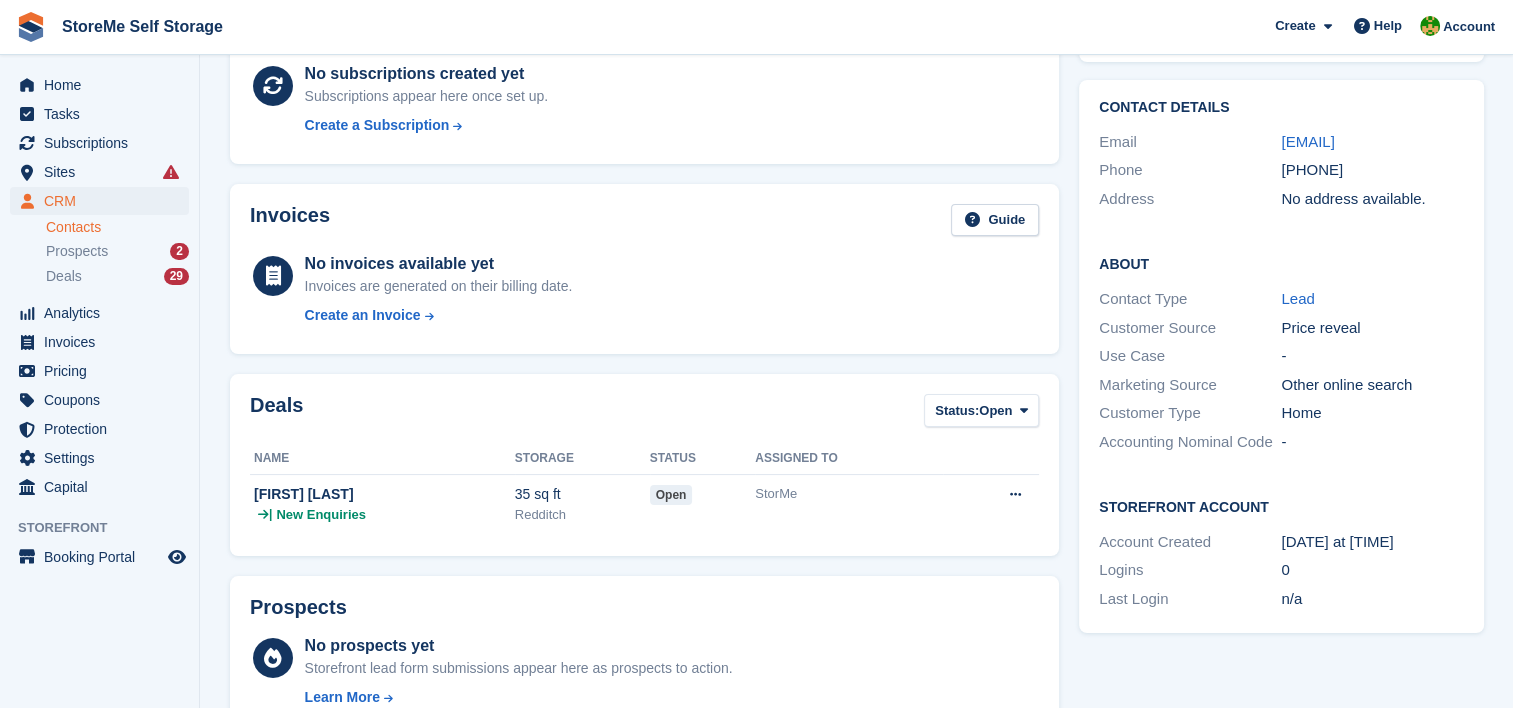 scroll, scrollTop: 0, scrollLeft: 0, axis: both 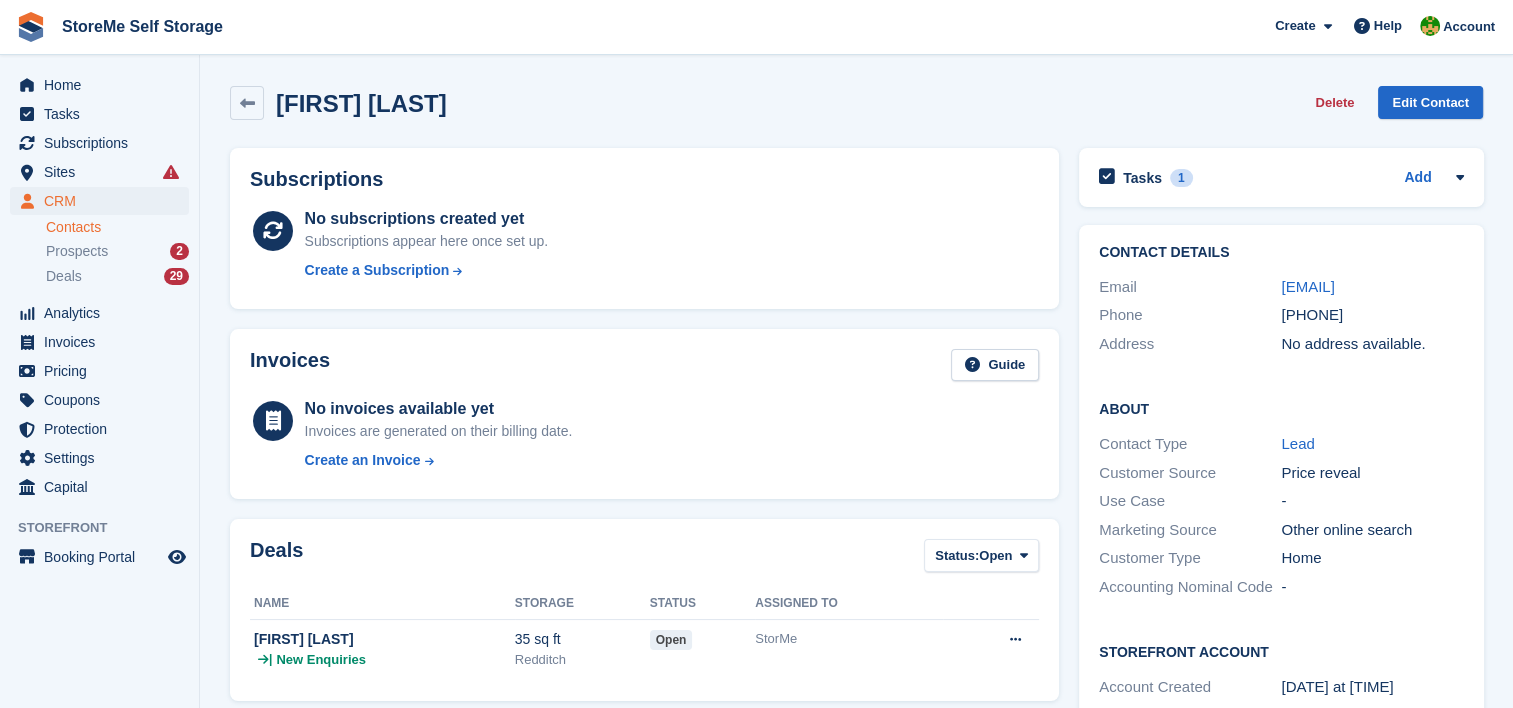 type on "*******" 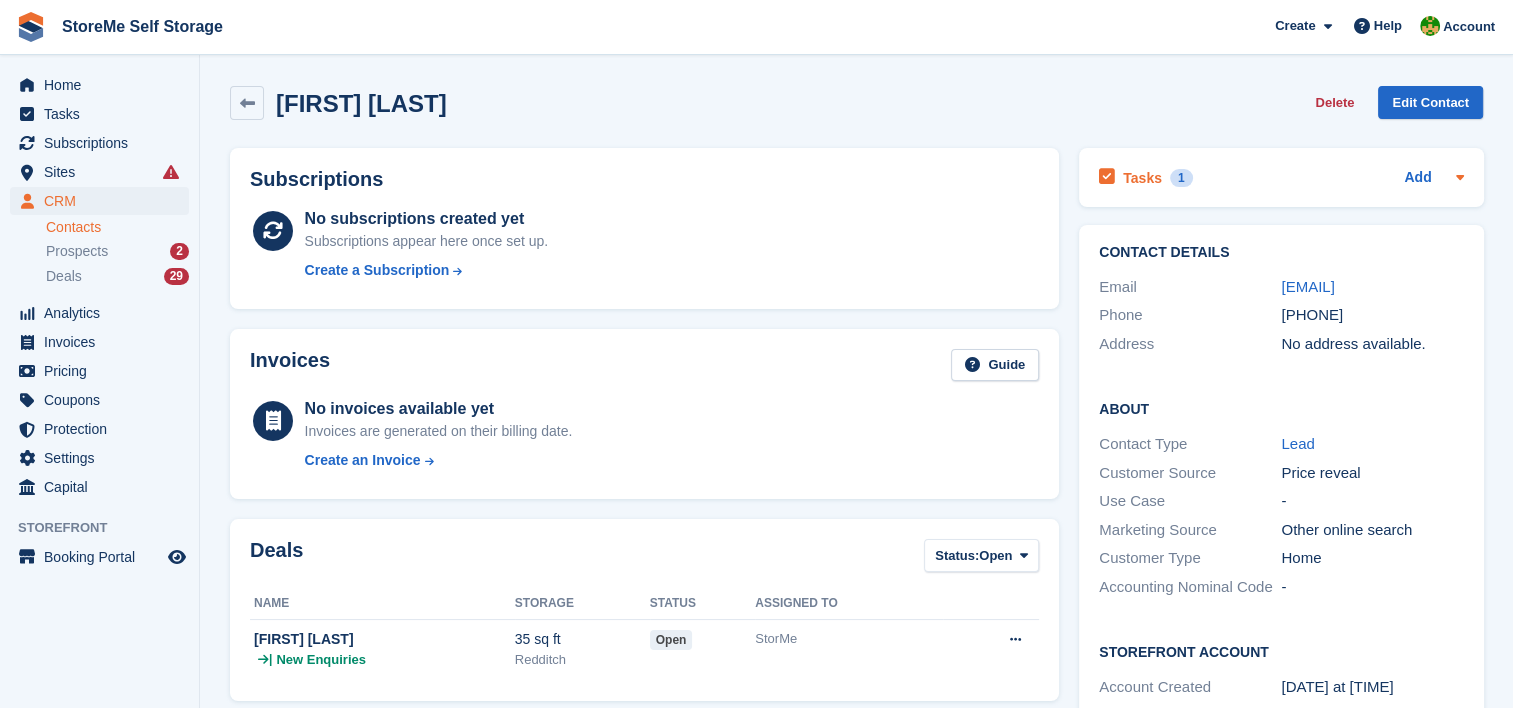 click on "Tasks" at bounding box center [1142, 178] 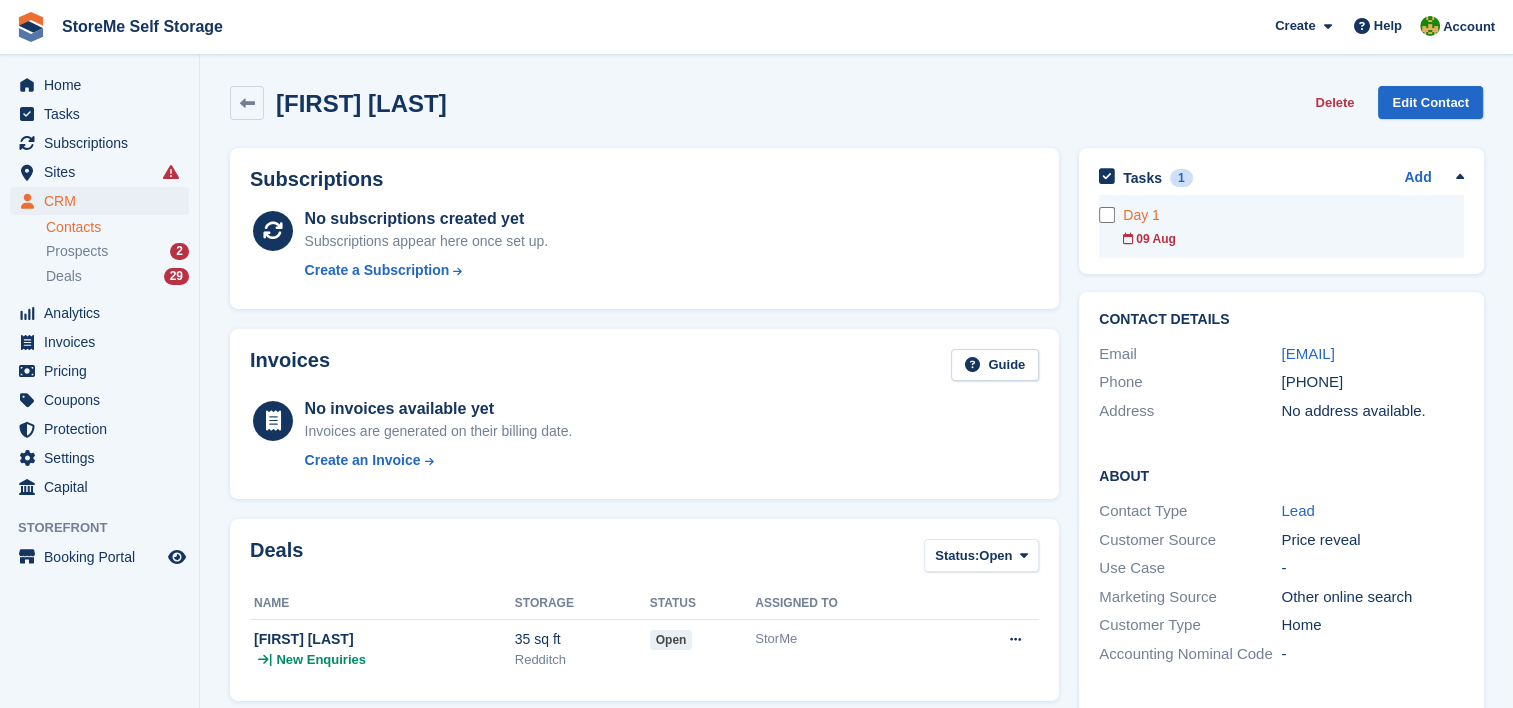 click on "Day 1" at bounding box center (1293, 215) 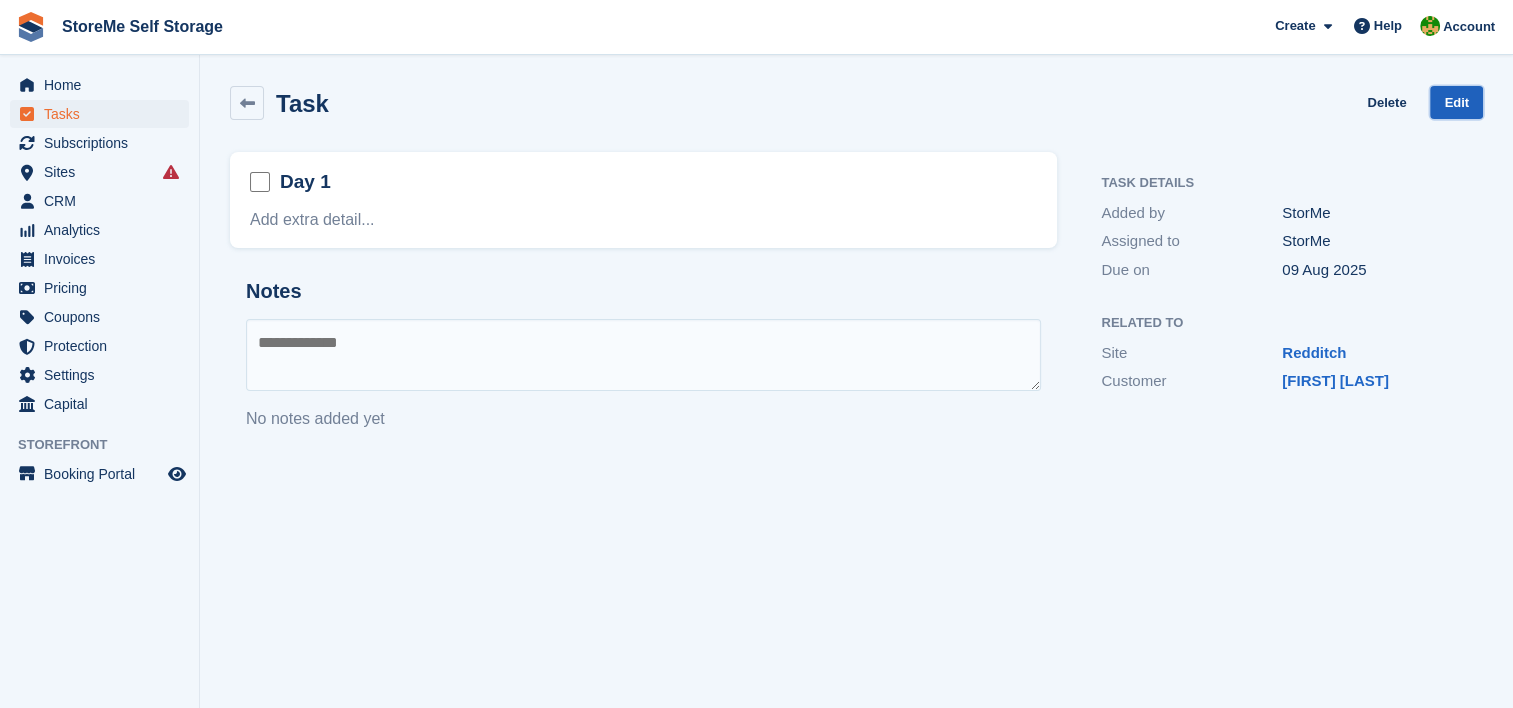 click on "Edit" at bounding box center [1456, 102] 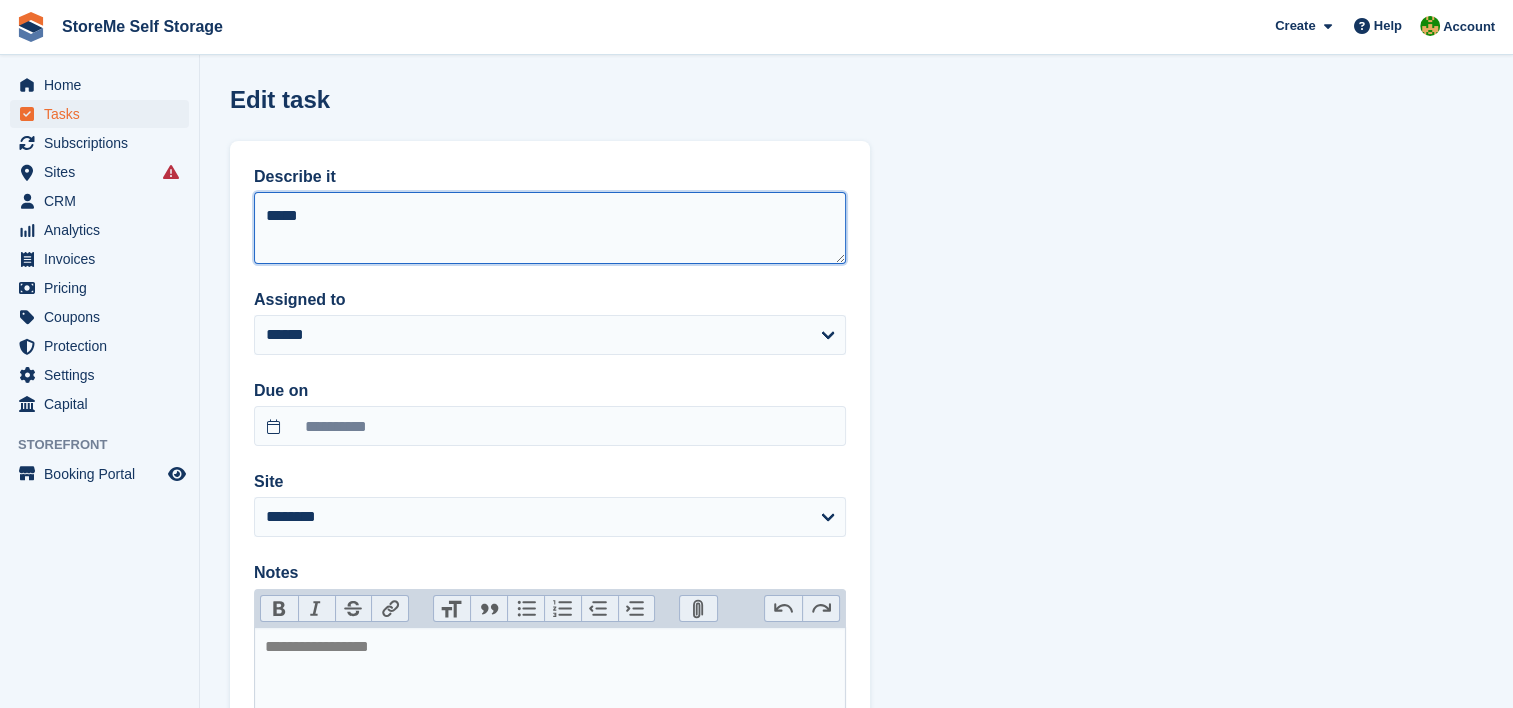 drag, startPoint x: 276, startPoint y: 216, endPoint x: 204, endPoint y: 199, distance: 73.97973 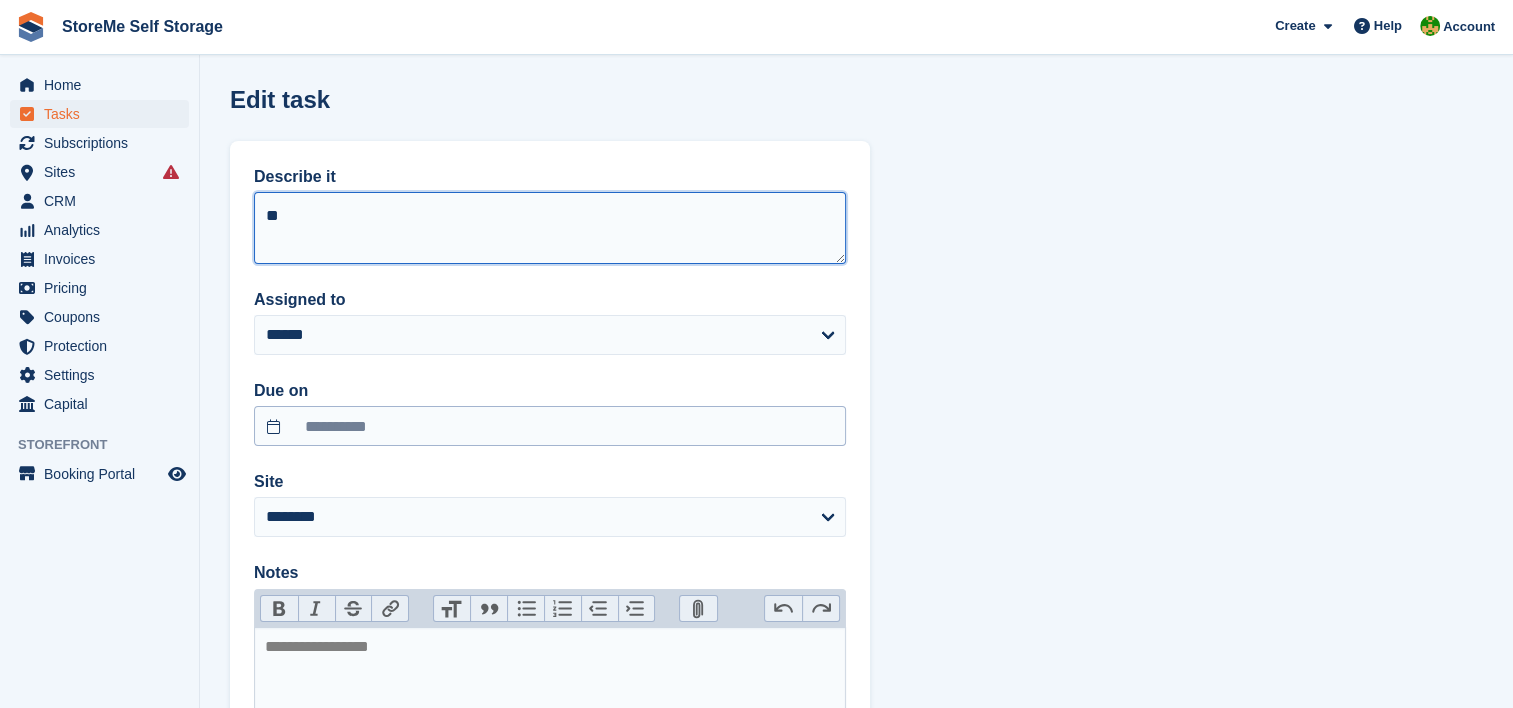 type on "**" 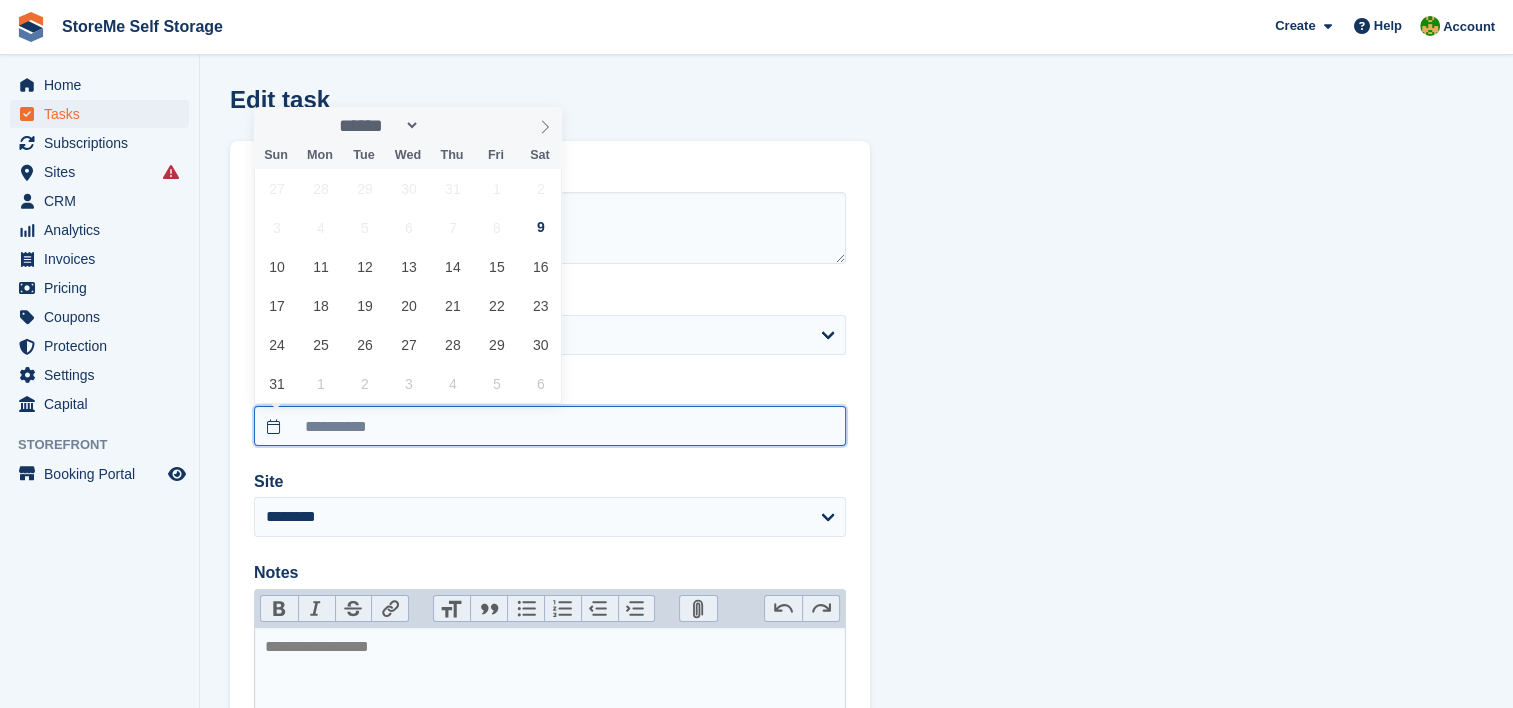 click on "**********" at bounding box center [550, 426] 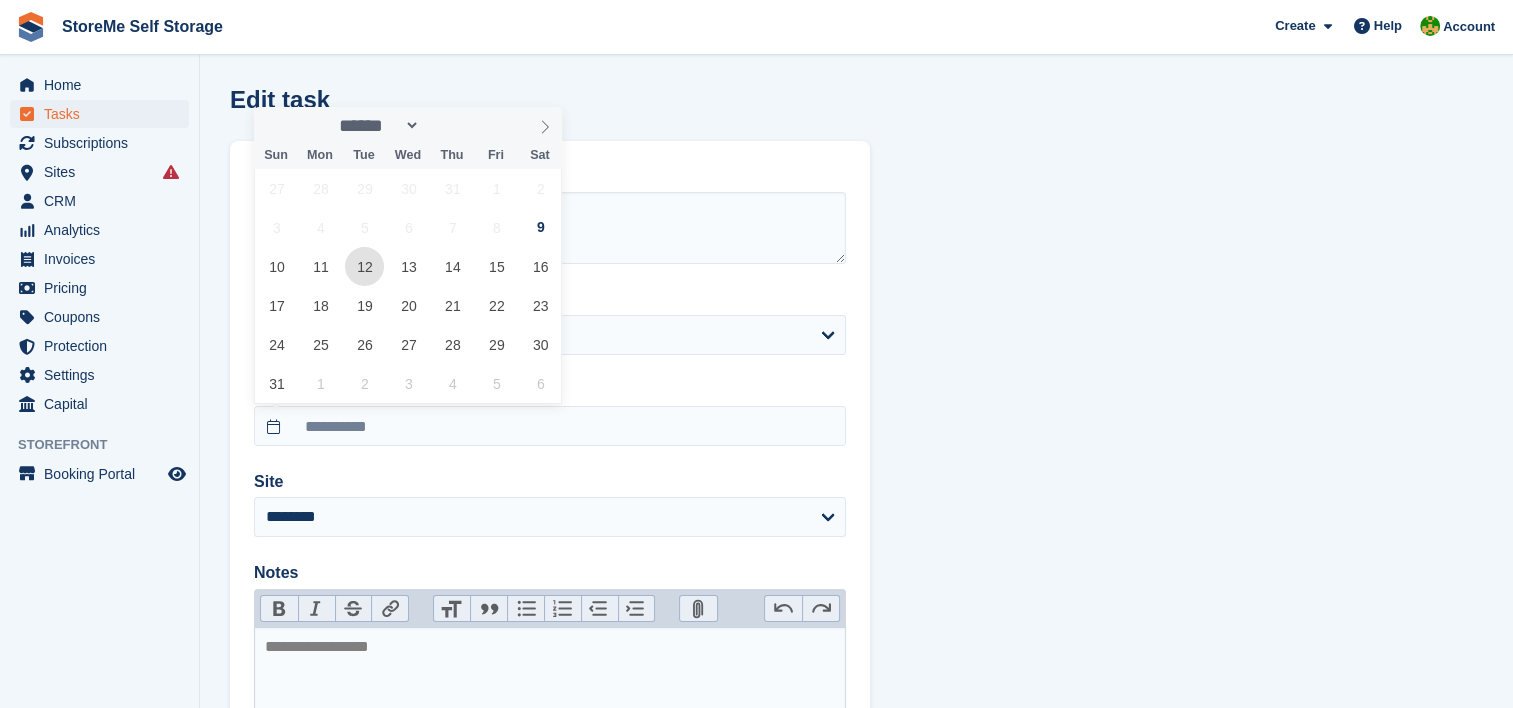click on "27 28 29 30 31 1 2 3 4 5 6 7 8 9 10 11 12 13 14 15 16 17 18 19 20 21 22 23 24 25 26 27 28 29 30 31 1 2 3 4 5 6" at bounding box center (409, 286) 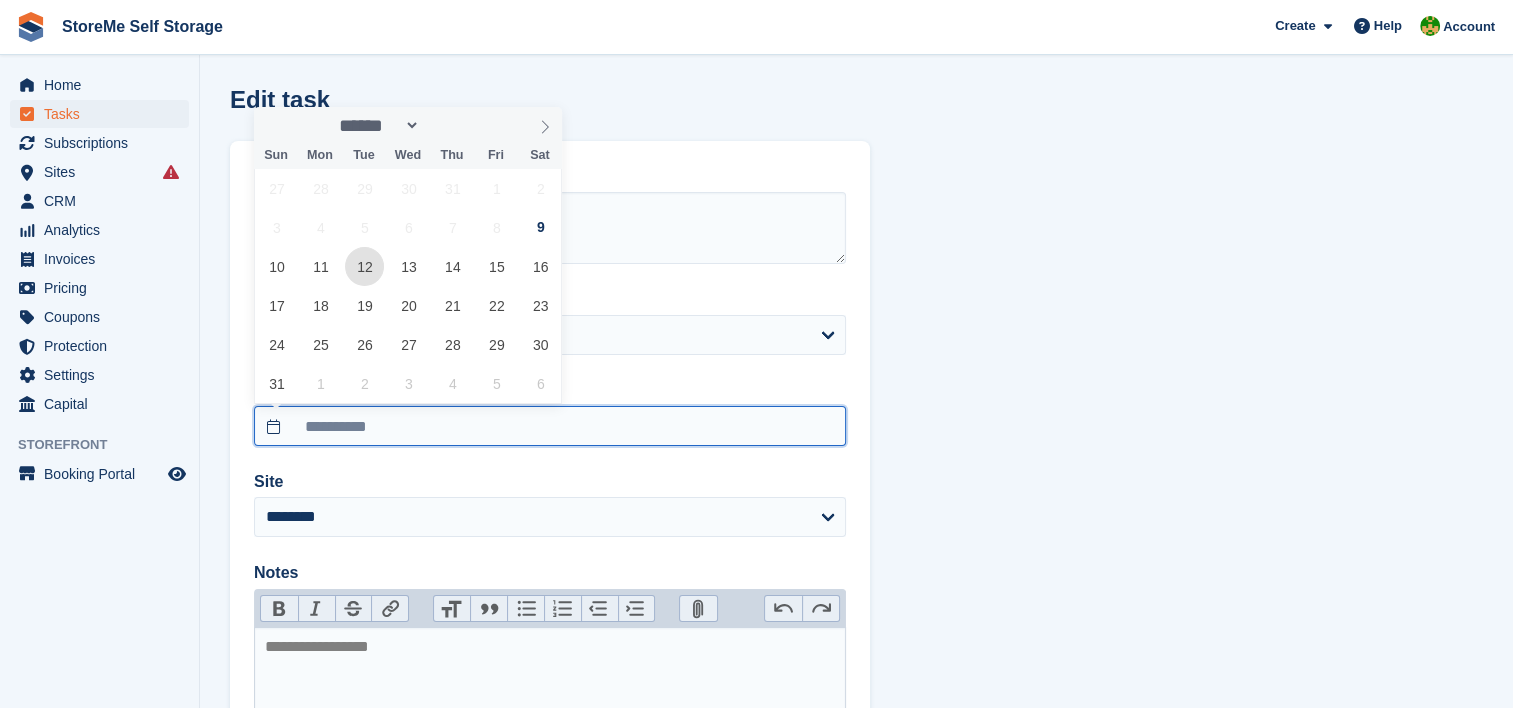 type on "**********" 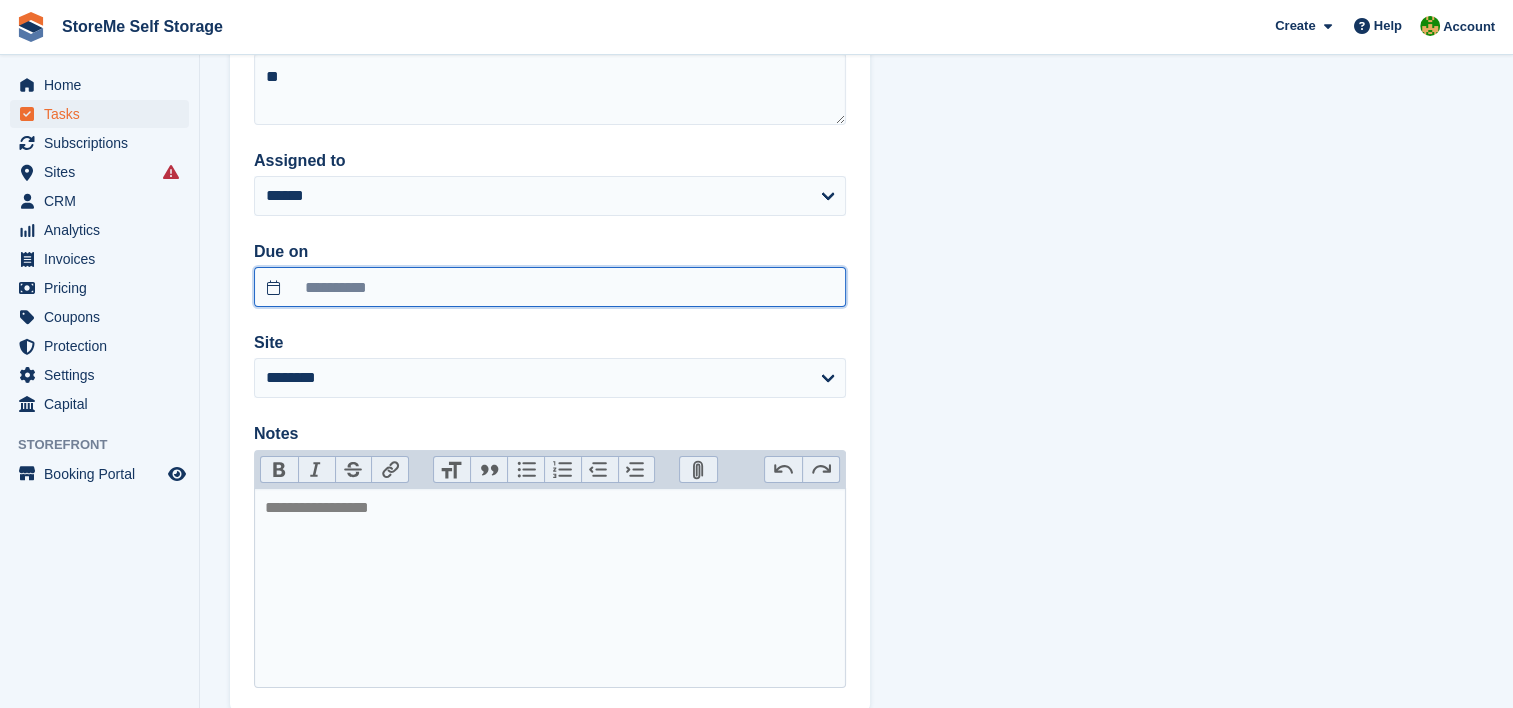 scroll, scrollTop: 260, scrollLeft: 0, axis: vertical 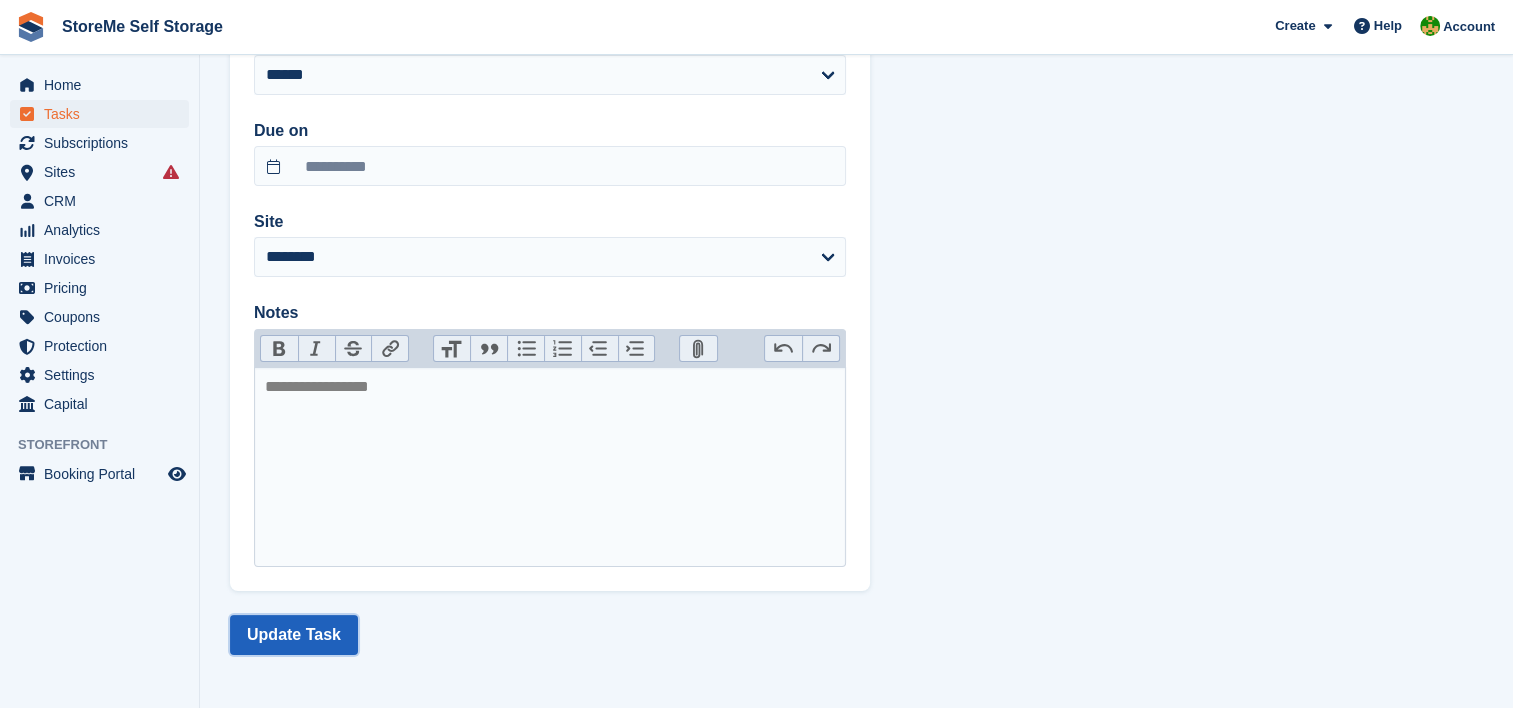 click on "Update Task" at bounding box center [294, 635] 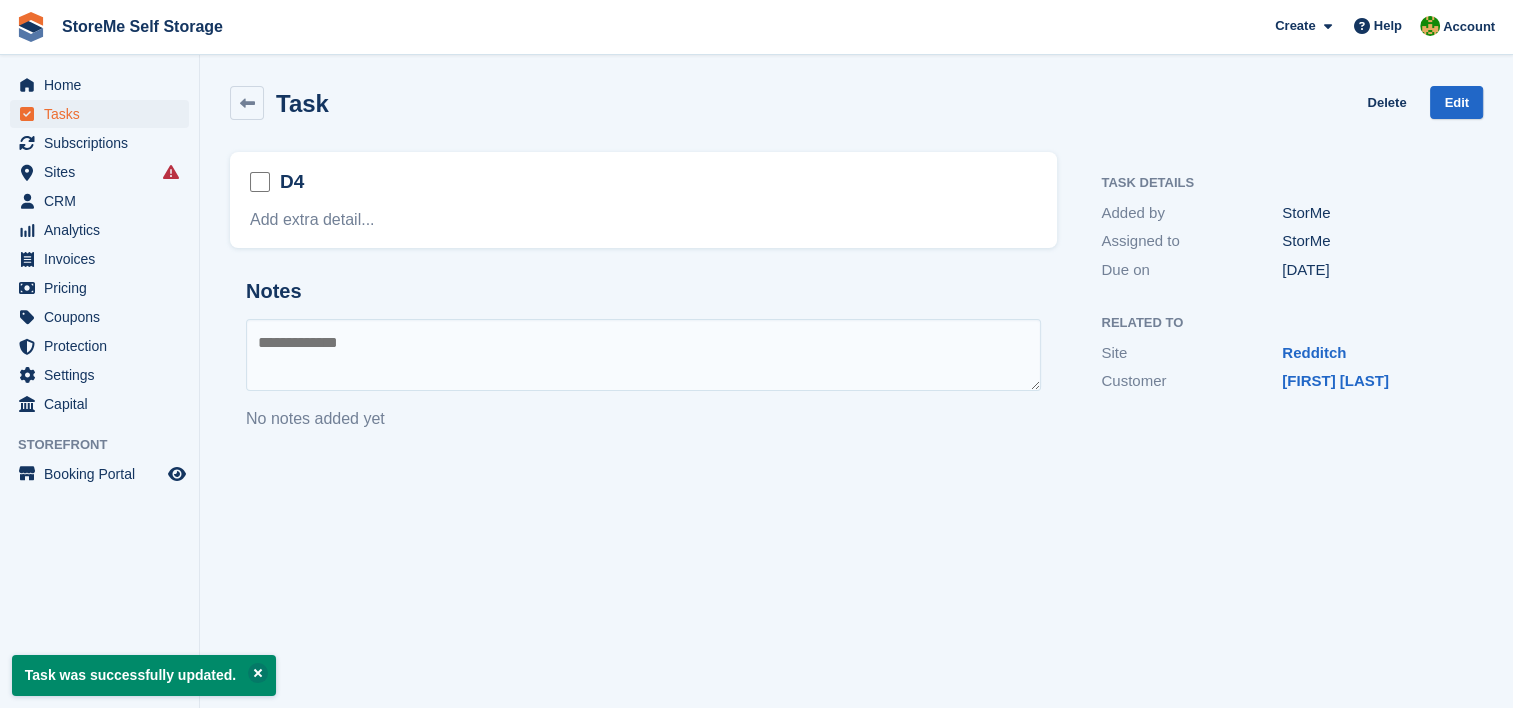 scroll, scrollTop: 0, scrollLeft: 0, axis: both 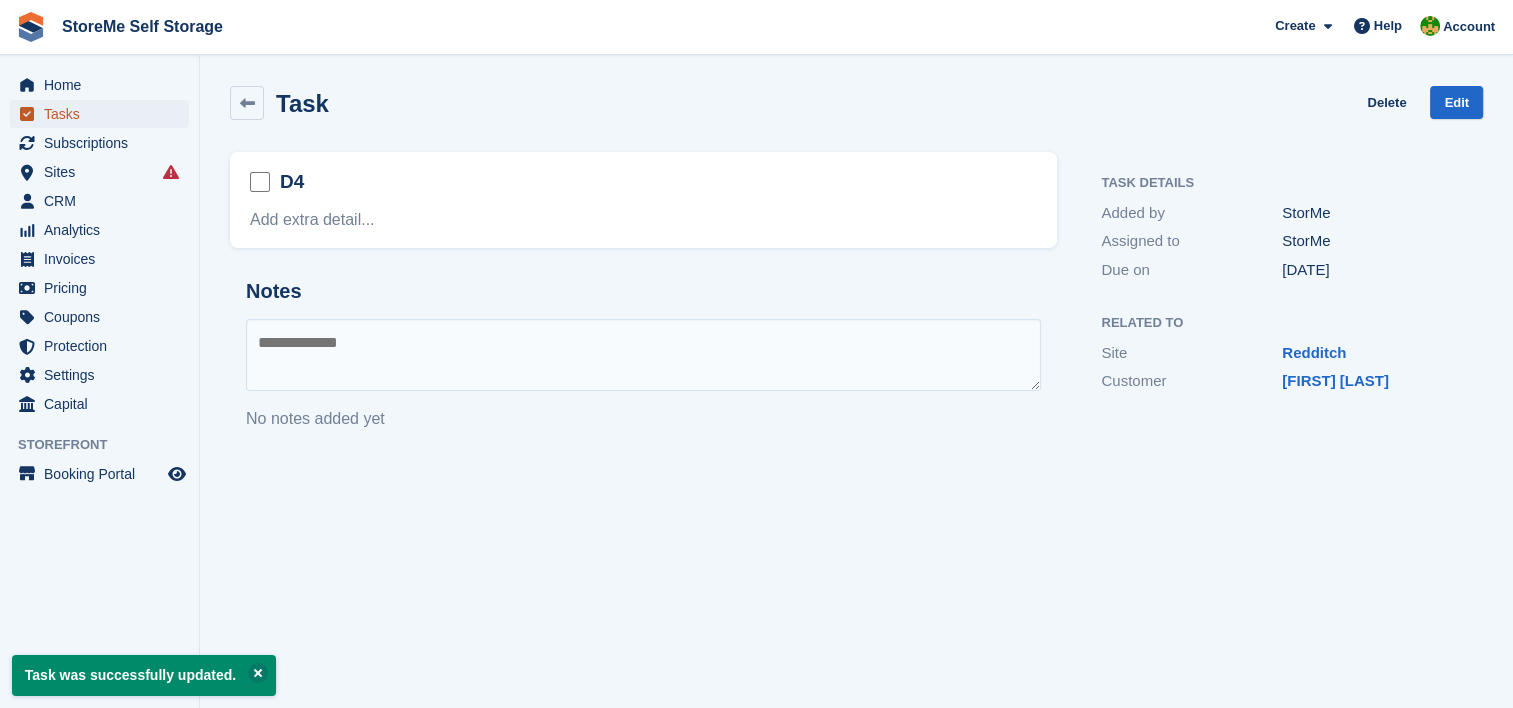 click on "Tasks" at bounding box center (104, 114) 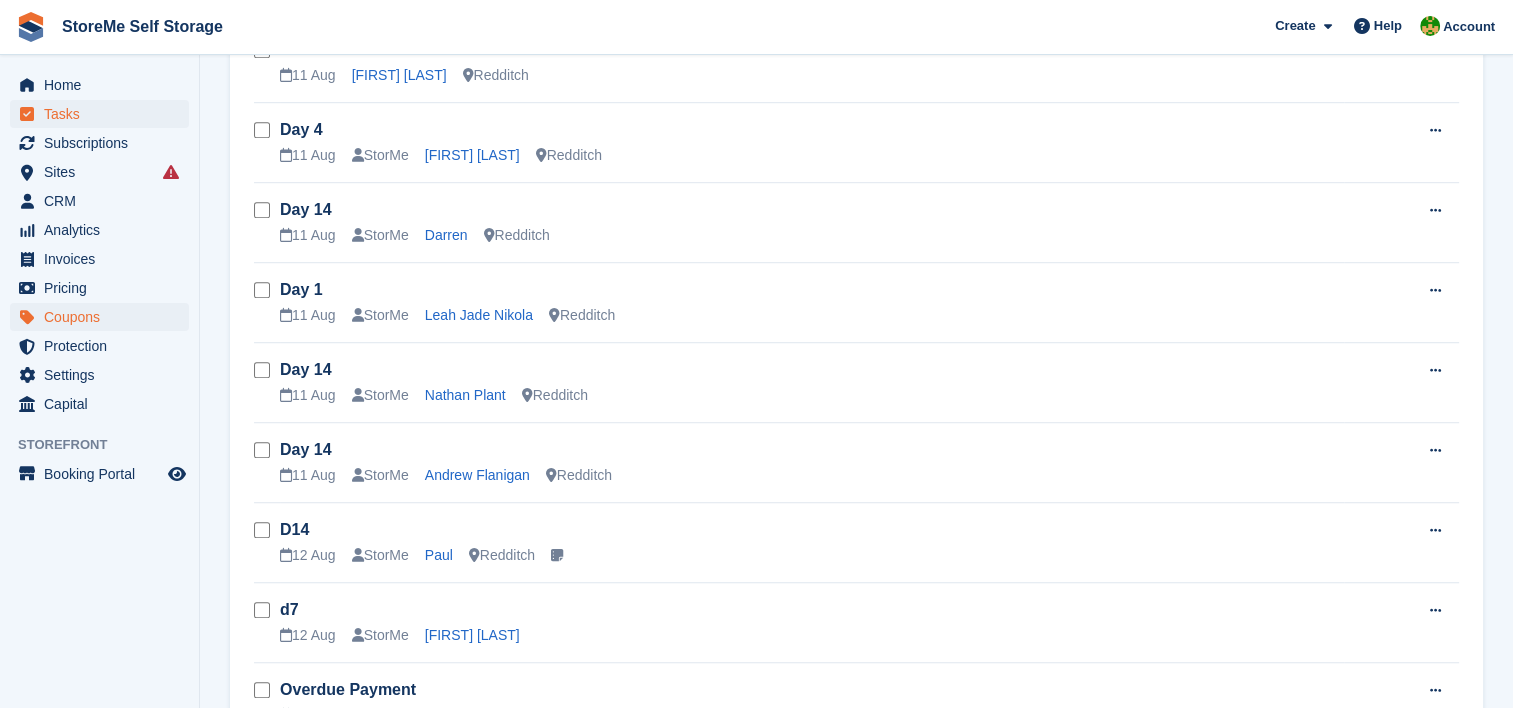 scroll, scrollTop: 1300, scrollLeft: 0, axis: vertical 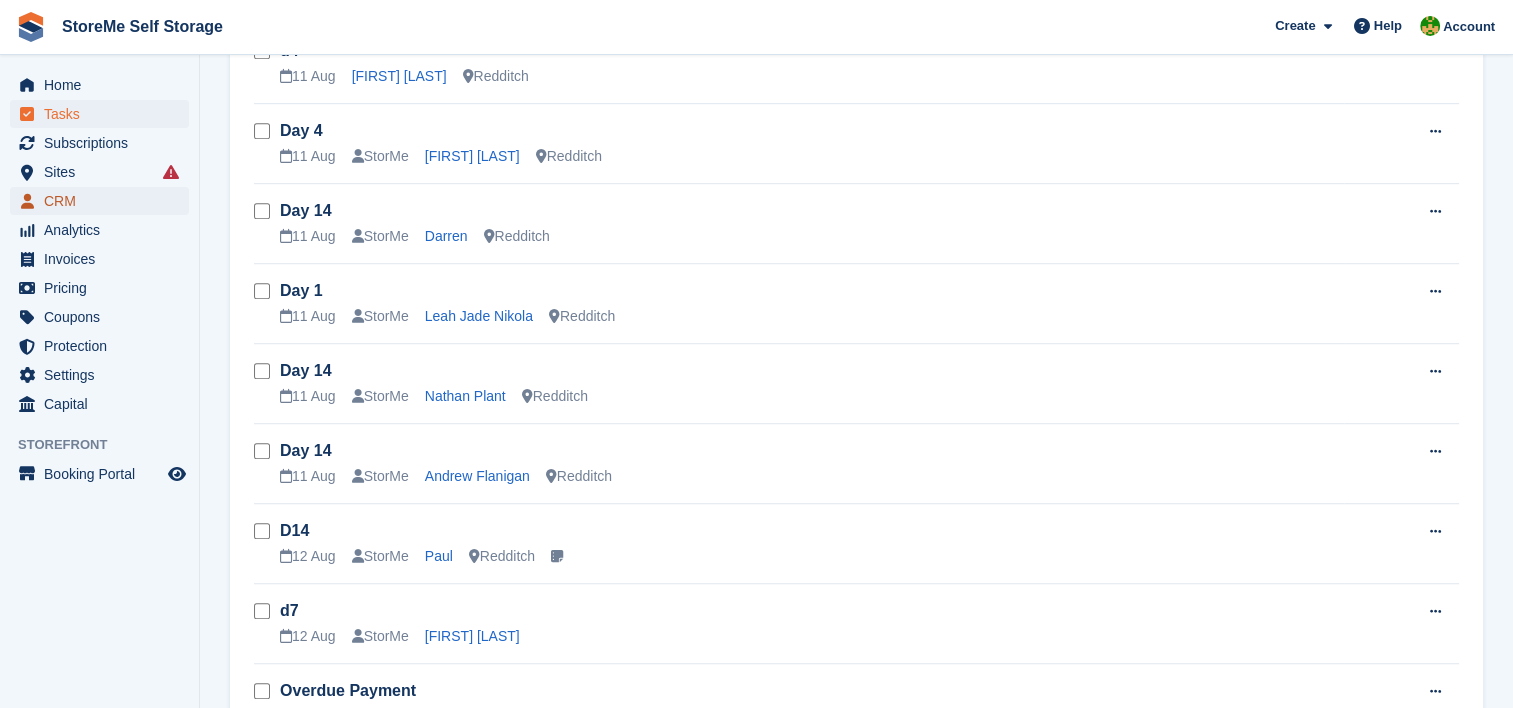 click on "CRM" at bounding box center [104, 201] 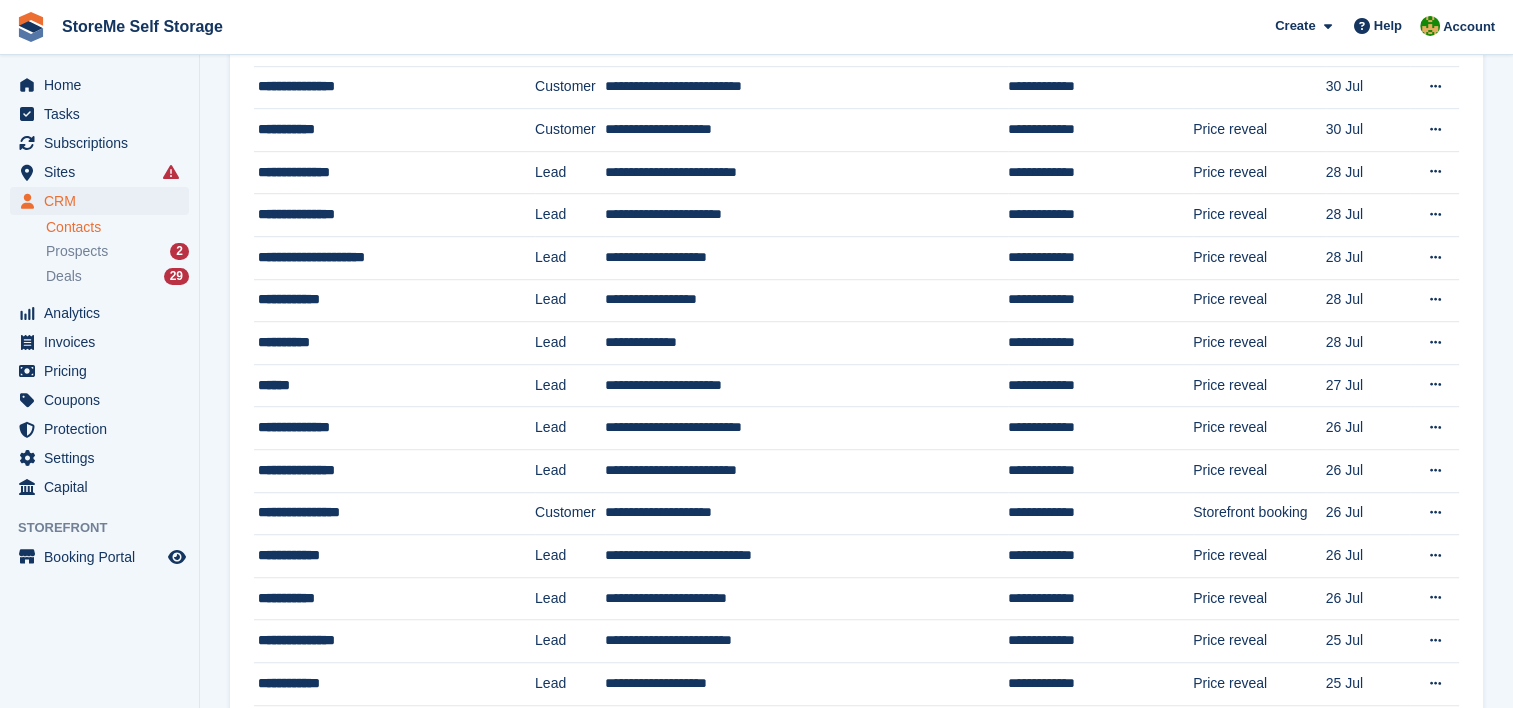 scroll, scrollTop: 0, scrollLeft: 0, axis: both 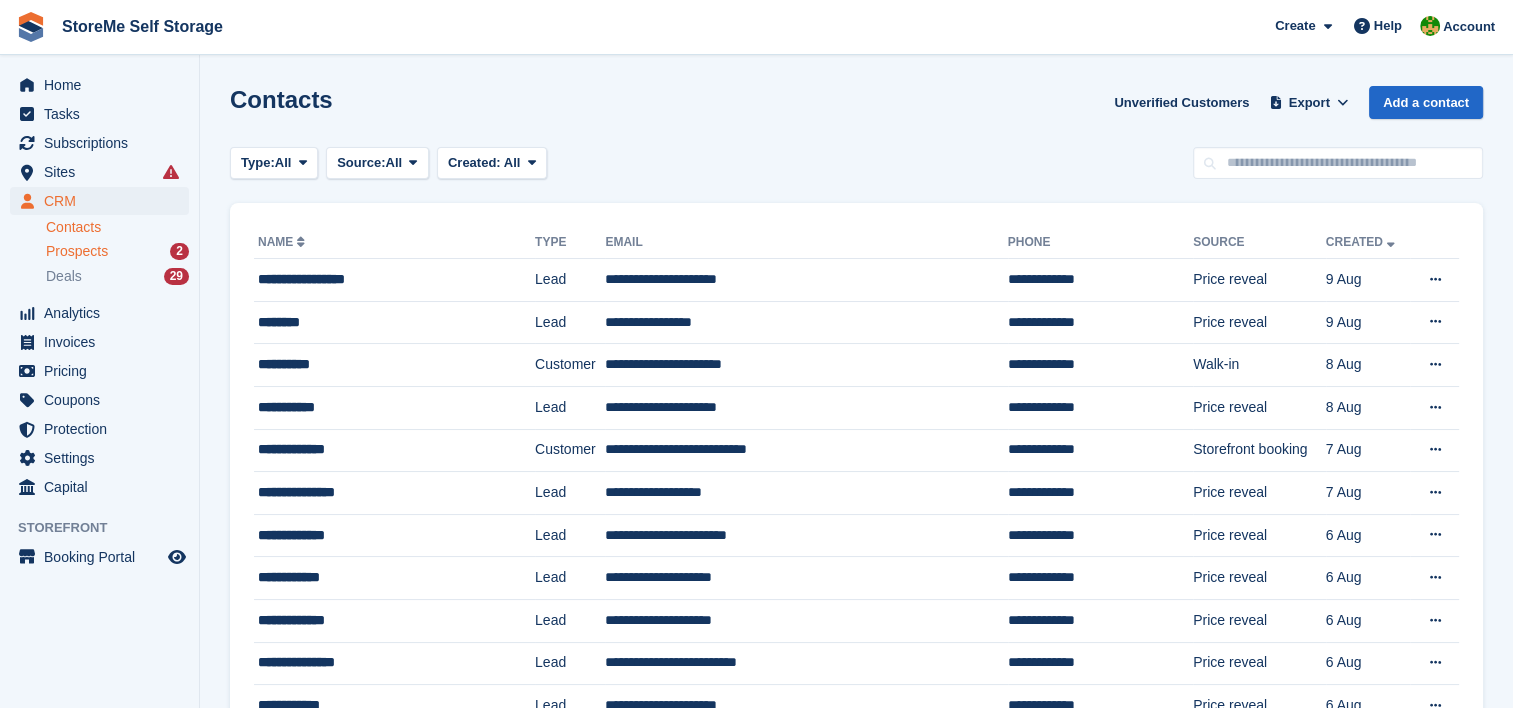 click on "Prospects" at bounding box center [77, 251] 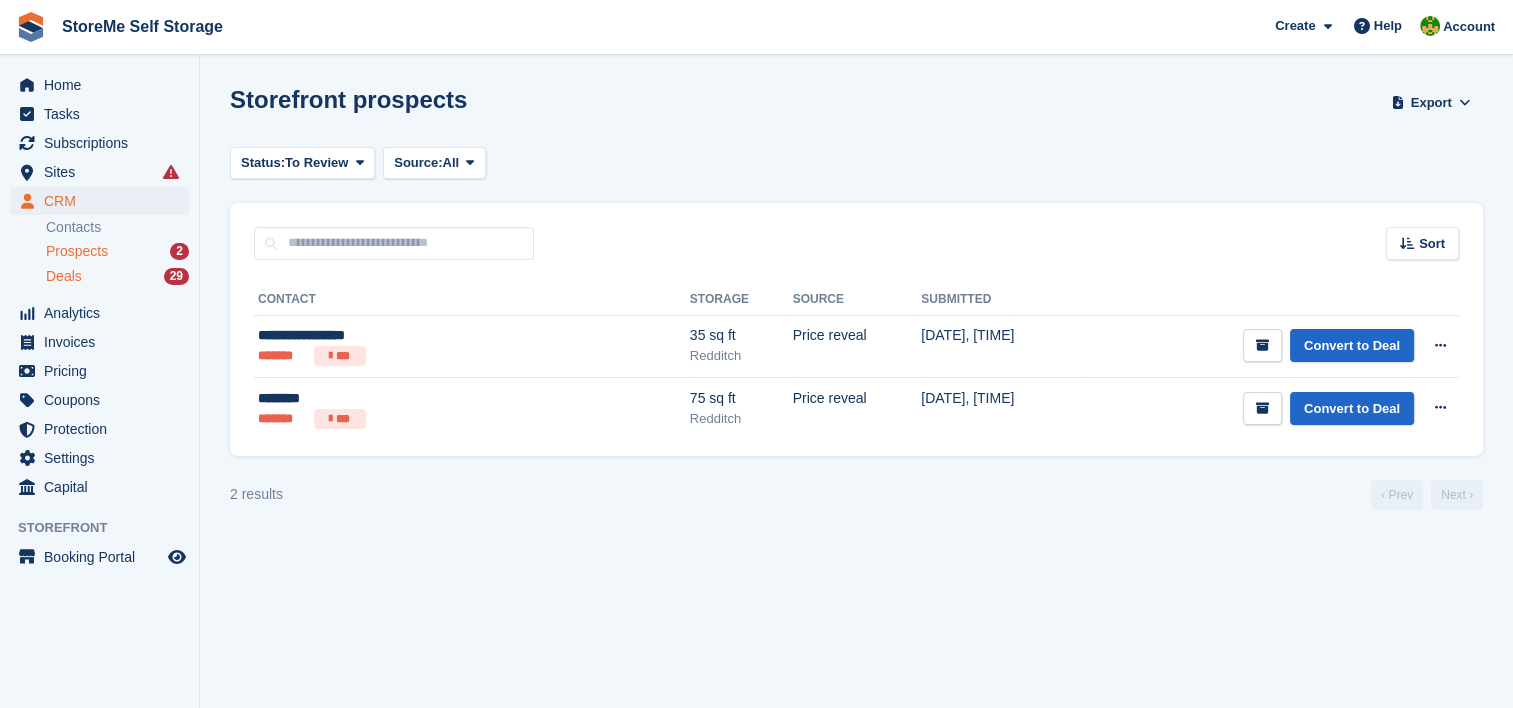 click on "Deals
29" at bounding box center (117, 276) 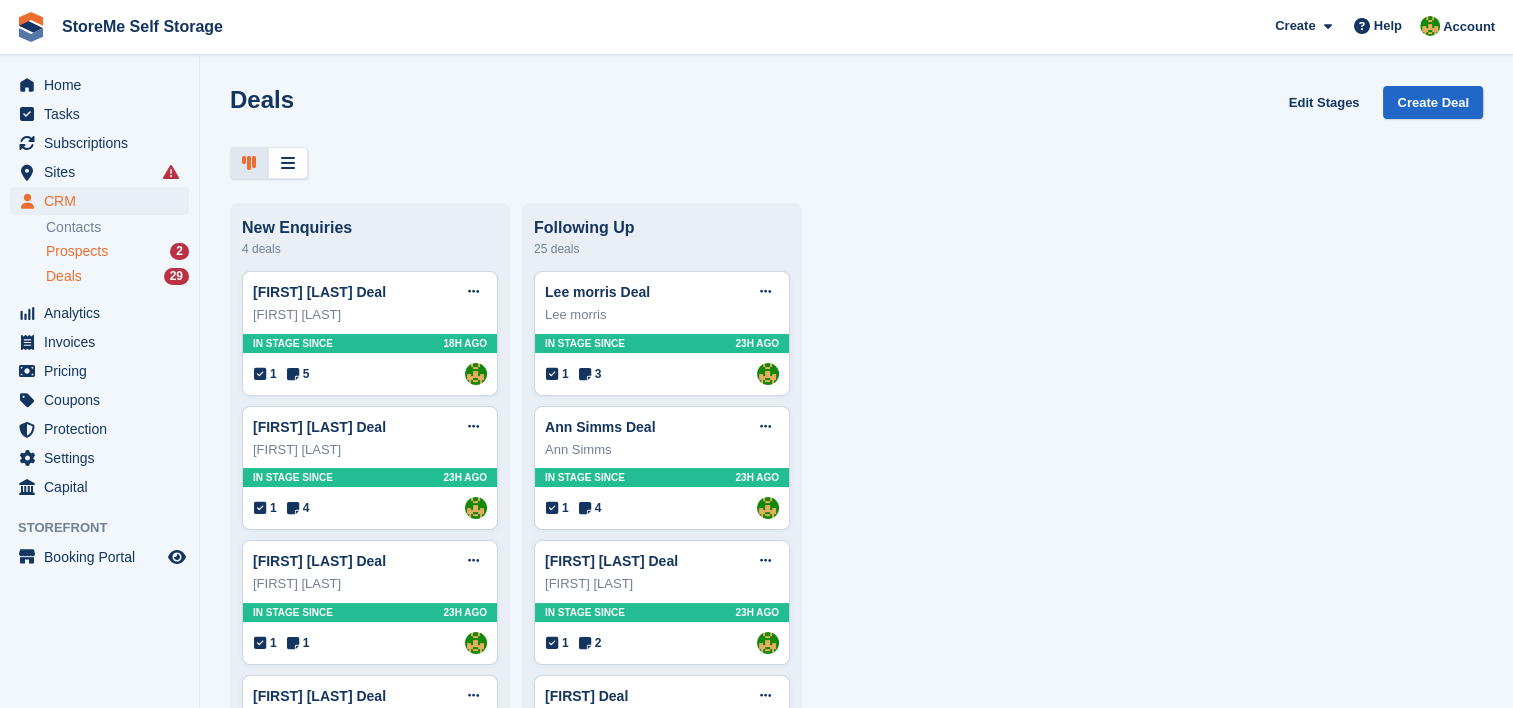 click on "Prospects" at bounding box center [77, 251] 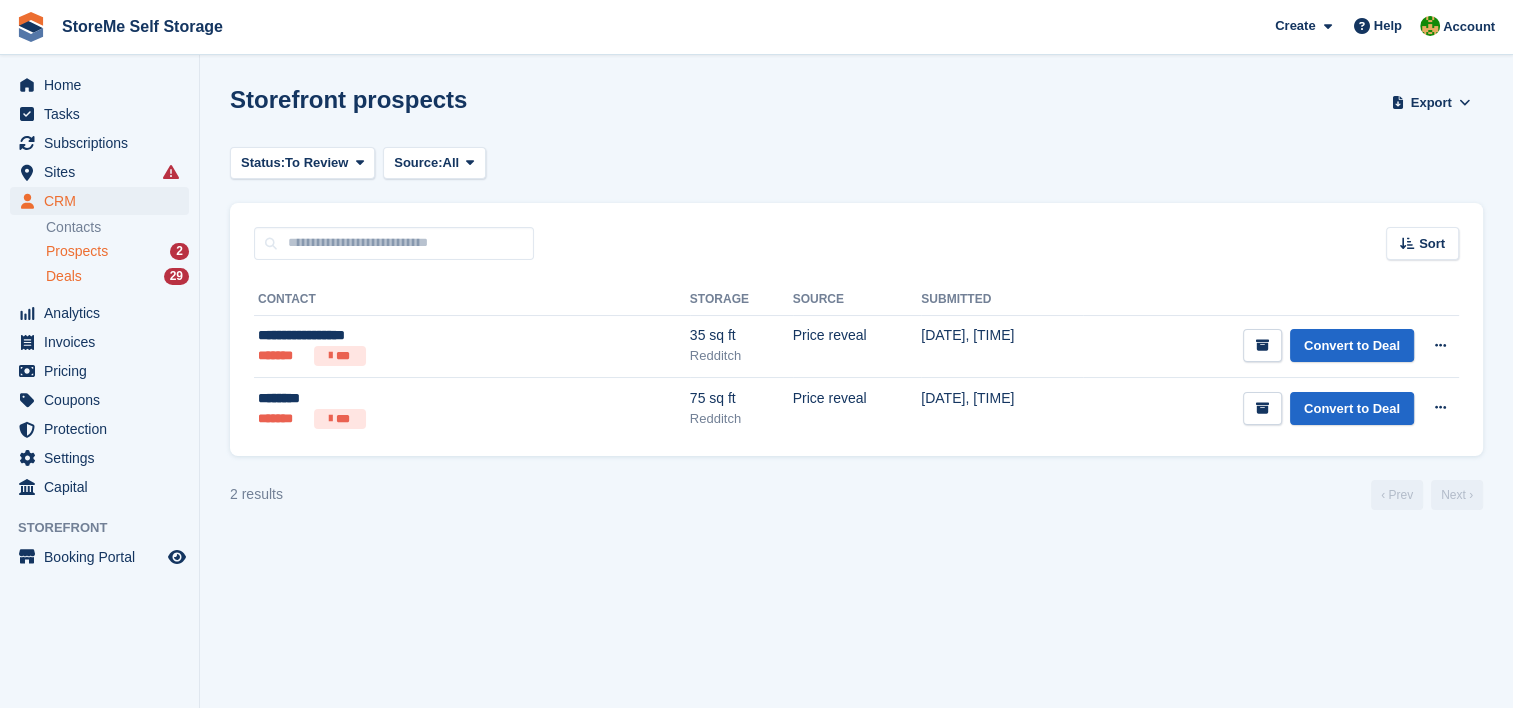 click on "Deals" at bounding box center (64, 276) 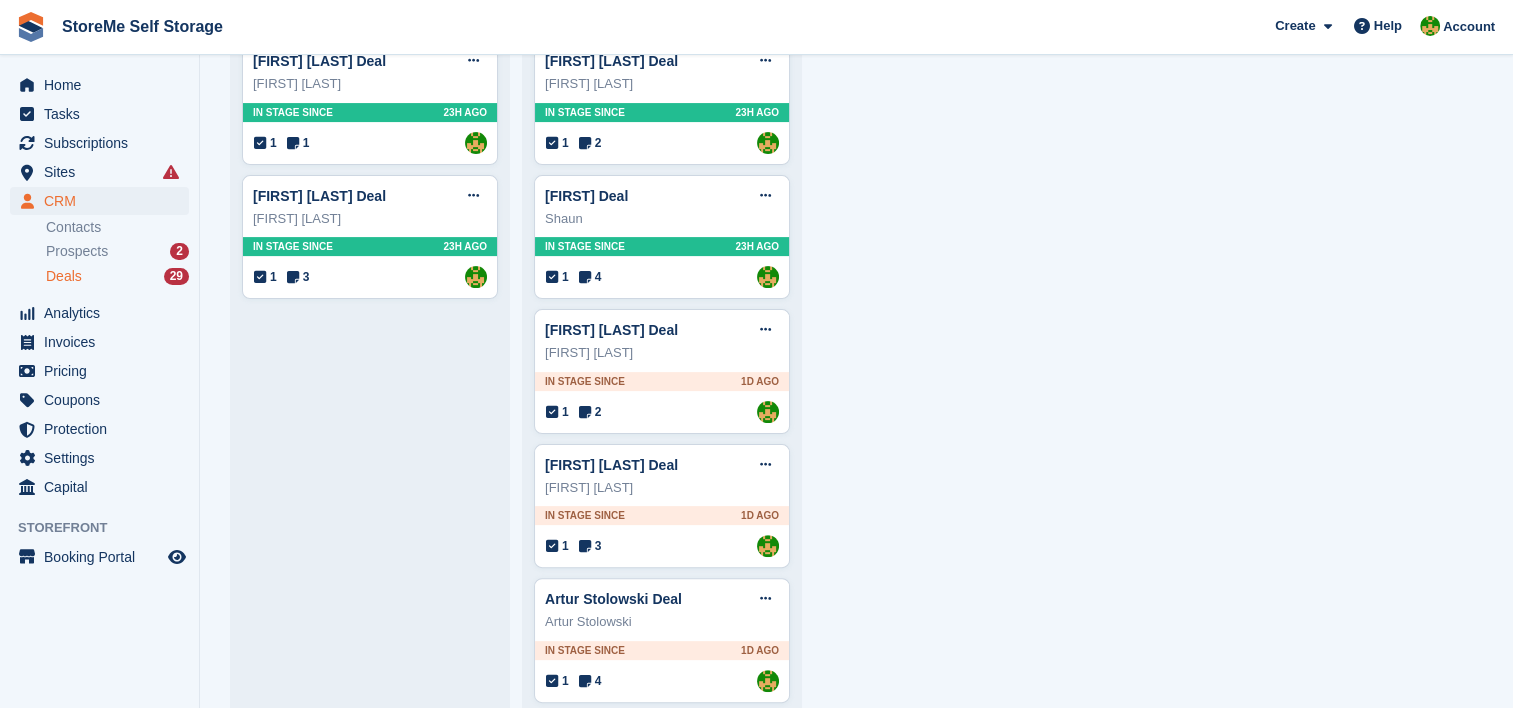 scroll, scrollTop: 400, scrollLeft: 0, axis: vertical 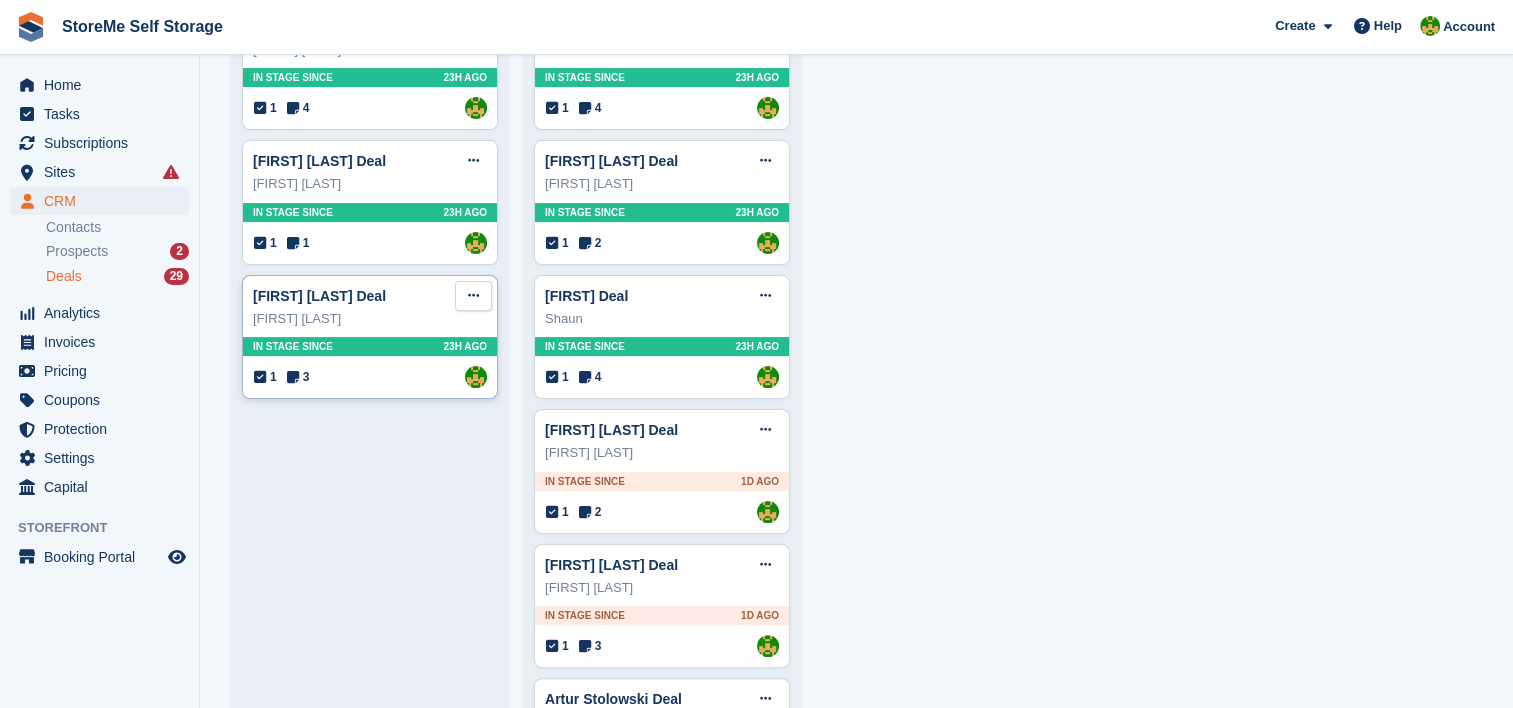 click at bounding box center [473, 296] 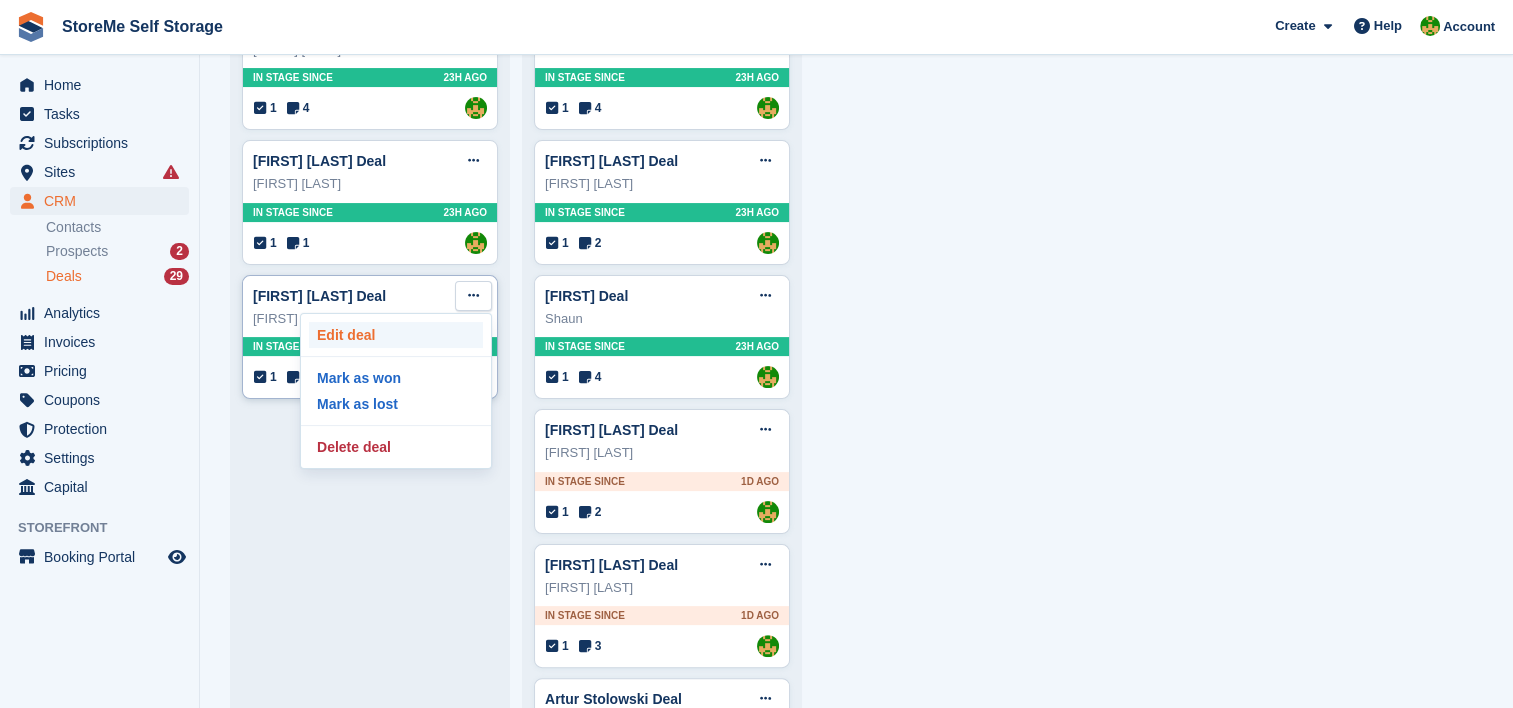 click on "Edit deal" at bounding box center (396, 335) 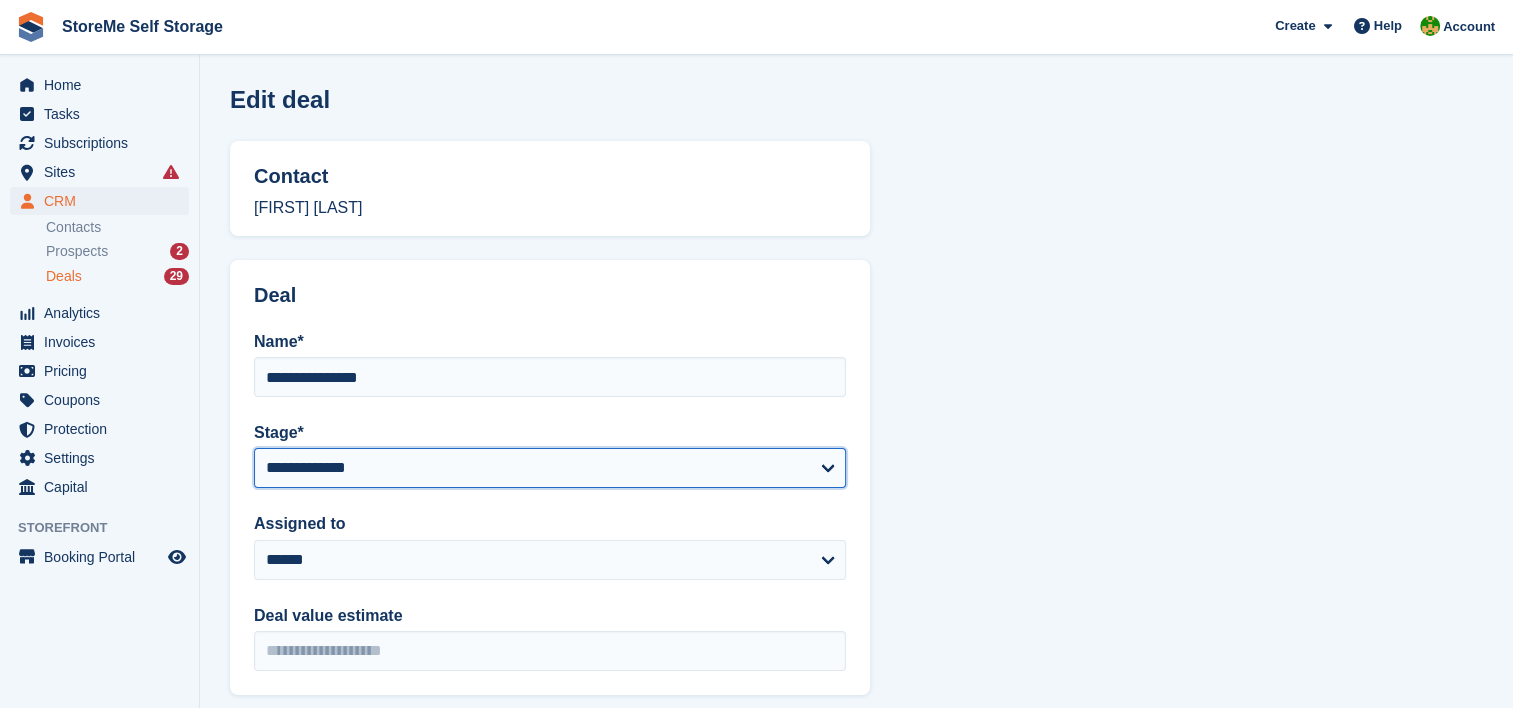 click on "**********" at bounding box center (550, 468) 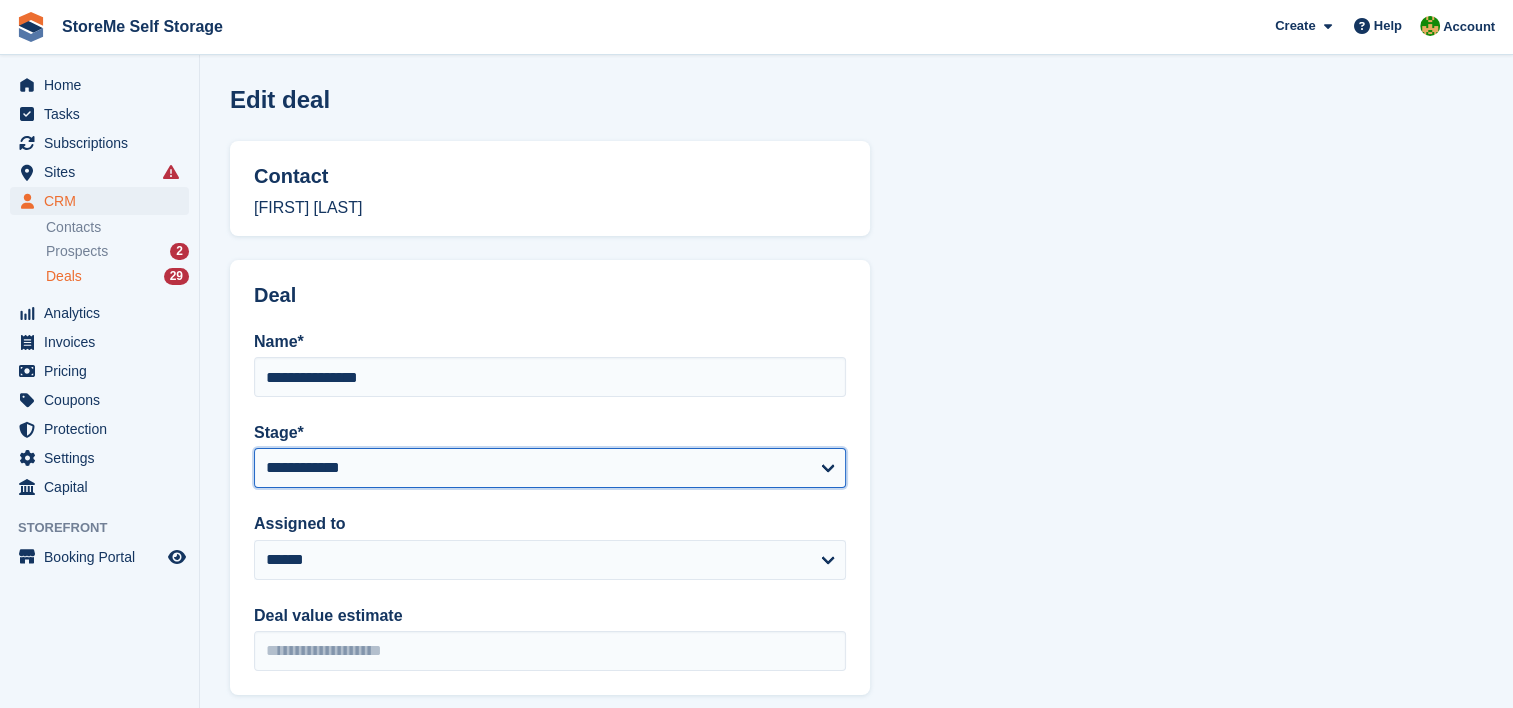 click on "**********" at bounding box center (550, 468) 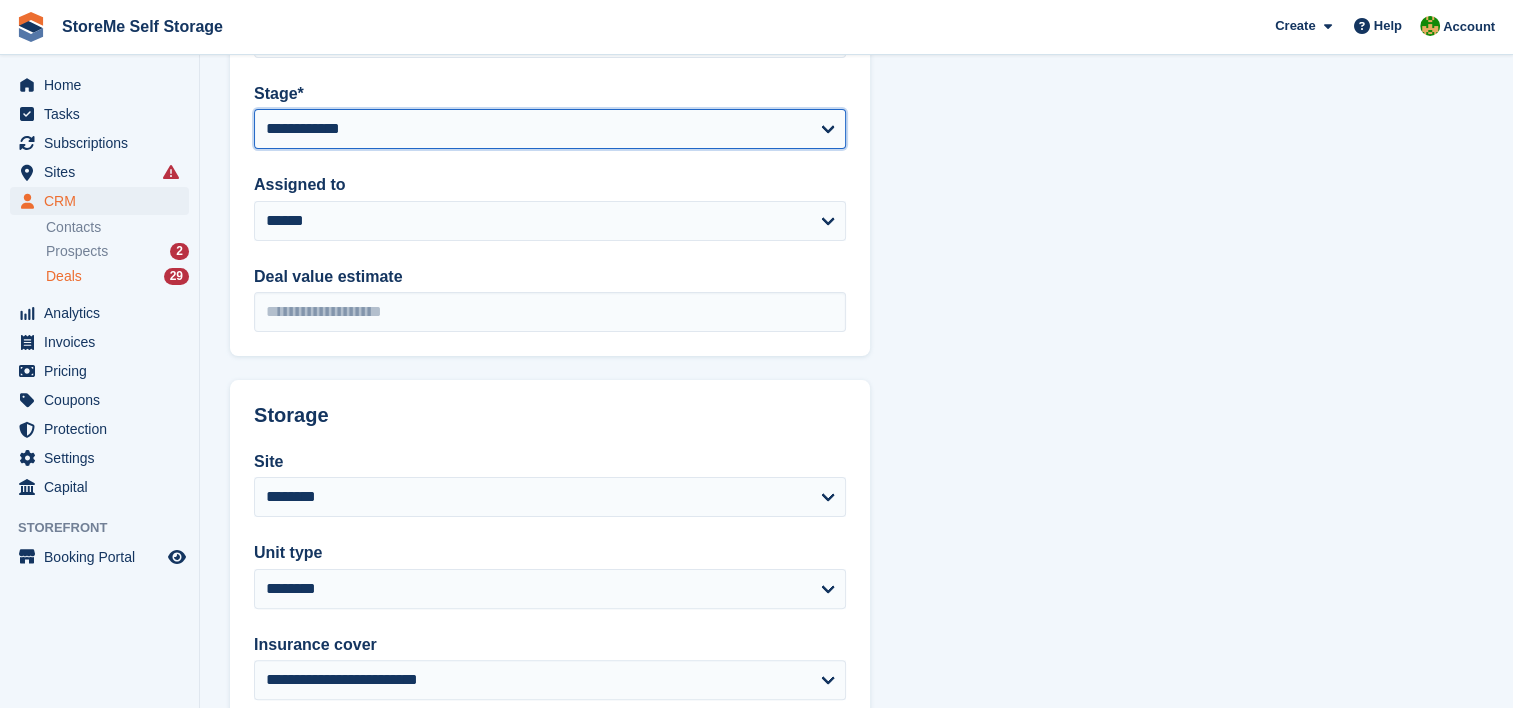 scroll, scrollTop: 564, scrollLeft: 0, axis: vertical 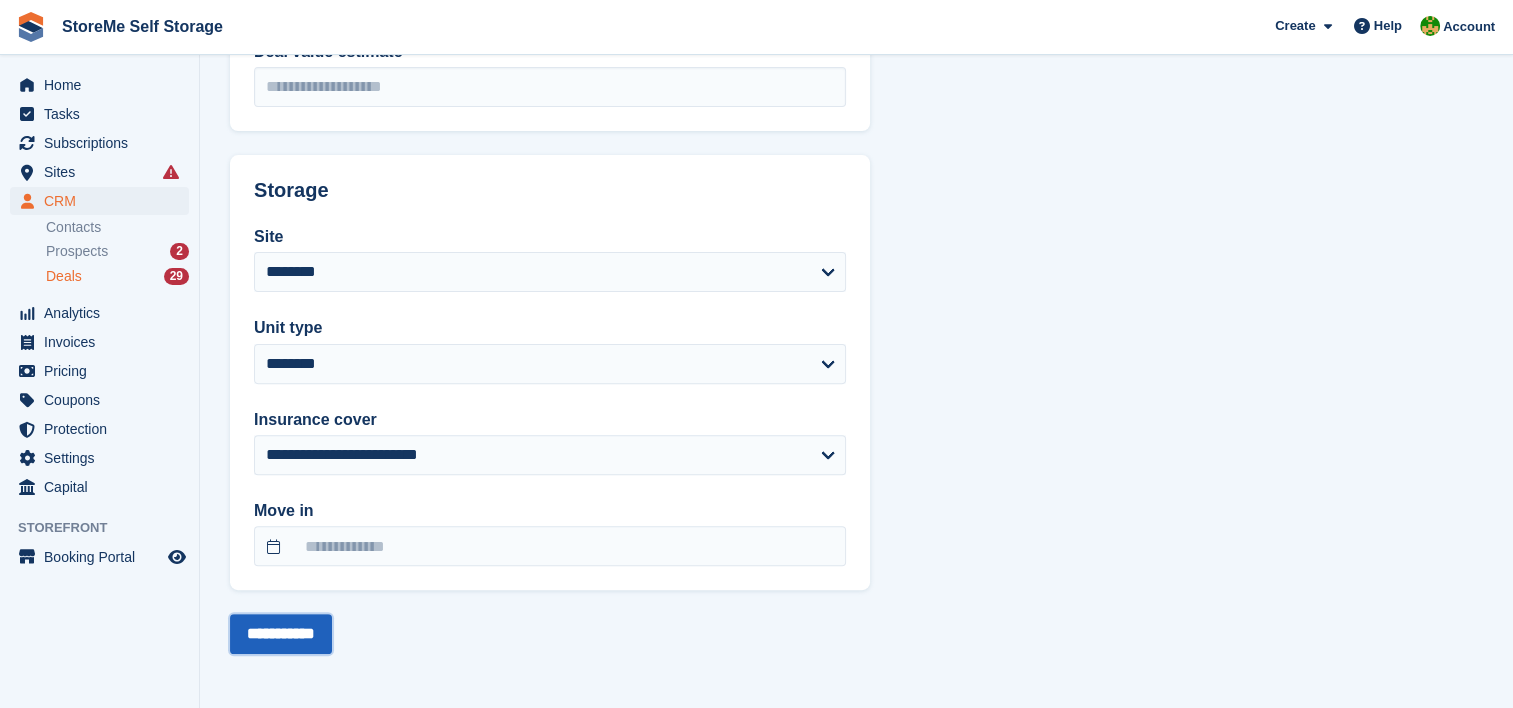 click on "**********" at bounding box center [281, 634] 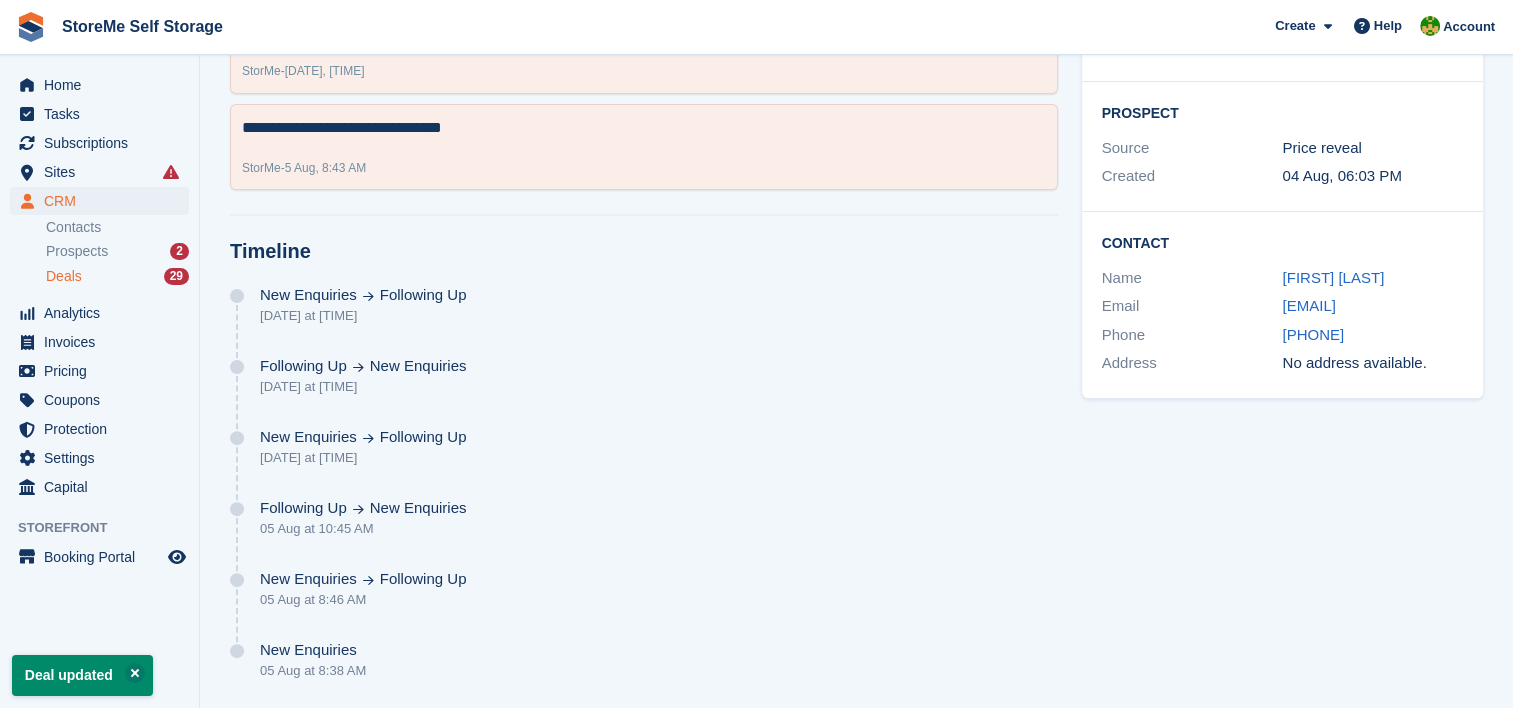 scroll, scrollTop: 0, scrollLeft: 0, axis: both 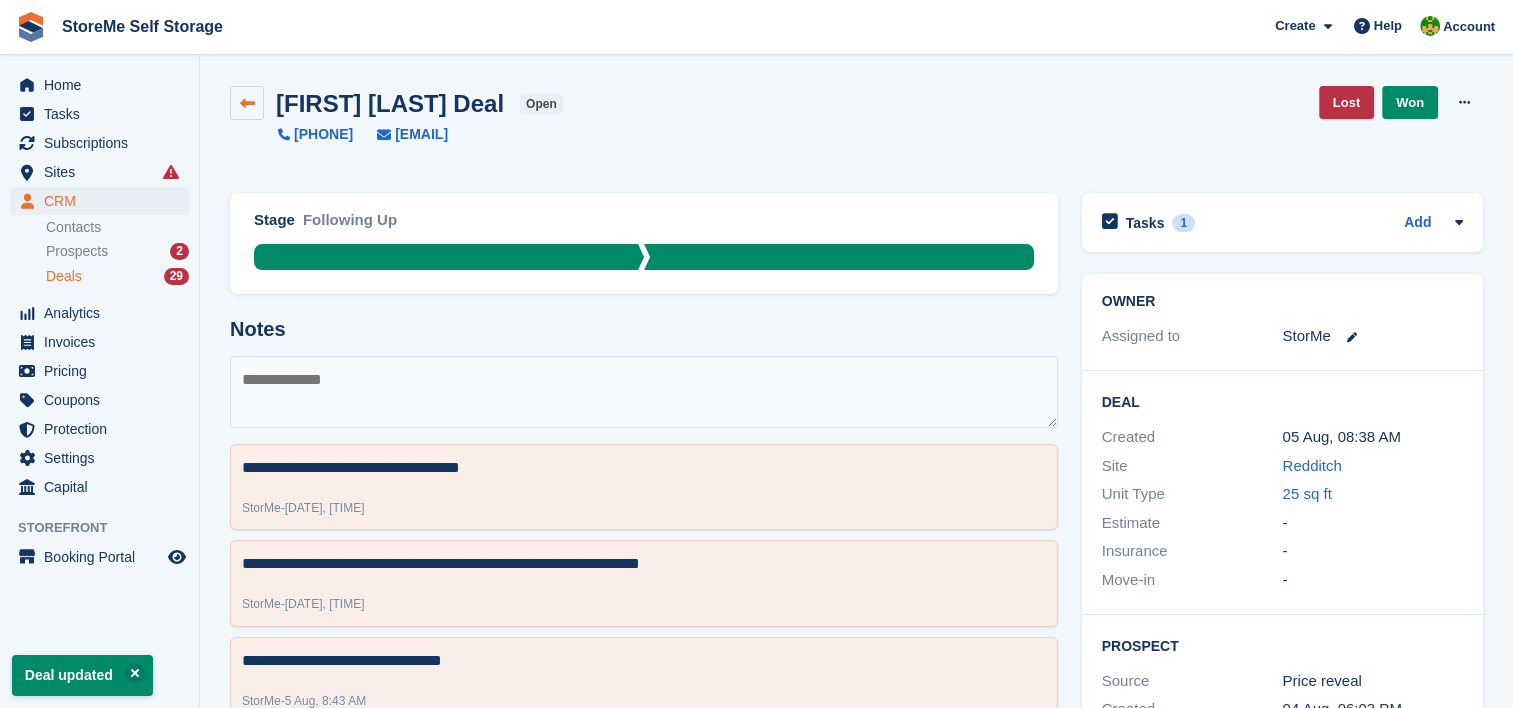 click at bounding box center [247, 103] 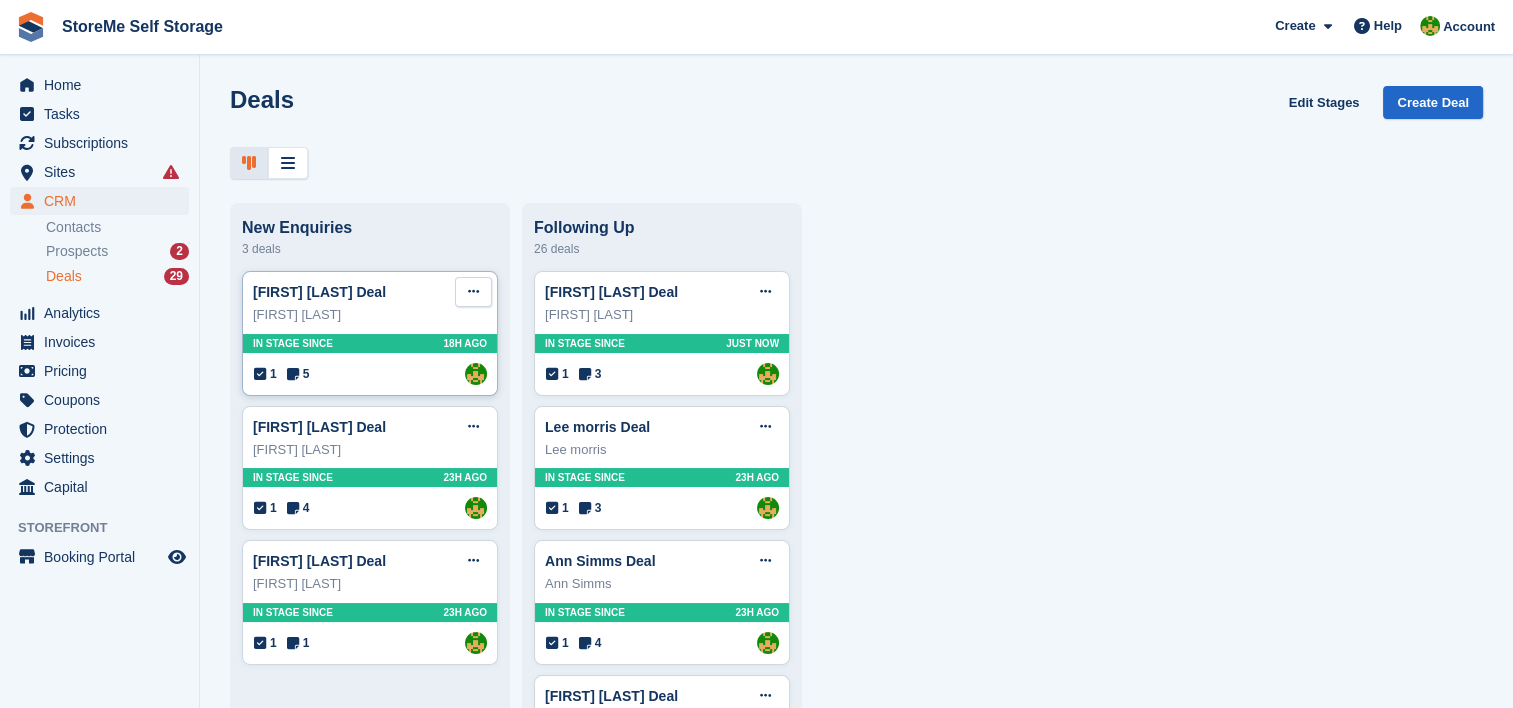 click at bounding box center (473, 291) 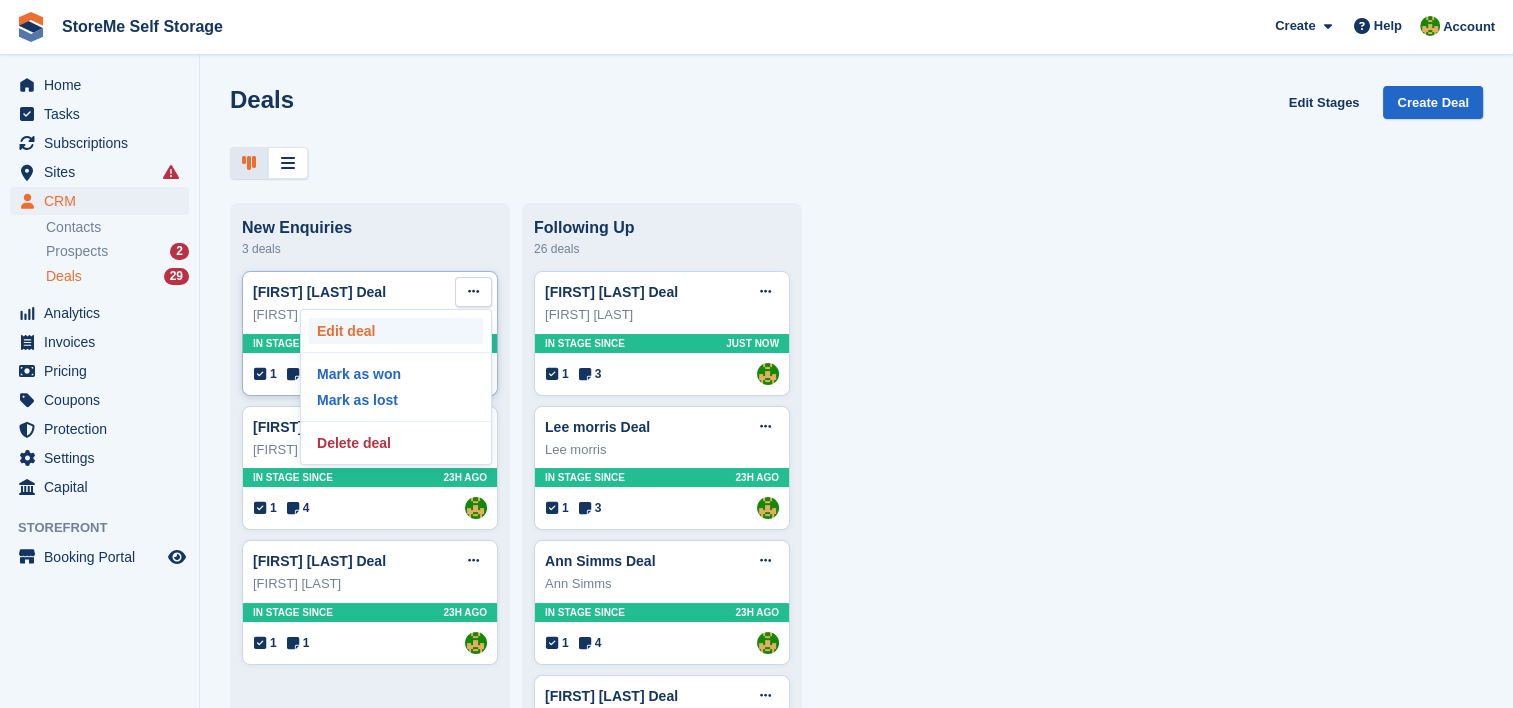 click on "Edit deal" at bounding box center (396, 331) 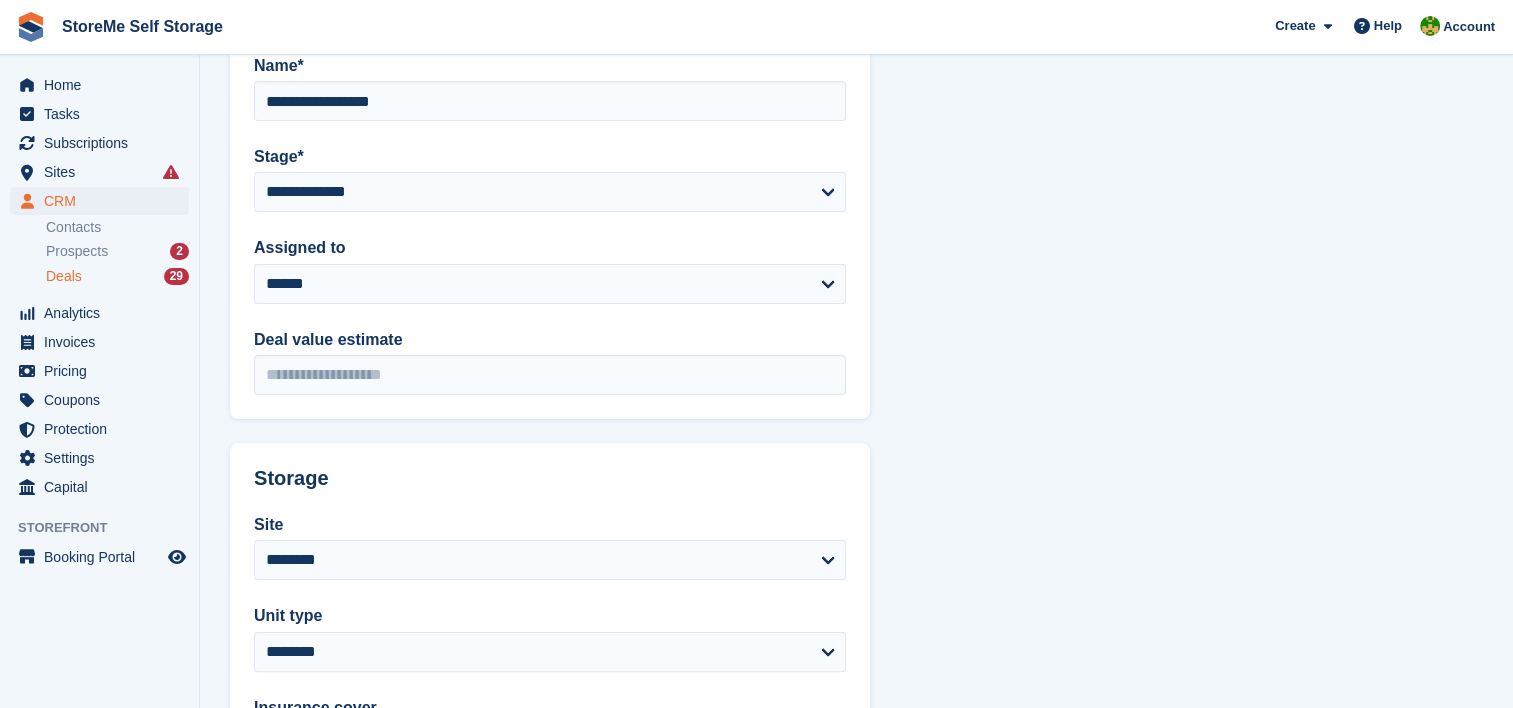 scroll, scrollTop: 300, scrollLeft: 0, axis: vertical 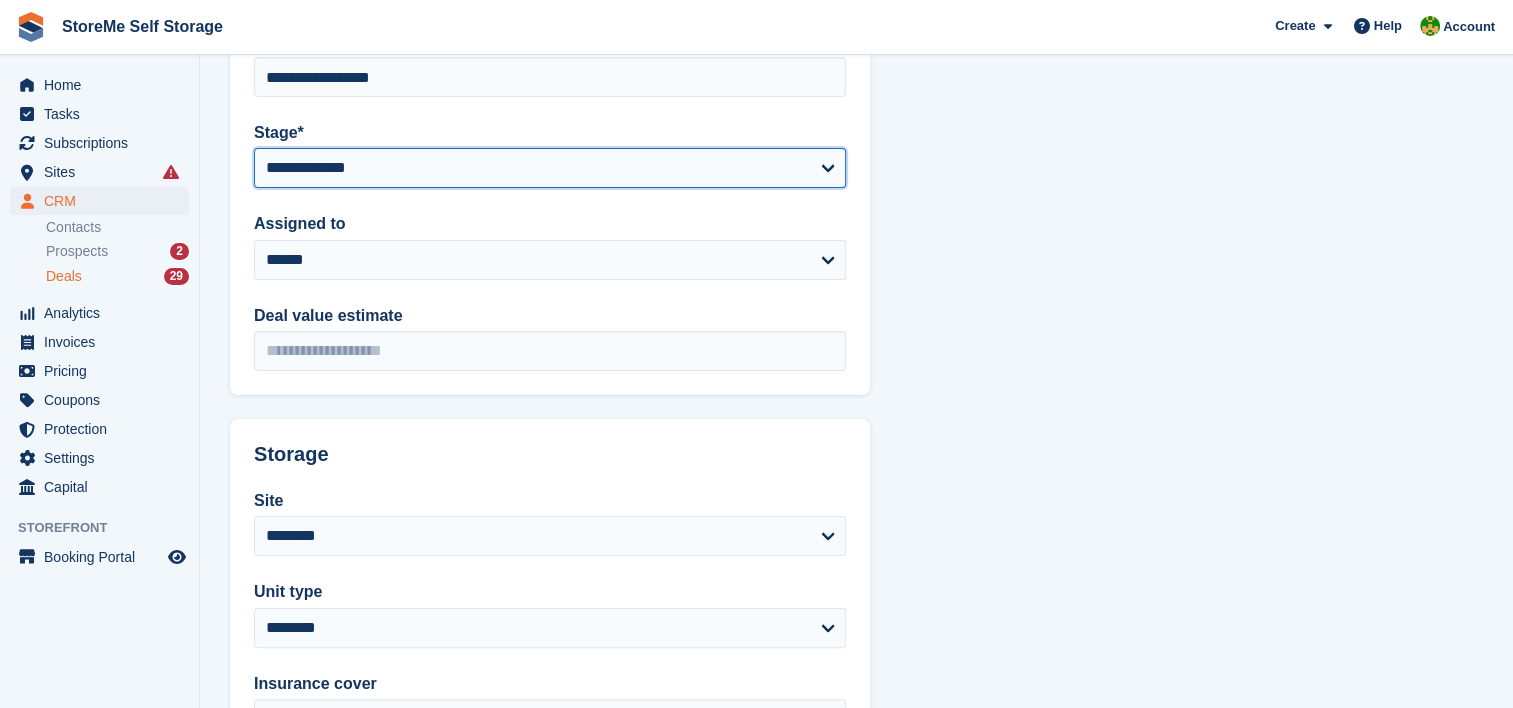 click on "**********" at bounding box center (550, 168) 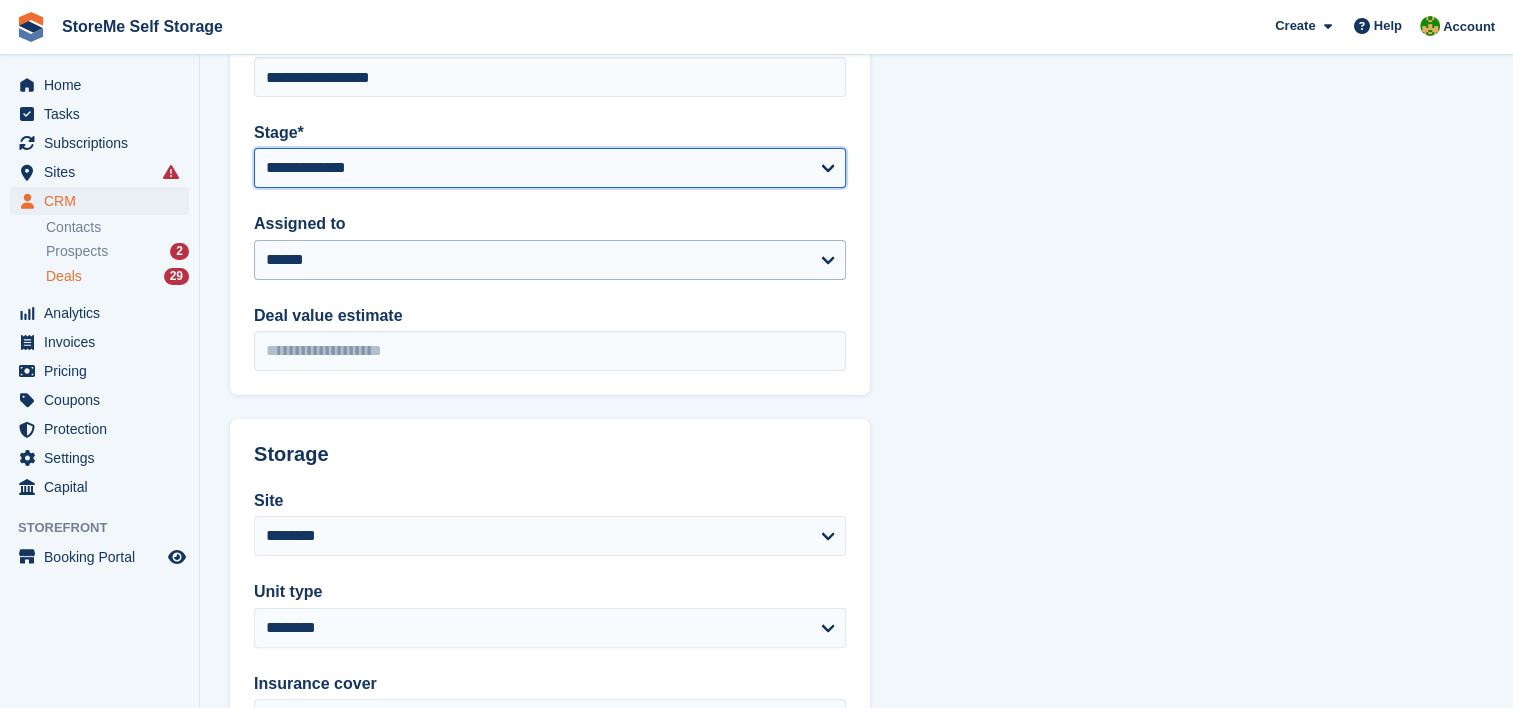select on "****" 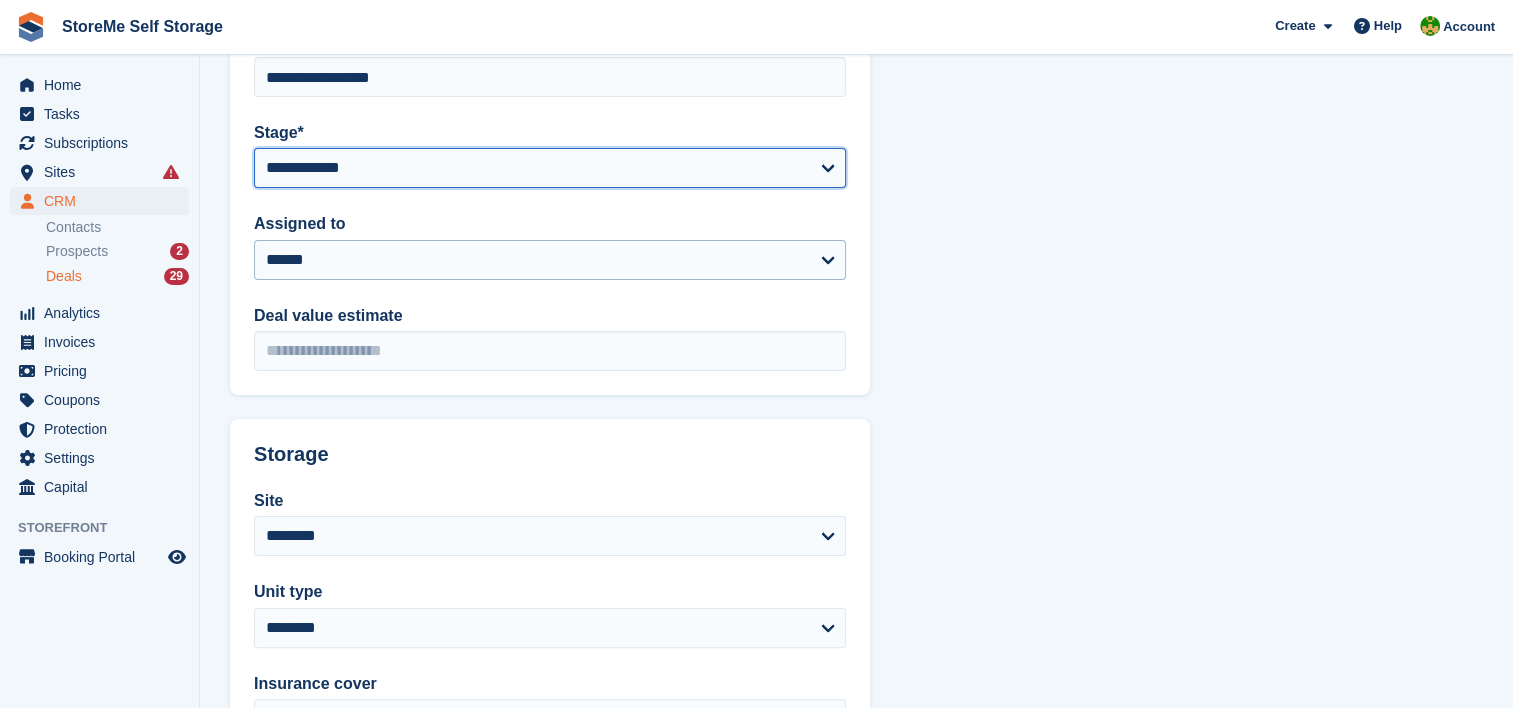 click on "**********" at bounding box center [550, 168] 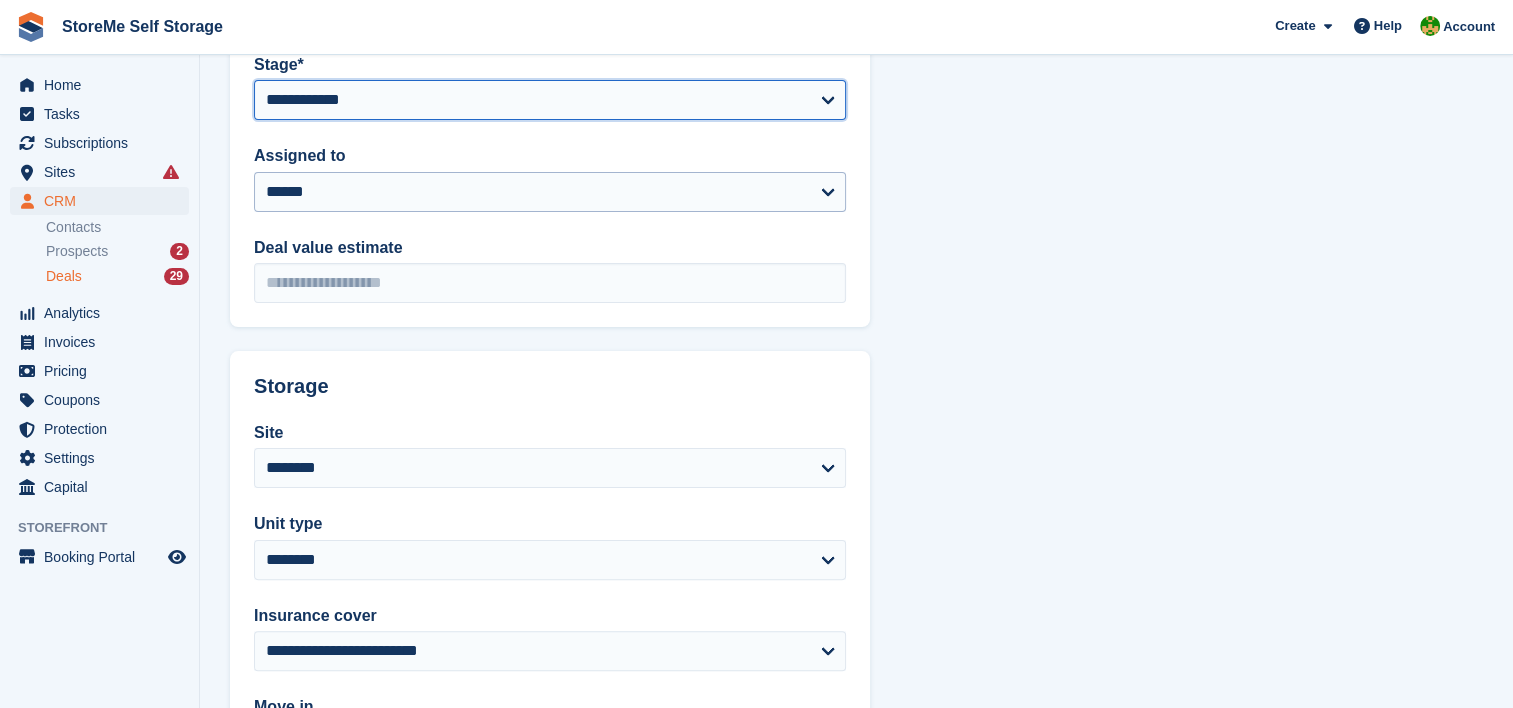 scroll, scrollTop: 564, scrollLeft: 0, axis: vertical 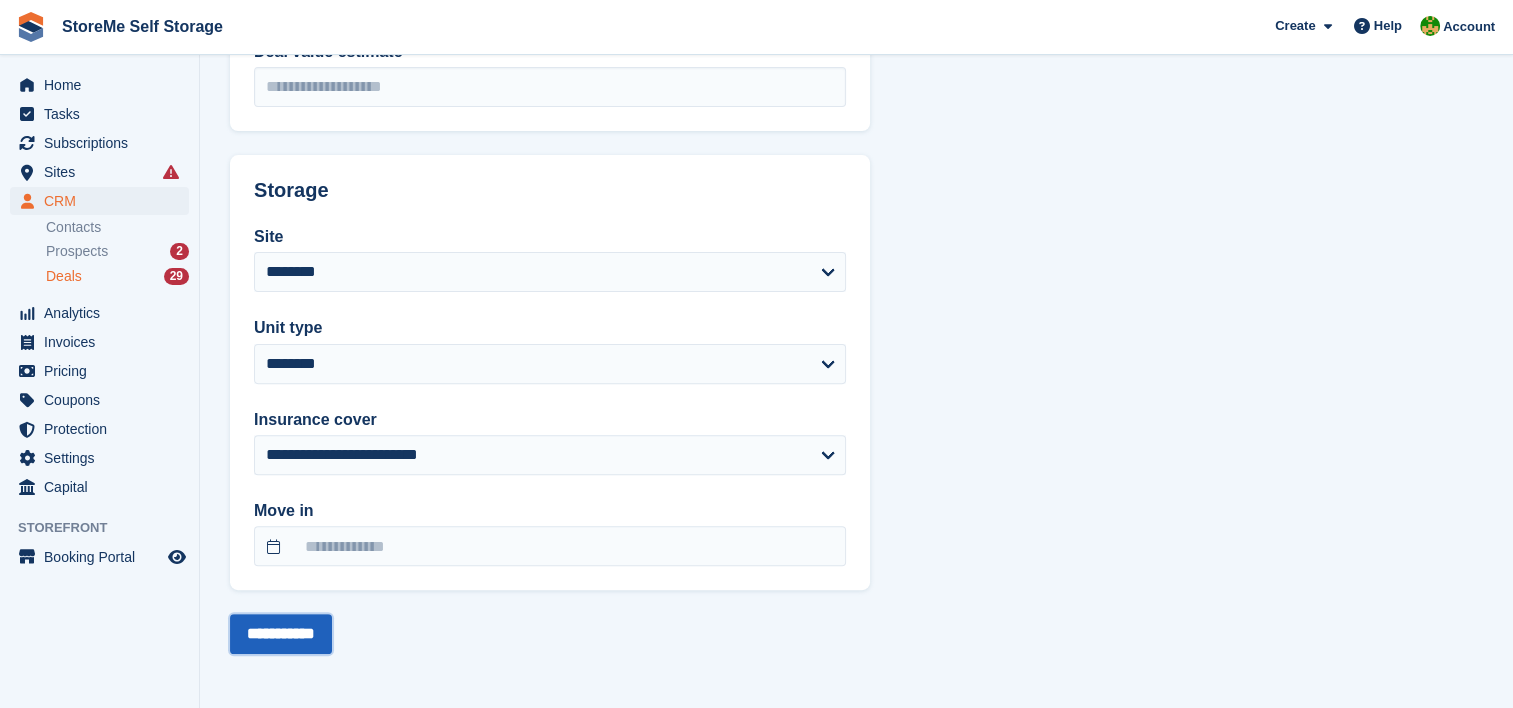 click on "**********" at bounding box center [281, 634] 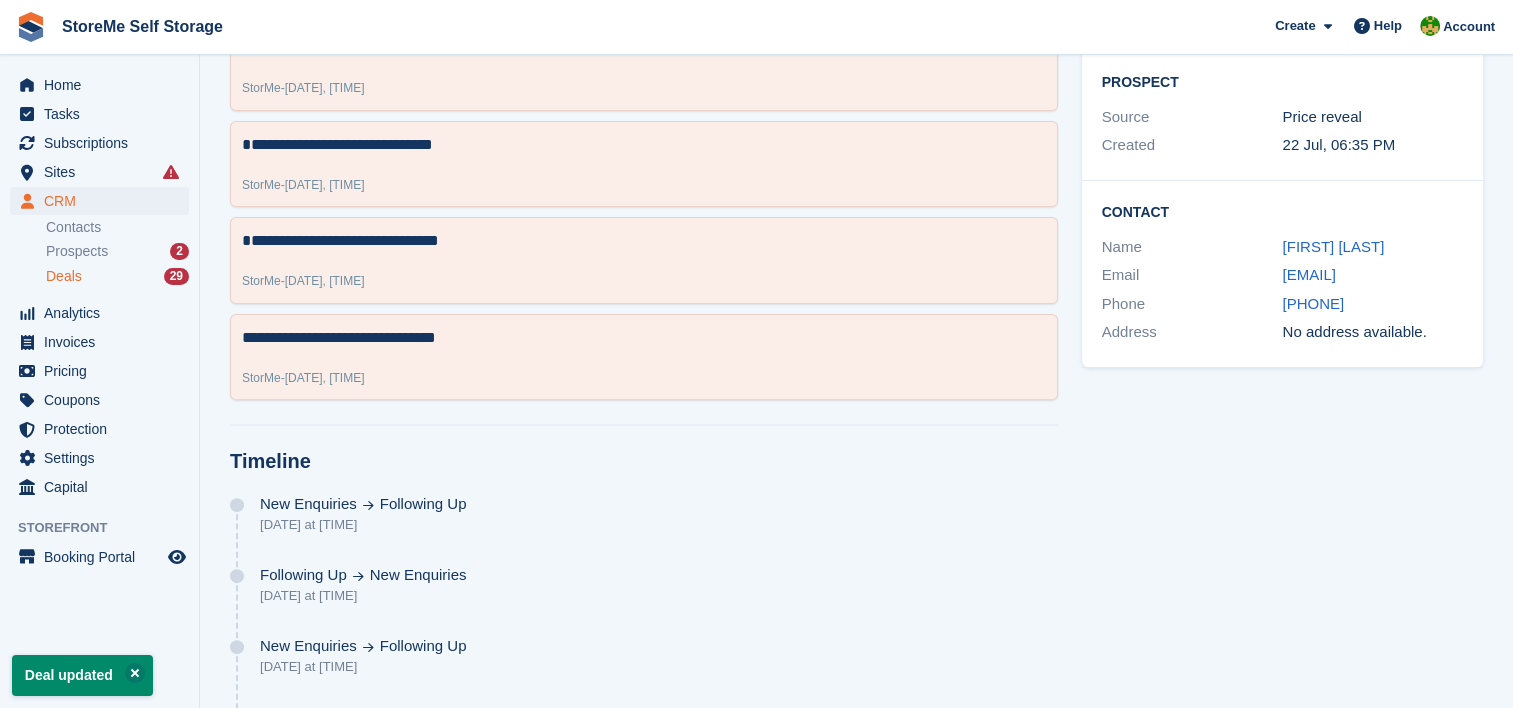 scroll, scrollTop: 0, scrollLeft: 0, axis: both 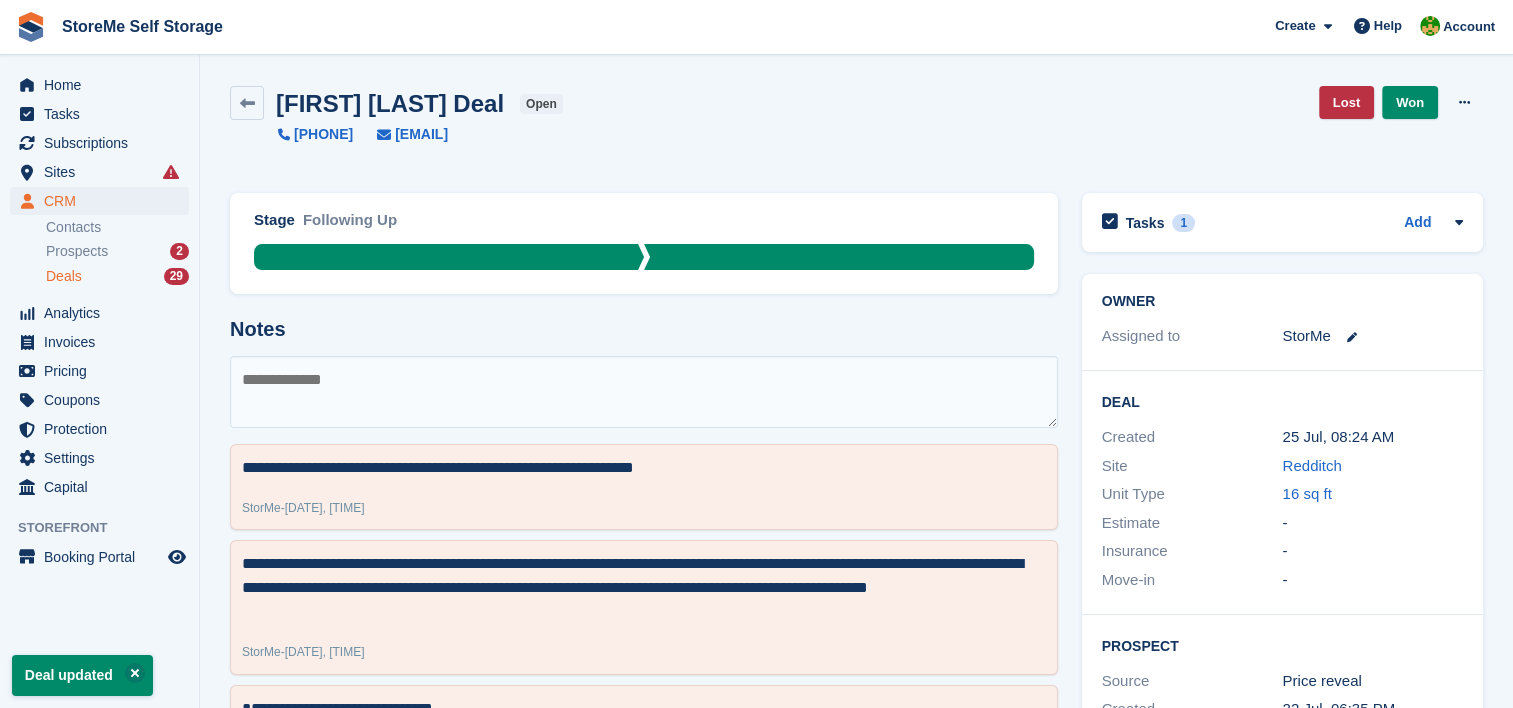 click on "Harry Boiles Deal
open" at bounding box center (413, 103) 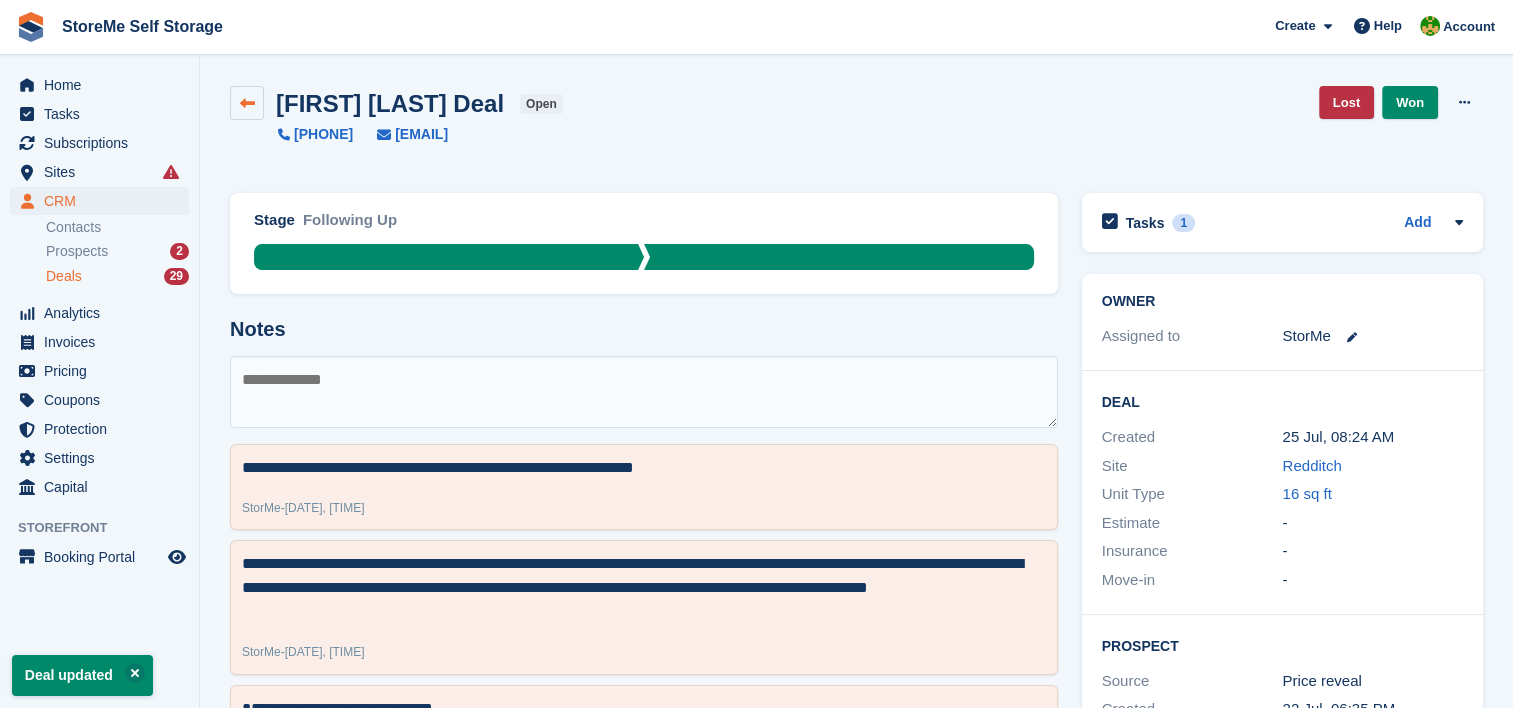 click at bounding box center (247, 103) 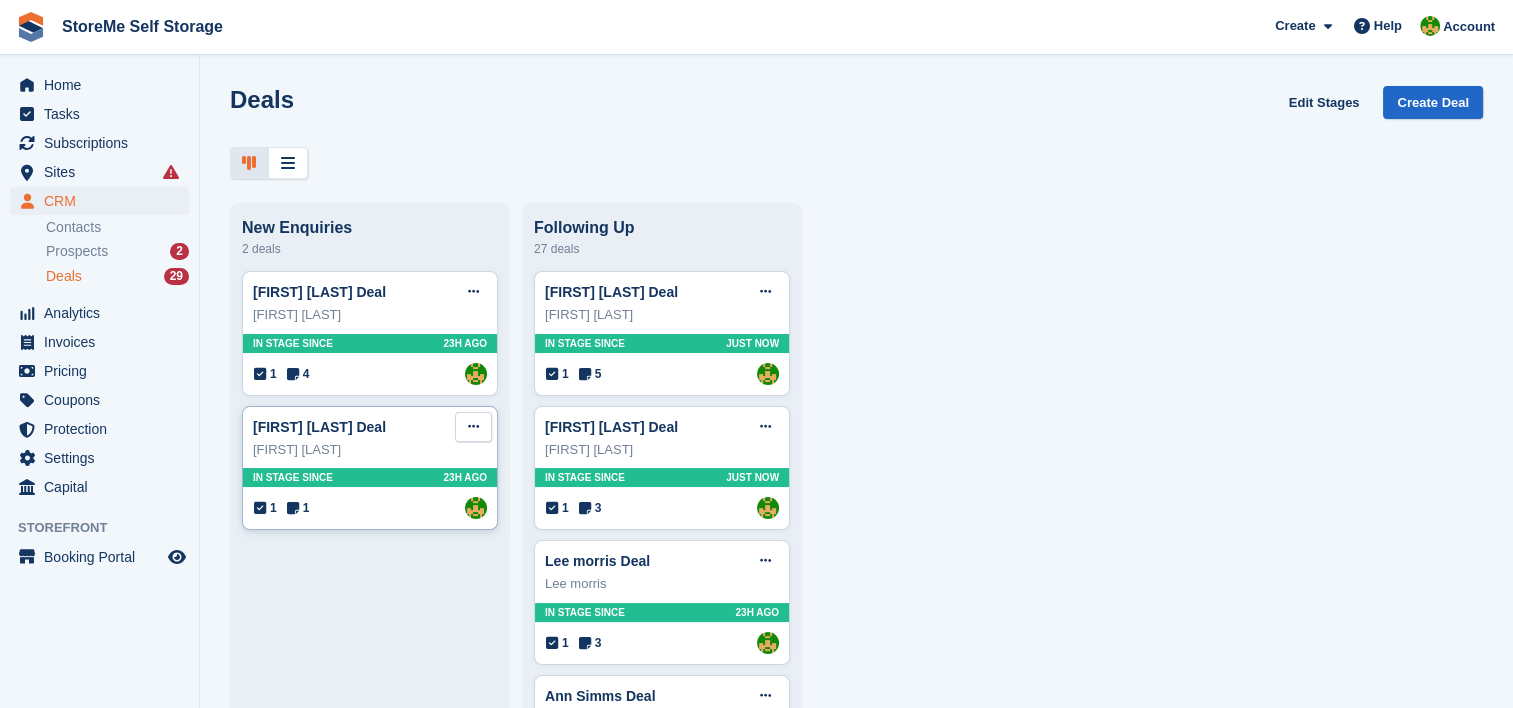 click at bounding box center (473, 427) 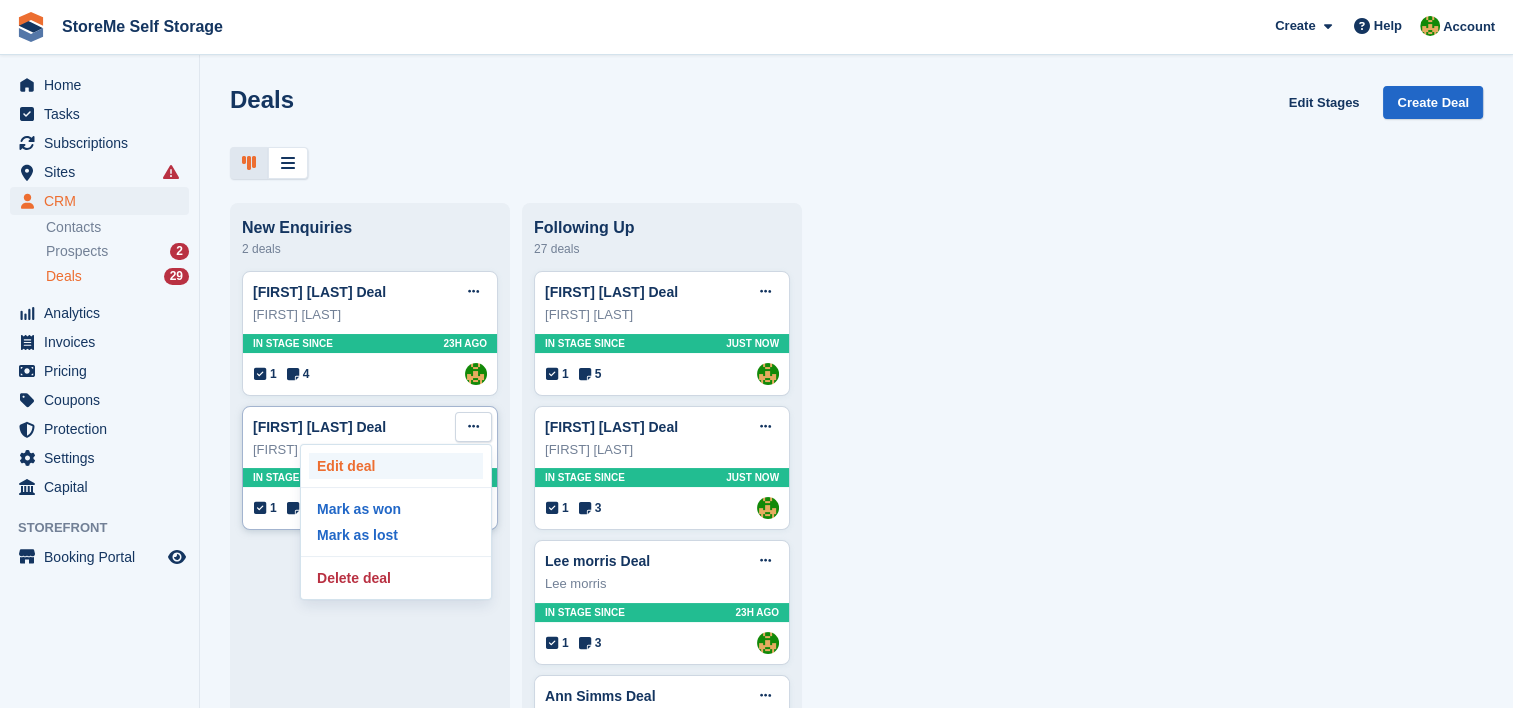 click on "Edit deal" at bounding box center (396, 466) 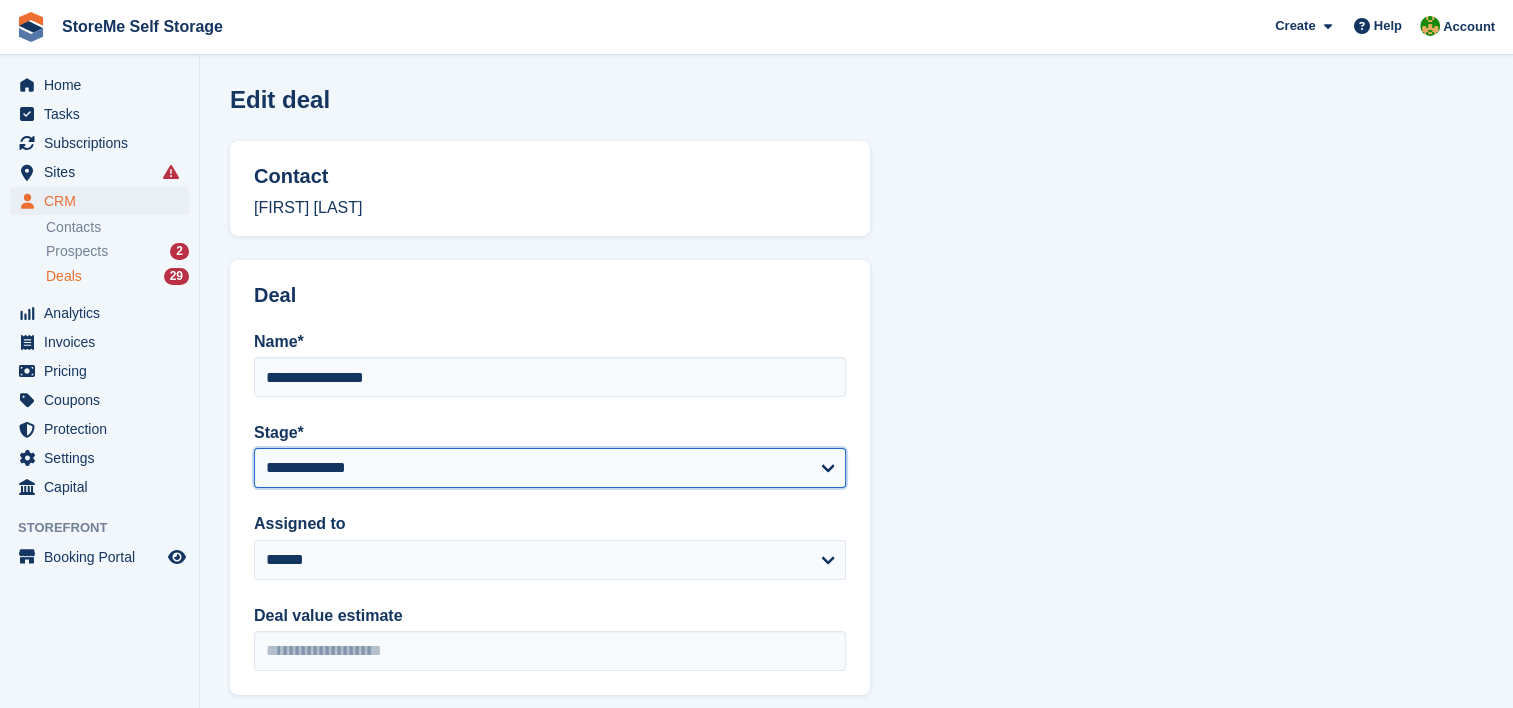 click on "**********" at bounding box center [550, 468] 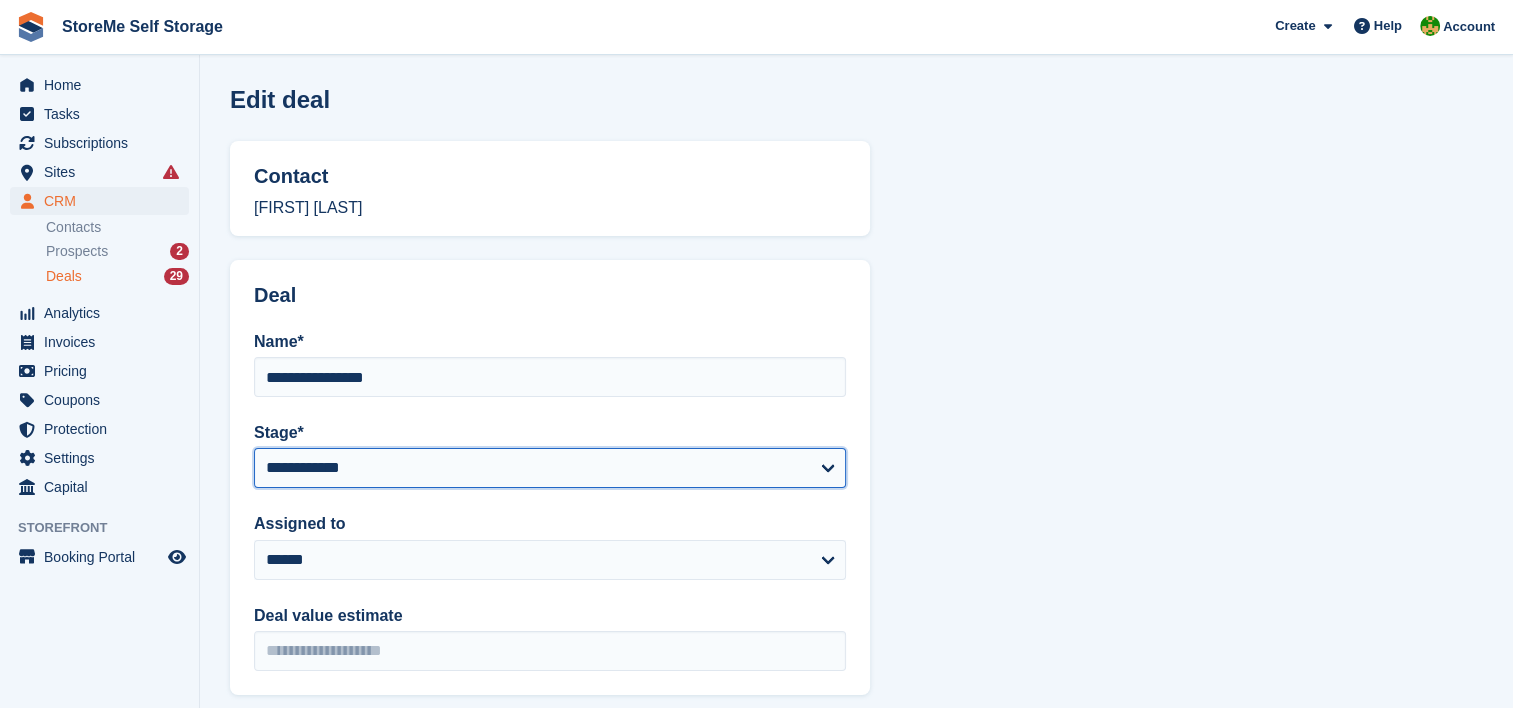 click on "**********" at bounding box center (550, 468) 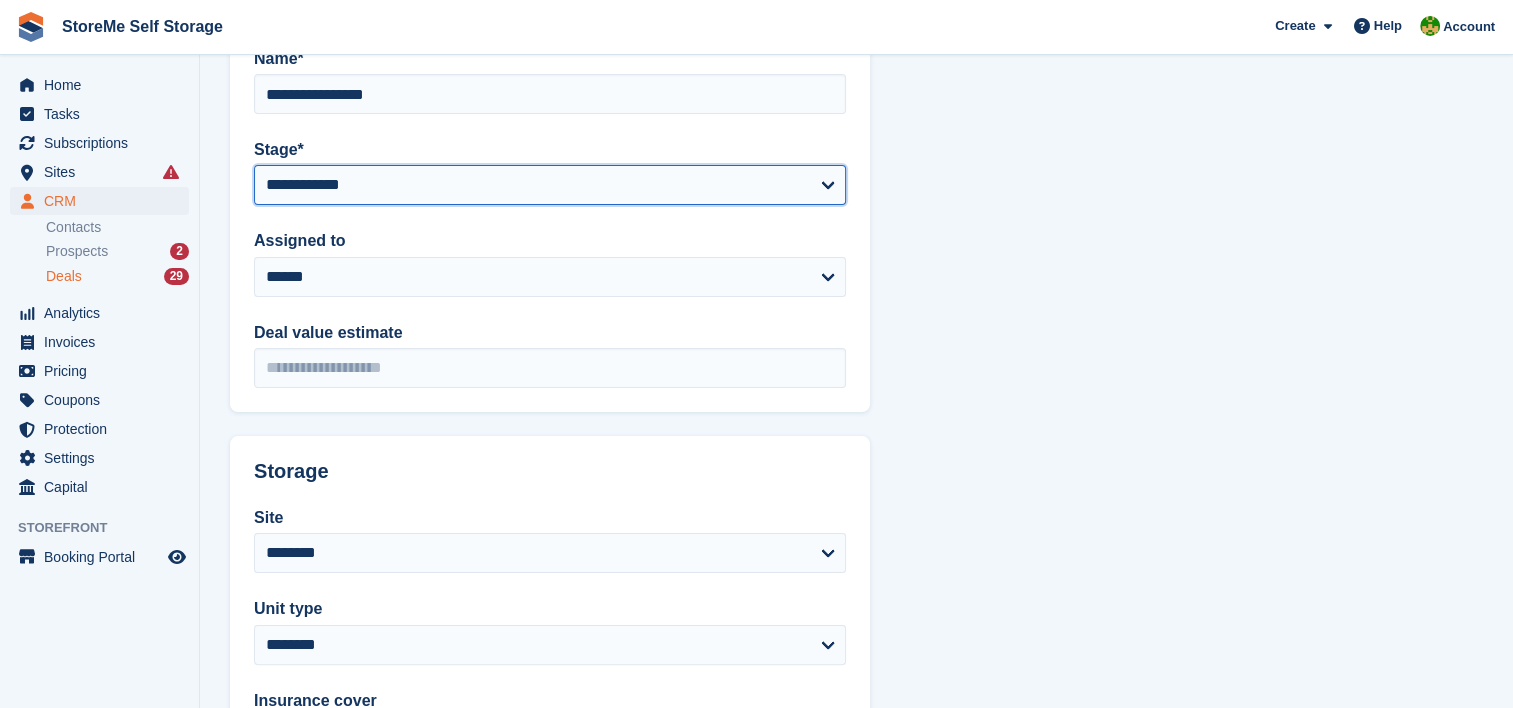 scroll, scrollTop: 564, scrollLeft: 0, axis: vertical 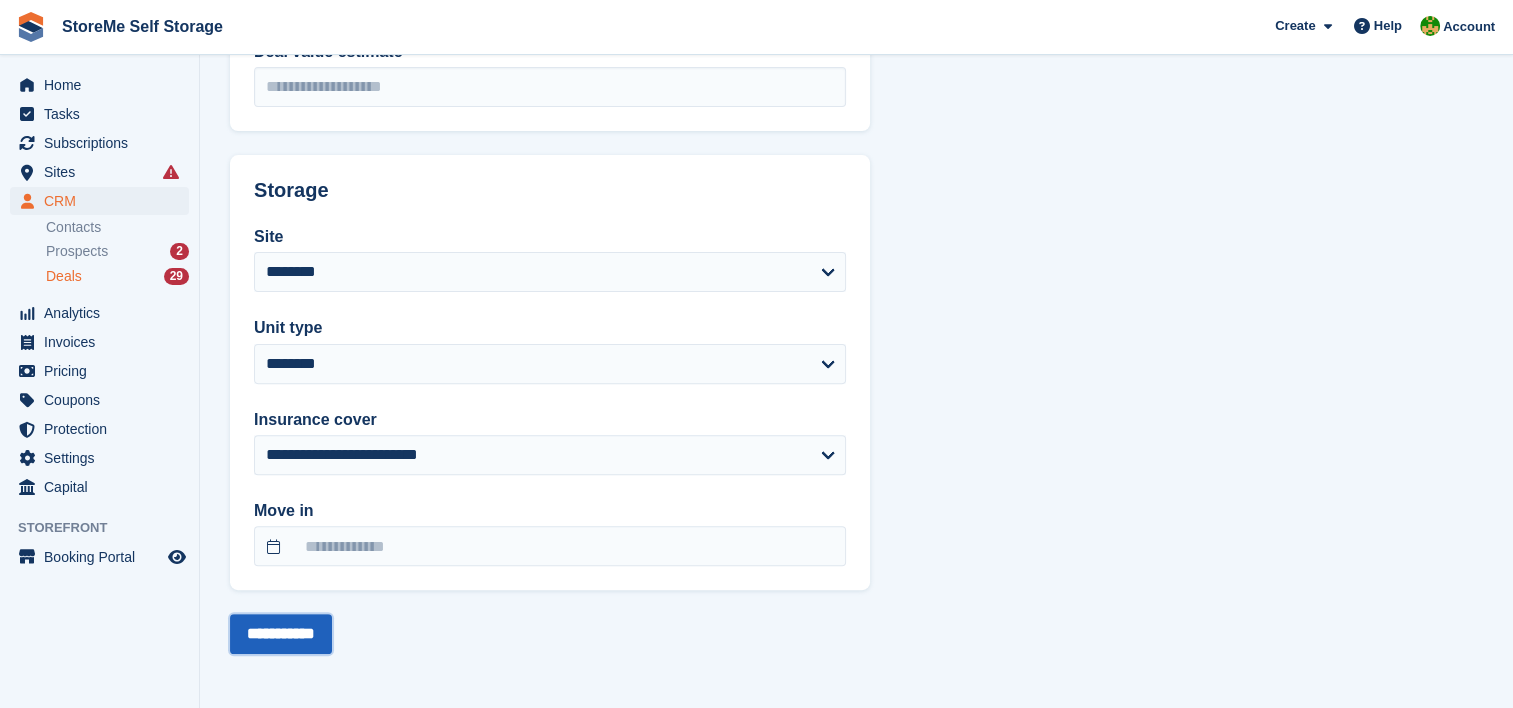 click on "**********" at bounding box center [281, 634] 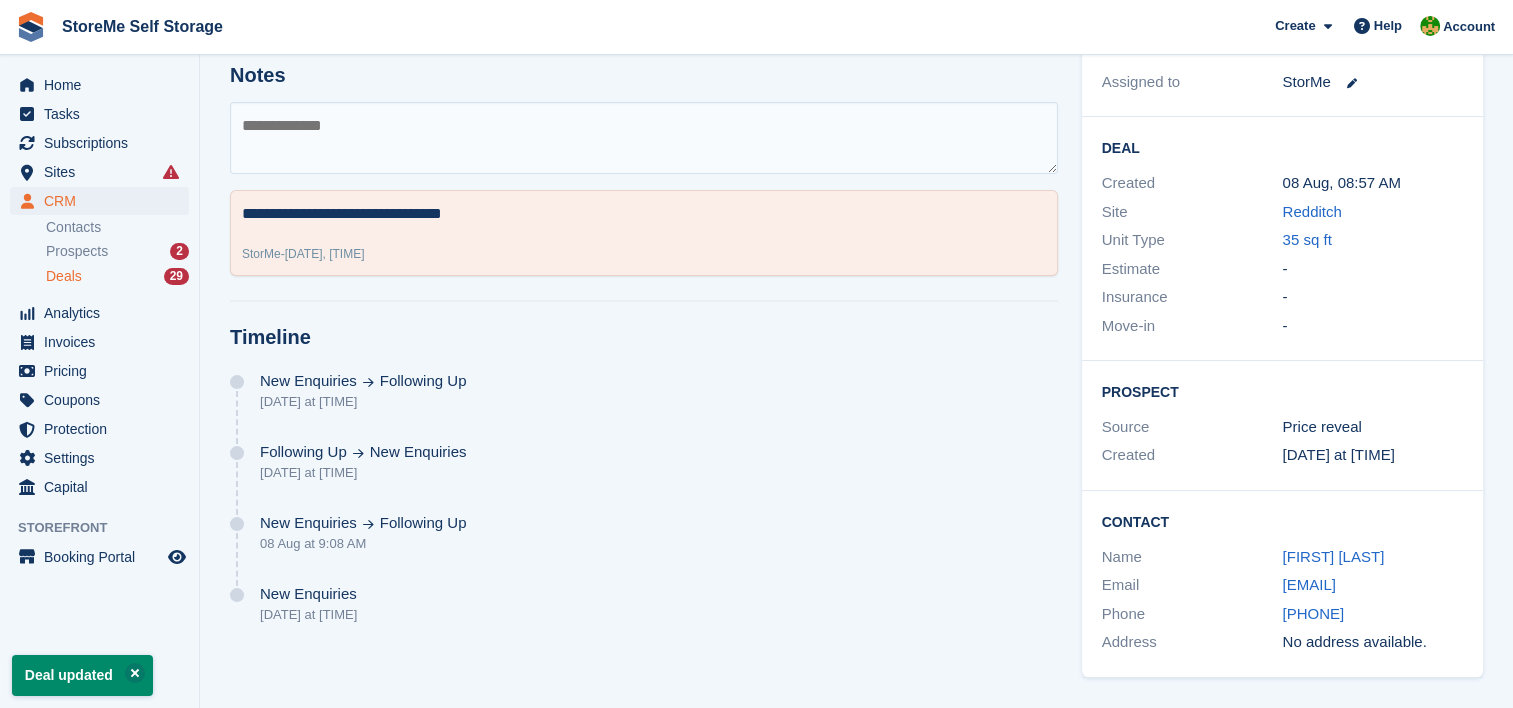scroll, scrollTop: 0, scrollLeft: 0, axis: both 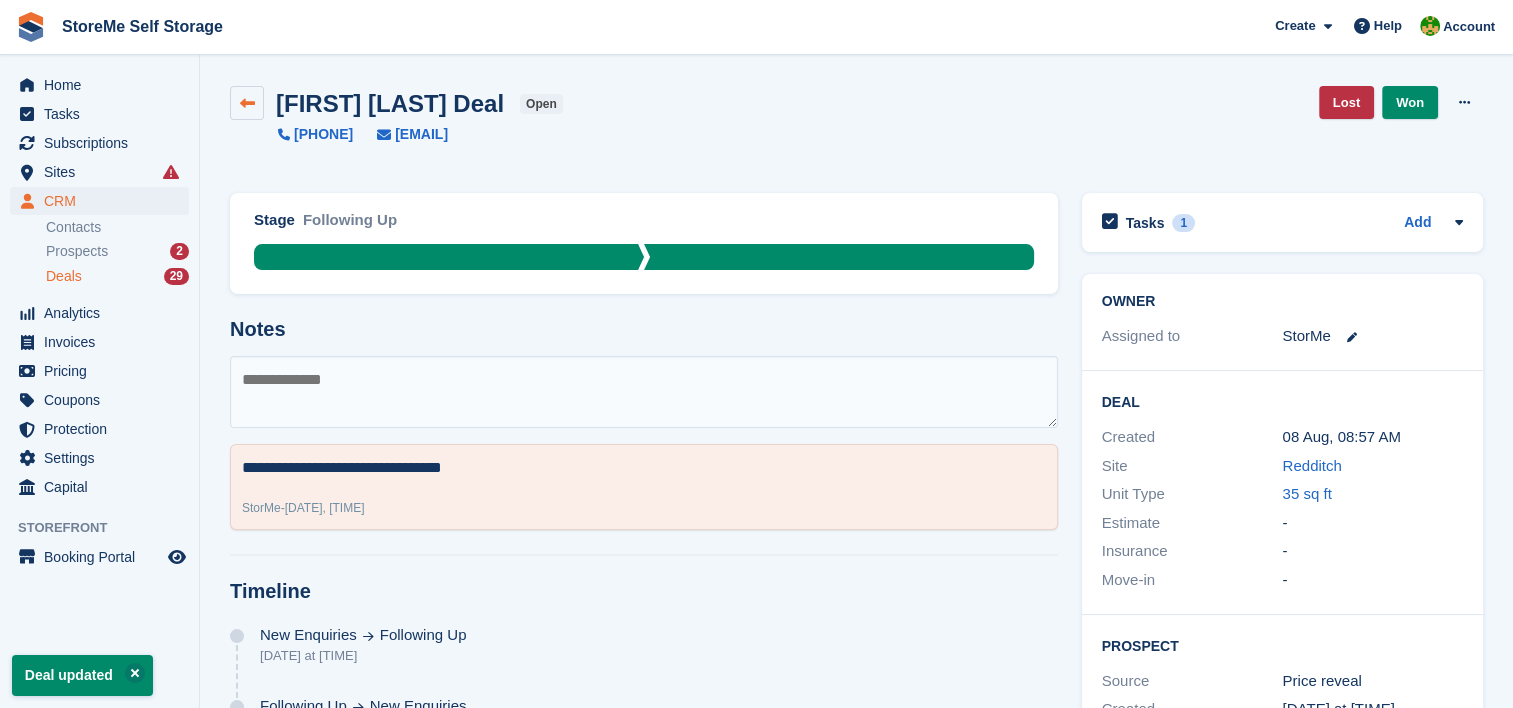 click at bounding box center [247, 103] 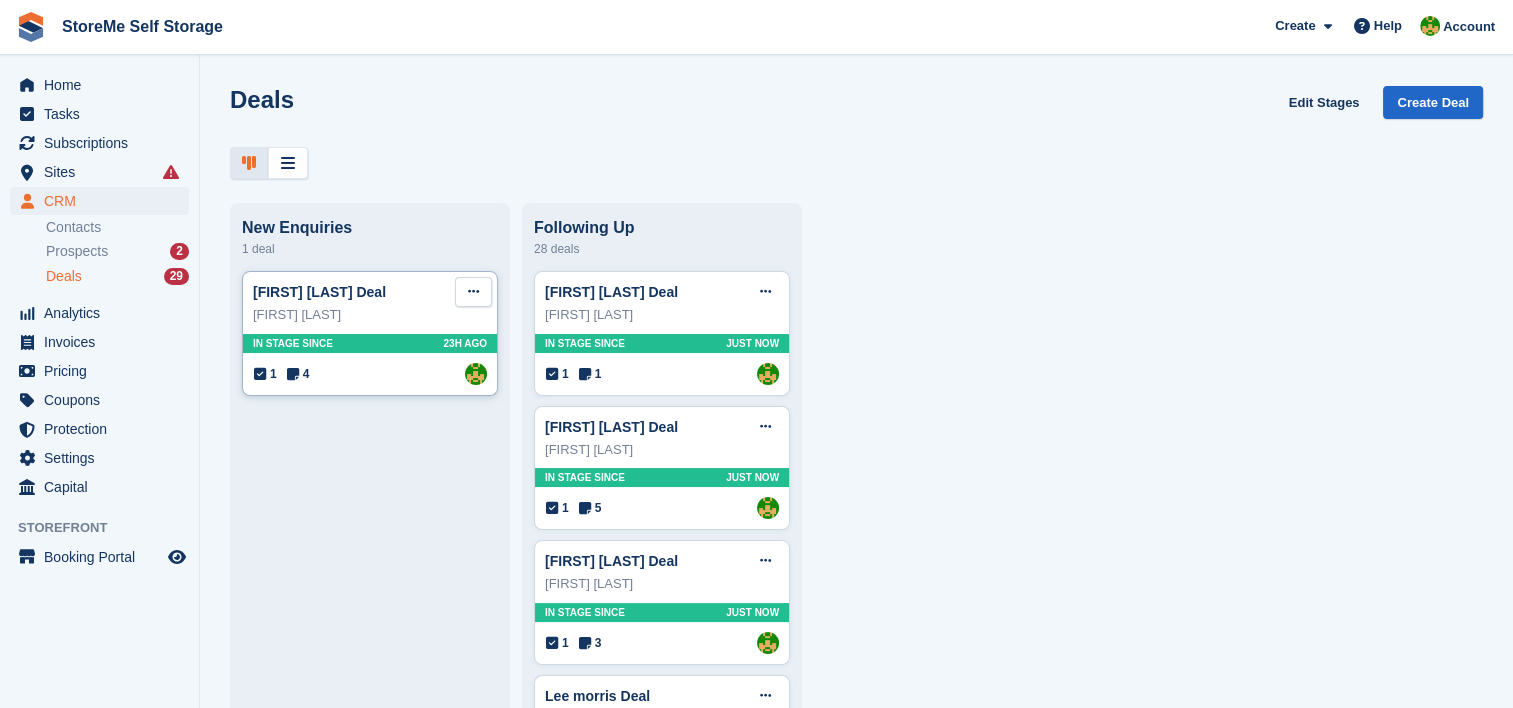 click at bounding box center (473, 292) 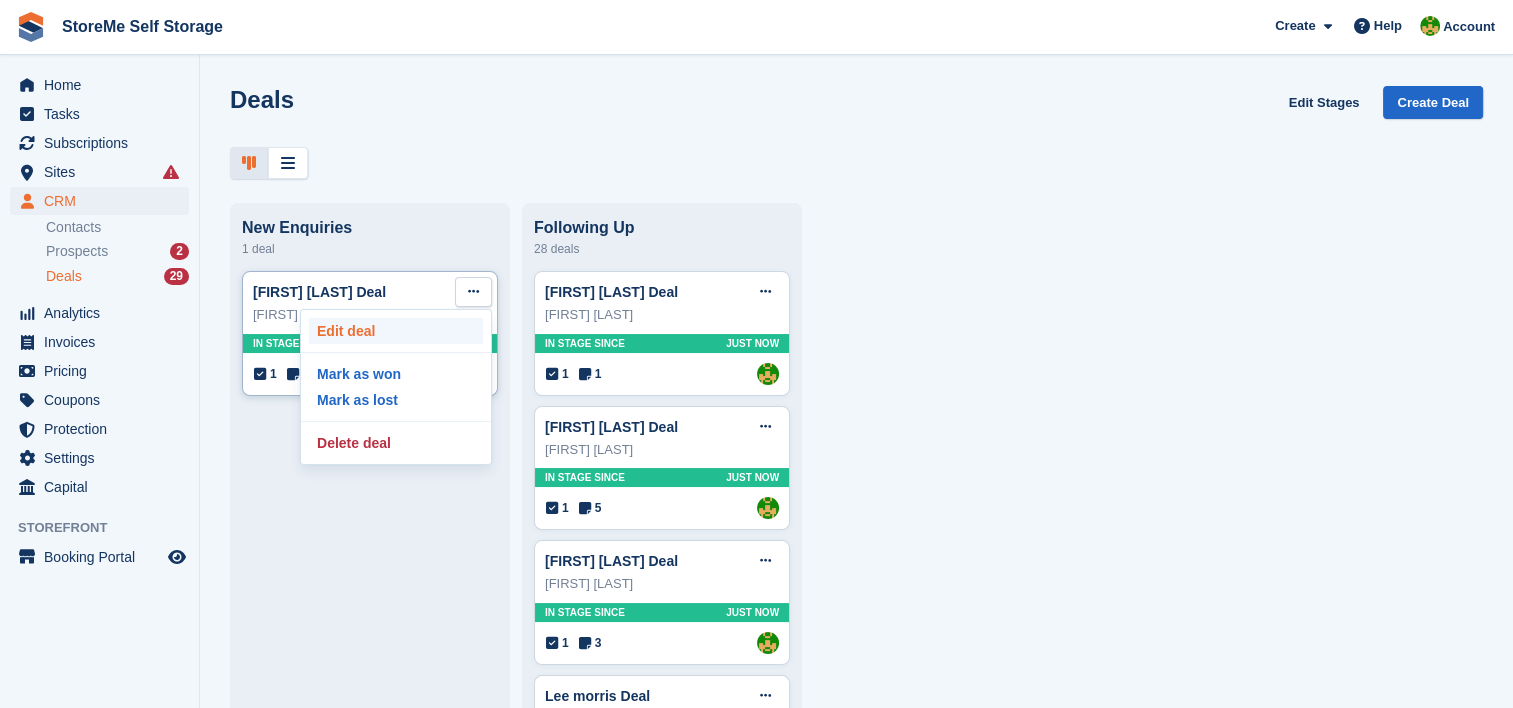 click on "Edit deal" at bounding box center (396, 331) 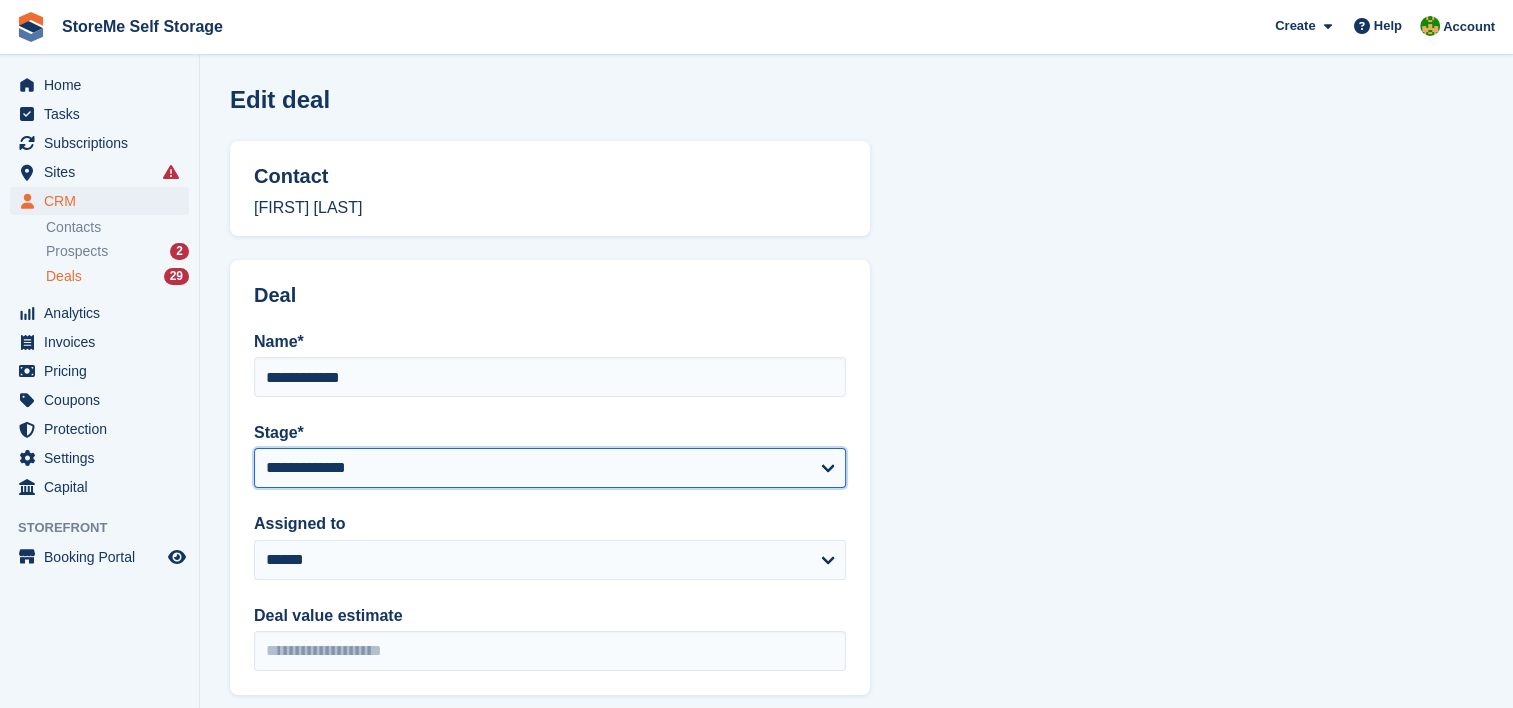 click on "**********" at bounding box center (550, 468) 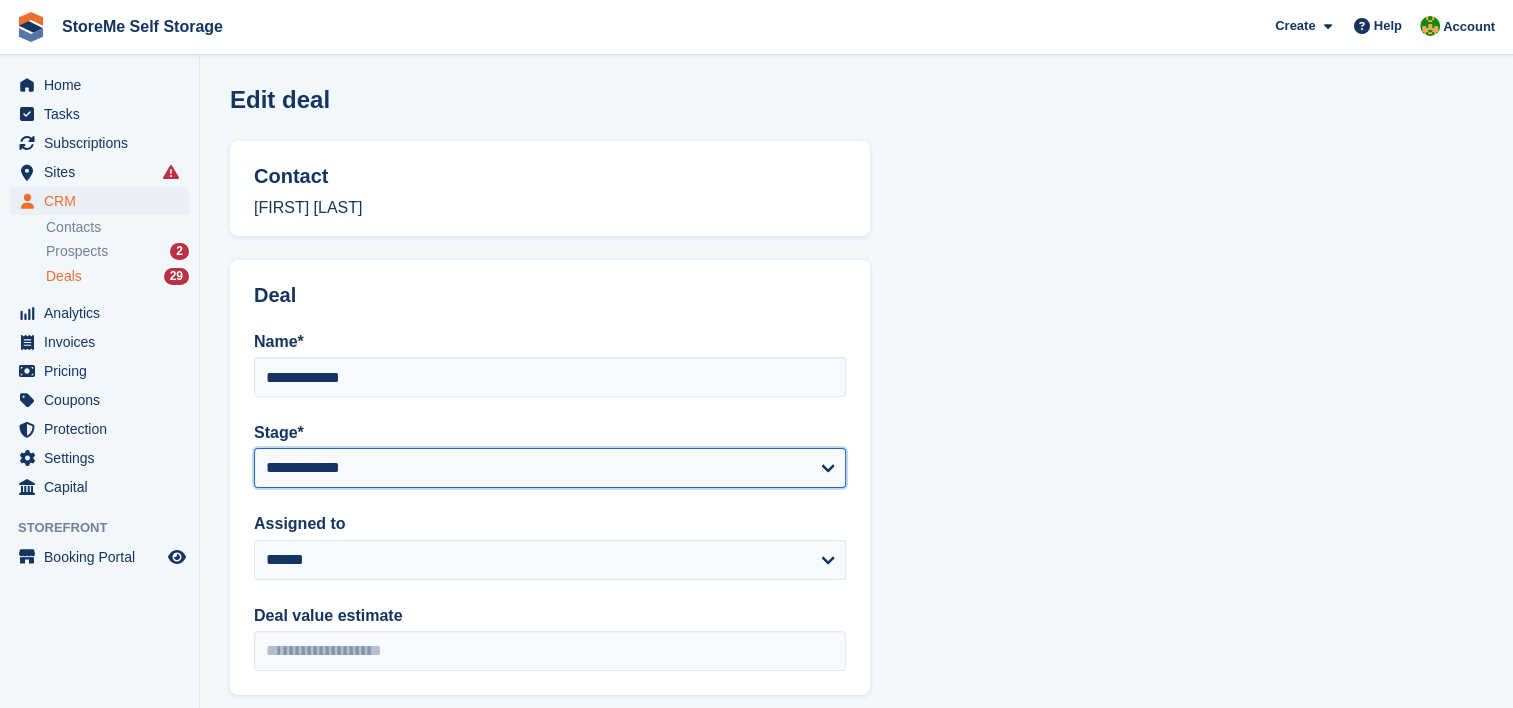 click on "**********" at bounding box center (550, 468) 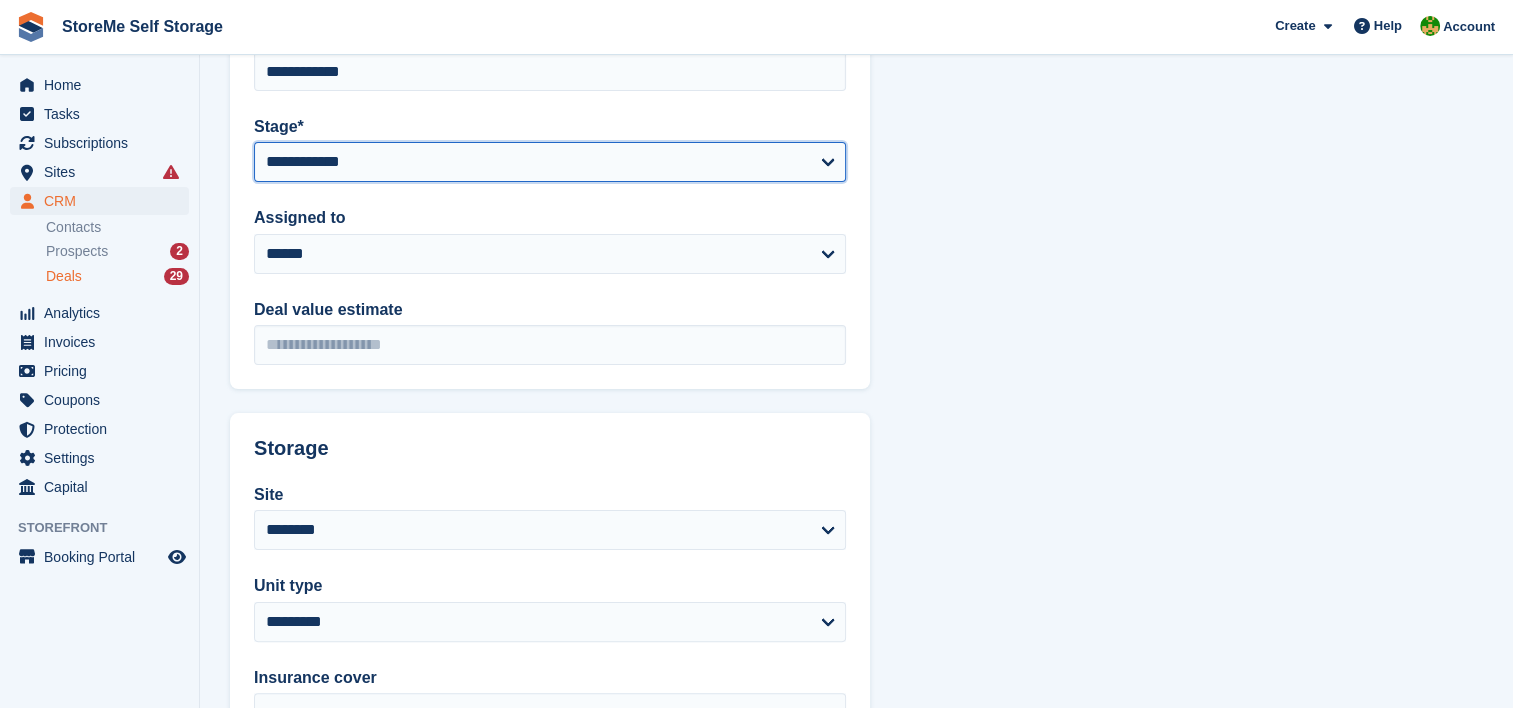 scroll, scrollTop: 564, scrollLeft: 0, axis: vertical 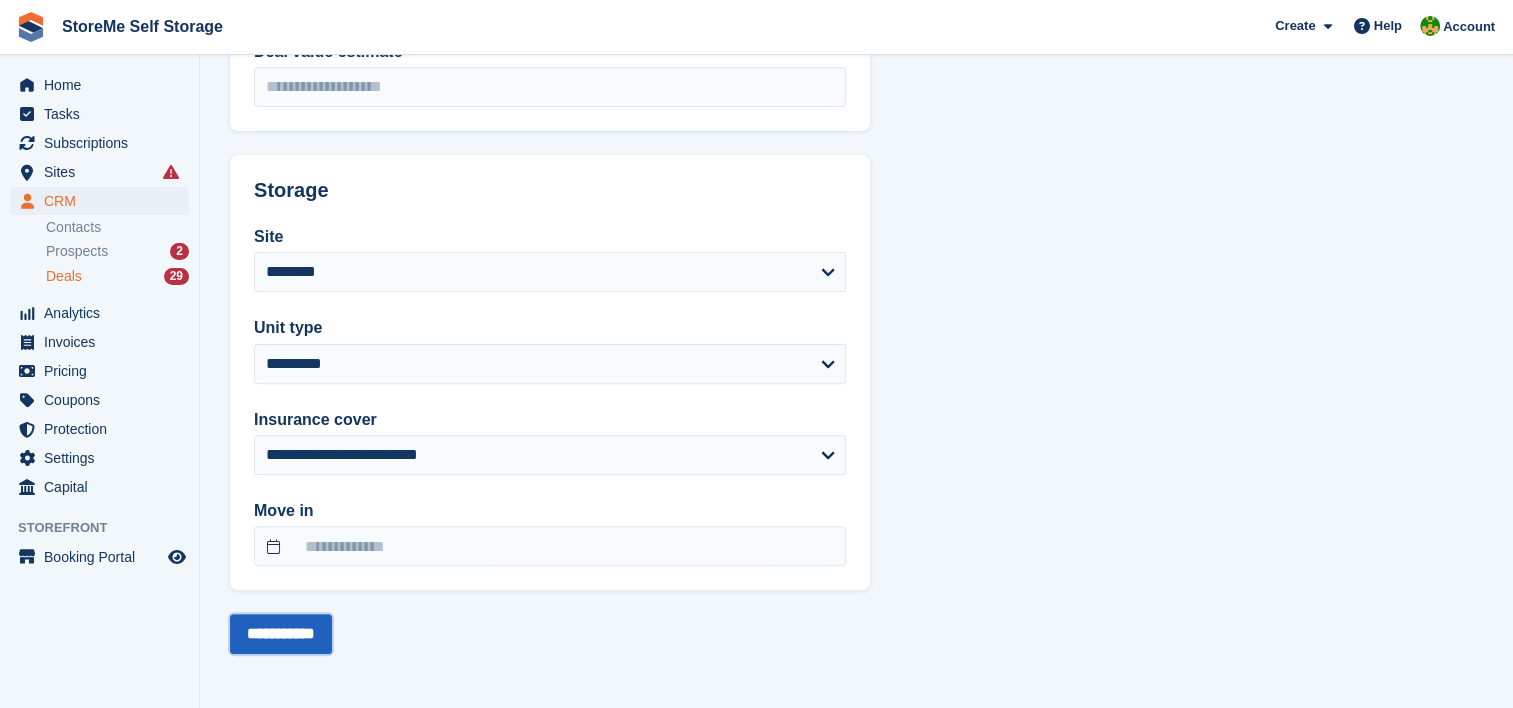 click on "**********" at bounding box center (281, 634) 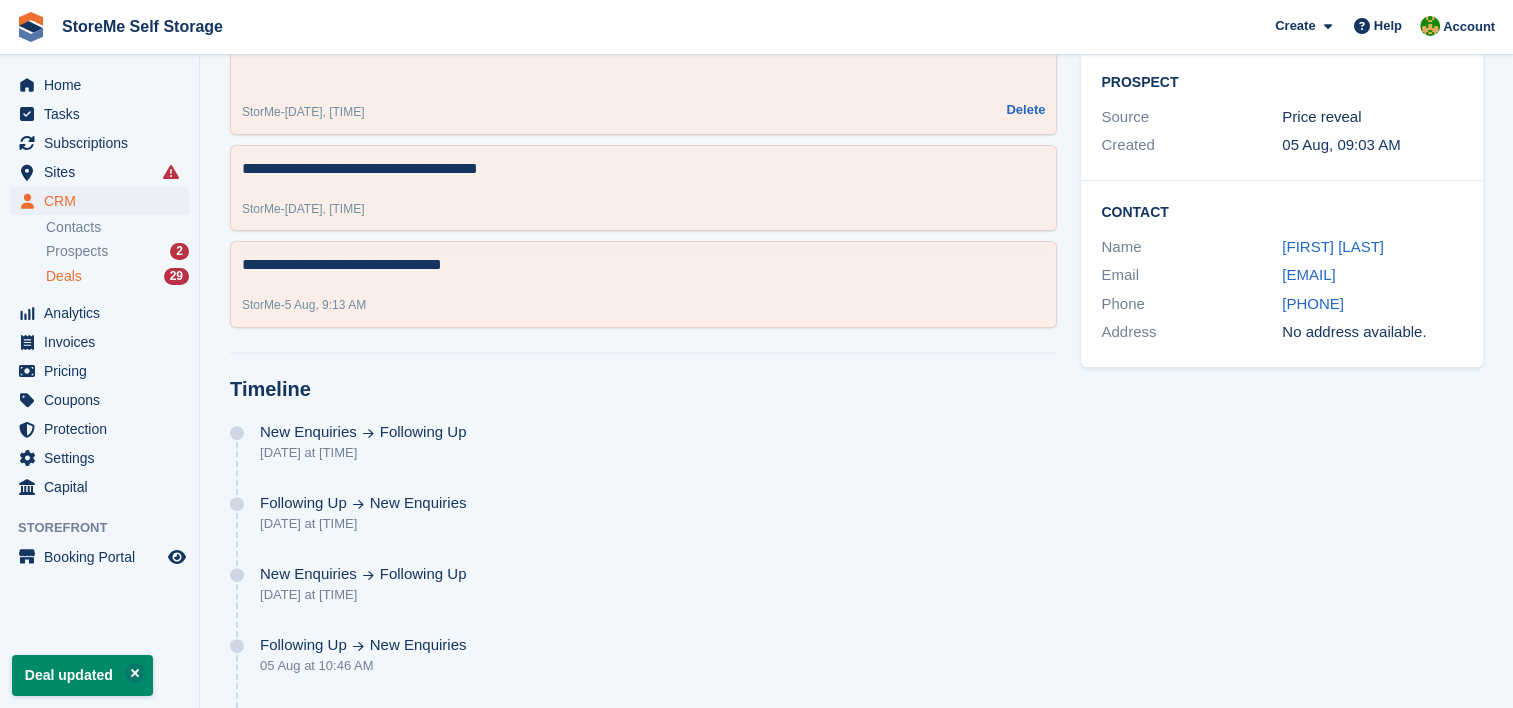 scroll, scrollTop: 0, scrollLeft: 0, axis: both 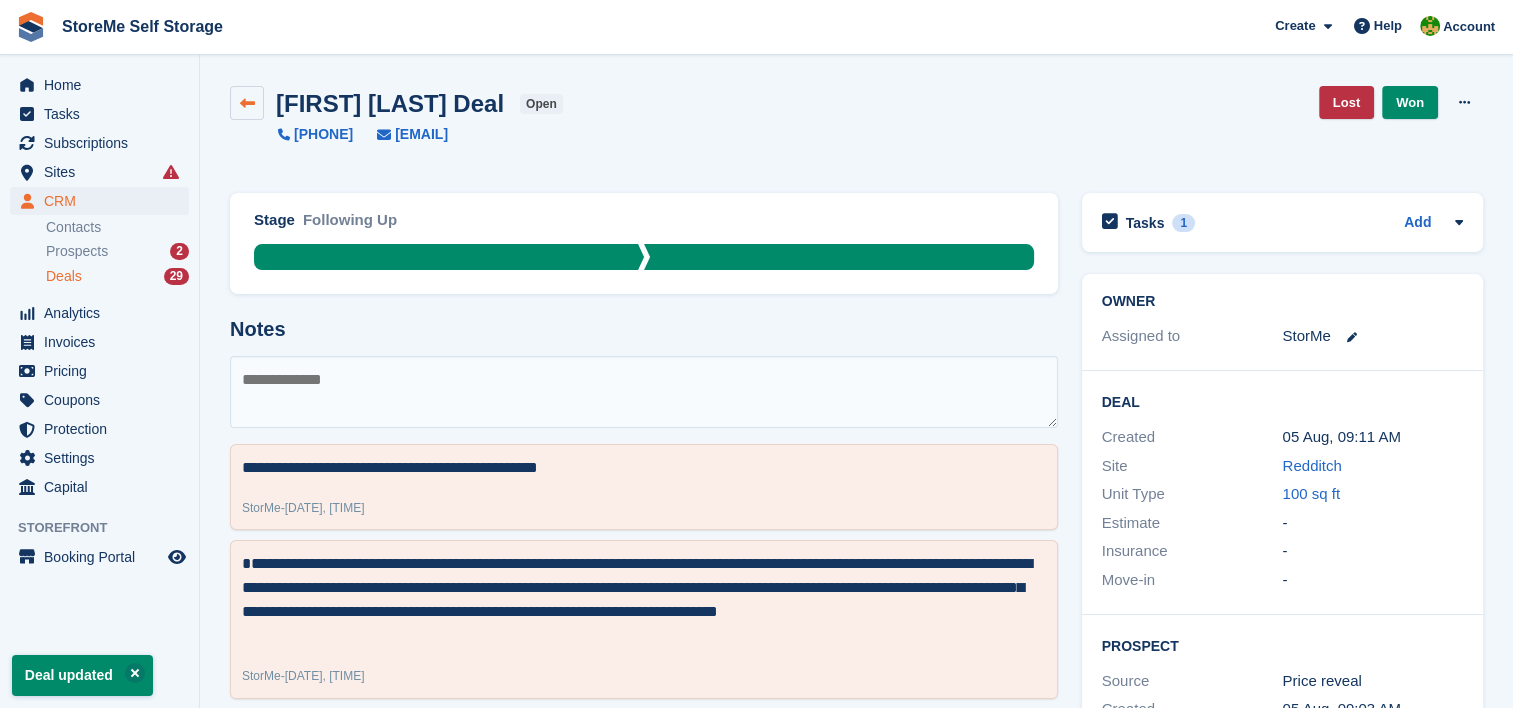 click at bounding box center (247, 103) 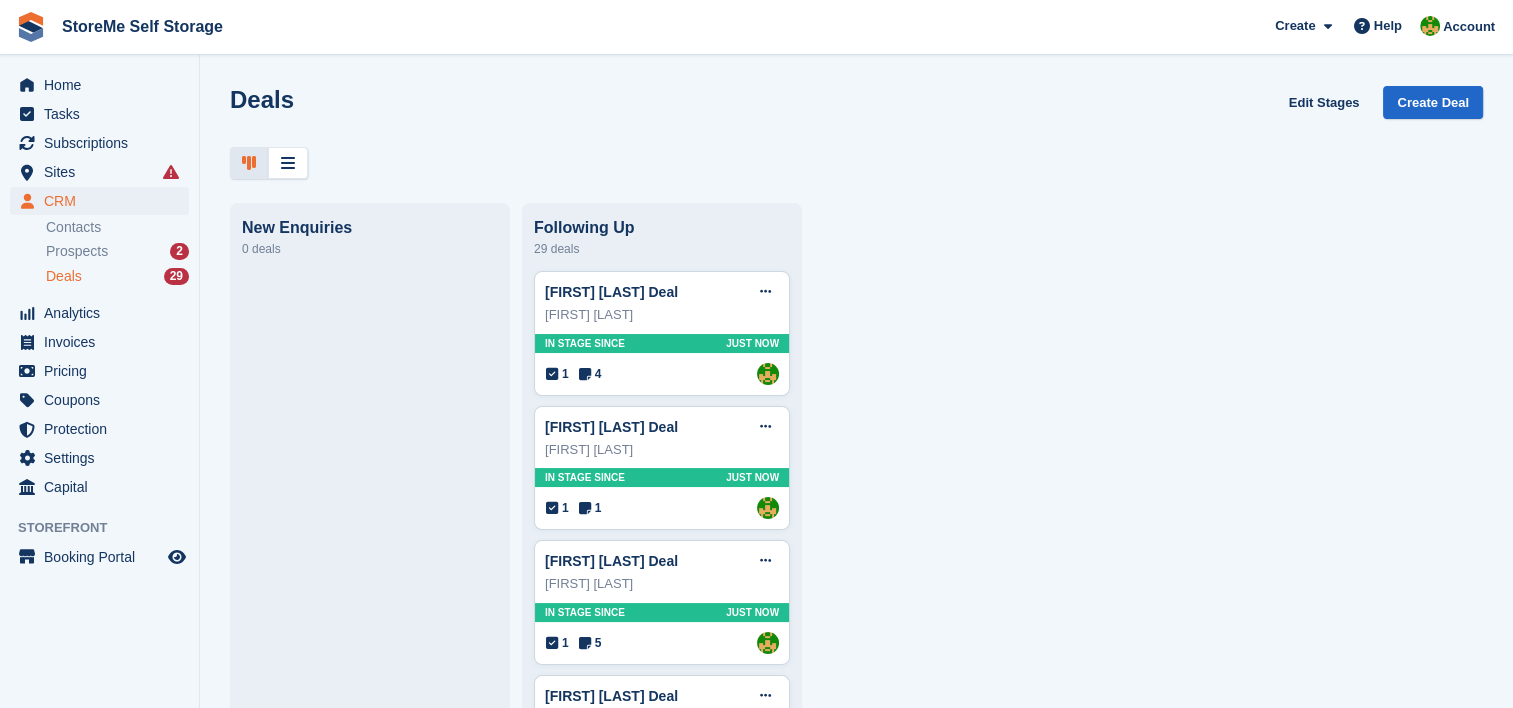 click on "Deals" at bounding box center (64, 276) 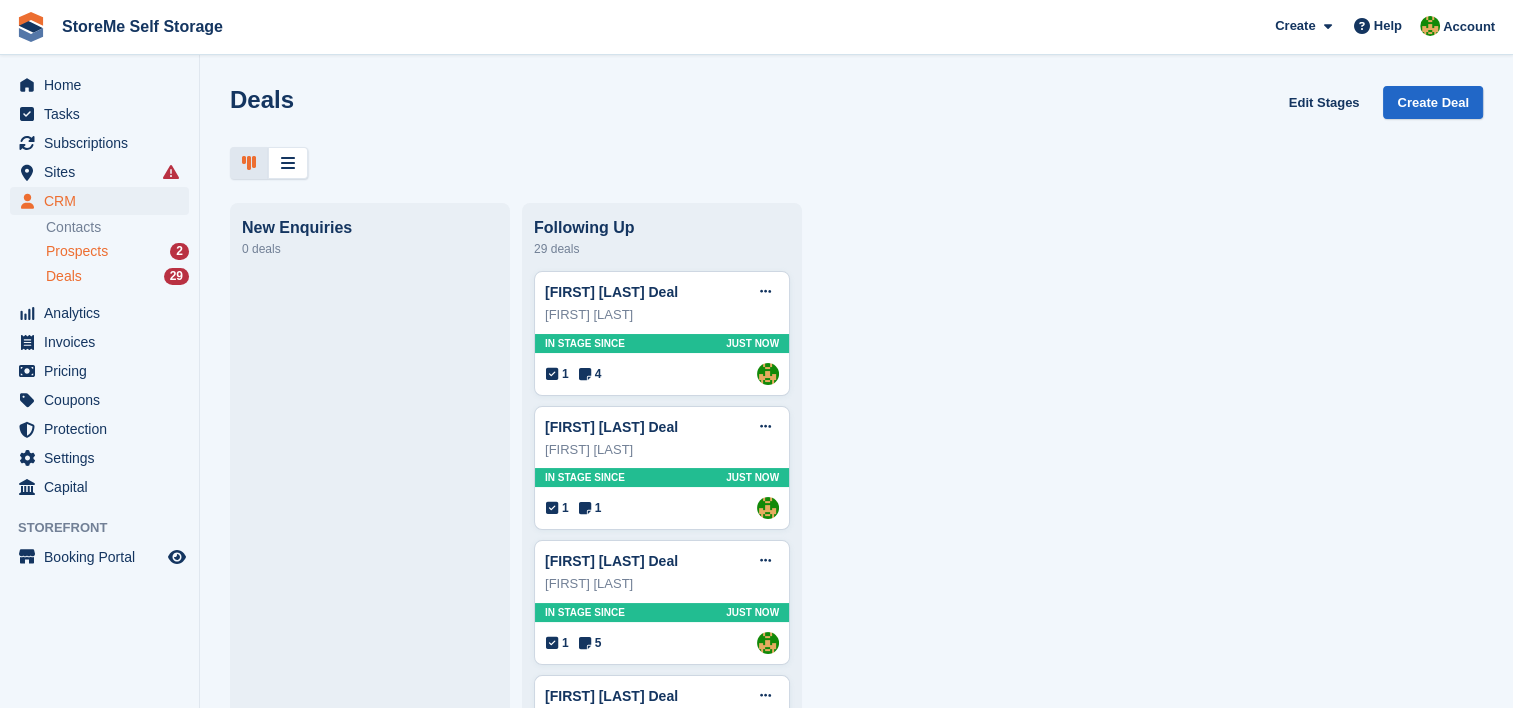 click on "Prospects" at bounding box center (77, 251) 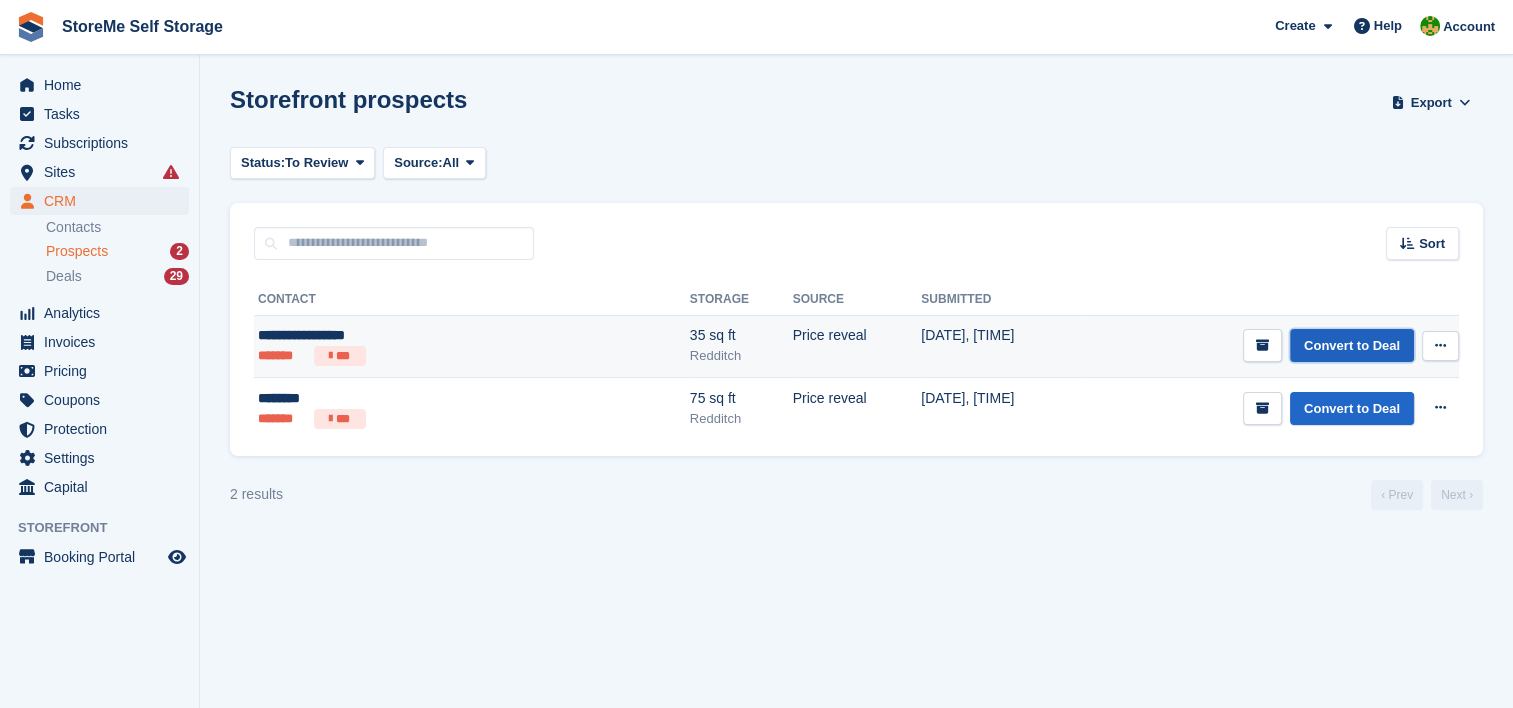 click on "Convert to Deal" at bounding box center (1352, 345) 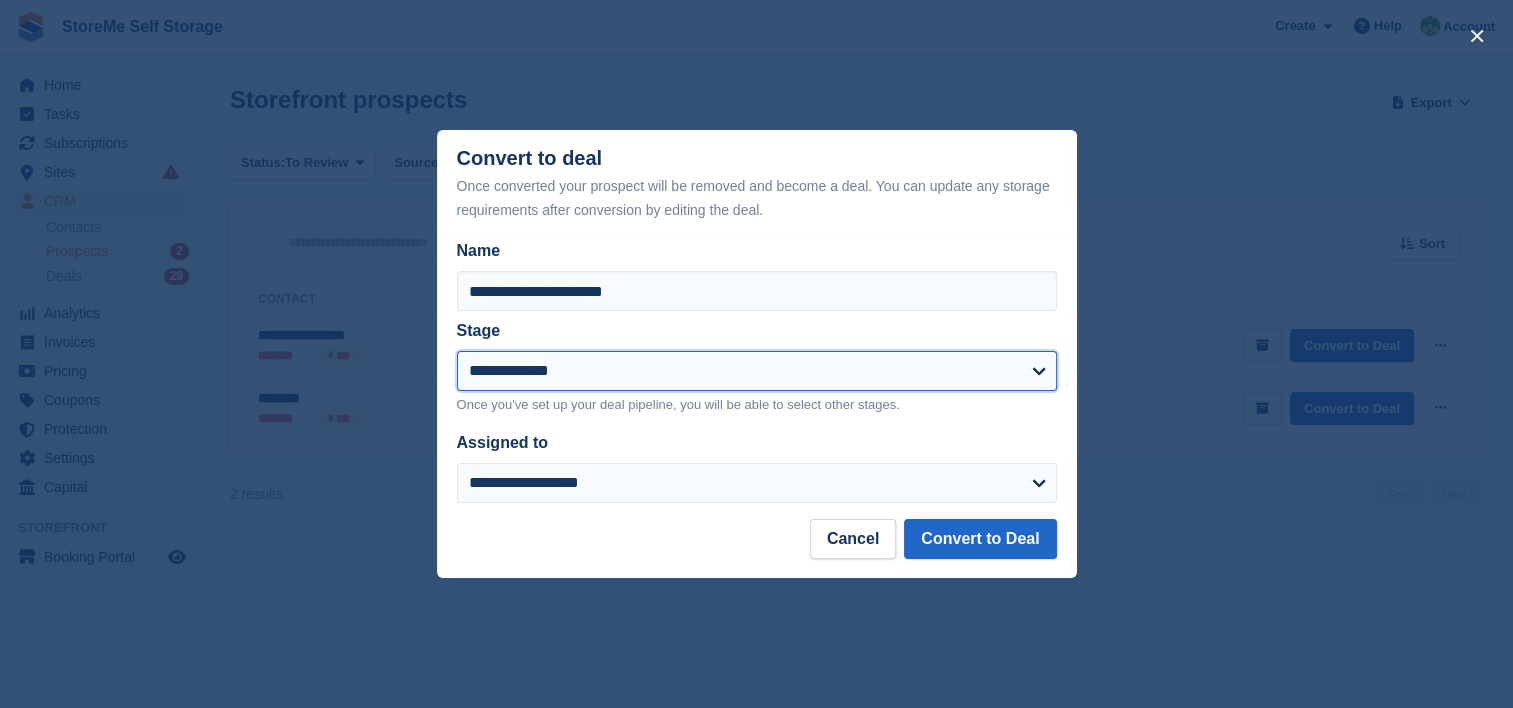 click on "**********" at bounding box center (757, 371) 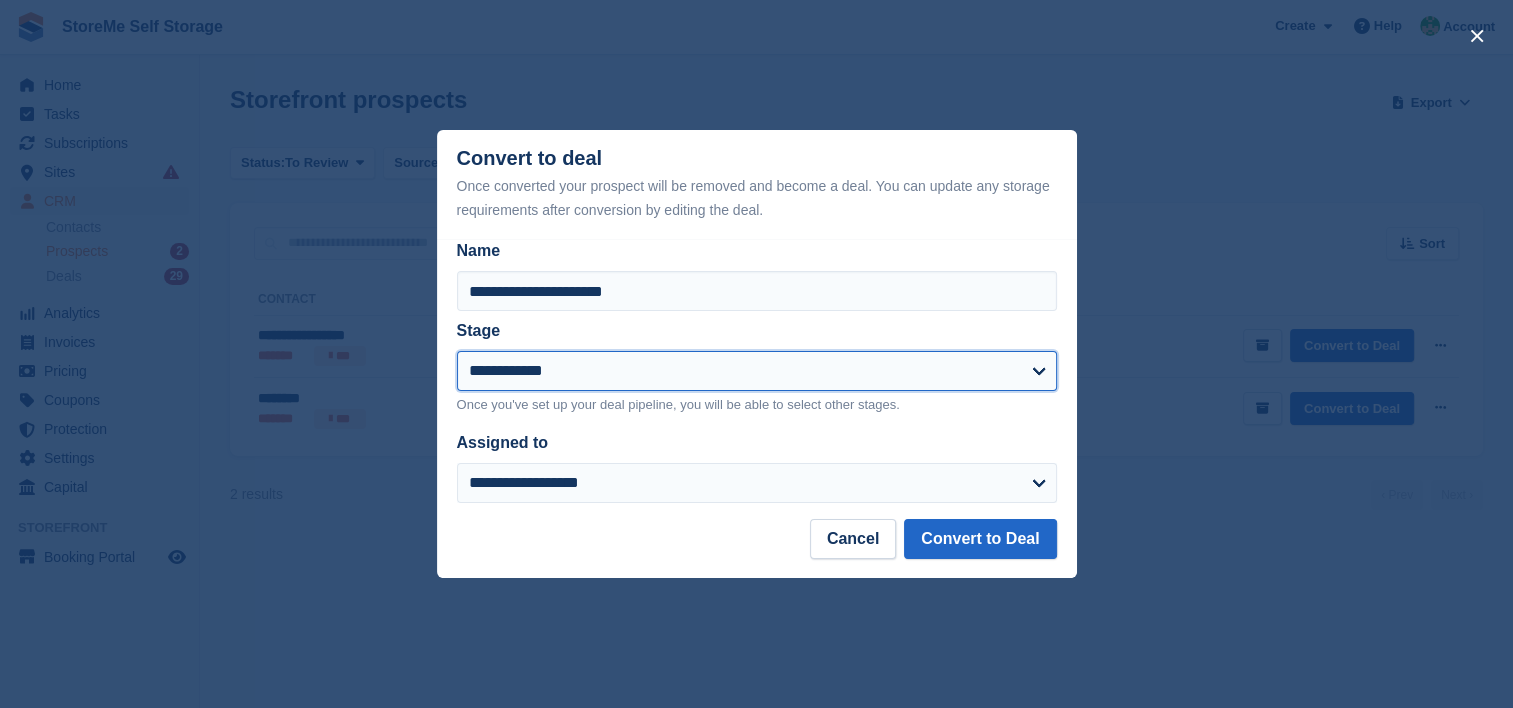 click on "**********" at bounding box center [757, 371] 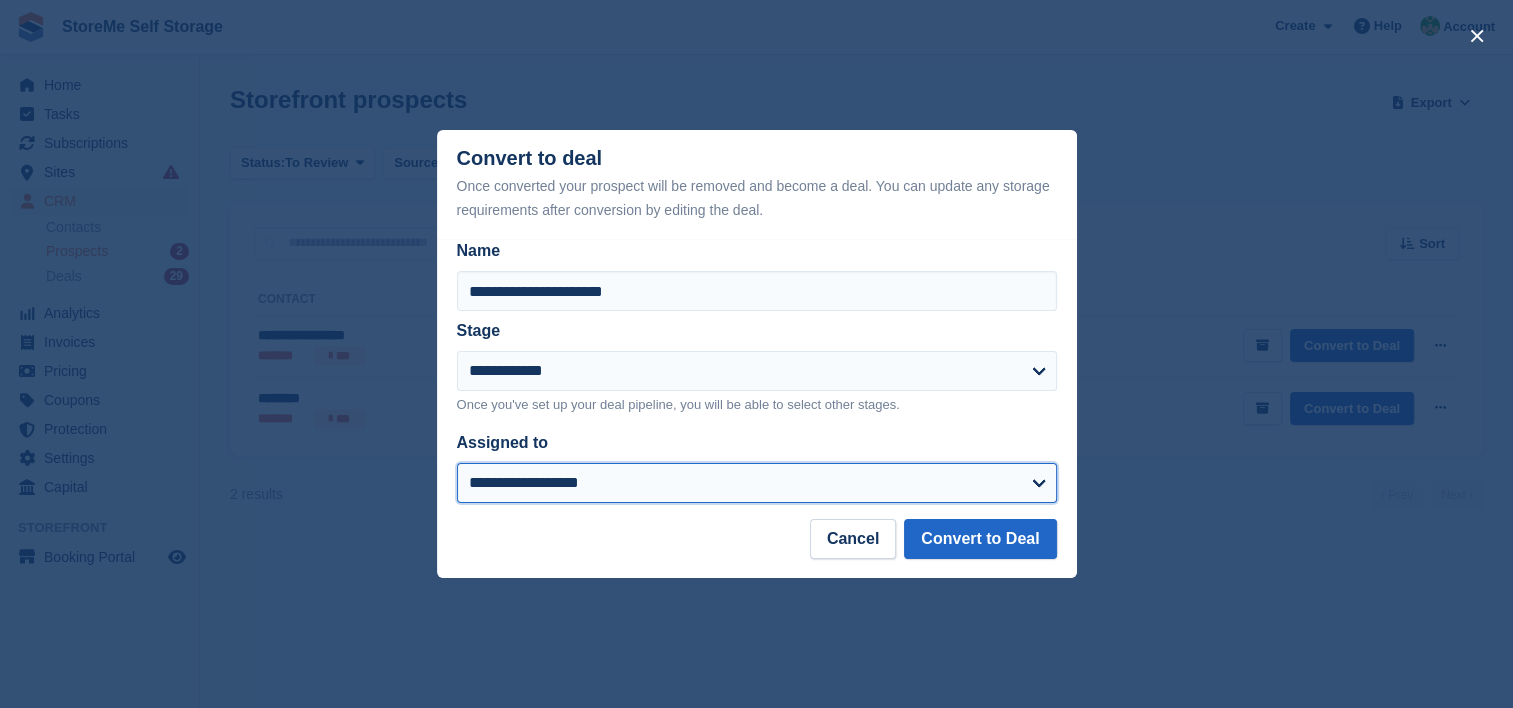 click on "**********" at bounding box center (757, 483) 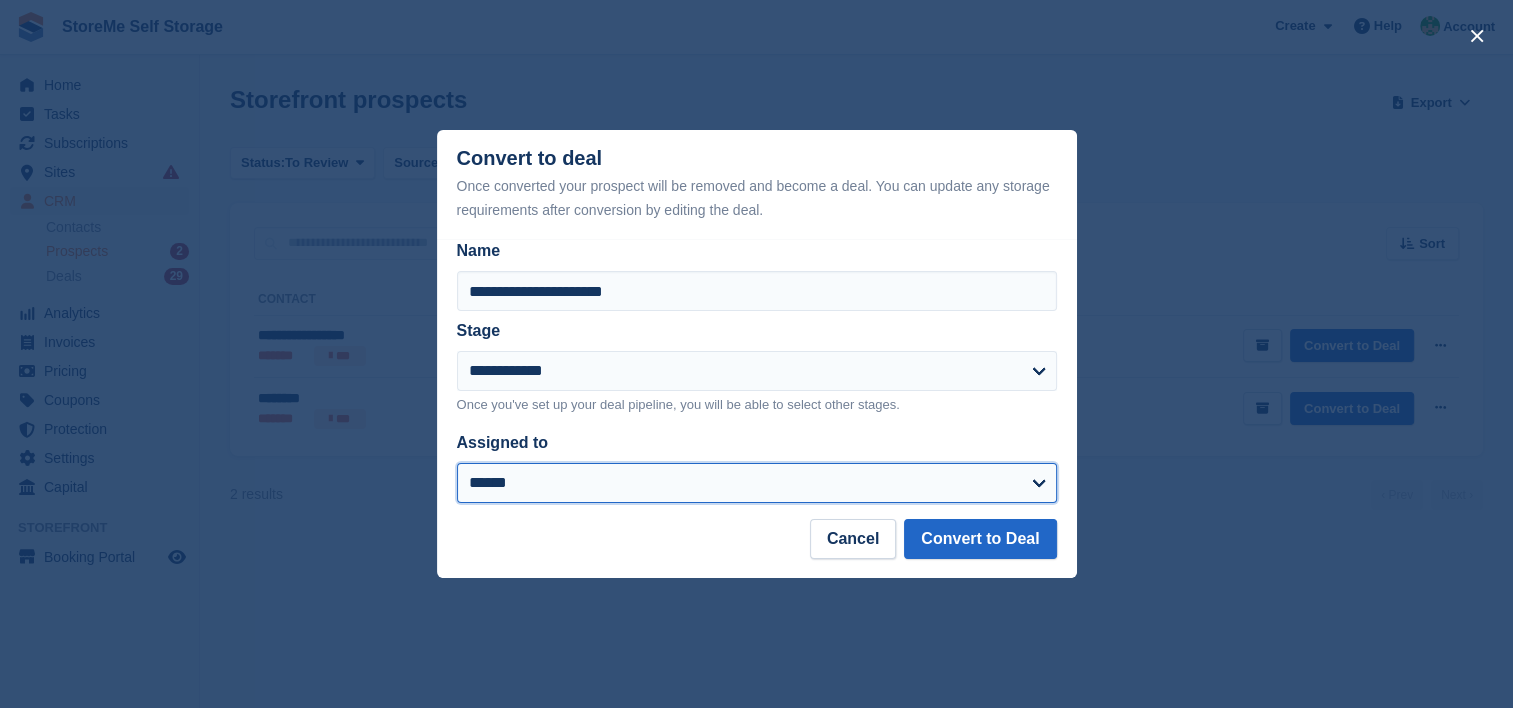 click on "**********" at bounding box center (757, 483) 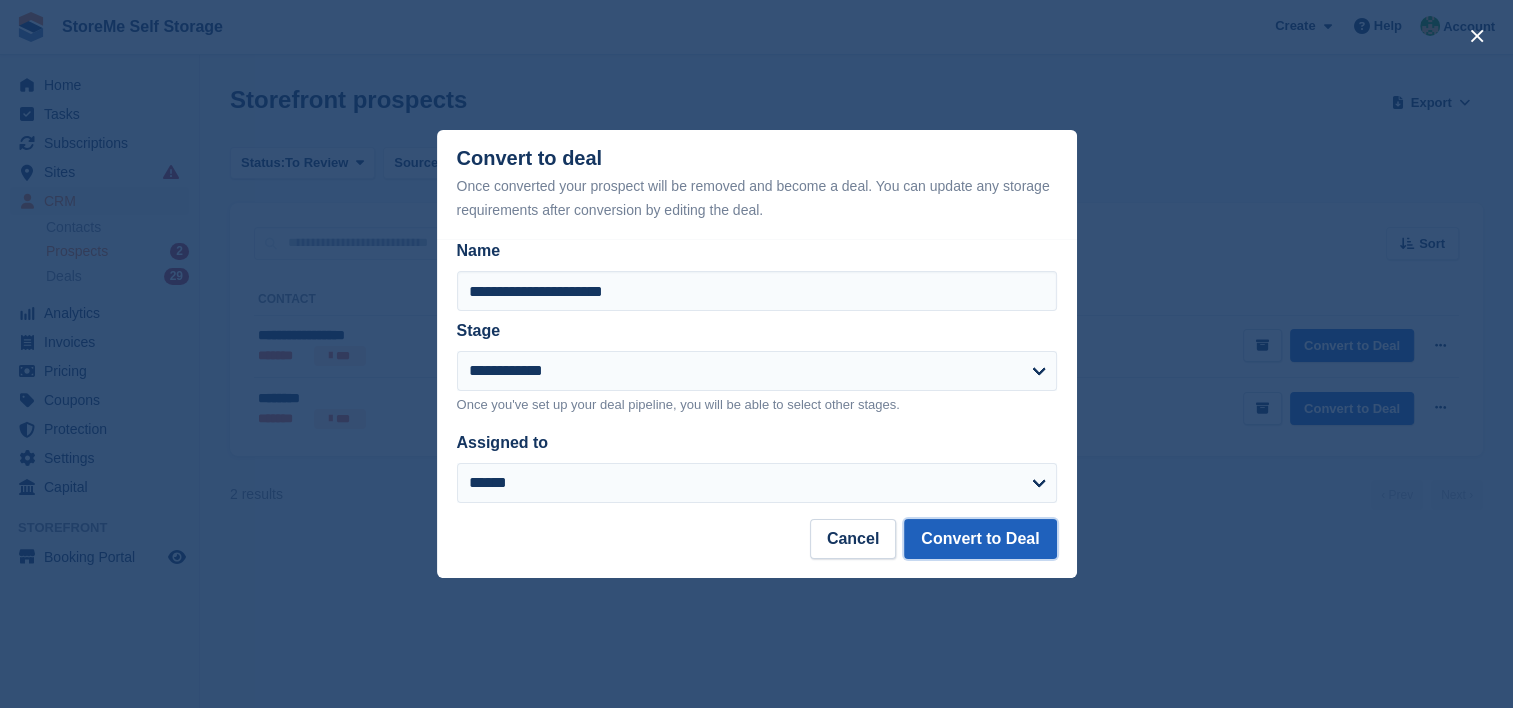 click on "Convert to Deal" at bounding box center [980, 539] 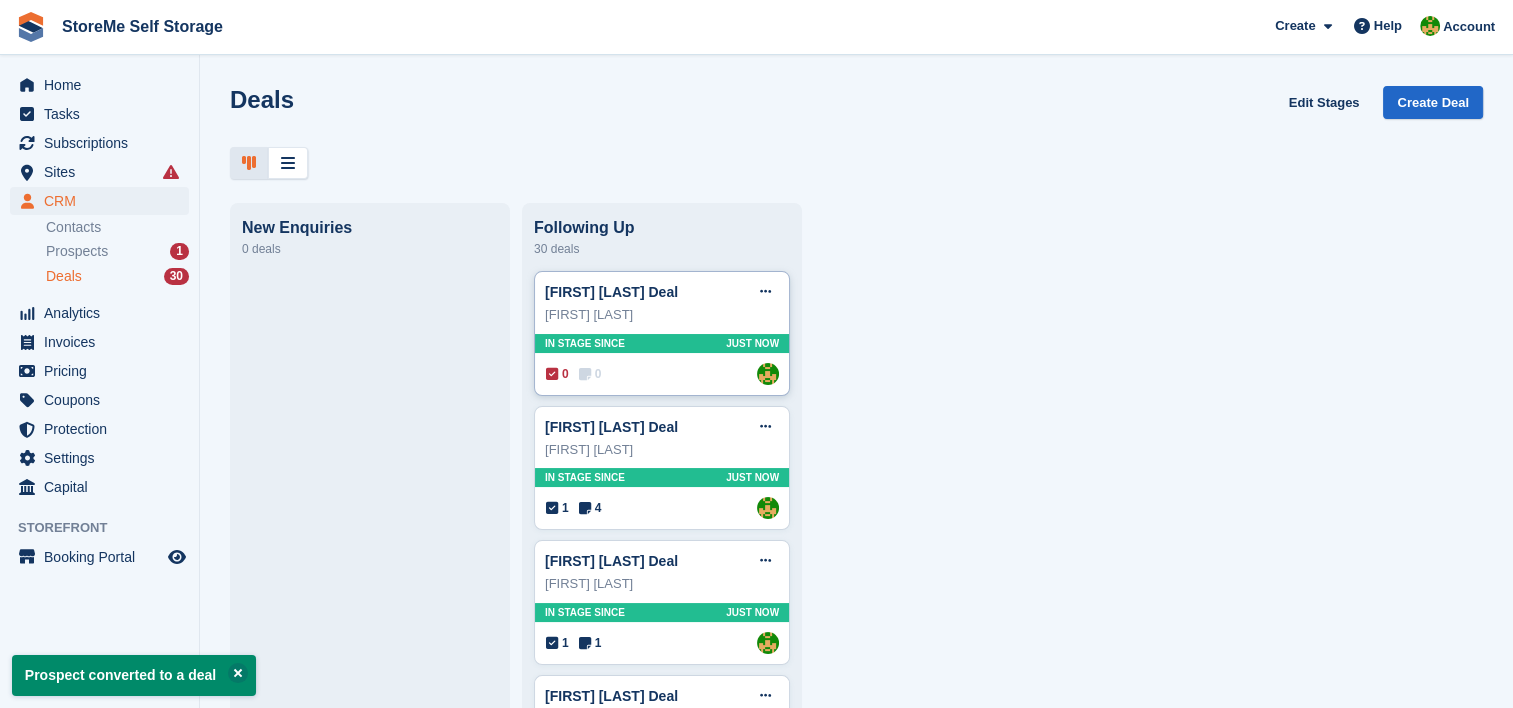 click on "[FIRST] [LAST]" at bounding box center (662, 315) 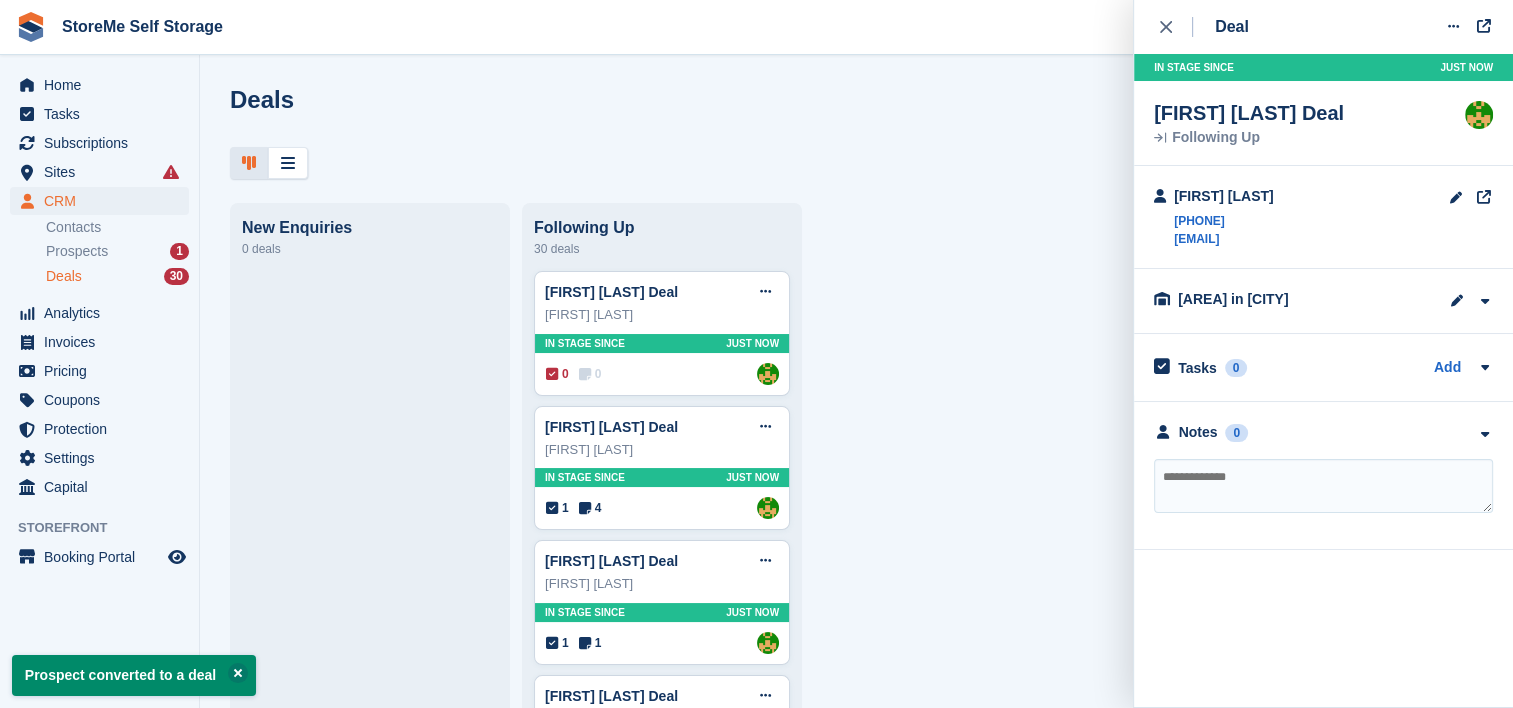 click on "Notes
0
No notes added yet" at bounding box center [1323, 476] 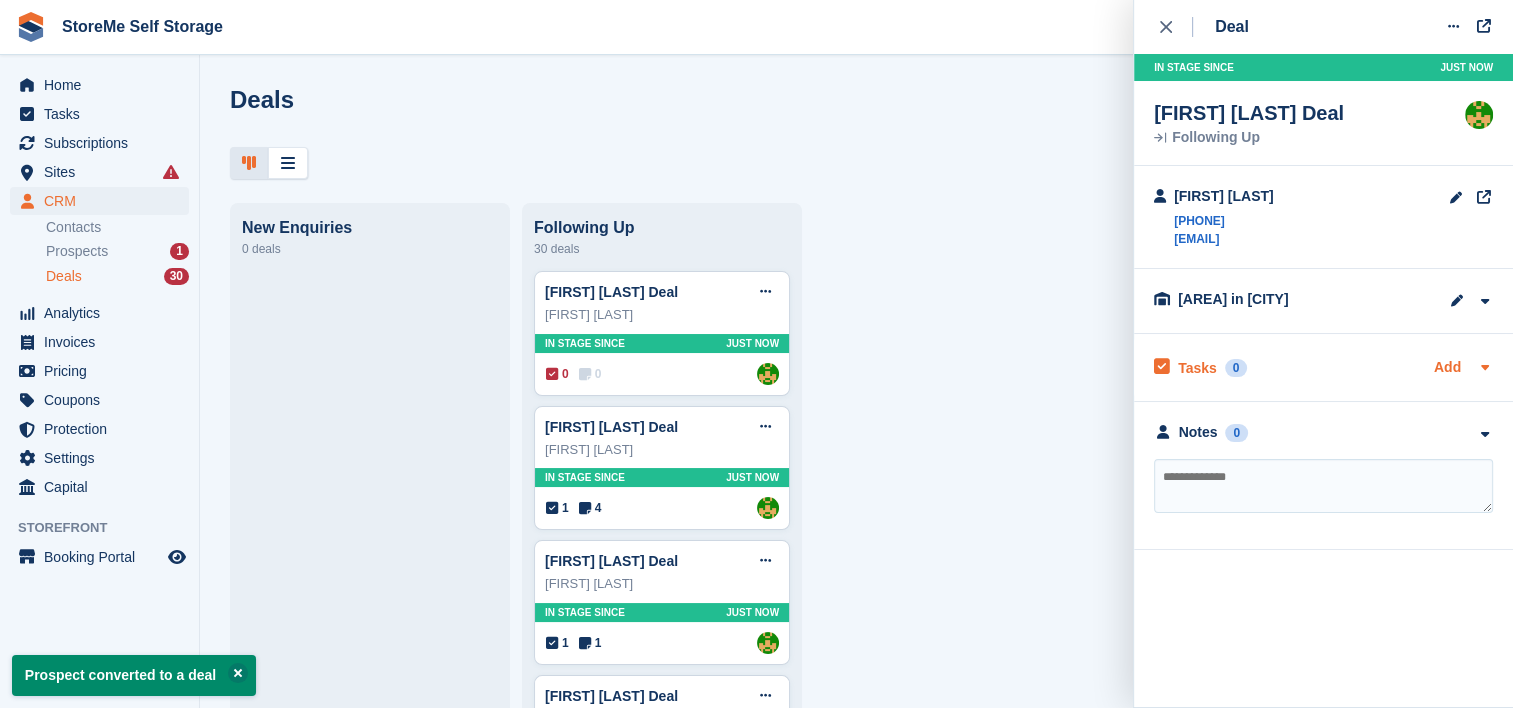 click on "Add" at bounding box center [1447, 368] 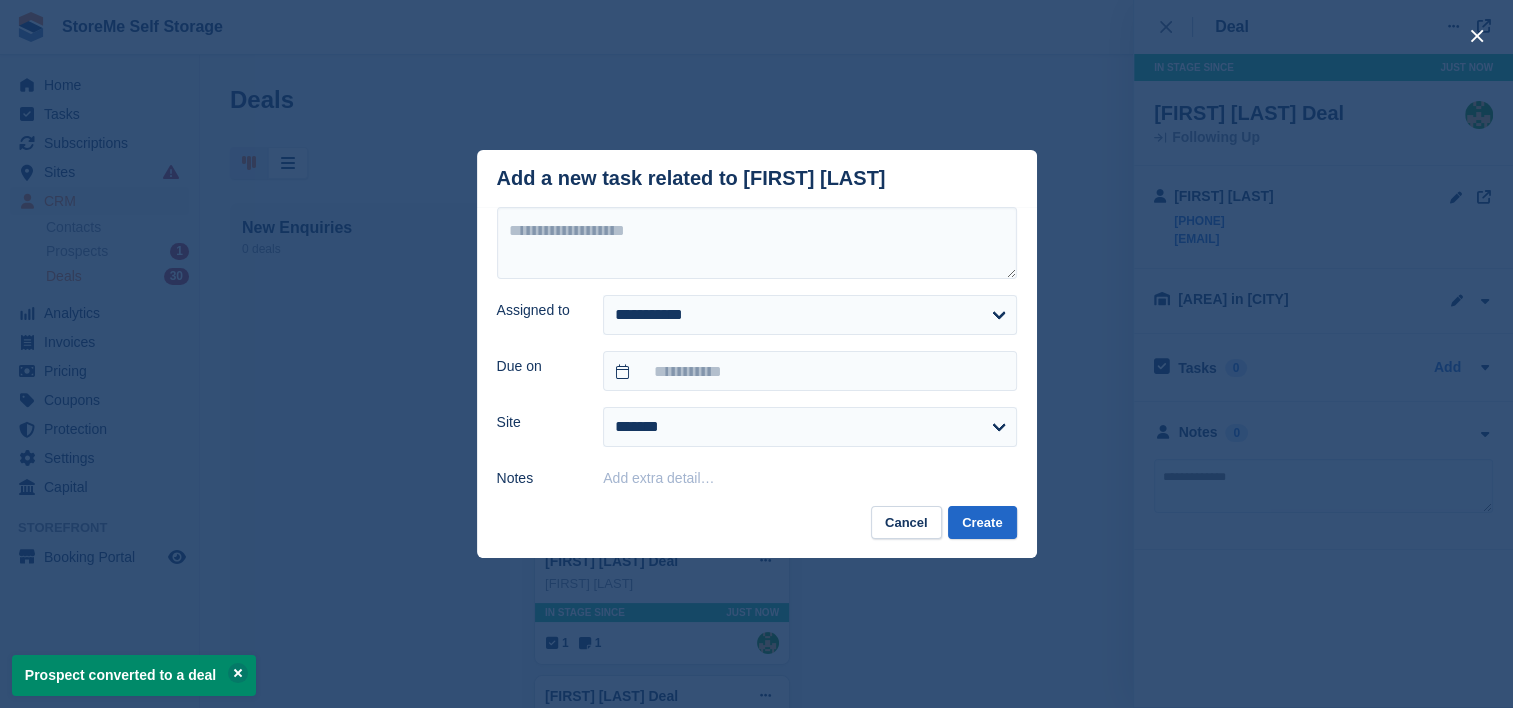 click on "Add a new task related to Michael Partridge" at bounding box center (691, 178) 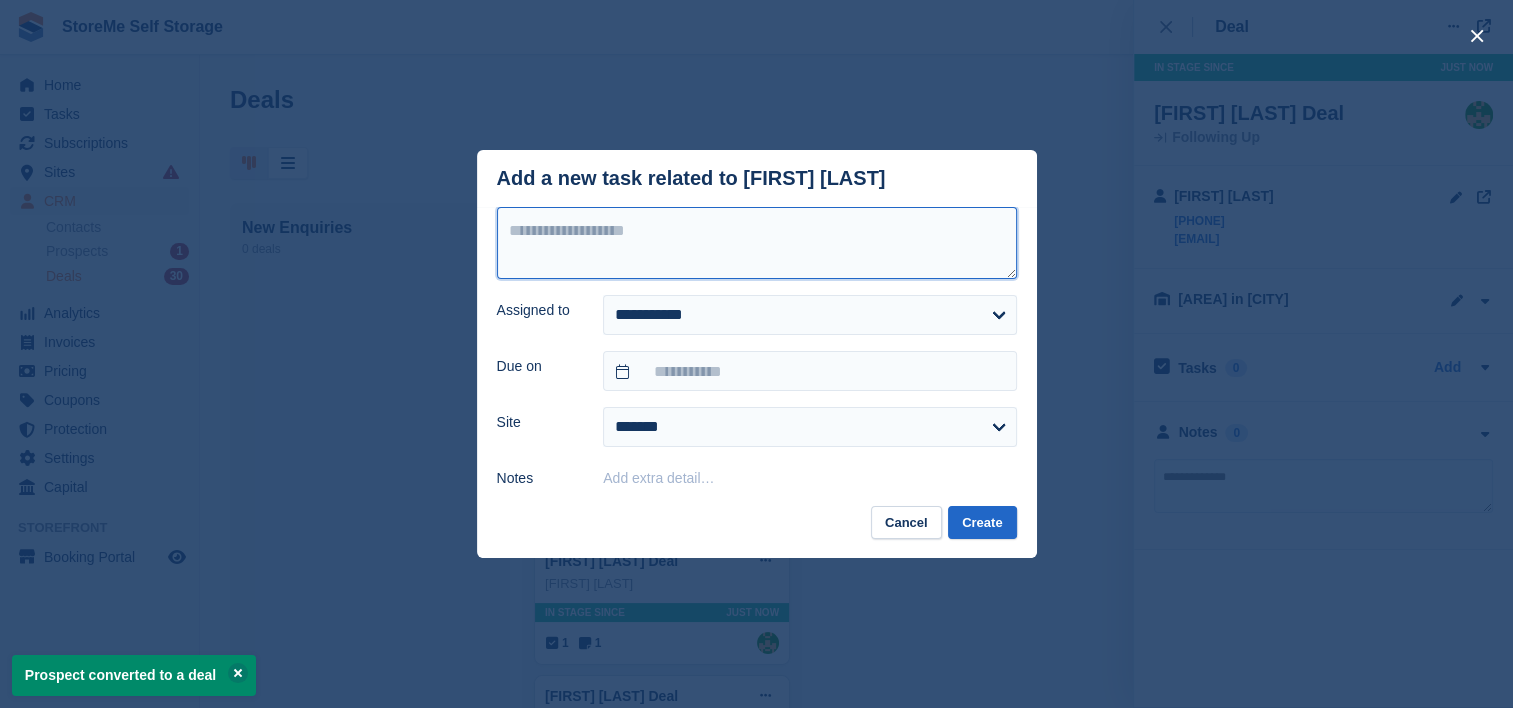 click at bounding box center [757, 243] 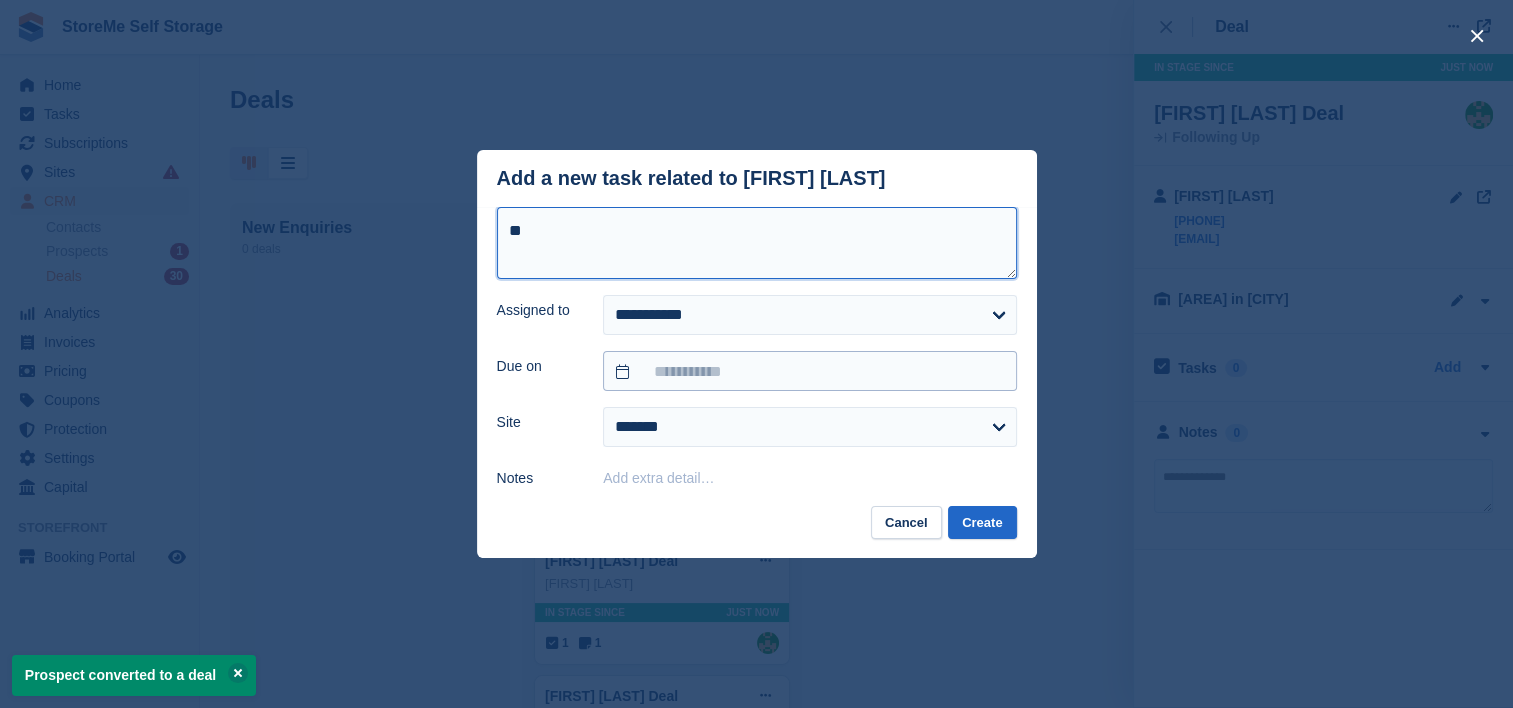 type on "**" 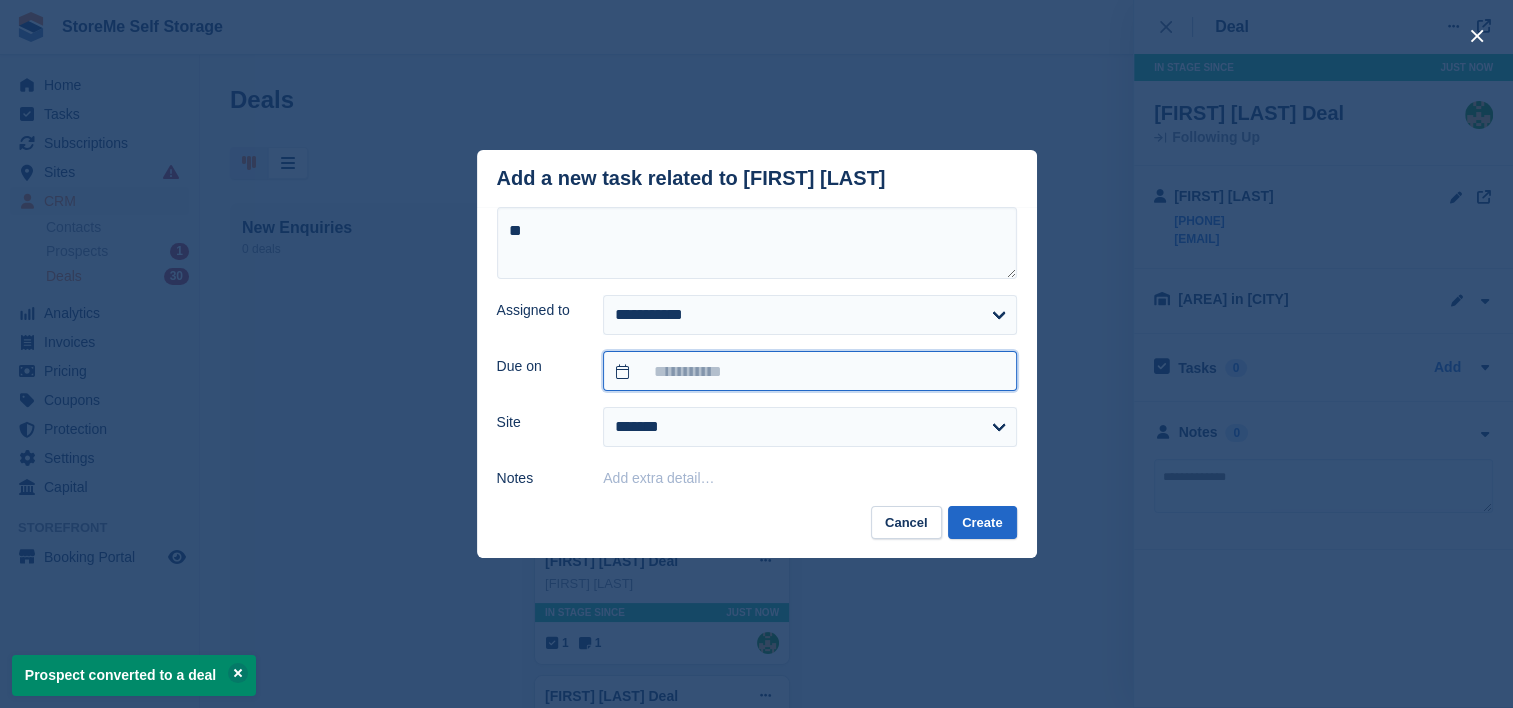 click at bounding box center [809, 371] 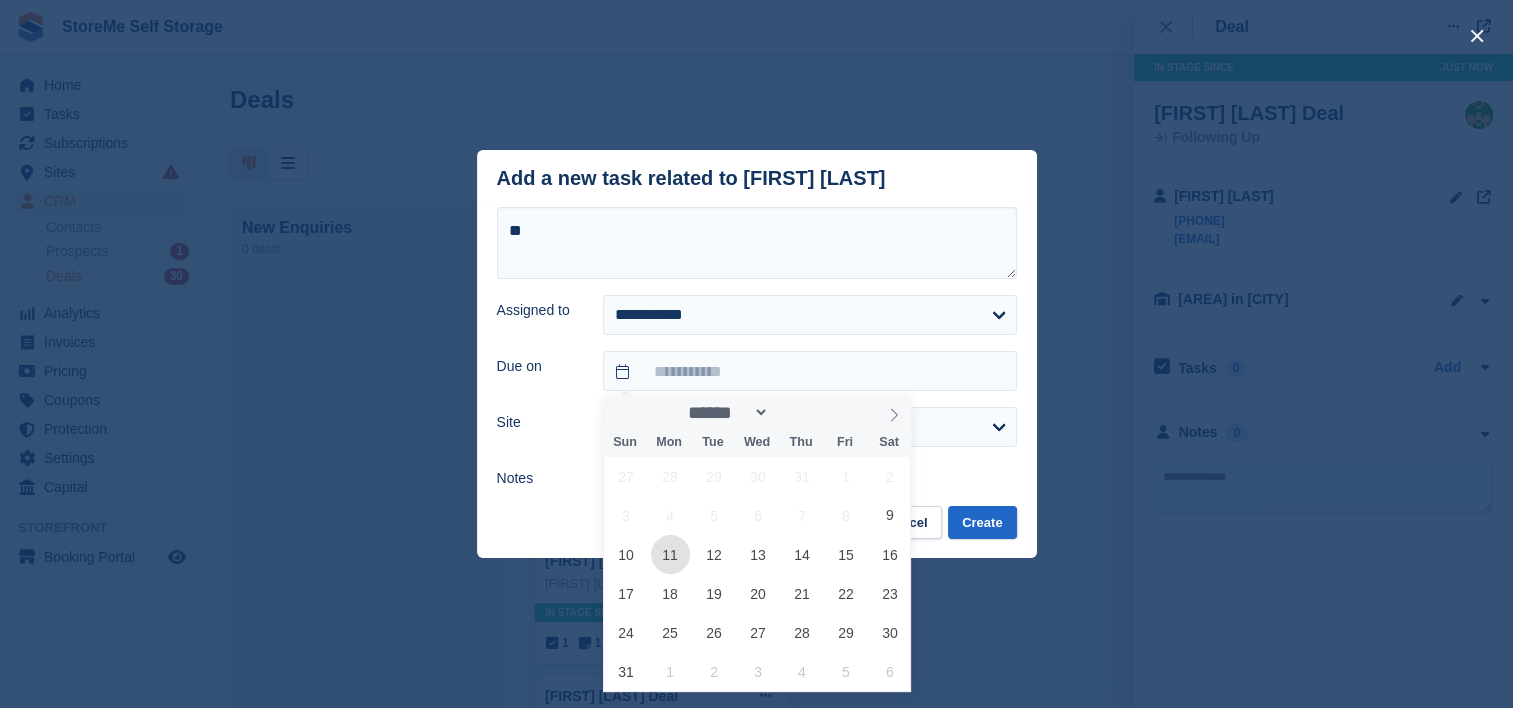 click on "11" at bounding box center [670, 554] 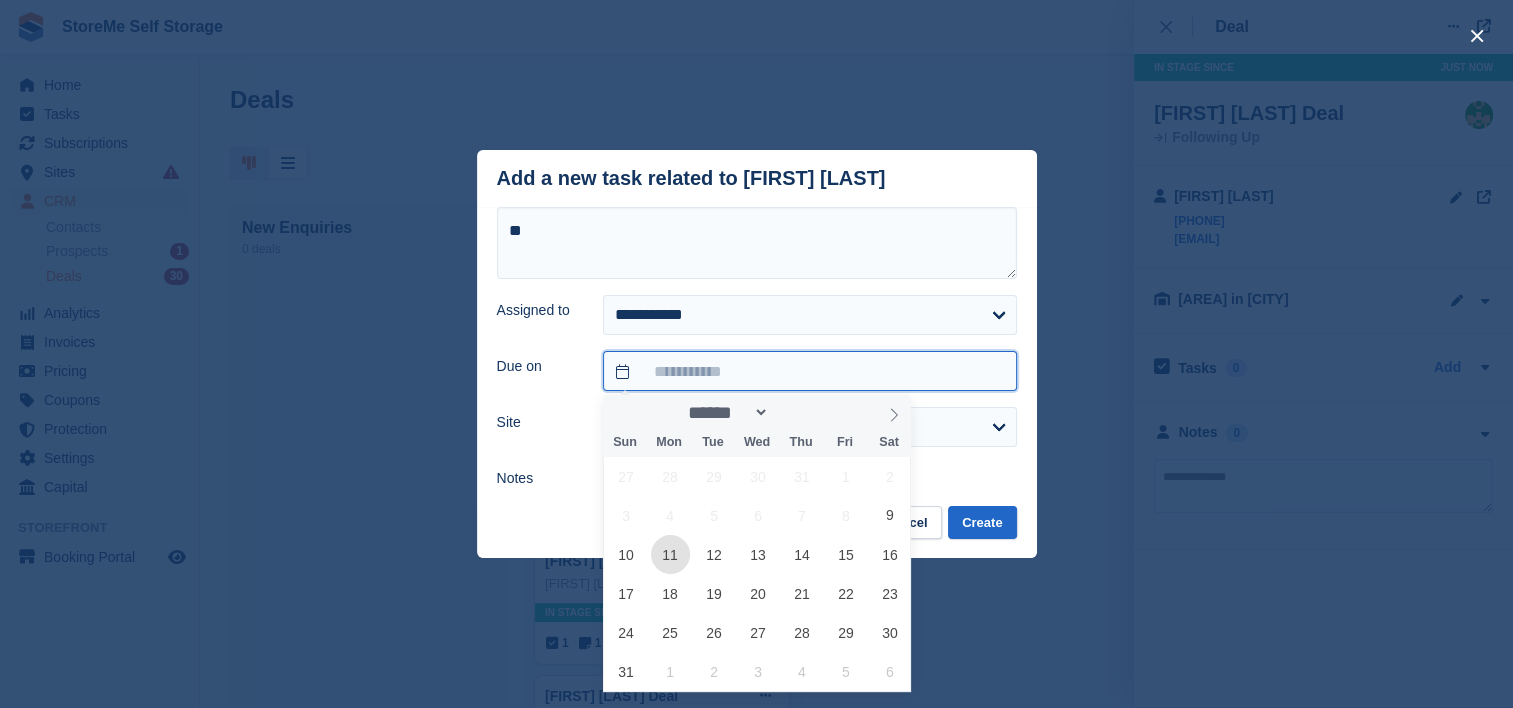 type on "**********" 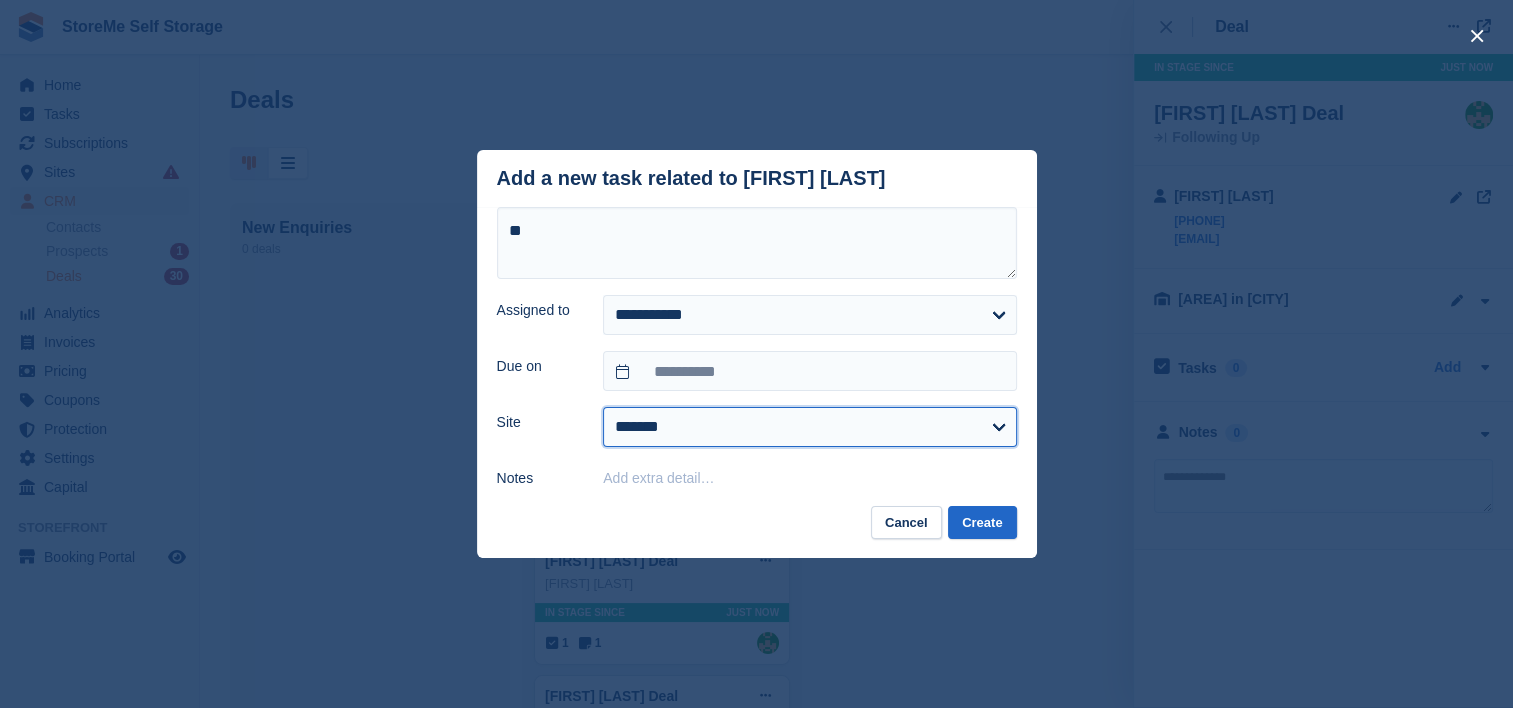 click on "*******
********" at bounding box center (809, 427) 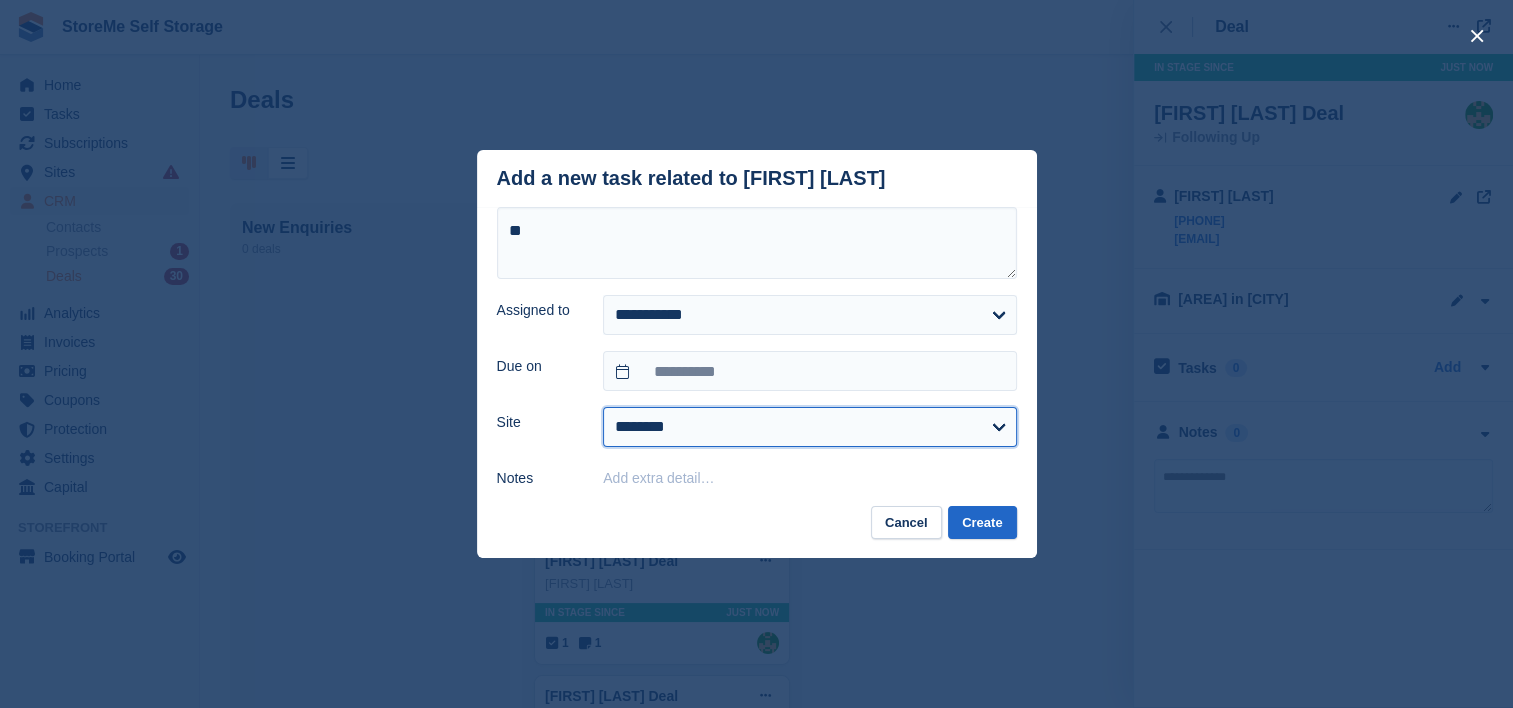 click on "*******
********" at bounding box center (809, 427) 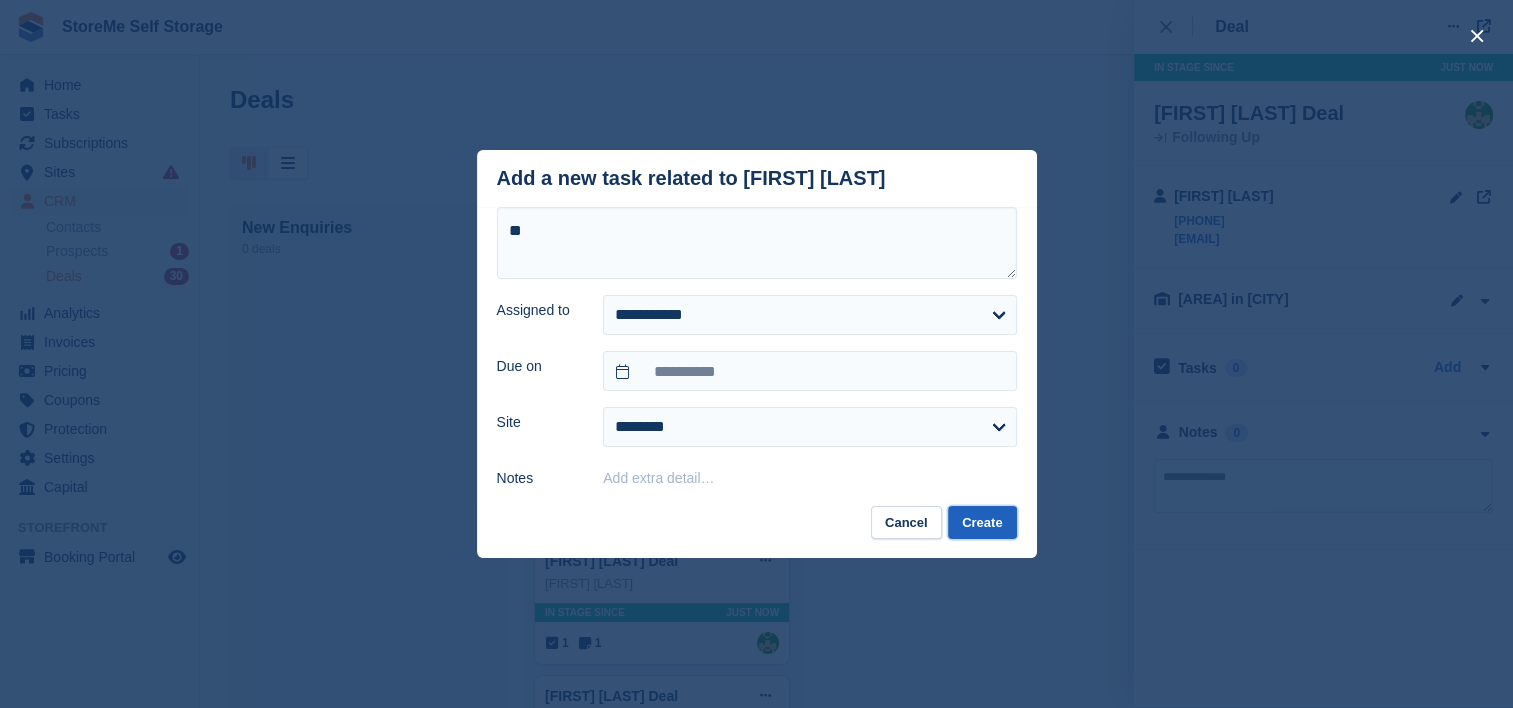 click on "Create" at bounding box center [982, 522] 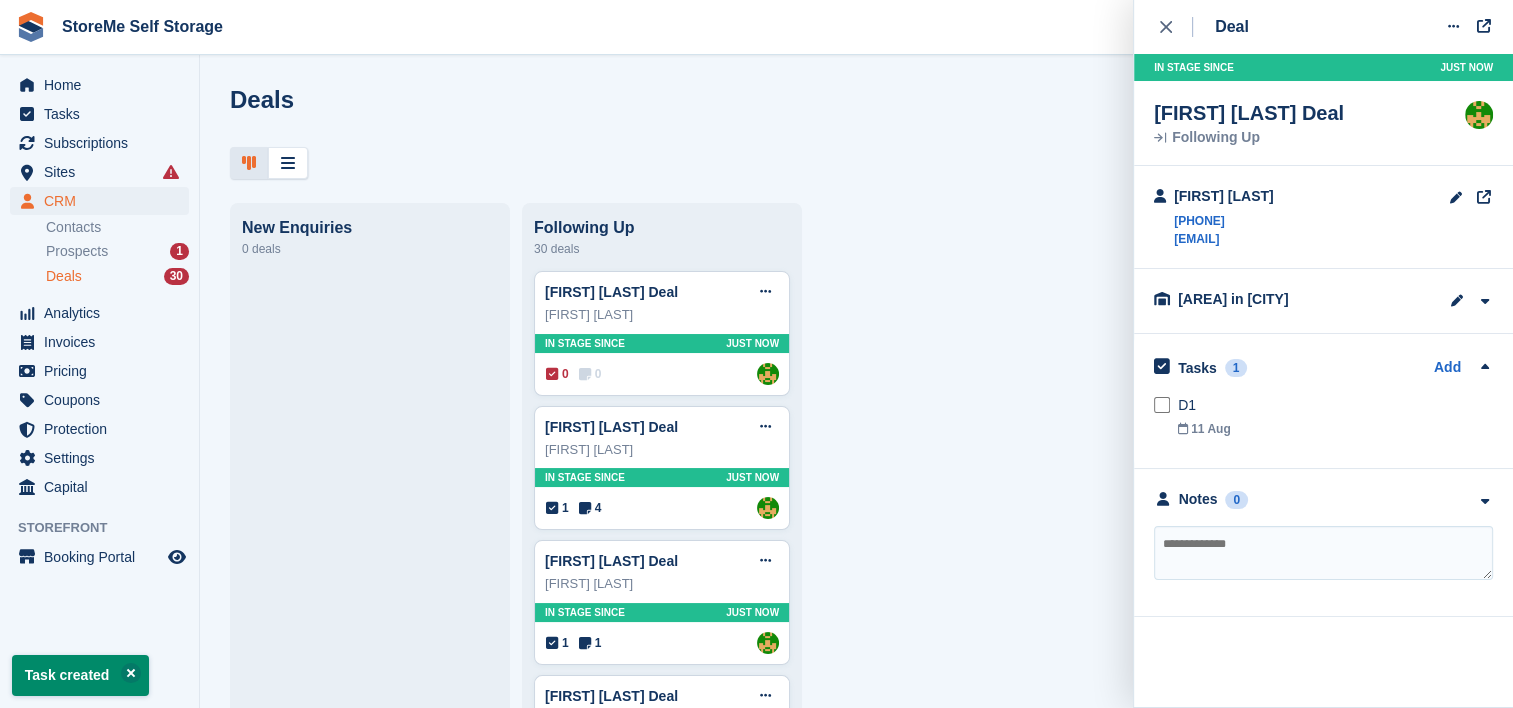 click at bounding box center (1323, 553) 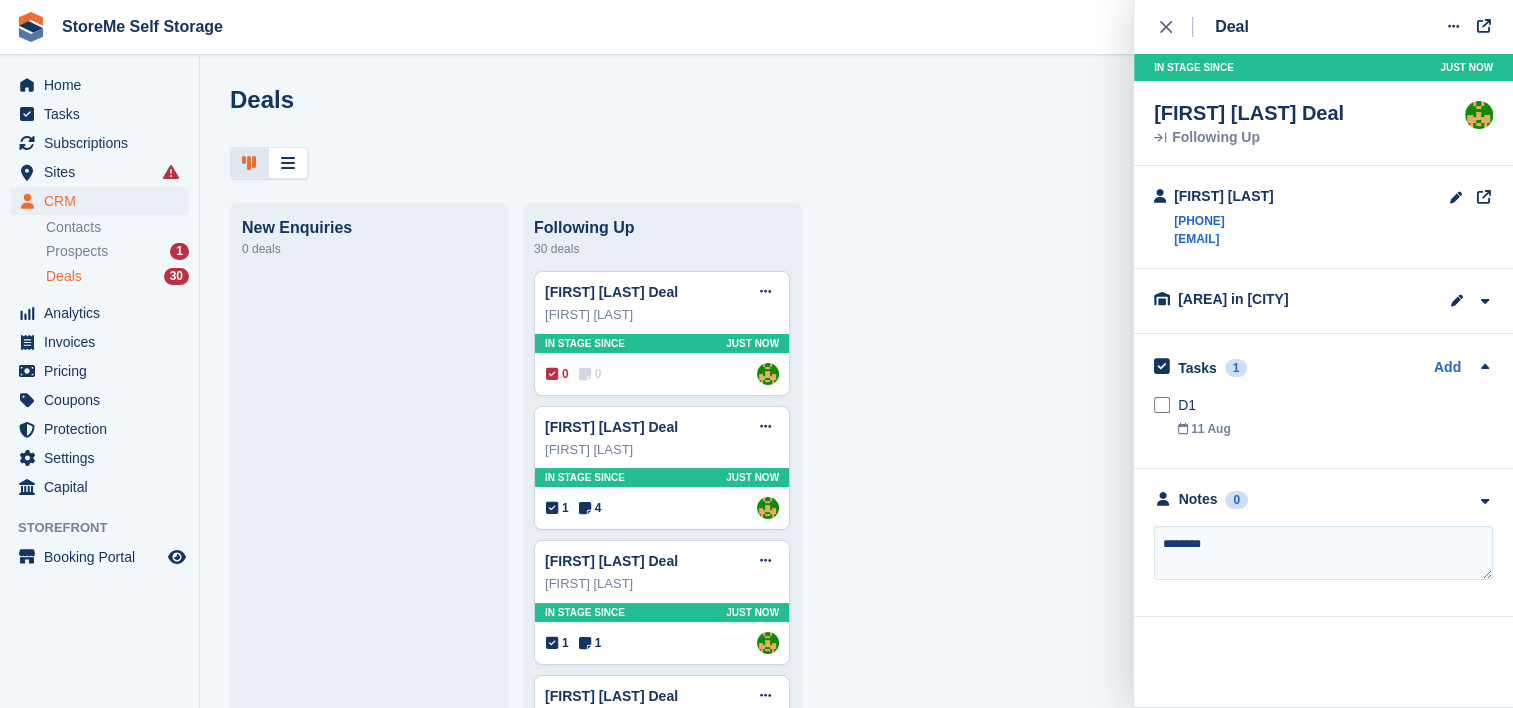 click on "*******" at bounding box center [1323, 553] 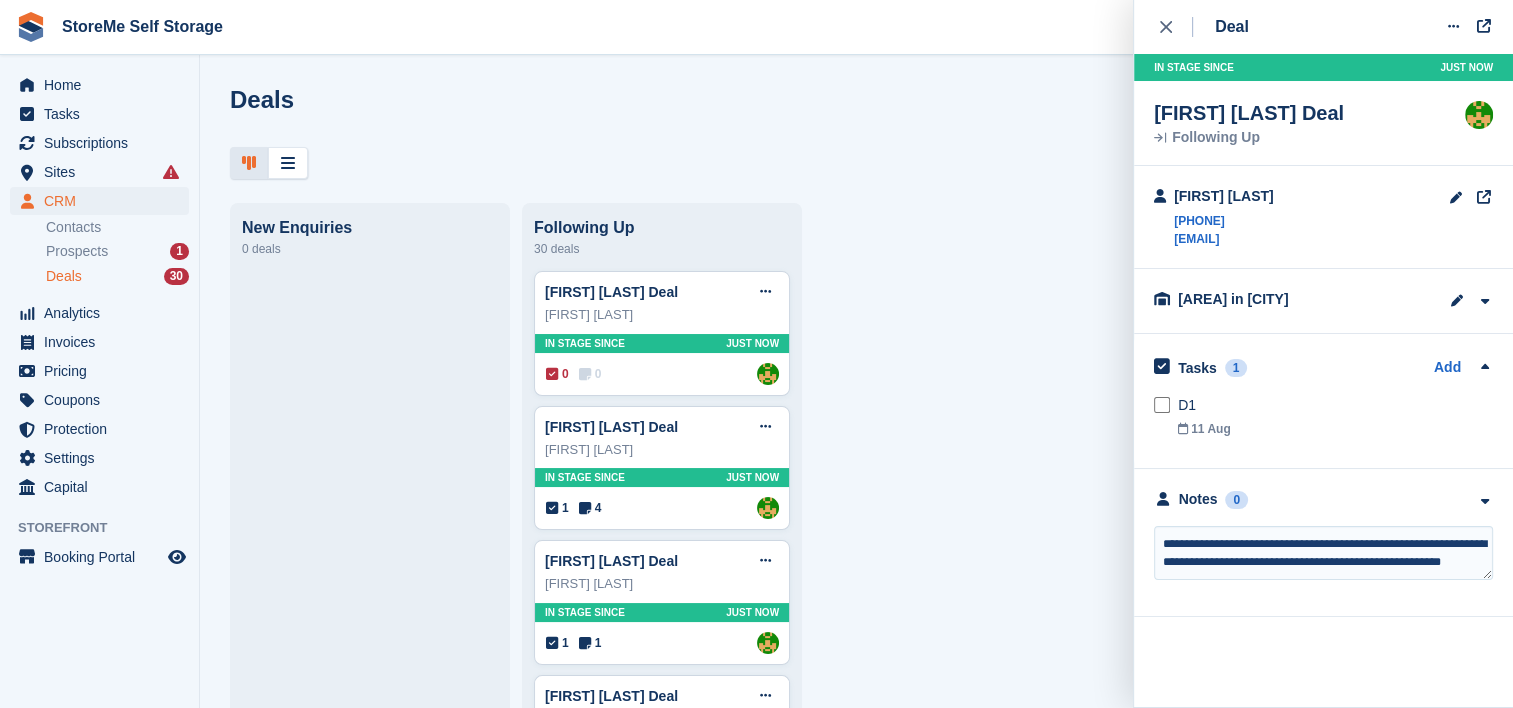 scroll, scrollTop: 9, scrollLeft: 0, axis: vertical 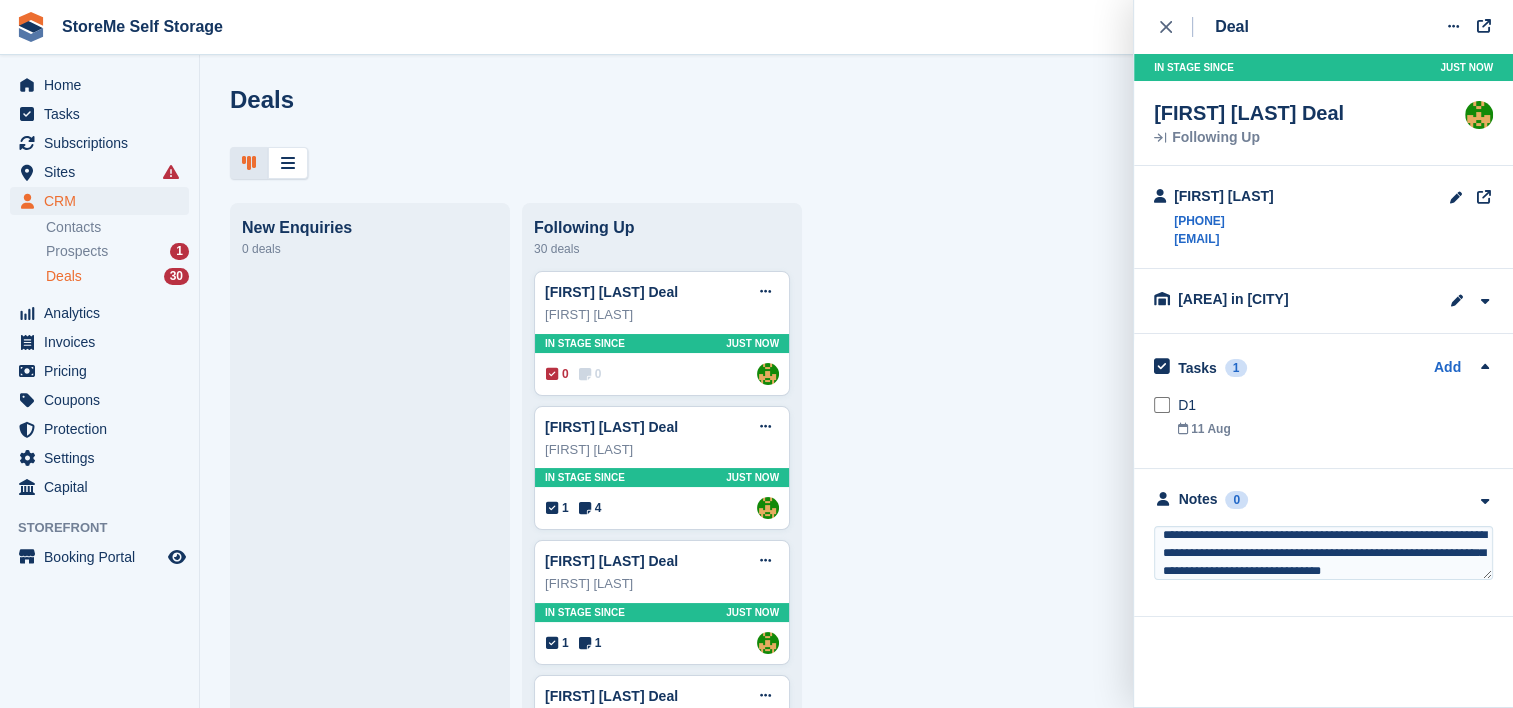type on "**********" 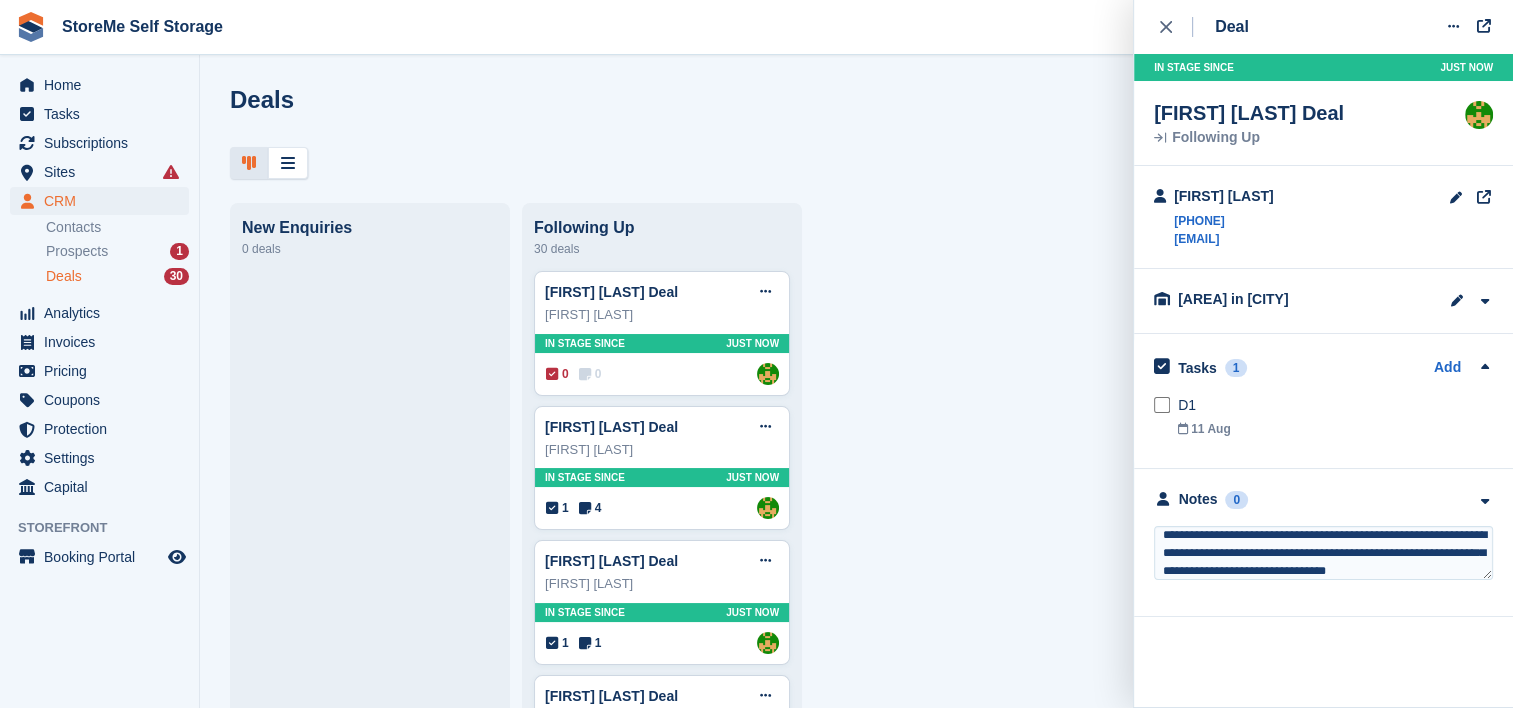 scroll, scrollTop: 0, scrollLeft: 0, axis: both 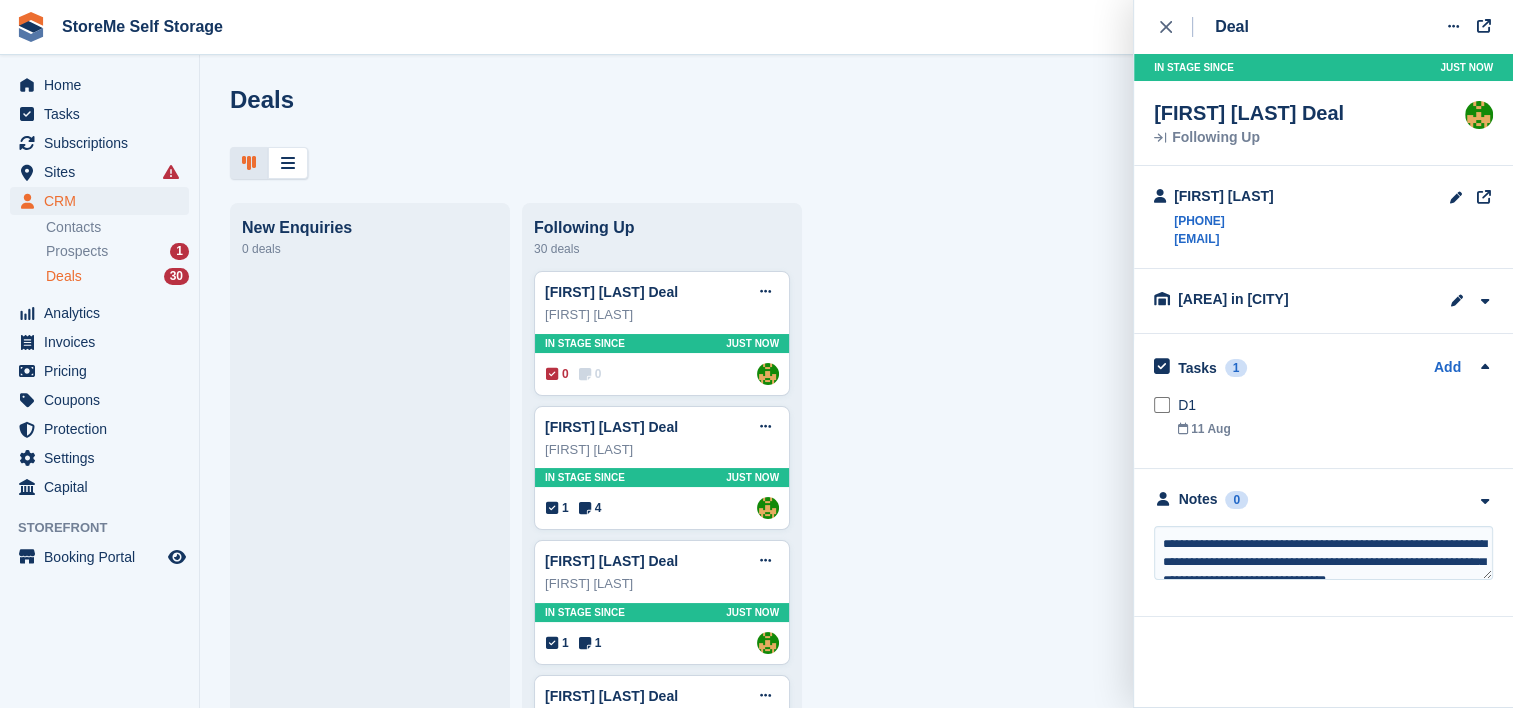 type 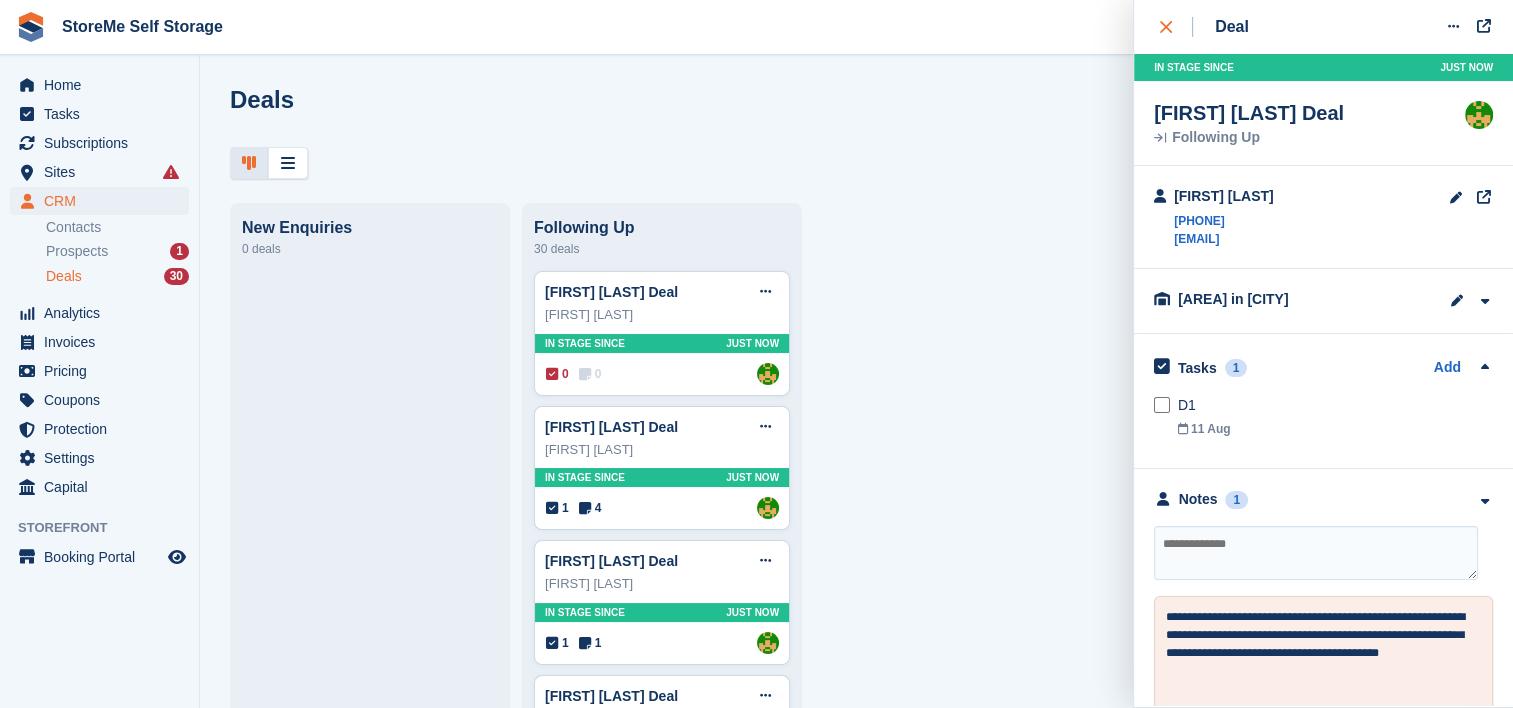 click at bounding box center [1176, 27] 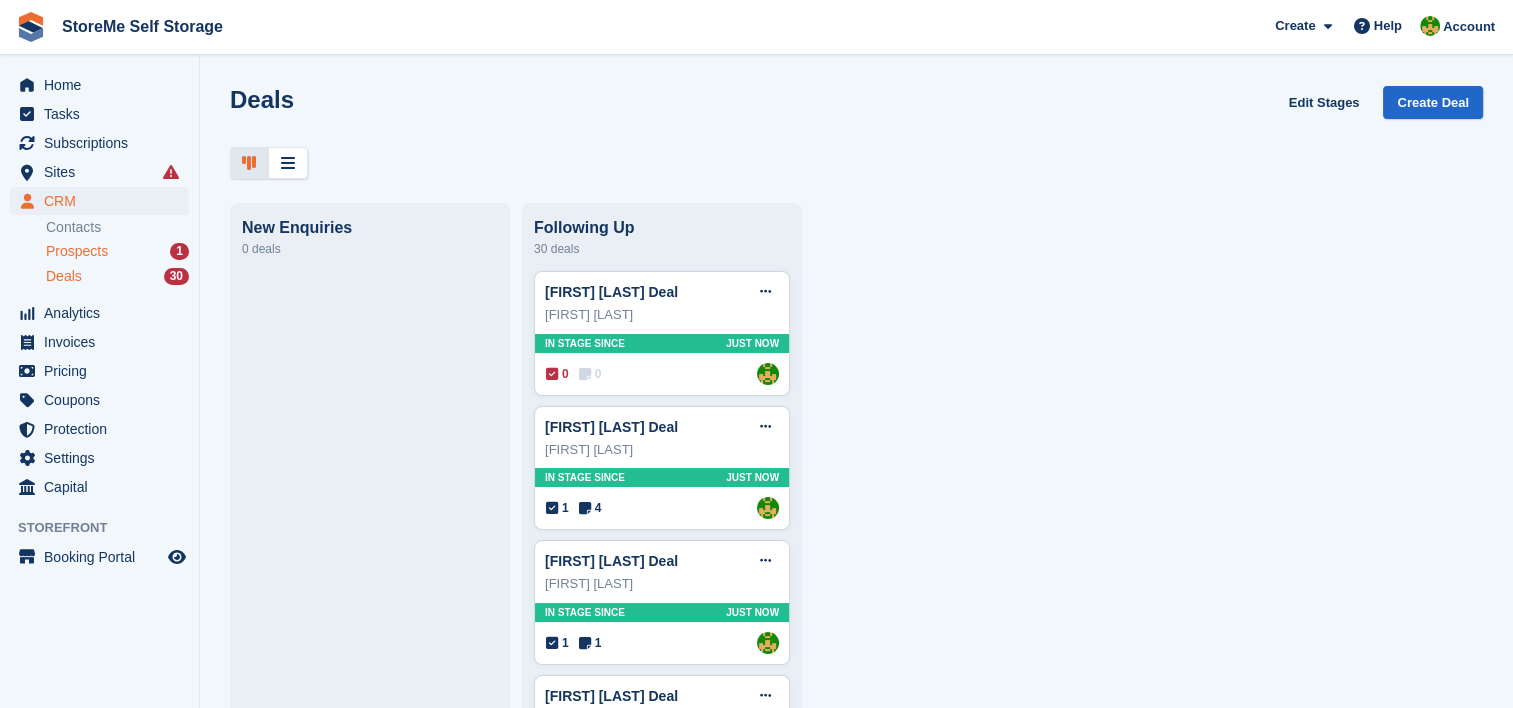 click on "Prospects" at bounding box center [77, 251] 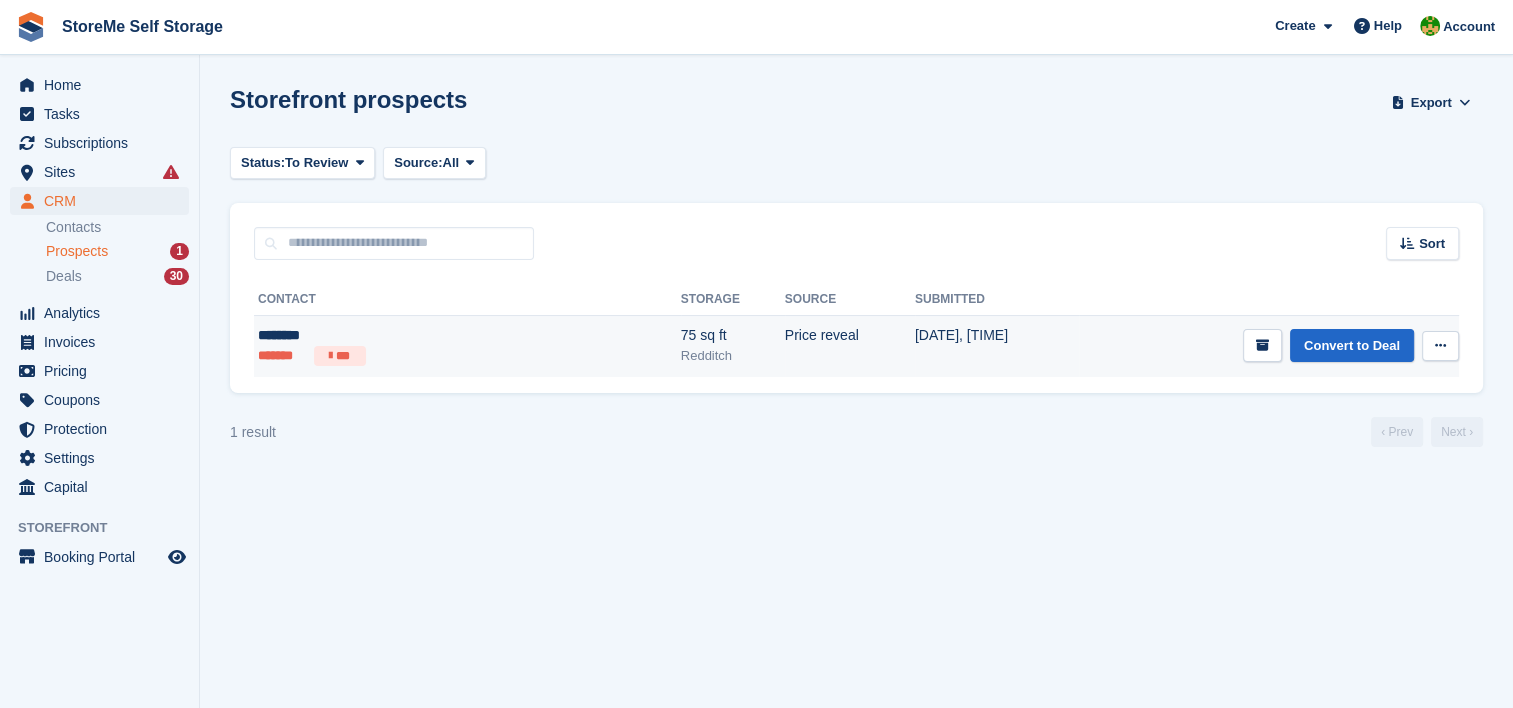 click on "********" at bounding box center (377, 335) 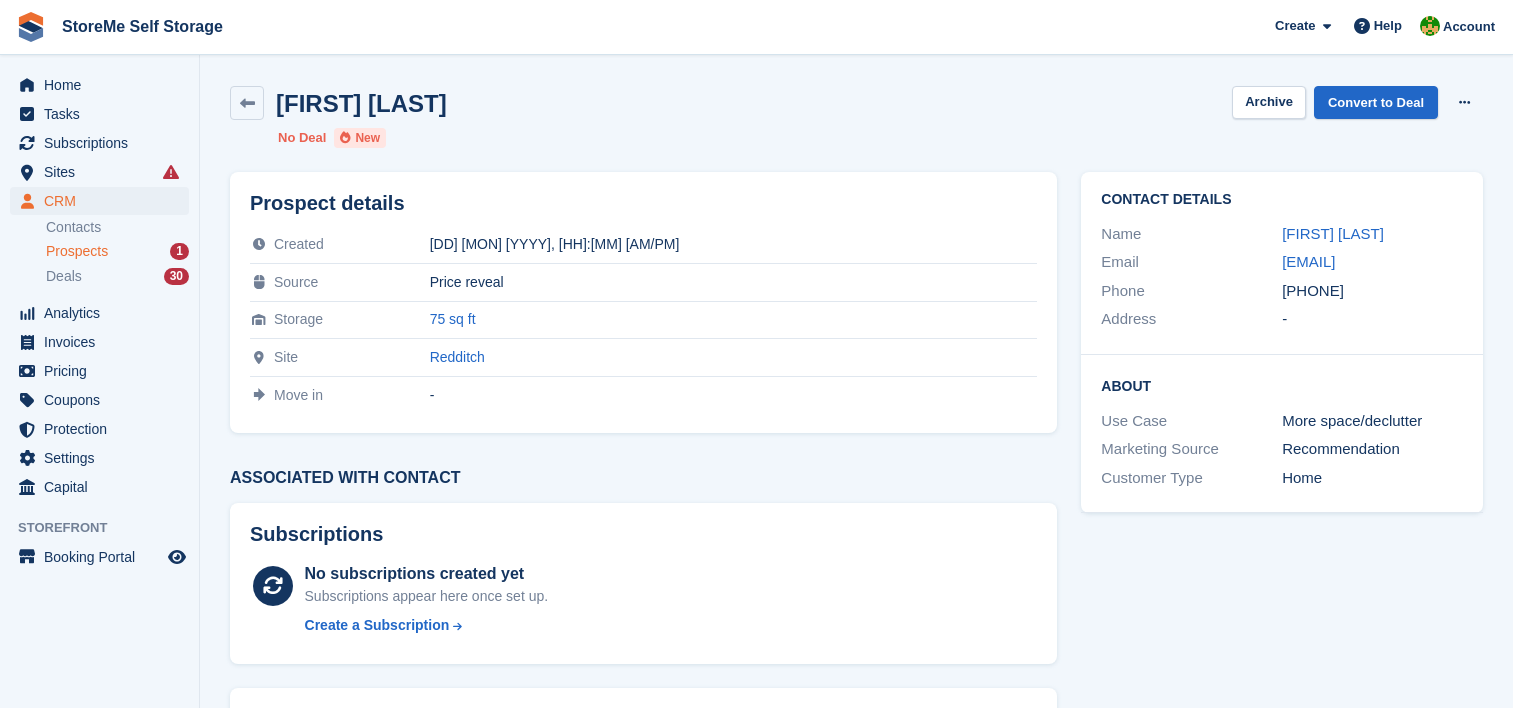 scroll, scrollTop: 0, scrollLeft: 0, axis: both 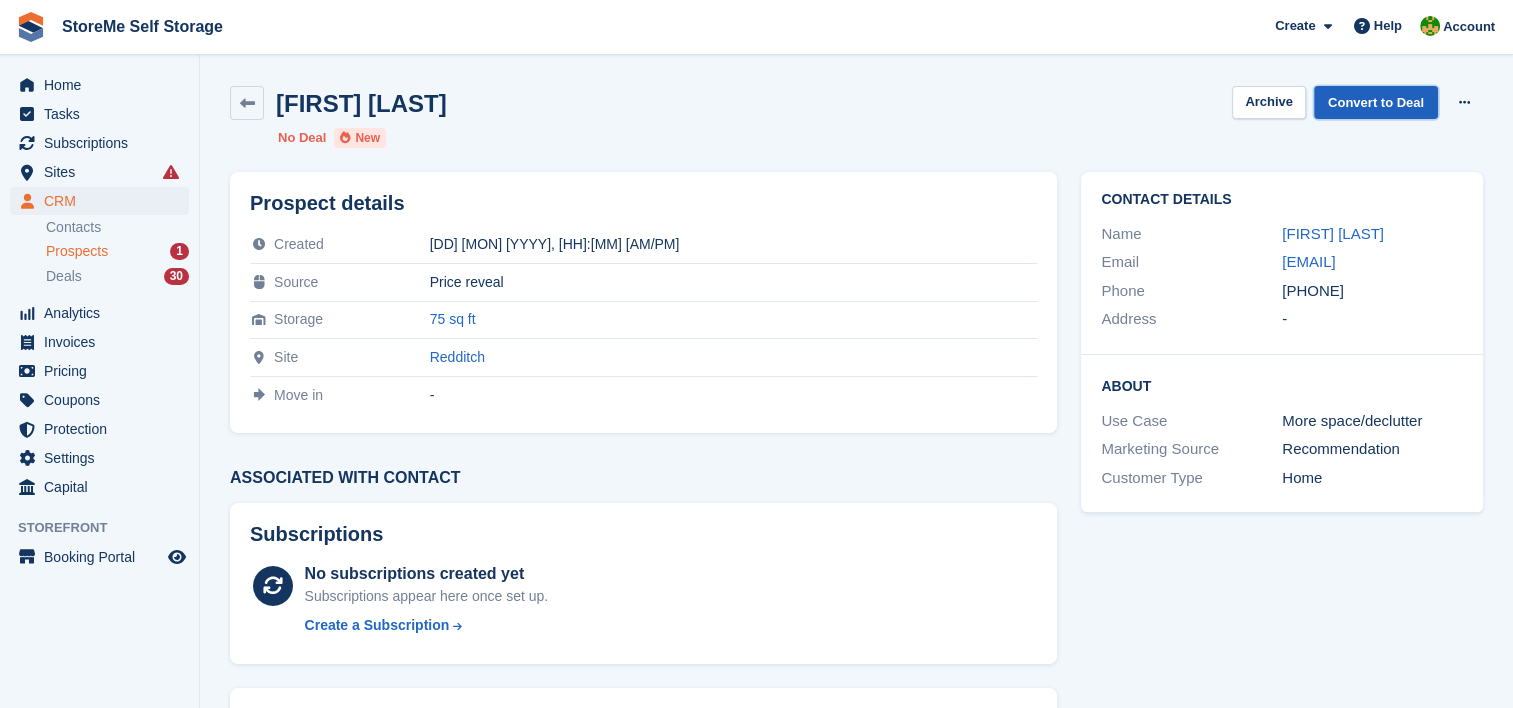 click on "Convert to Deal" at bounding box center (1376, 102) 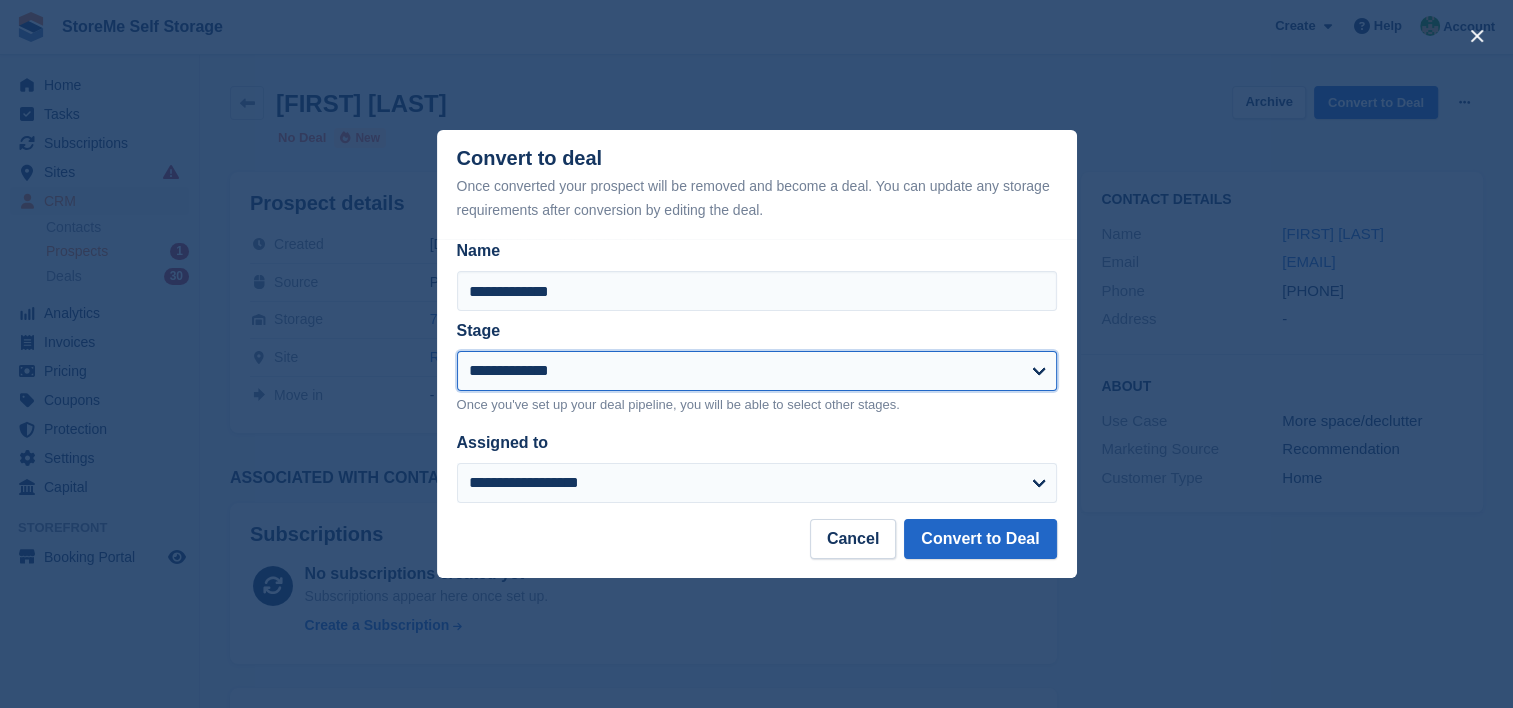 click on "**********" at bounding box center [757, 371] 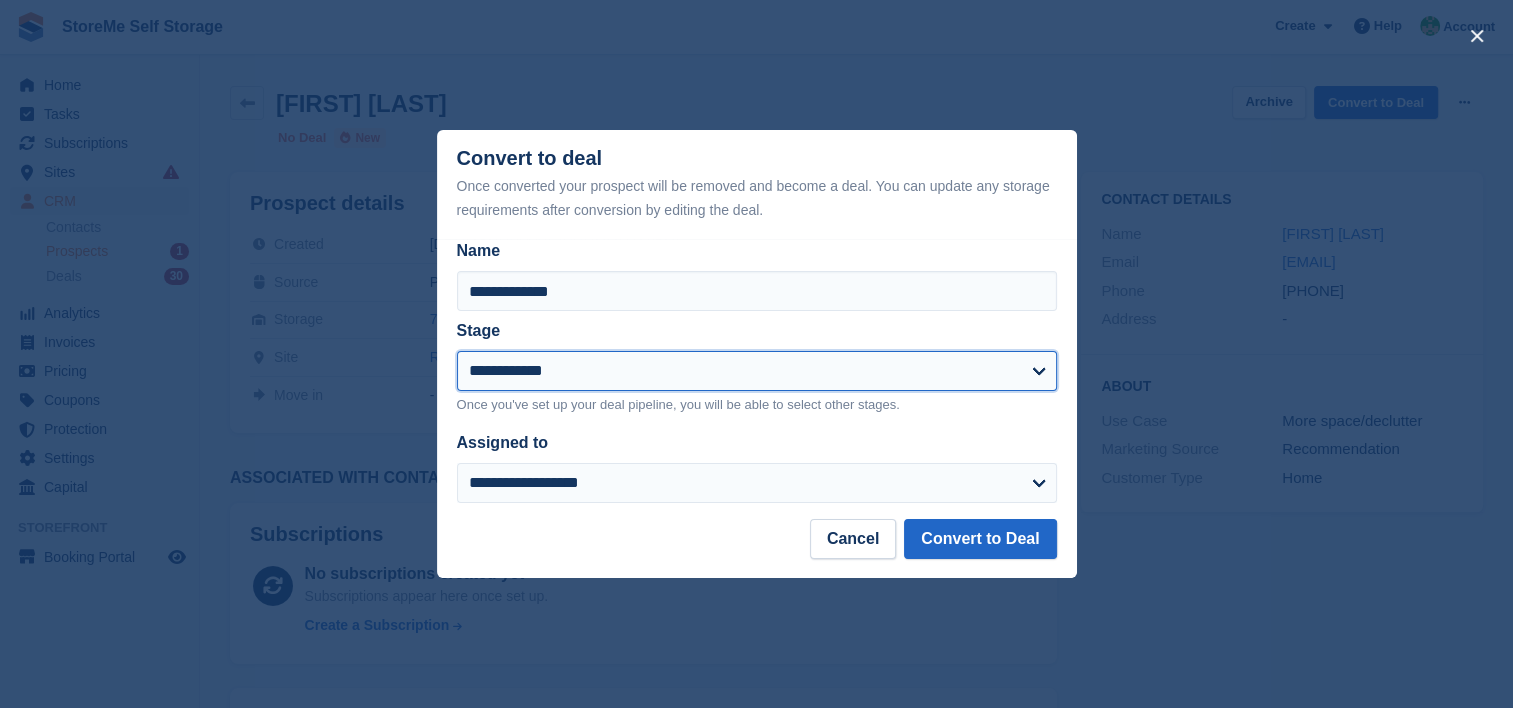 click on "**********" at bounding box center (757, 371) 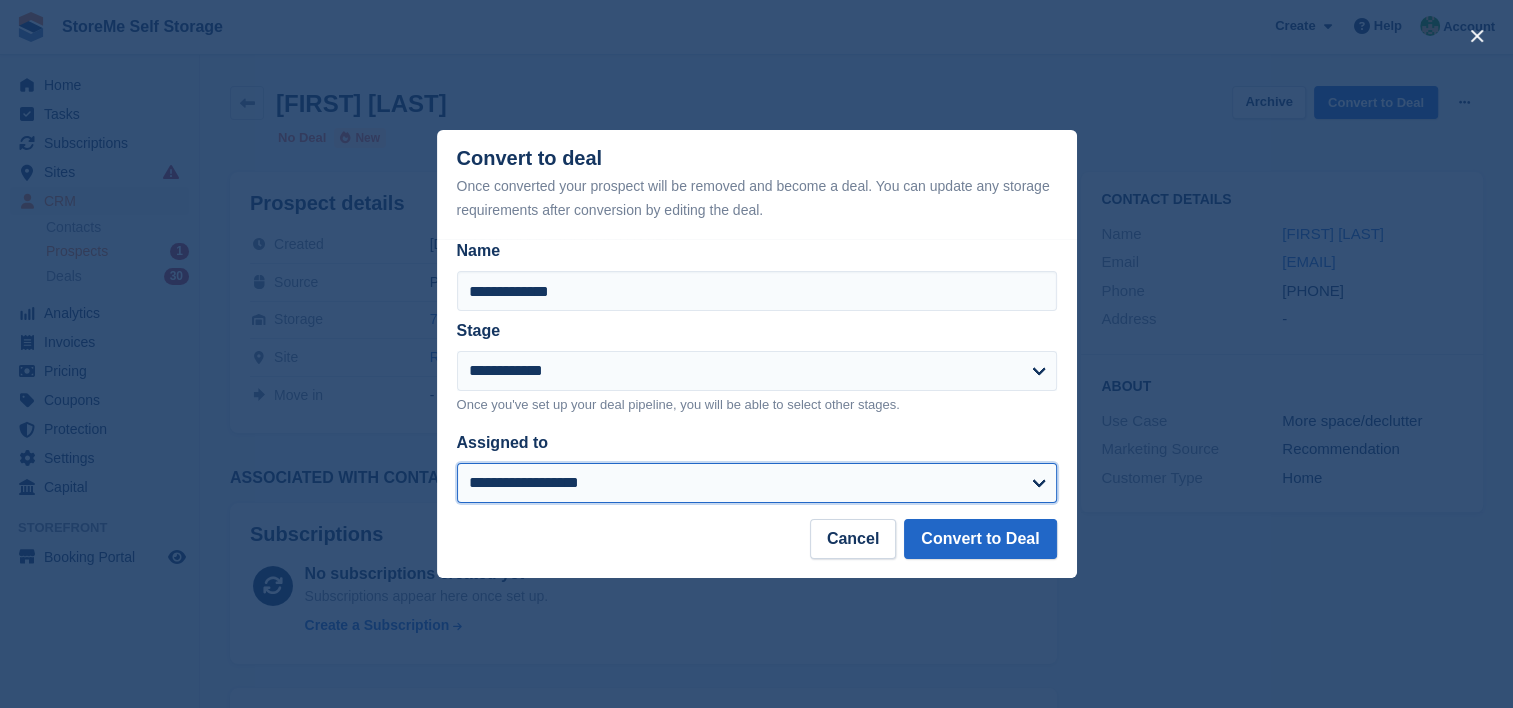 click on "**********" at bounding box center [757, 483] 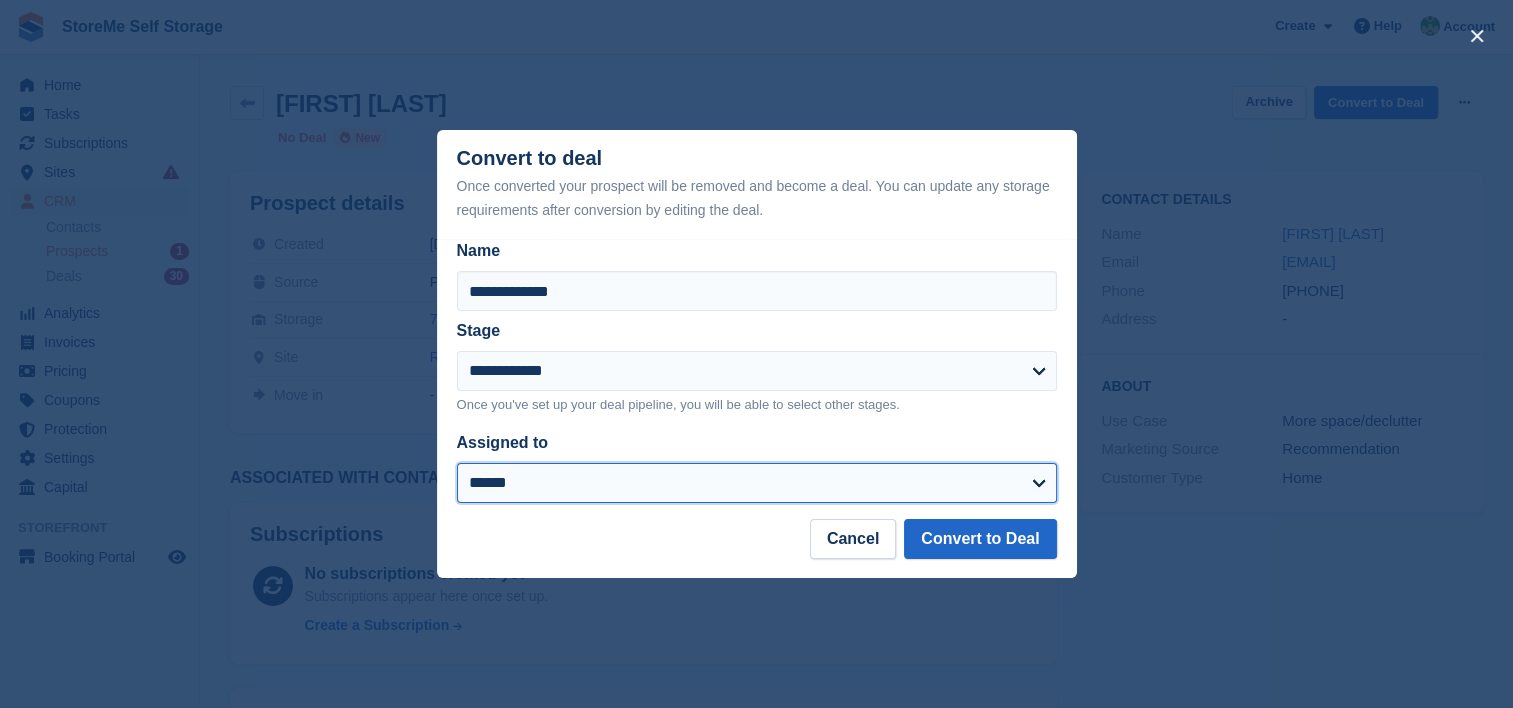 click on "**********" at bounding box center (757, 483) 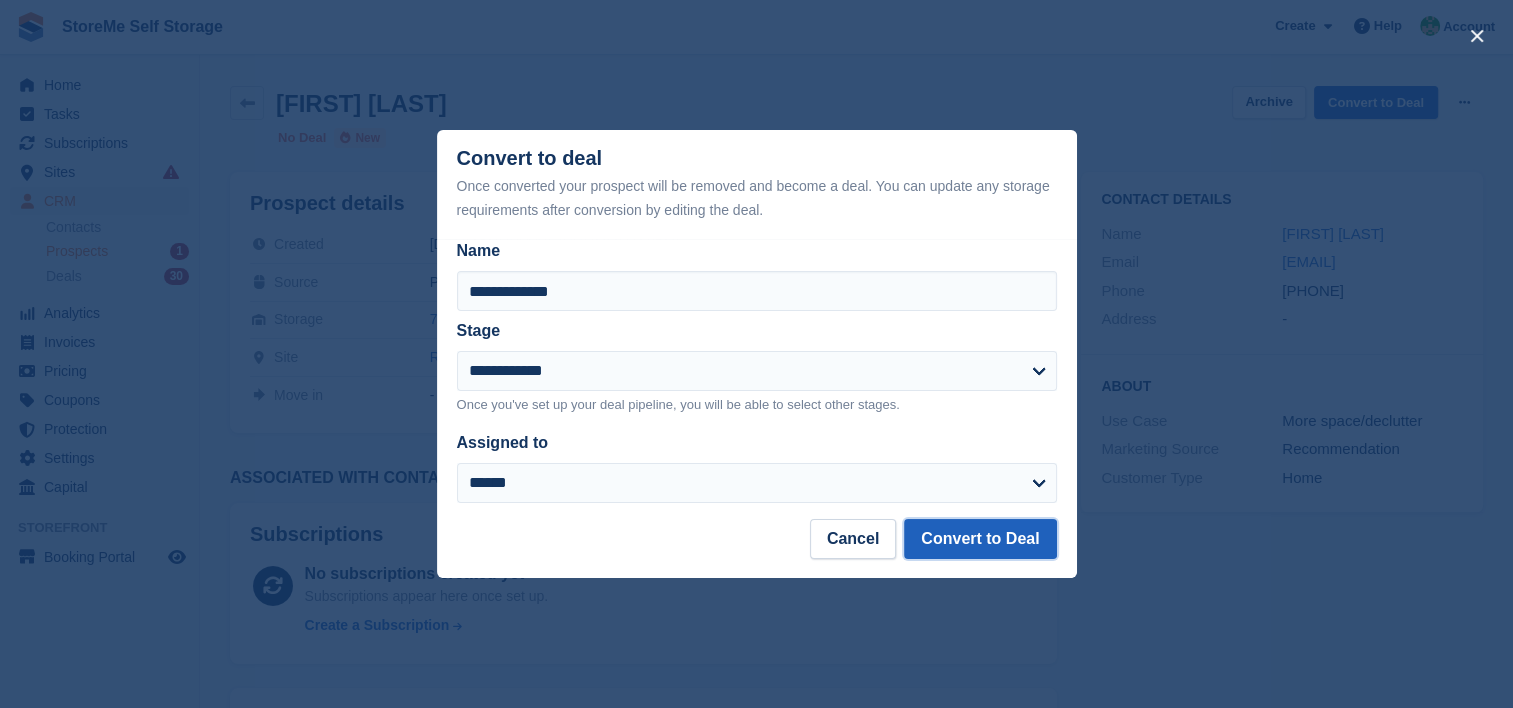 click on "Convert to Deal" at bounding box center [980, 539] 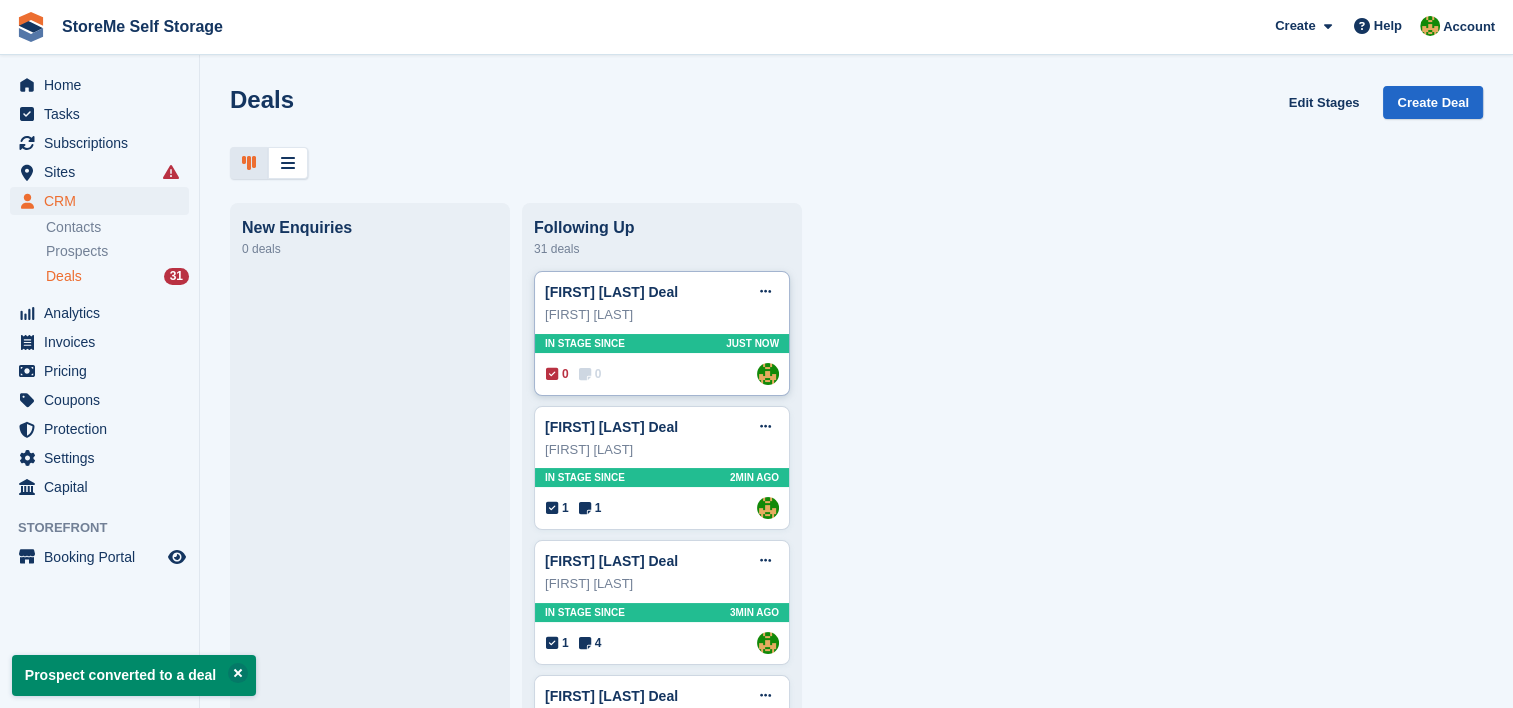 click on "Jj junop Deal
Edit deal
Mark as won
Mark as lost
Delete deal" at bounding box center (662, 292) 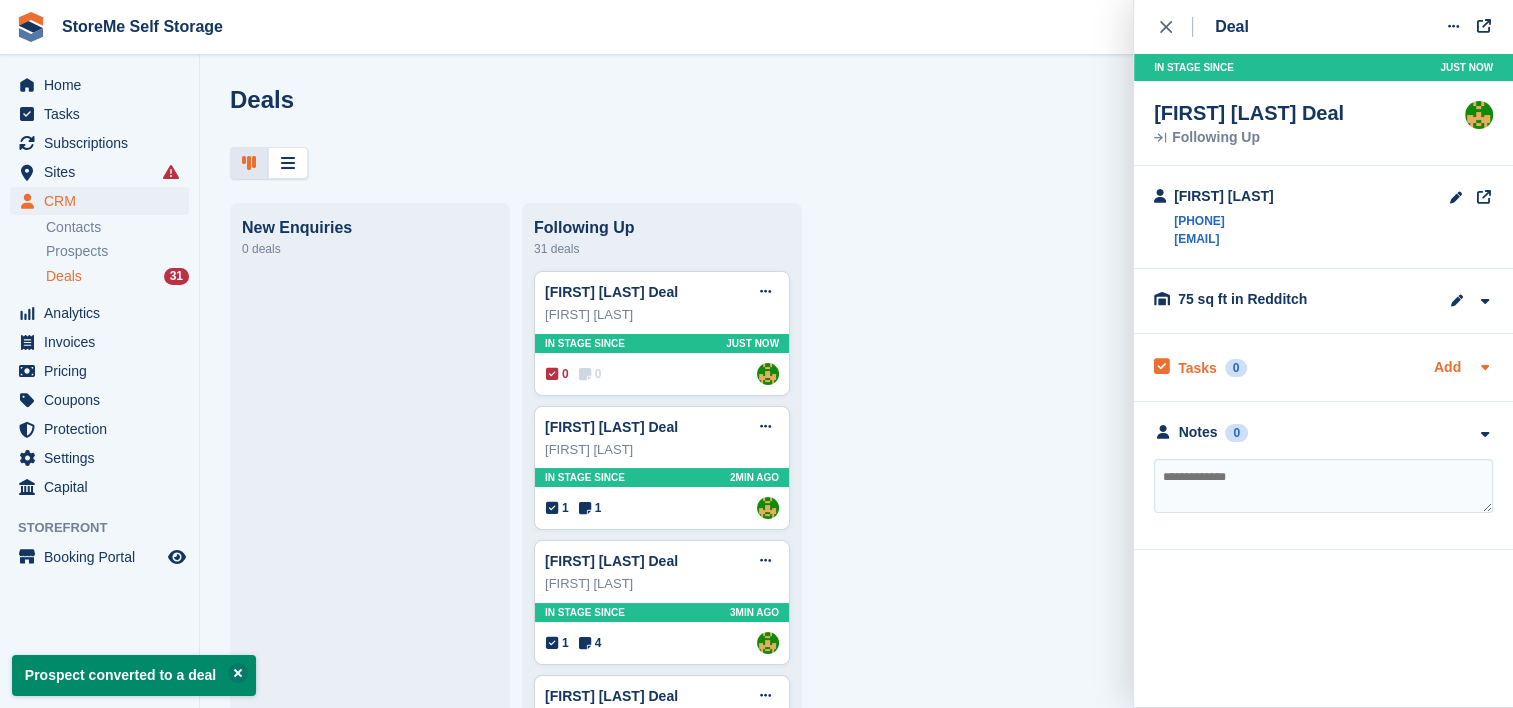 click on "Add" at bounding box center [1447, 368] 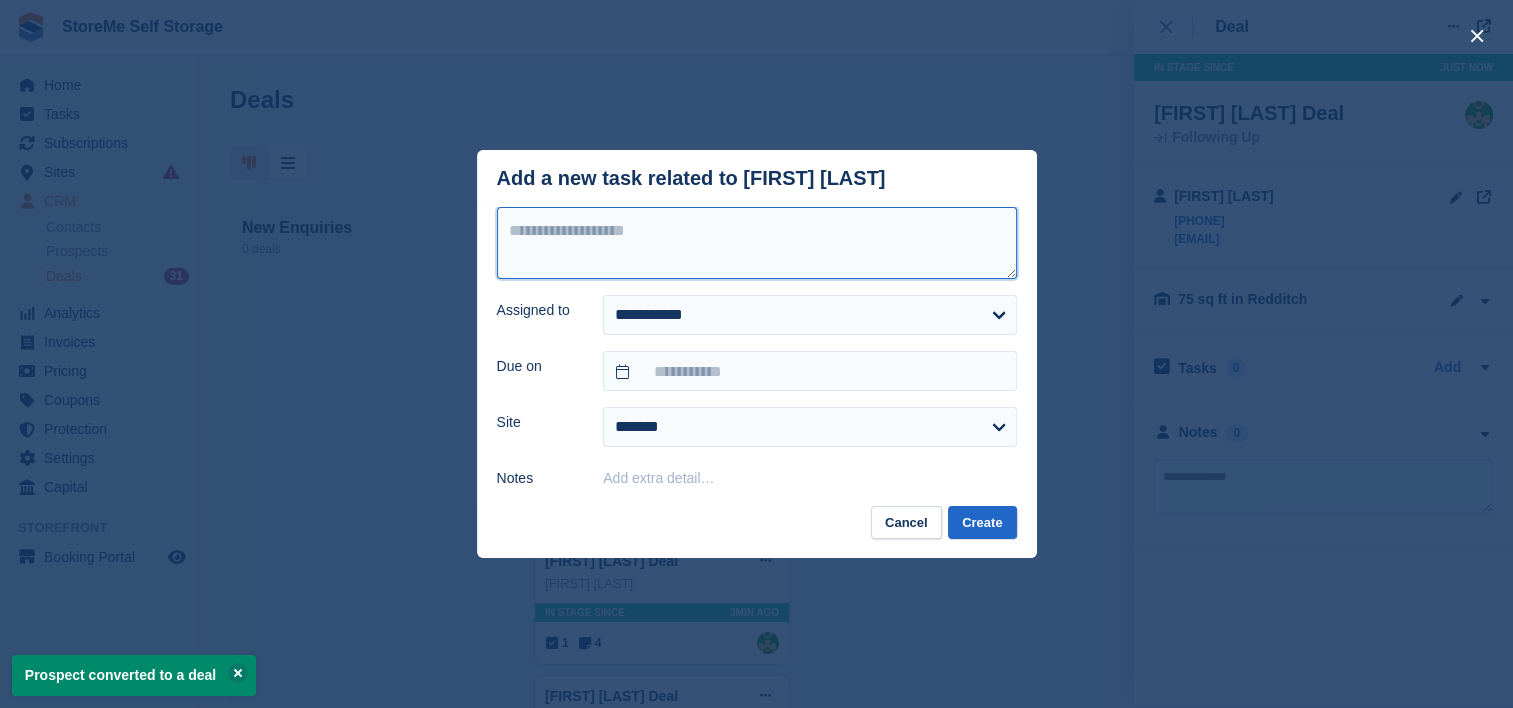 click at bounding box center [757, 243] 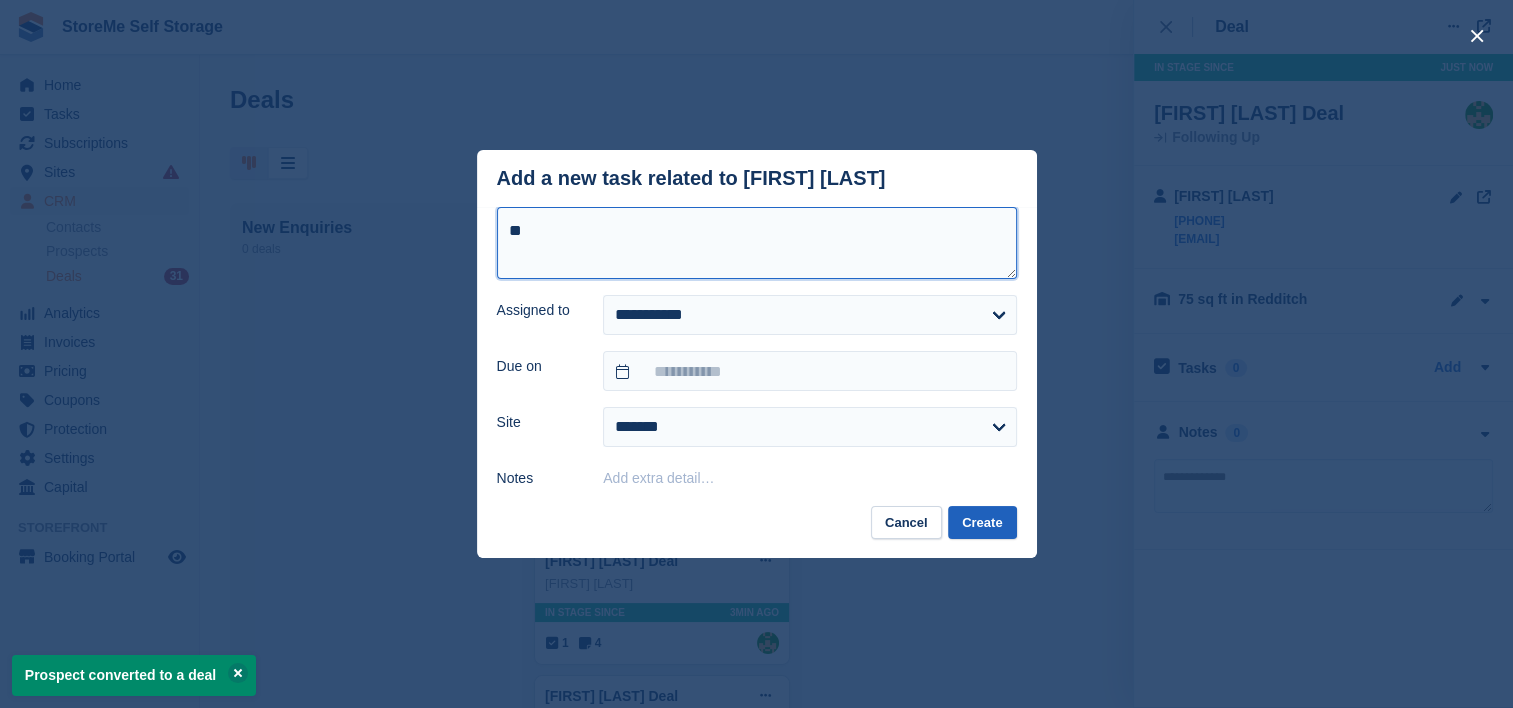 type on "**" 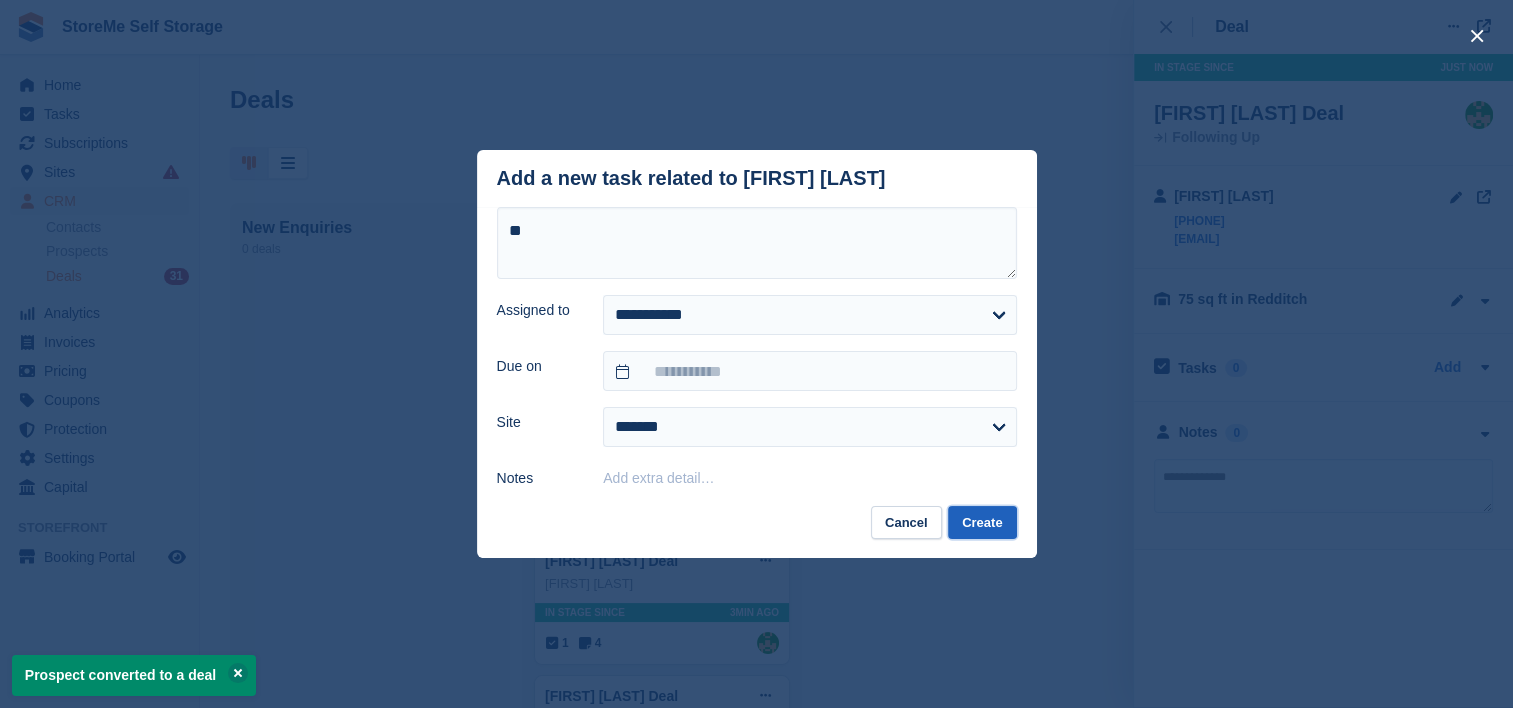 click on "Create" at bounding box center (982, 522) 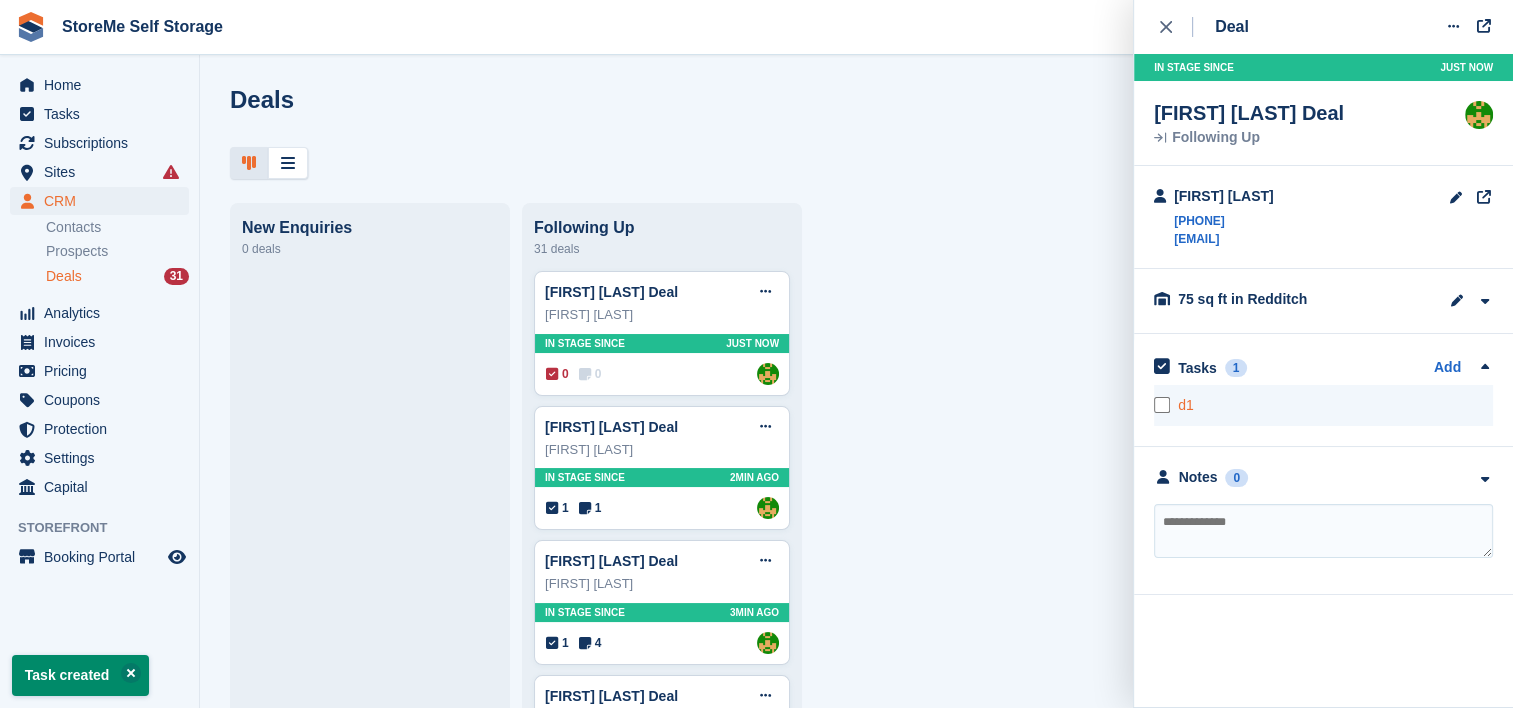 click on "d1" at bounding box center (1335, 405) 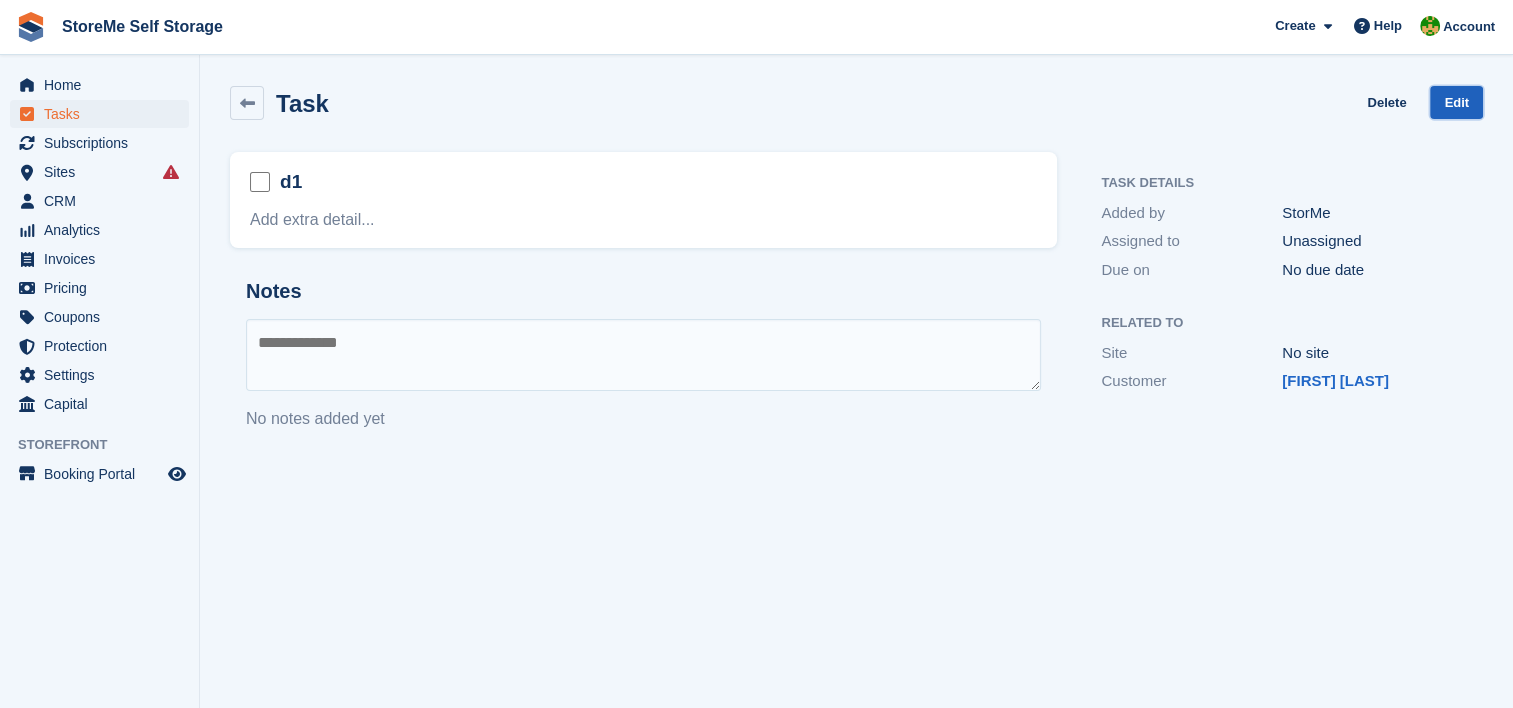 click on "Edit" at bounding box center [1456, 102] 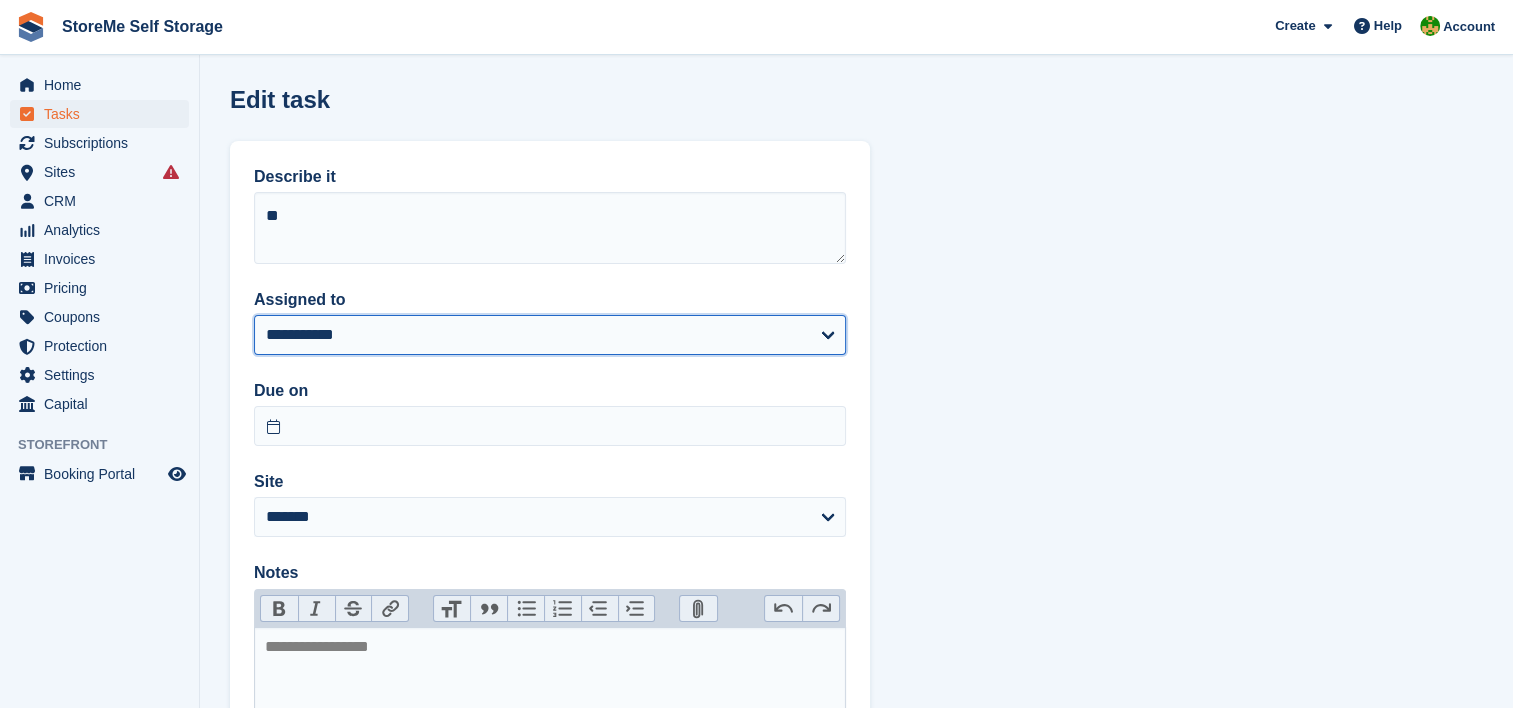 click on "**********" at bounding box center [550, 335] 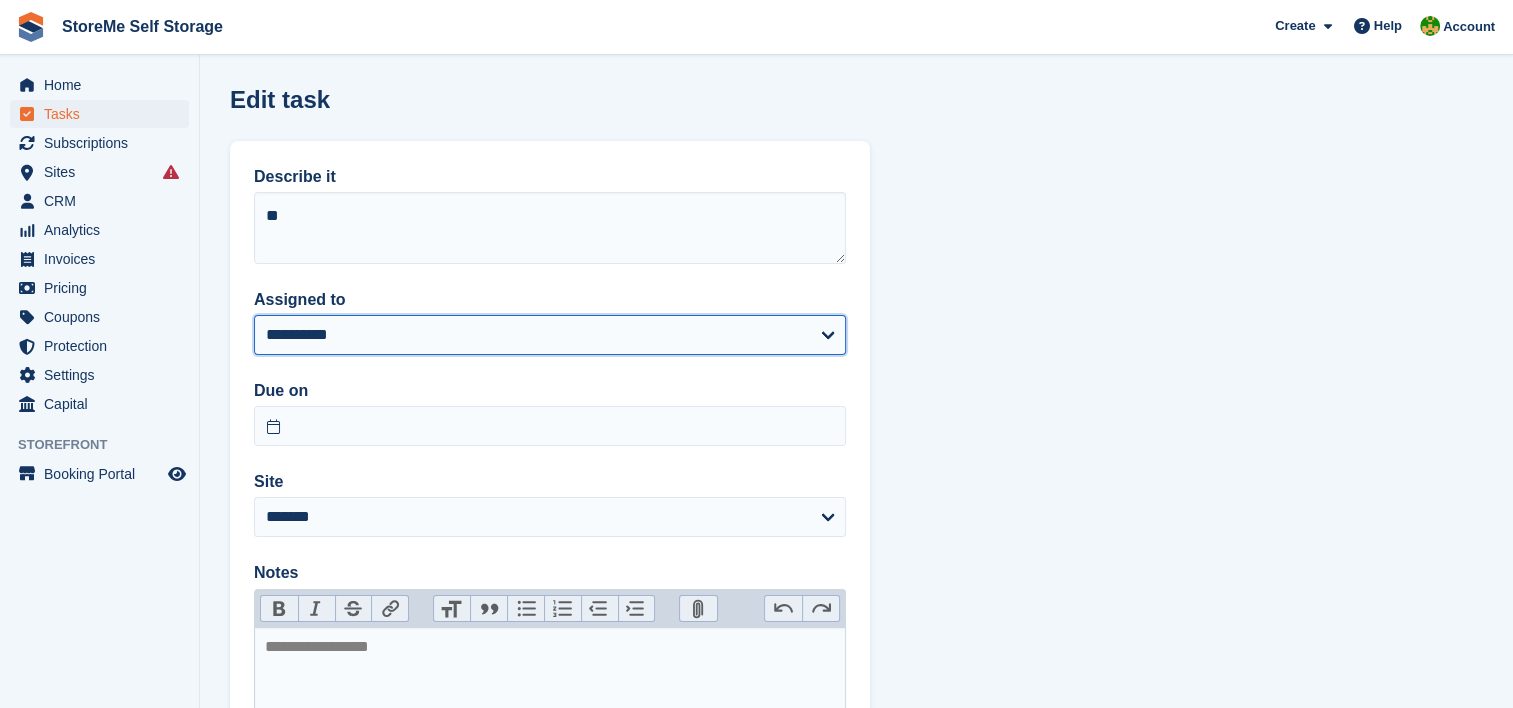 click on "**********" at bounding box center [550, 335] 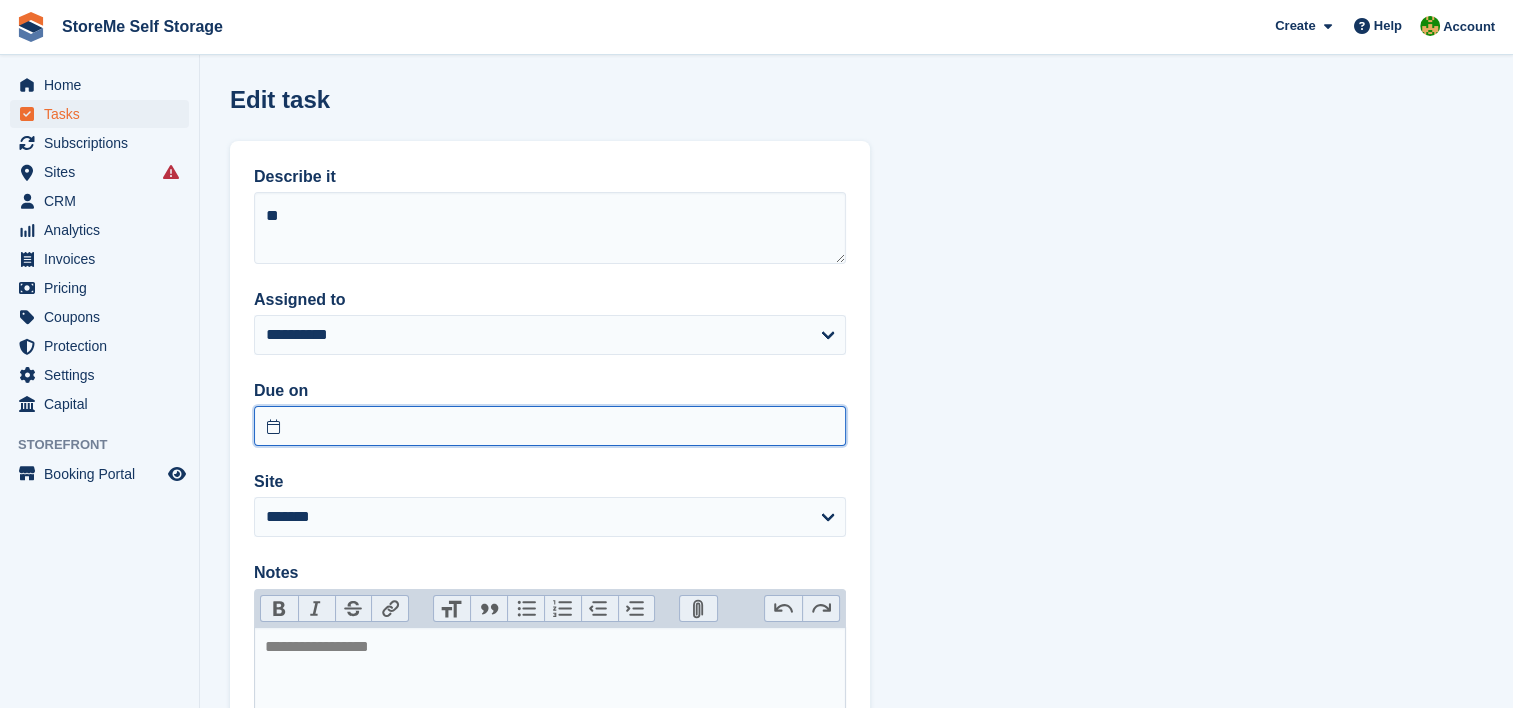 click at bounding box center (550, 426) 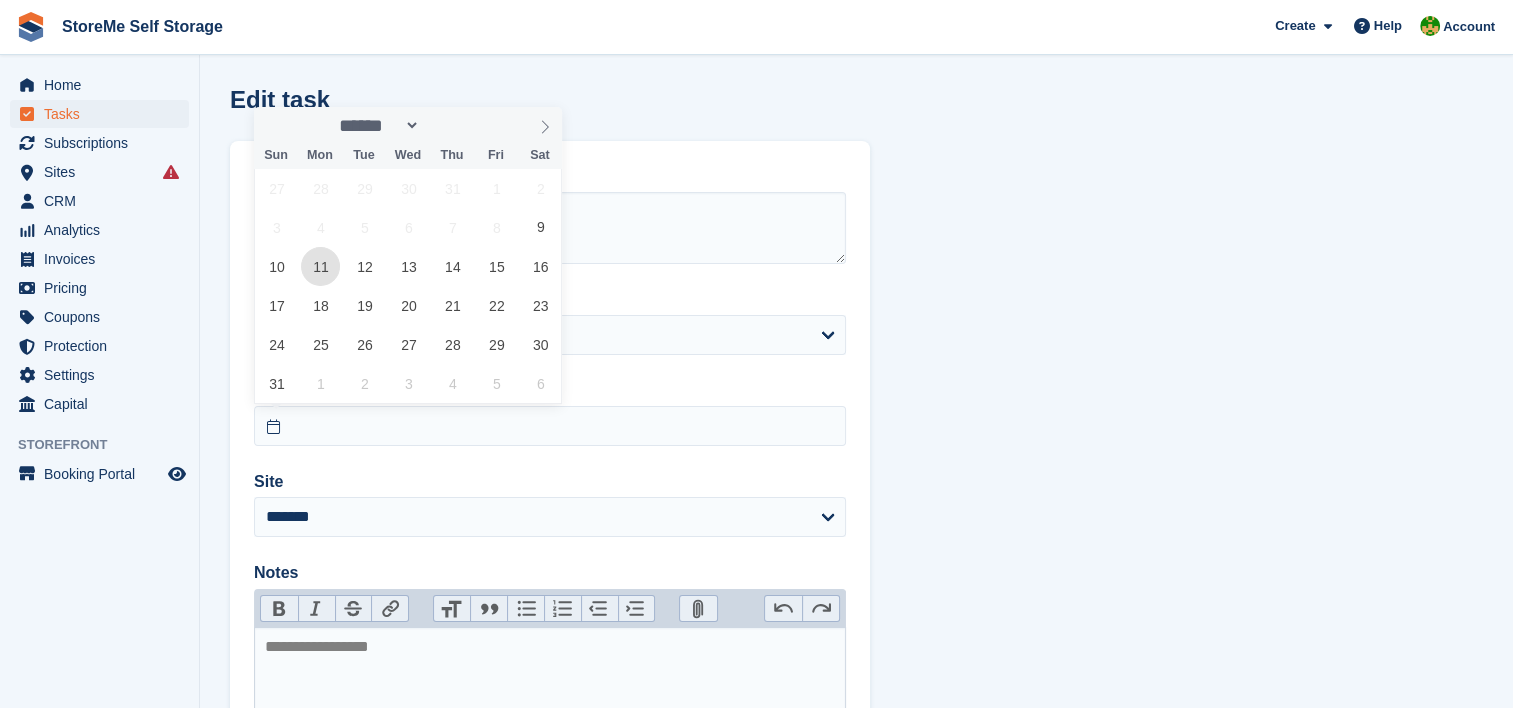 click on "11" at bounding box center [320, 266] 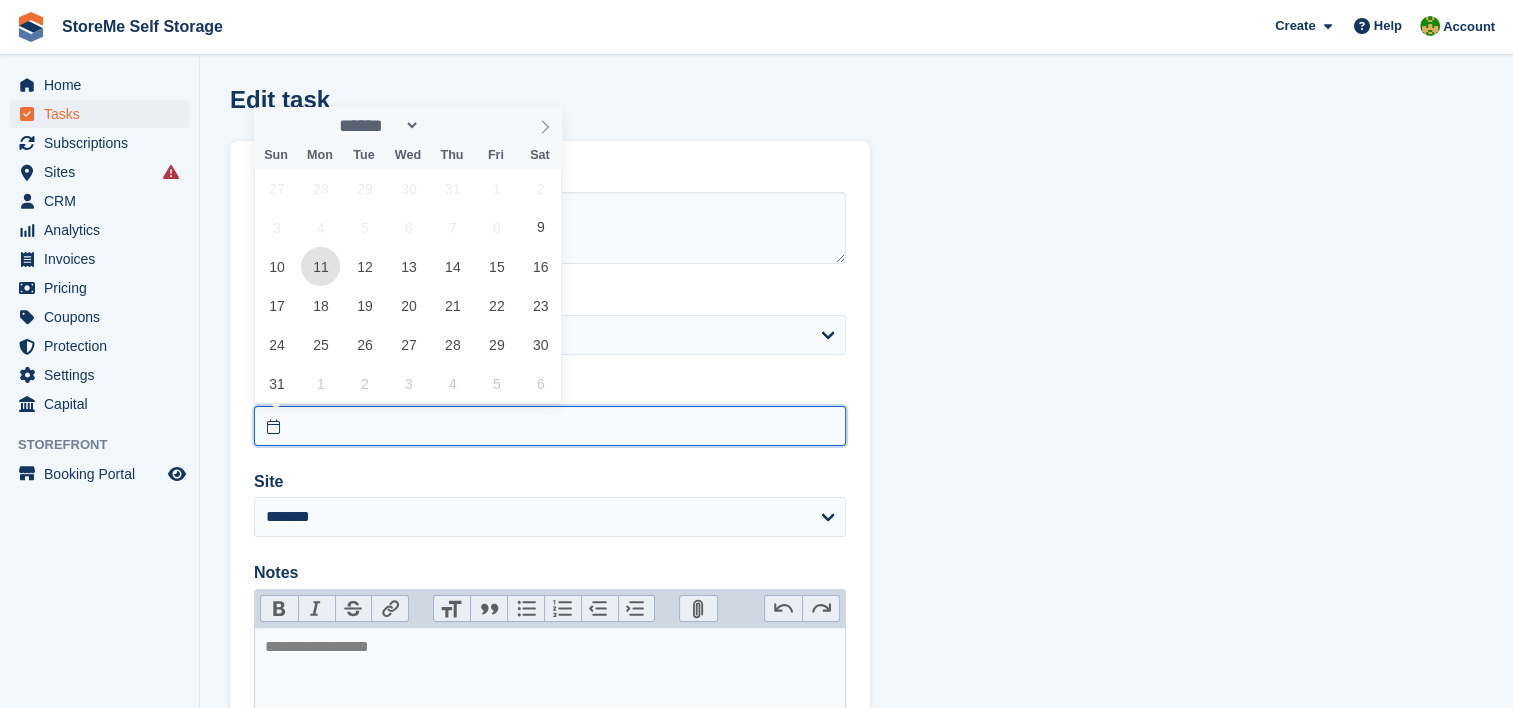 type on "**********" 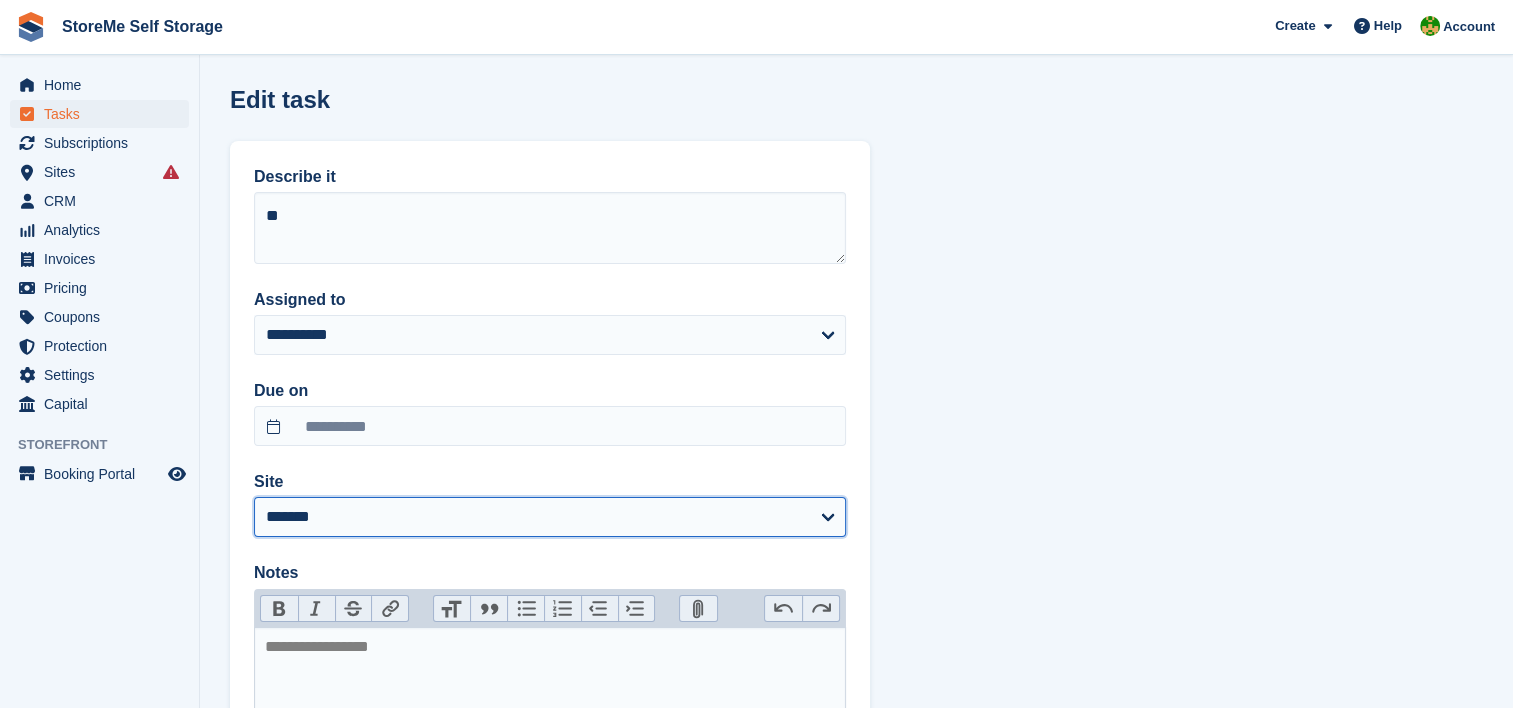click on "*******
********" at bounding box center (550, 517) 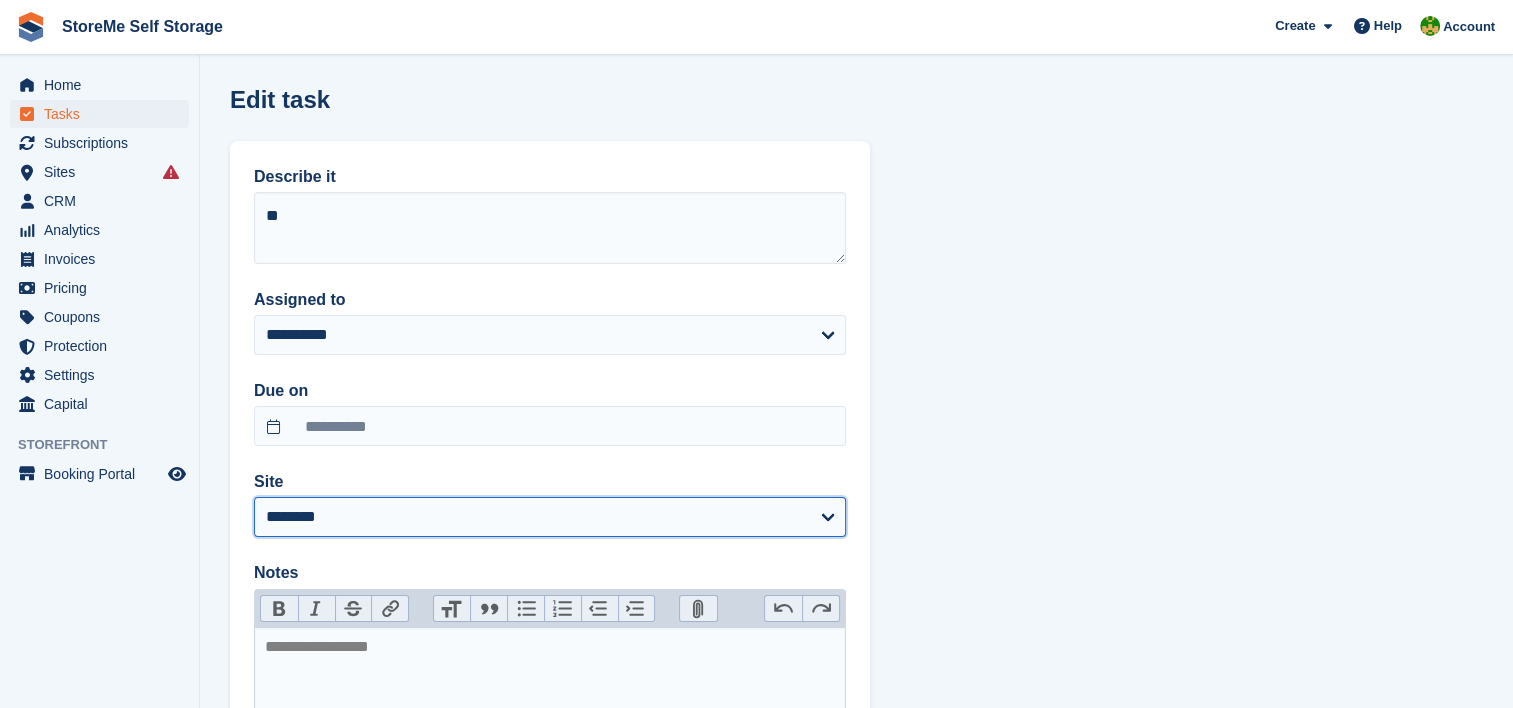 click on "*******
********" at bounding box center (550, 517) 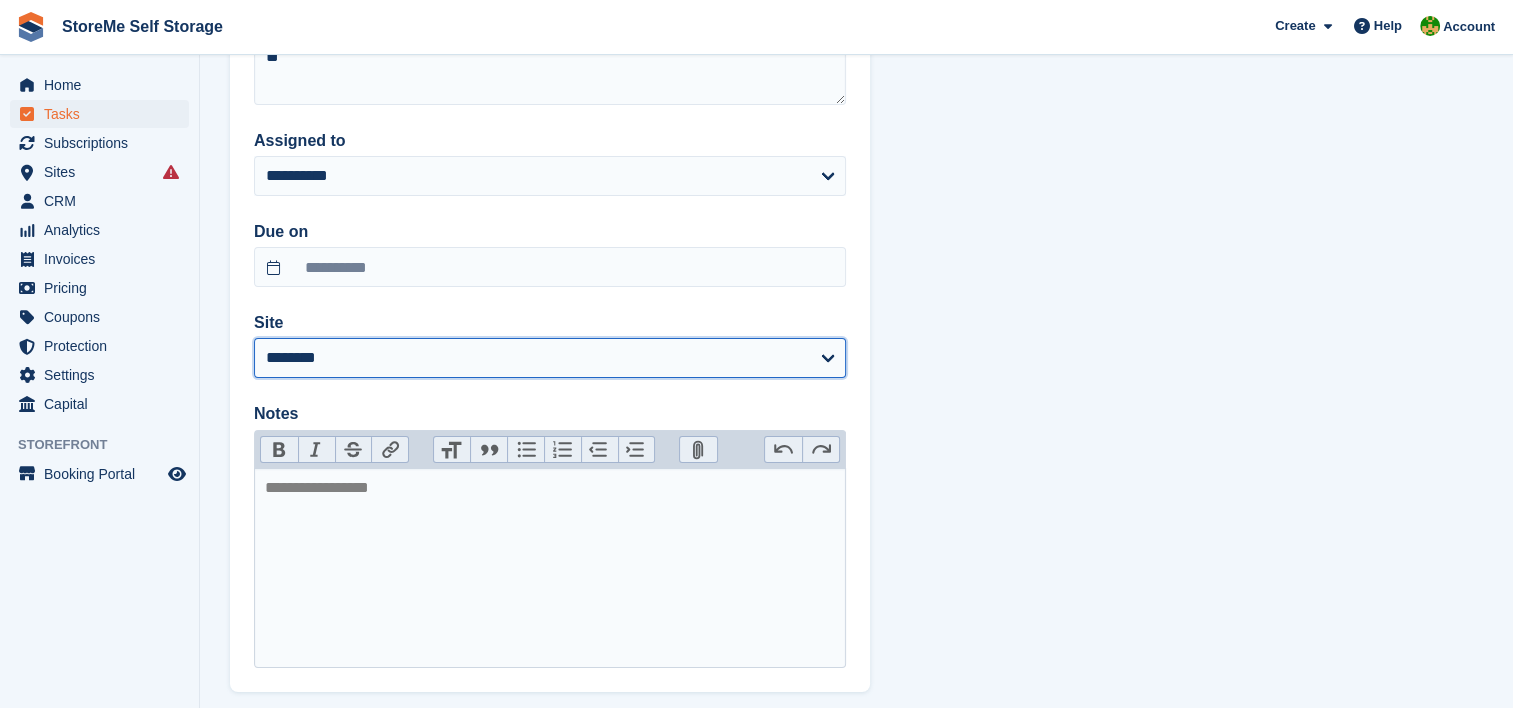 scroll, scrollTop: 260, scrollLeft: 0, axis: vertical 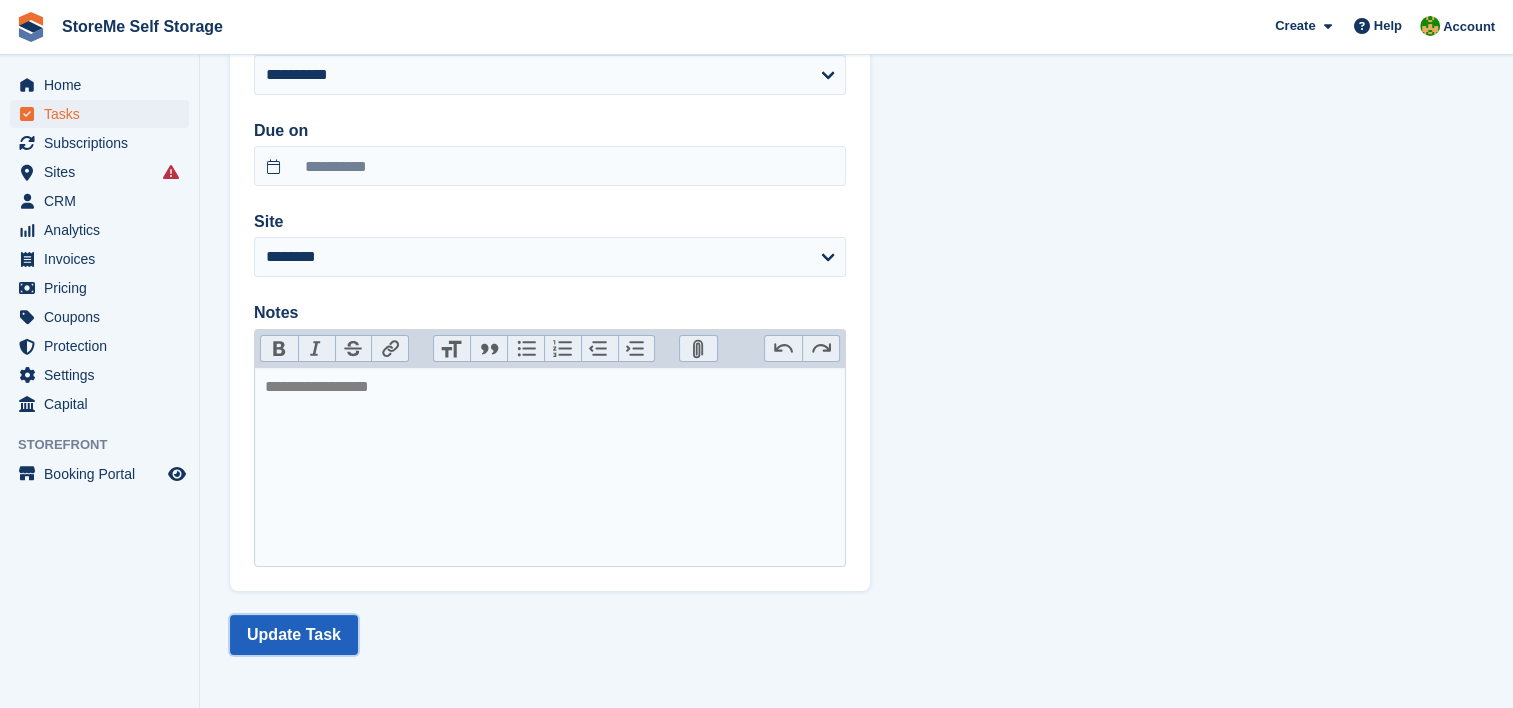 click on "Update Task" at bounding box center [294, 635] 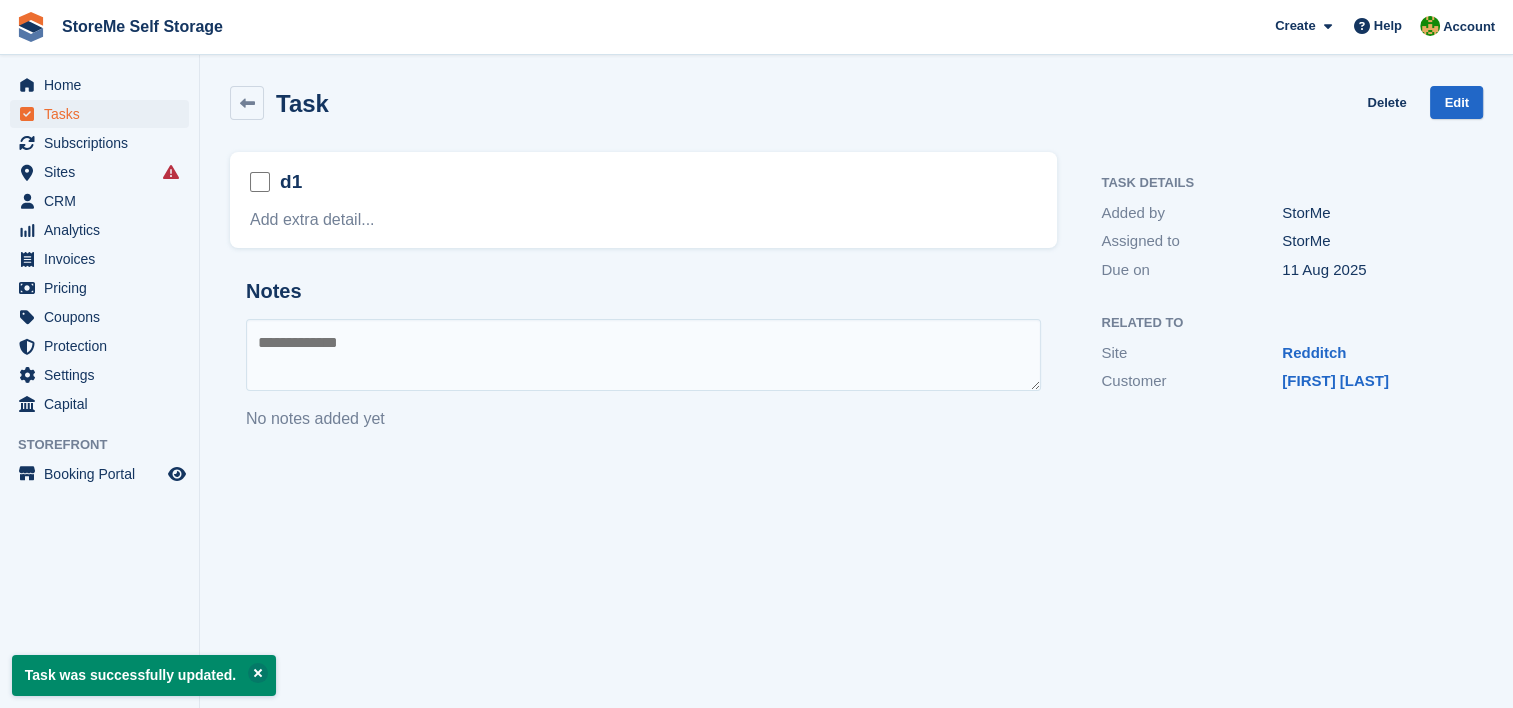 scroll, scrollTop: 0, scrollLeft: 0, axis: both 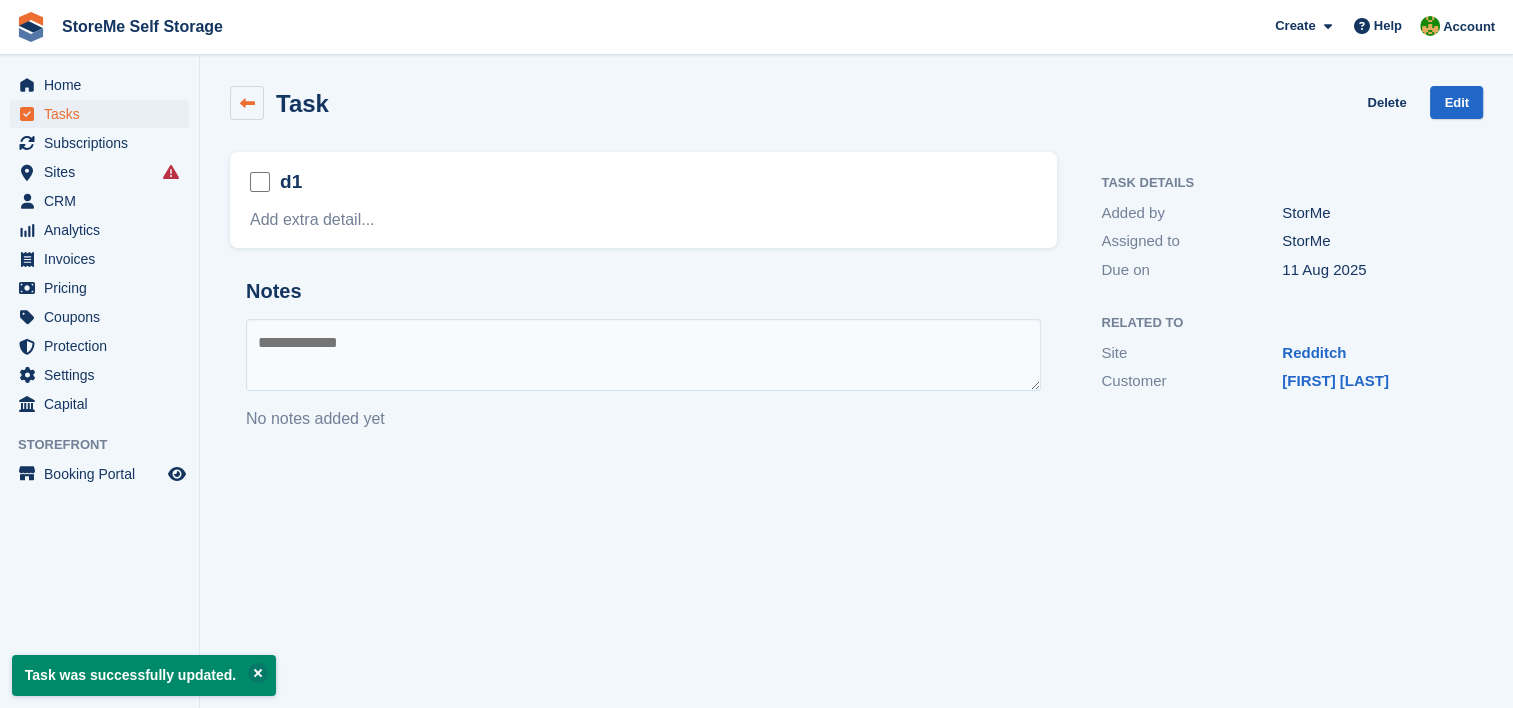 click at bounding box center (247, 103) 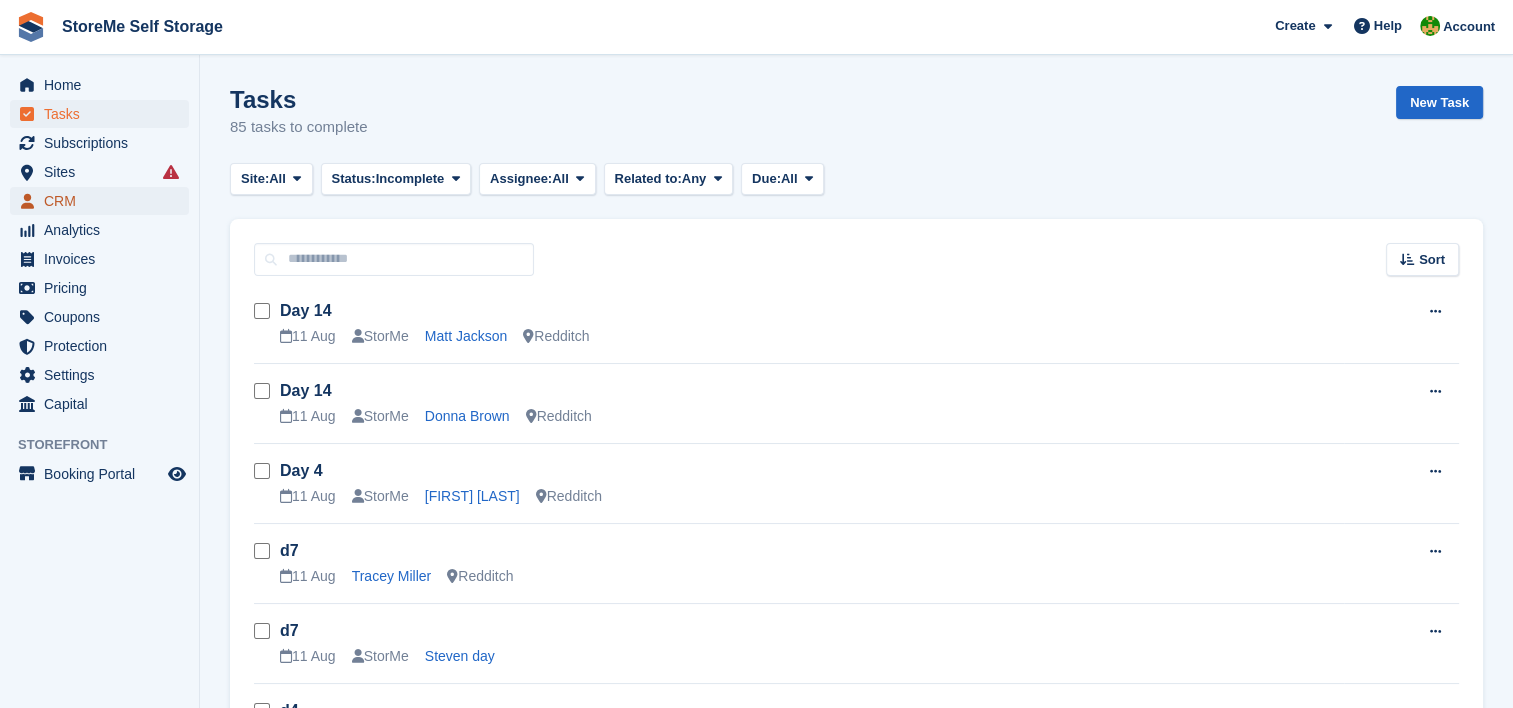 click on "CRM" at bounding box center [104, 201] 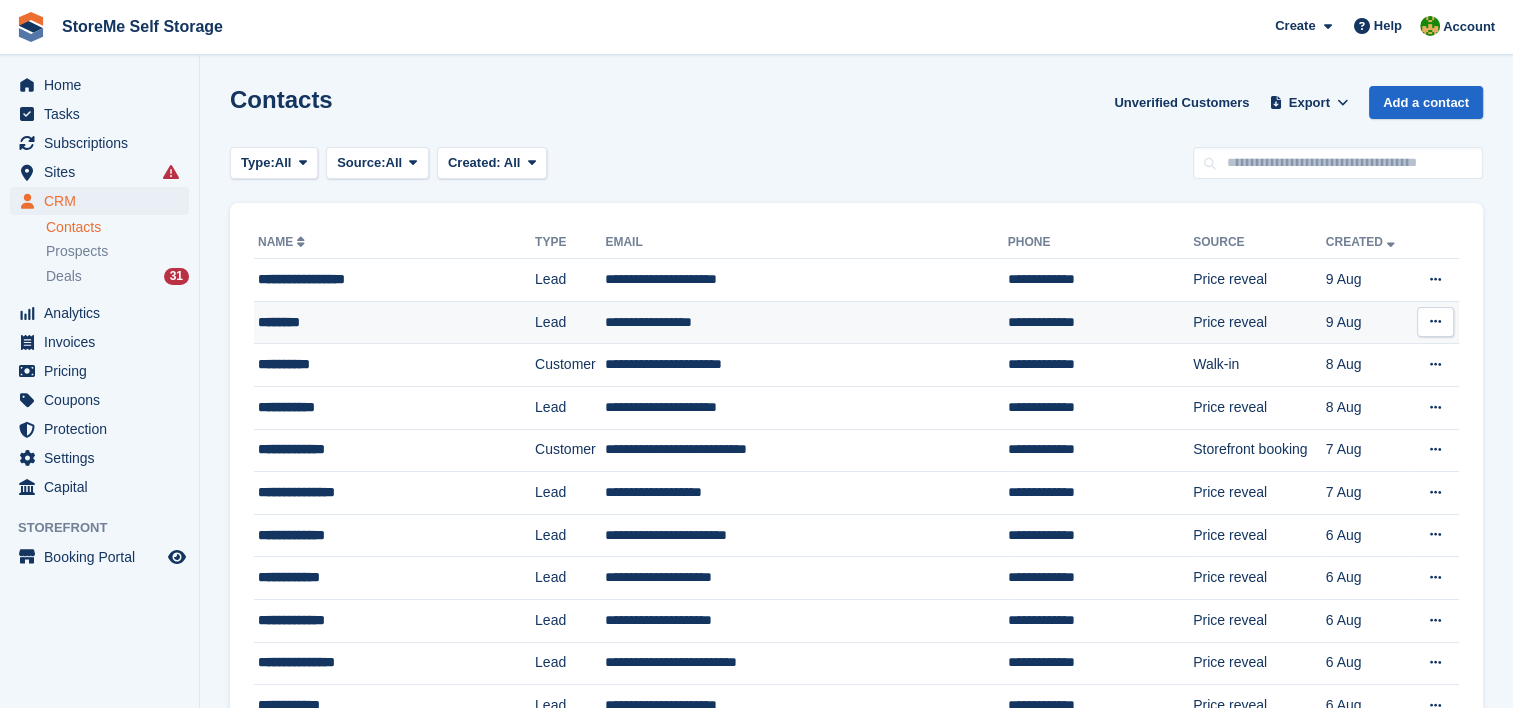 click on "********" at bounding box center [377, 322] 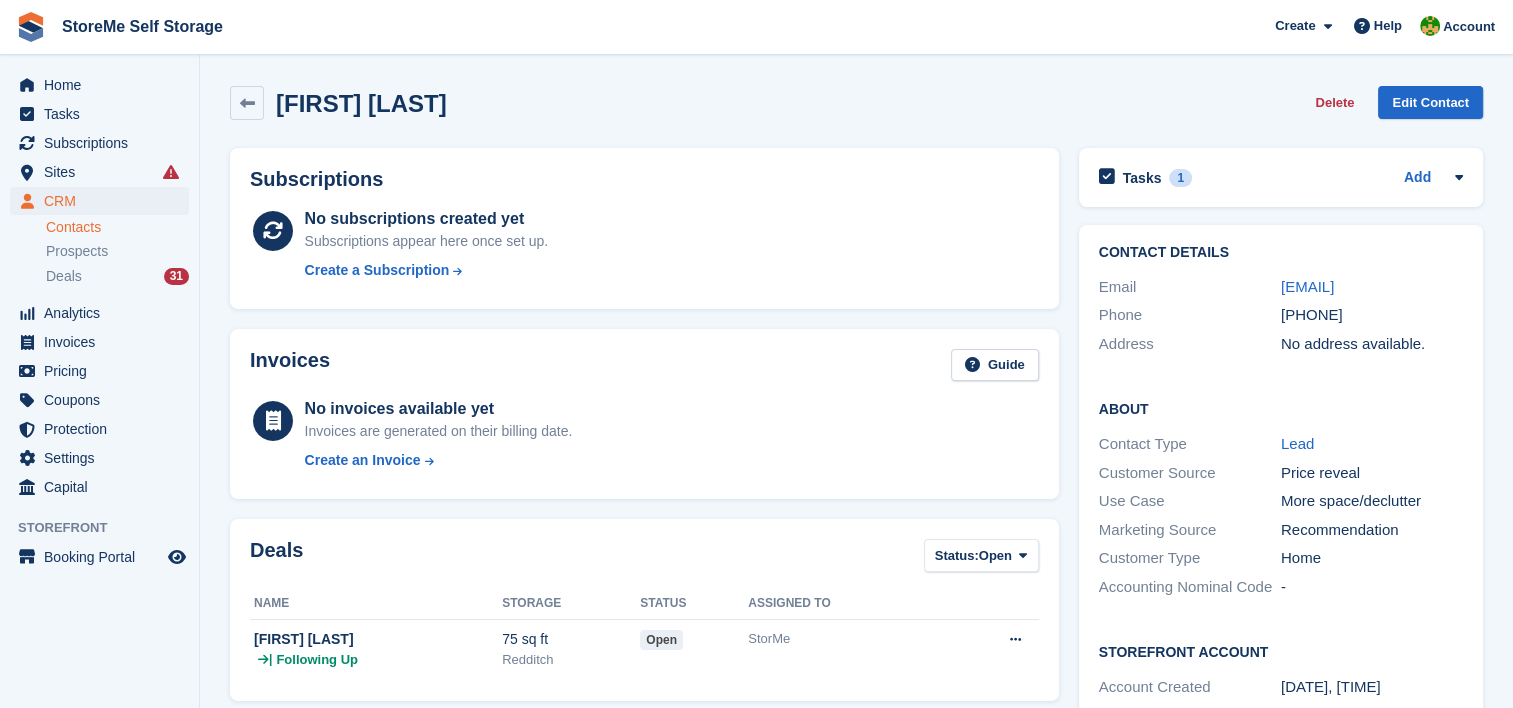 scroll, scrollTop: 500, scrollLeft: 0, axis: vertical 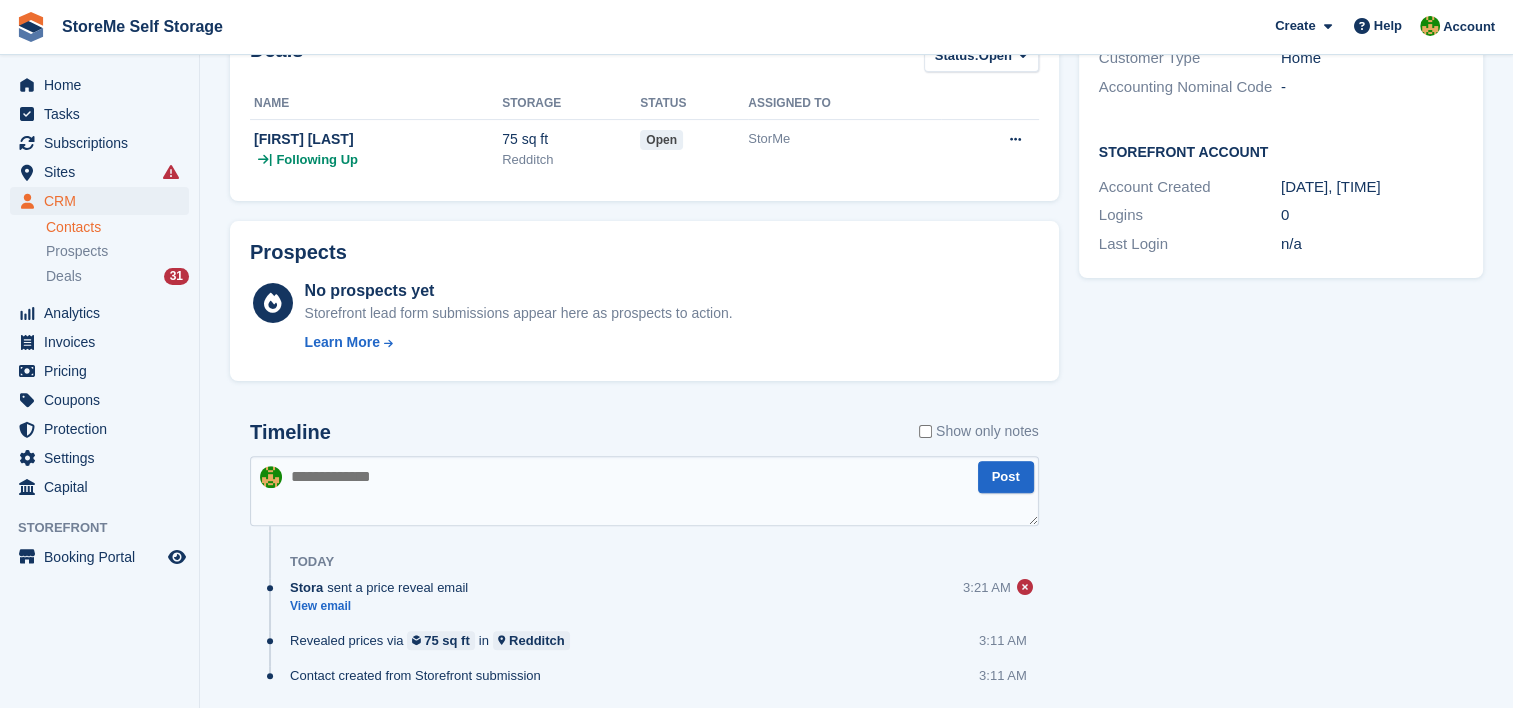 click at bounding box center [644, 491] 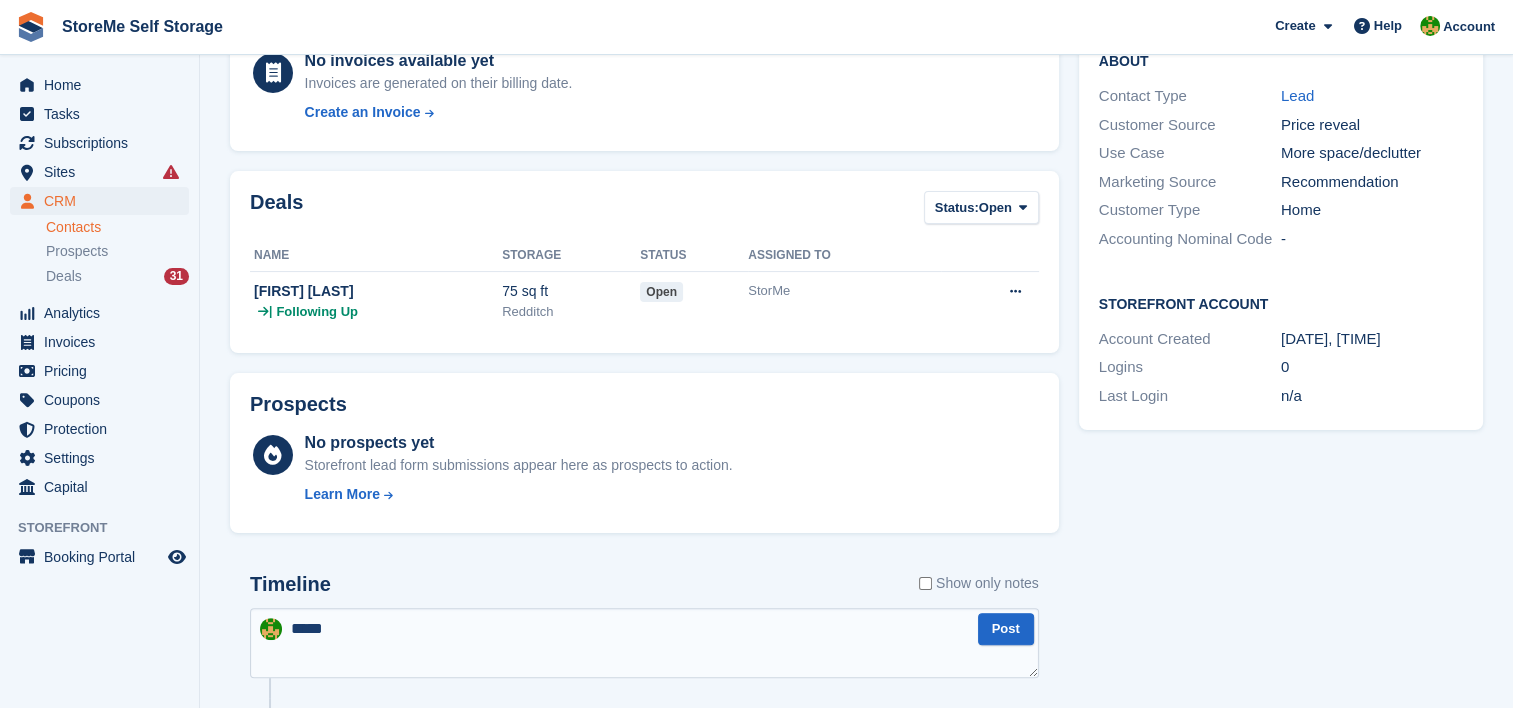 scroll, scrollTop: 564, scrollLeft: 0, axis: vertical 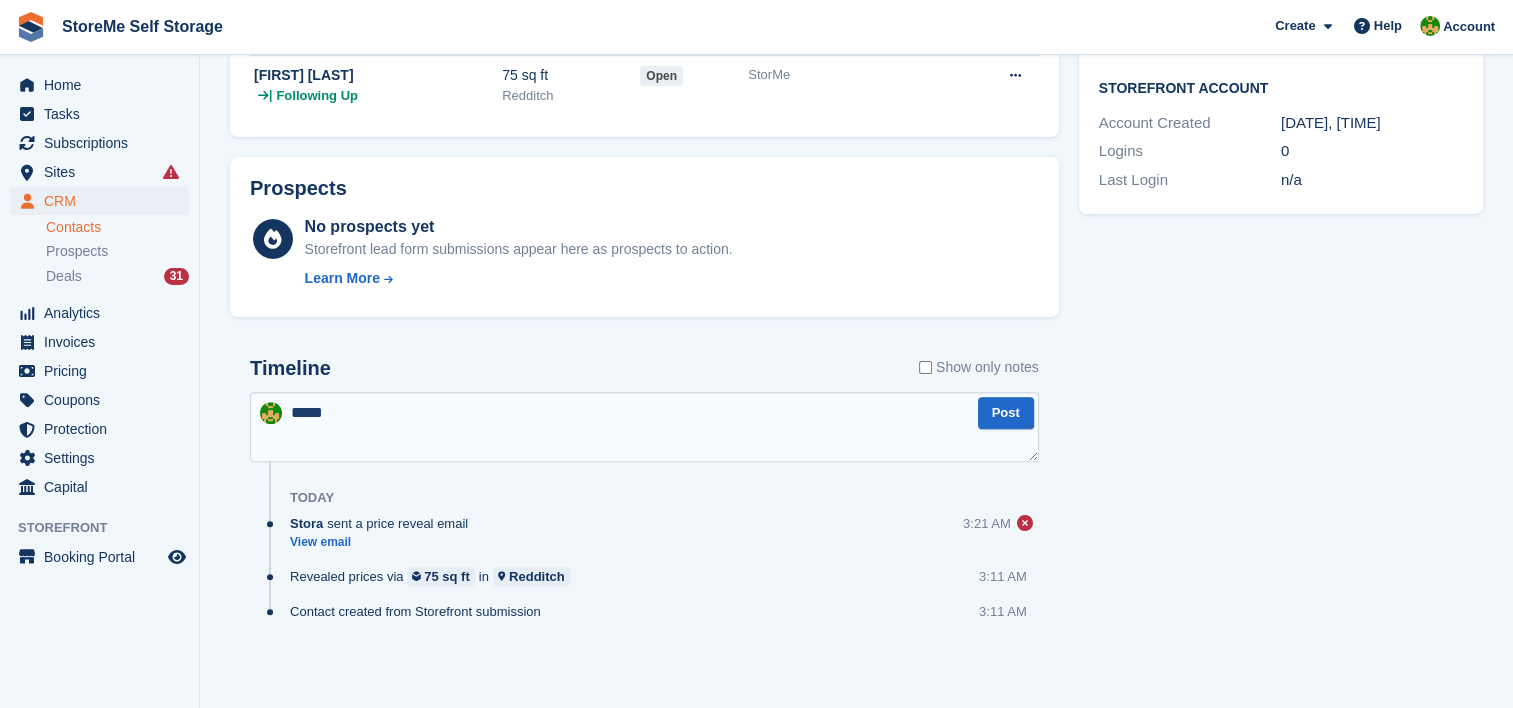 click on "****" at bounding box center [644, 427] 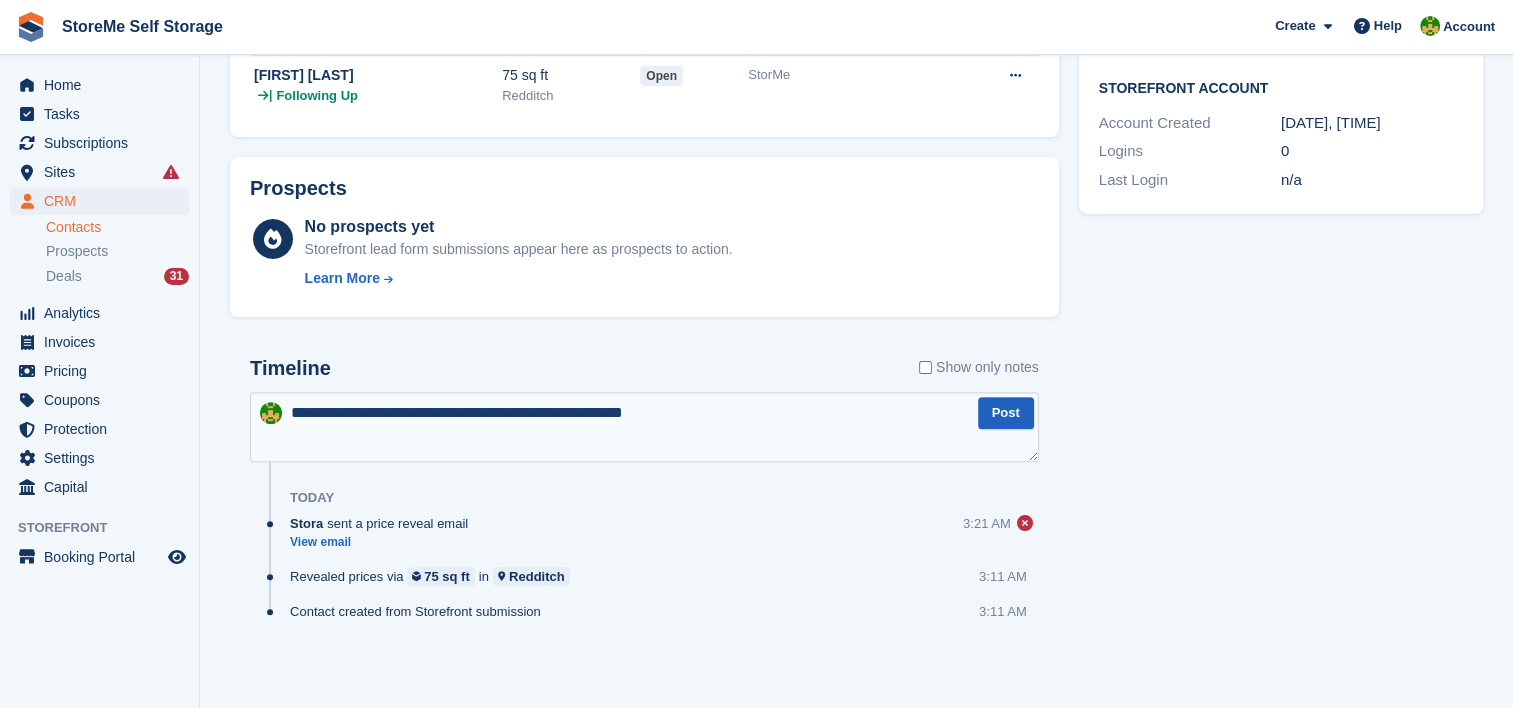 type on "**********" 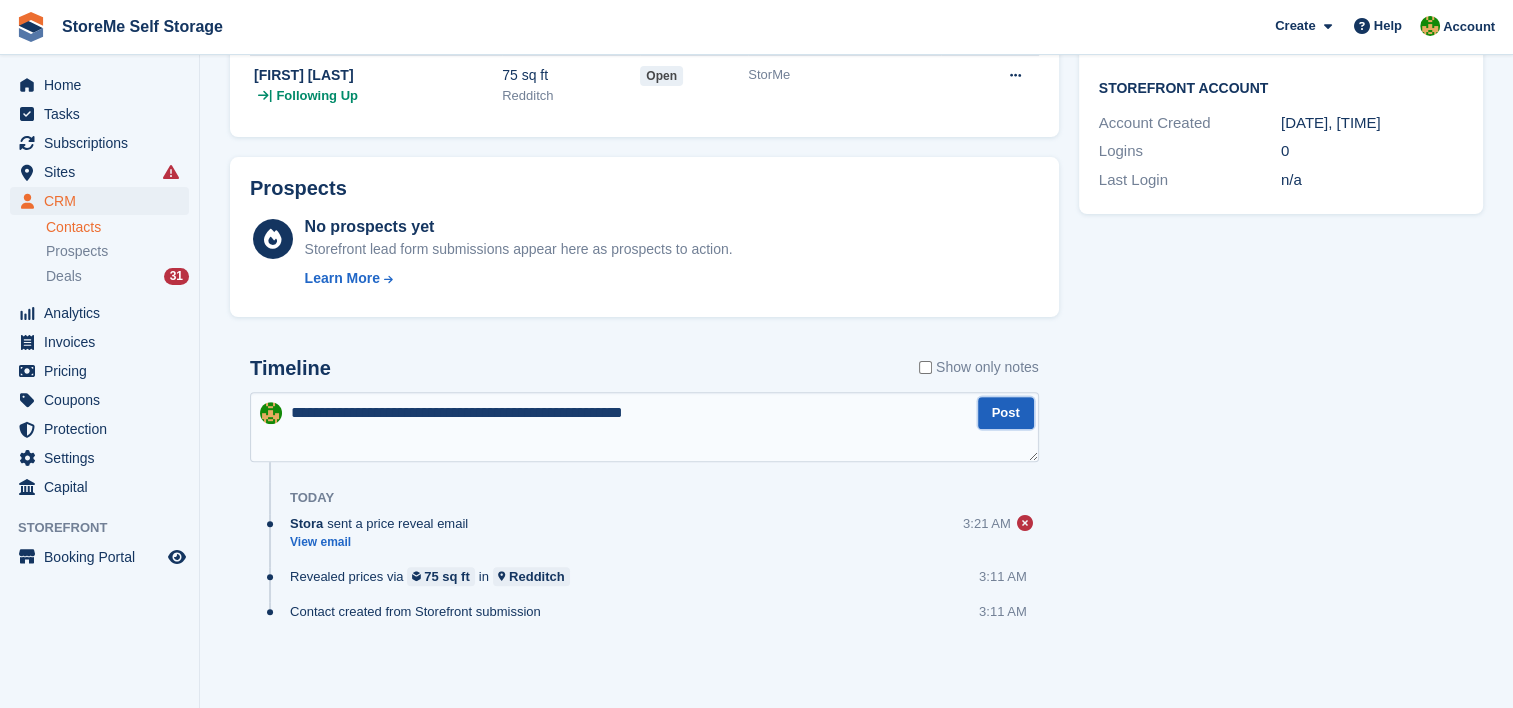 click on "Post" at bounding box center (1006, 413) 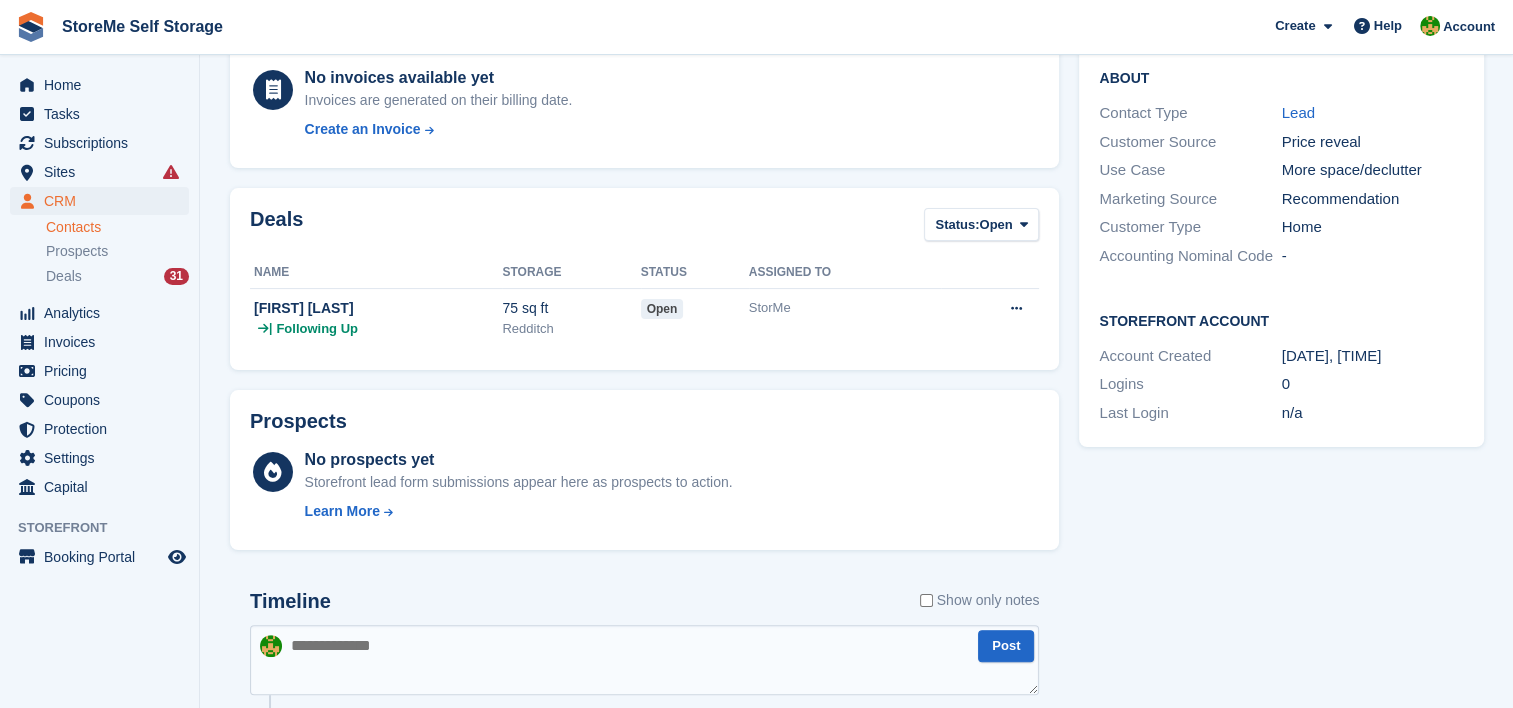 scroll, scrollTop: 64, scrollLeft: 0, axis: vertical 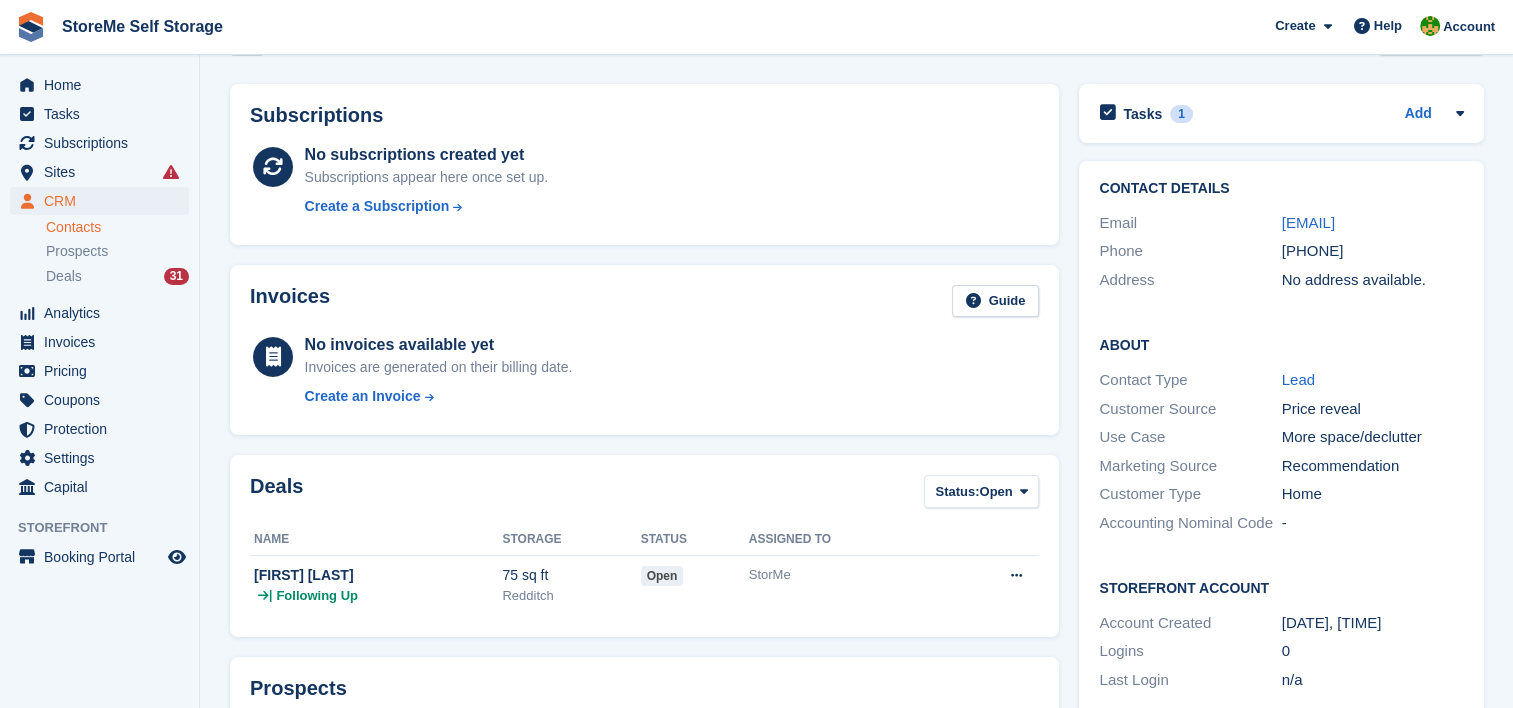 drag, startPoint x: 1436, startPoint y: 228, endPoint x: 1279, endPoint y: 215, distance: 157.5373 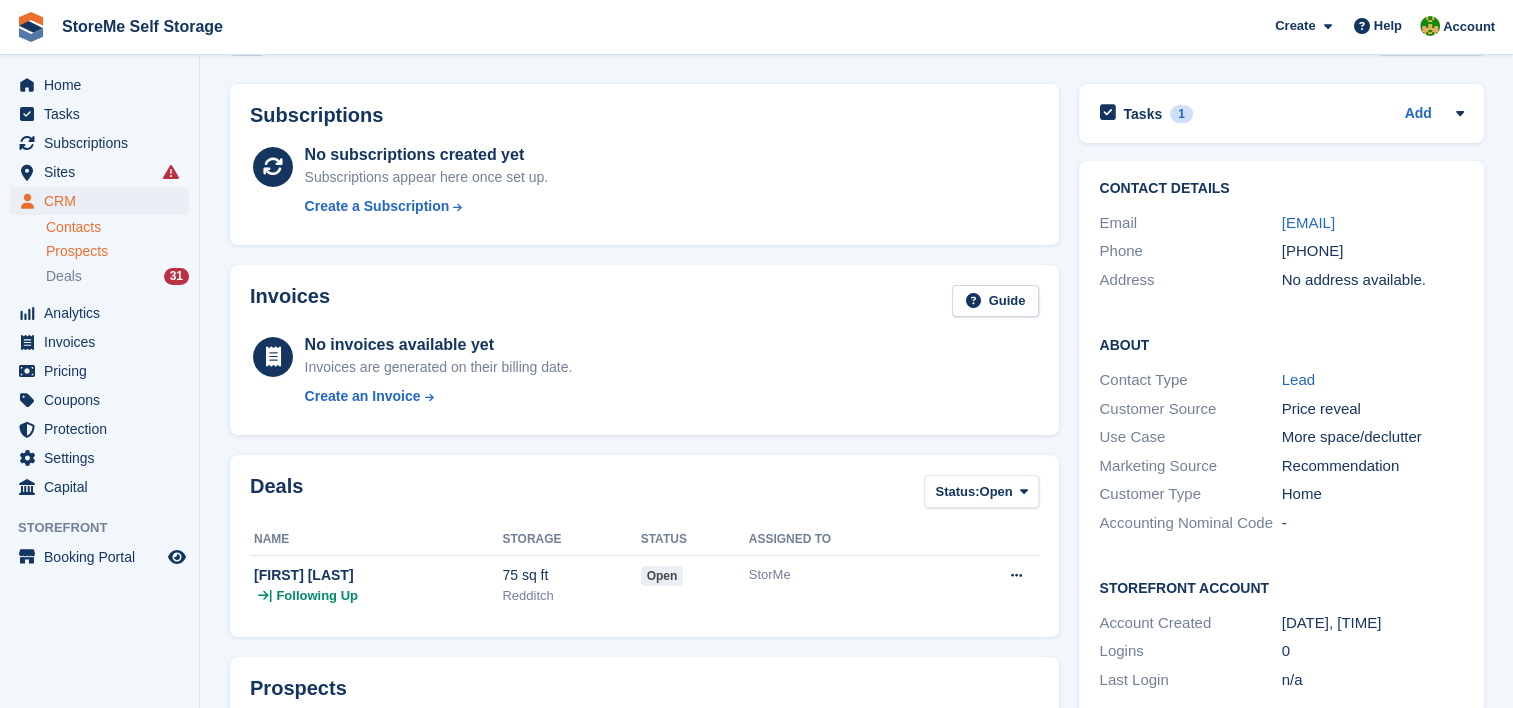 click on "Prospects" at bounding box center [77, 251] 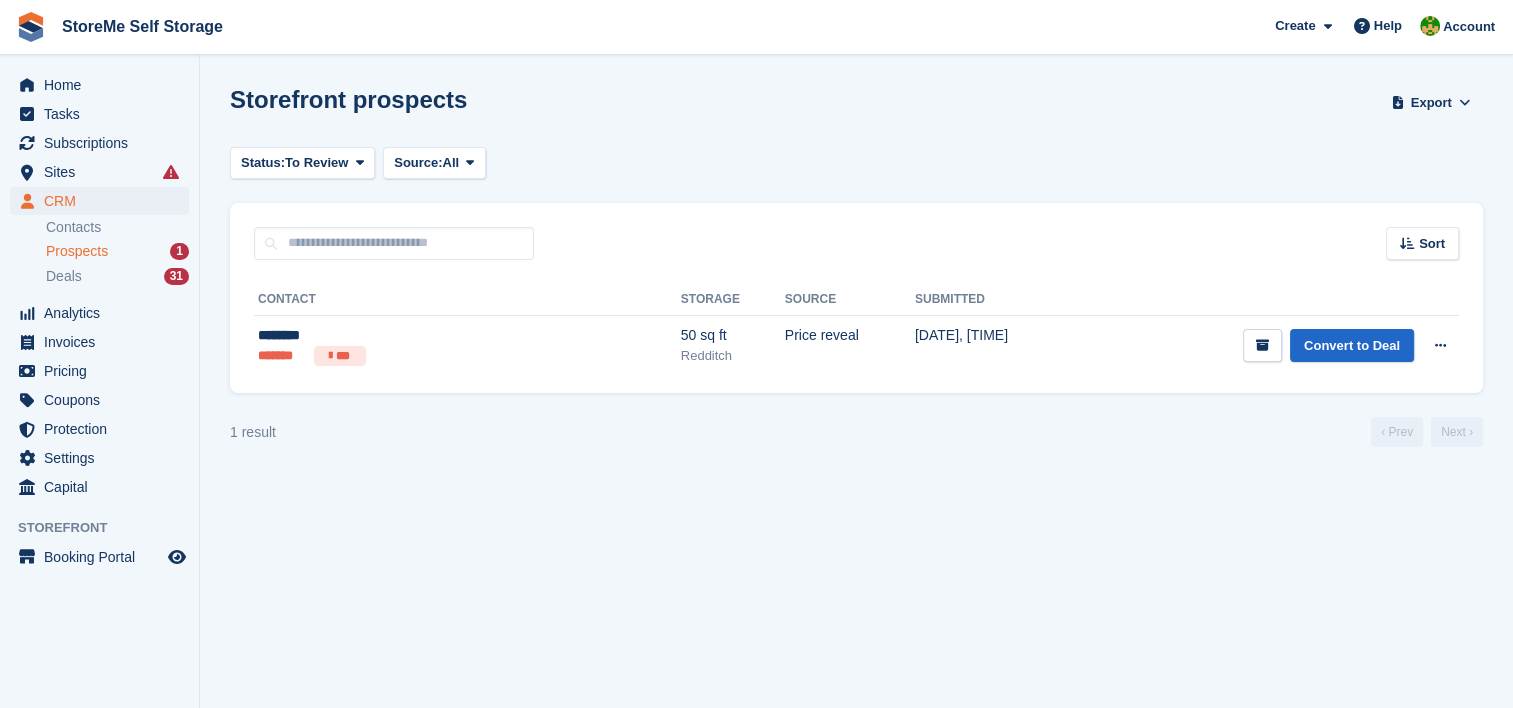 scroll, scrollTop: 0, scrollLeft: 0, axis: both 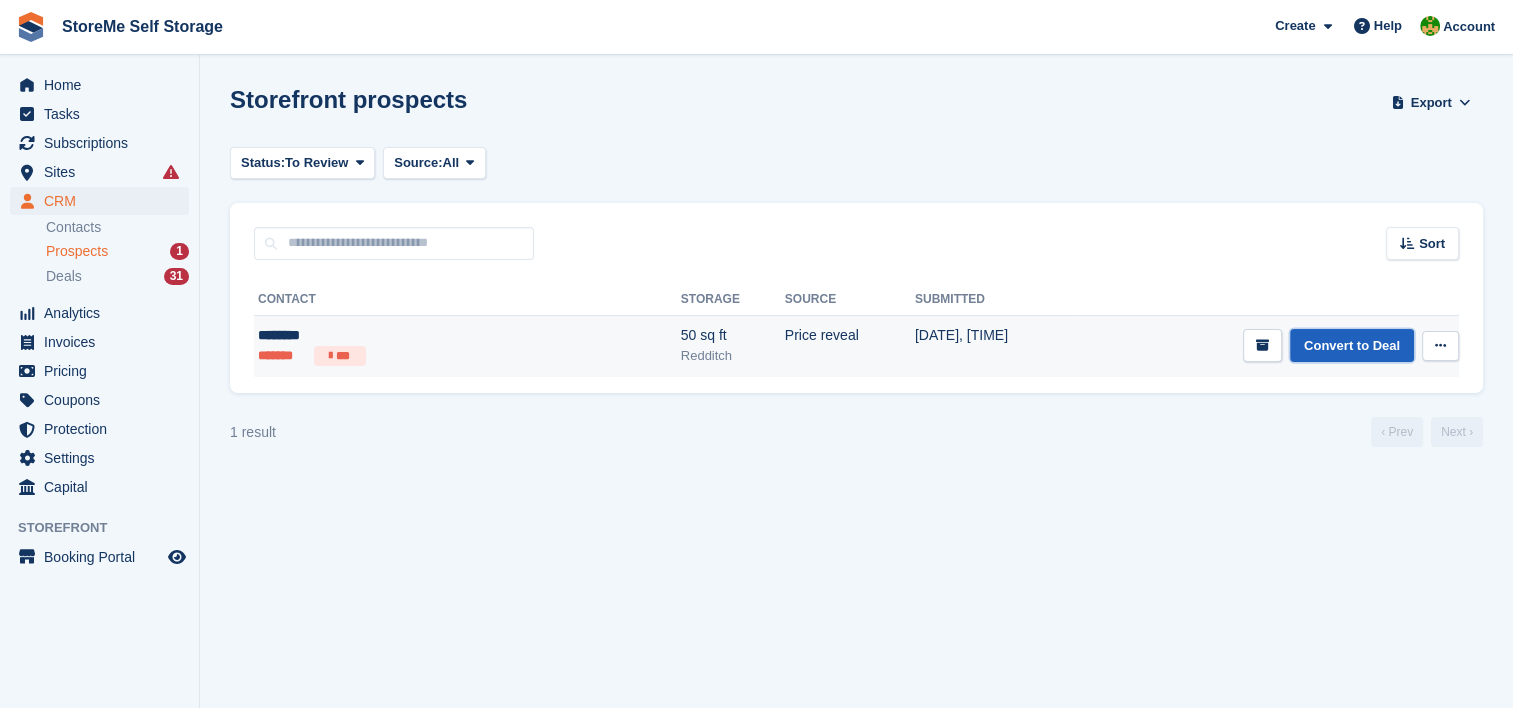 click on "Convert to Deal" at bounding box center (1352, 345) 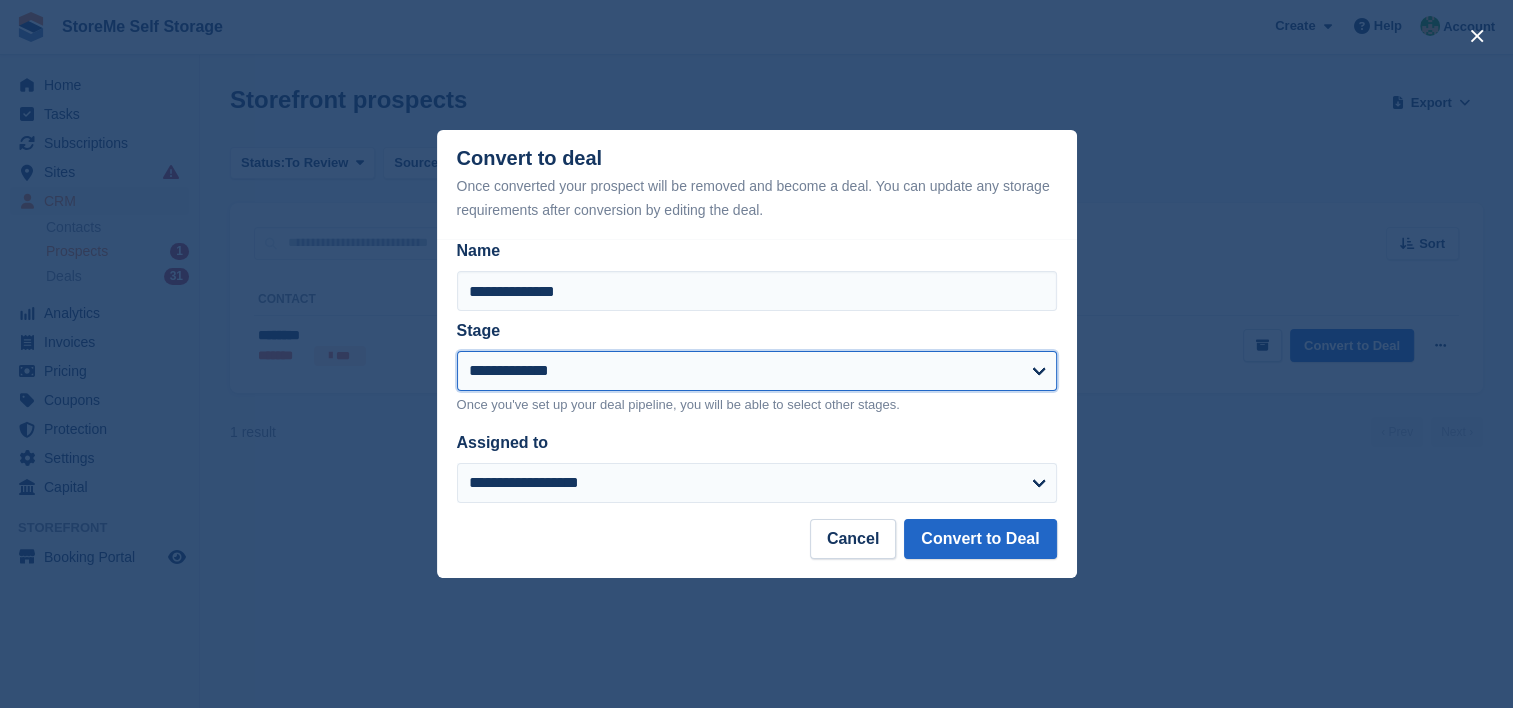 click on "**********" at bounding box center [757, 371] 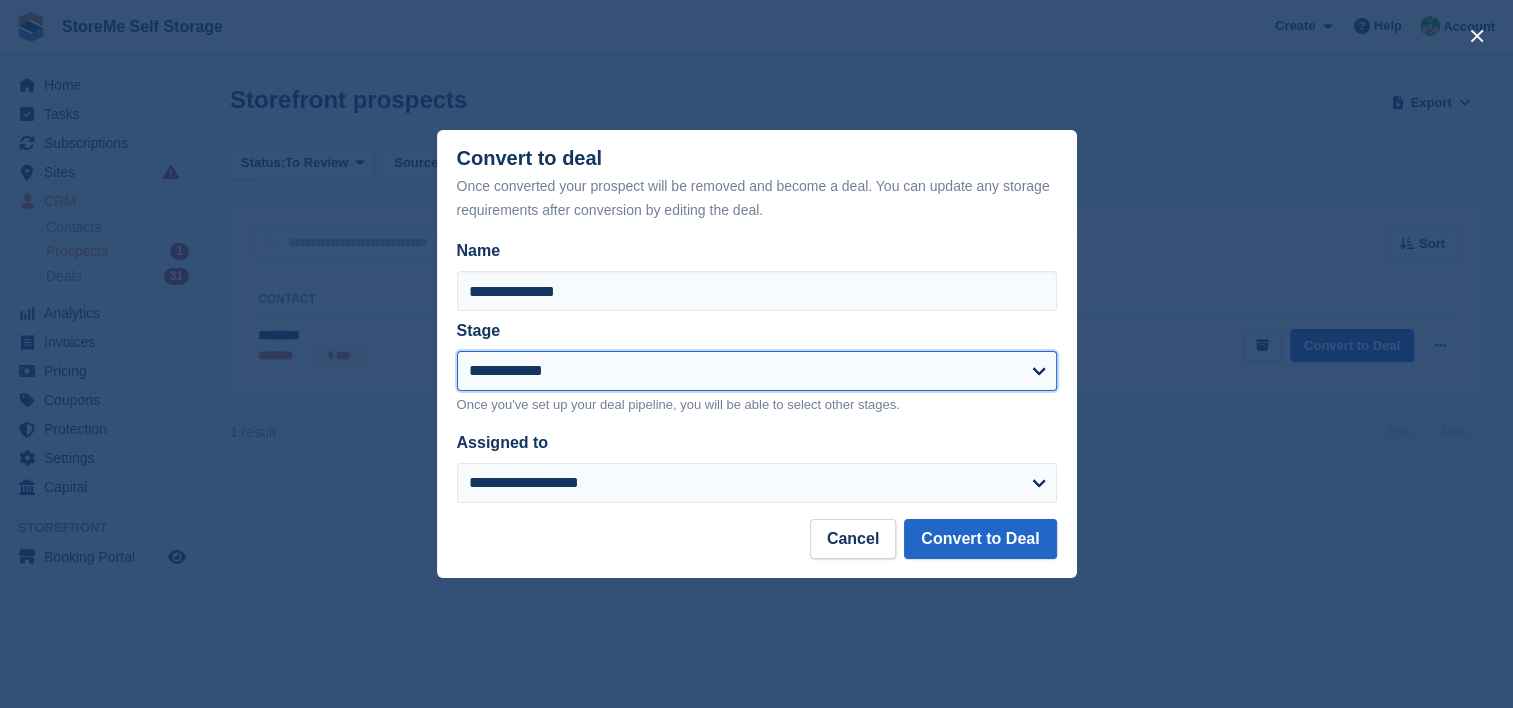 click on "**********" at bounding box center [757, 371] 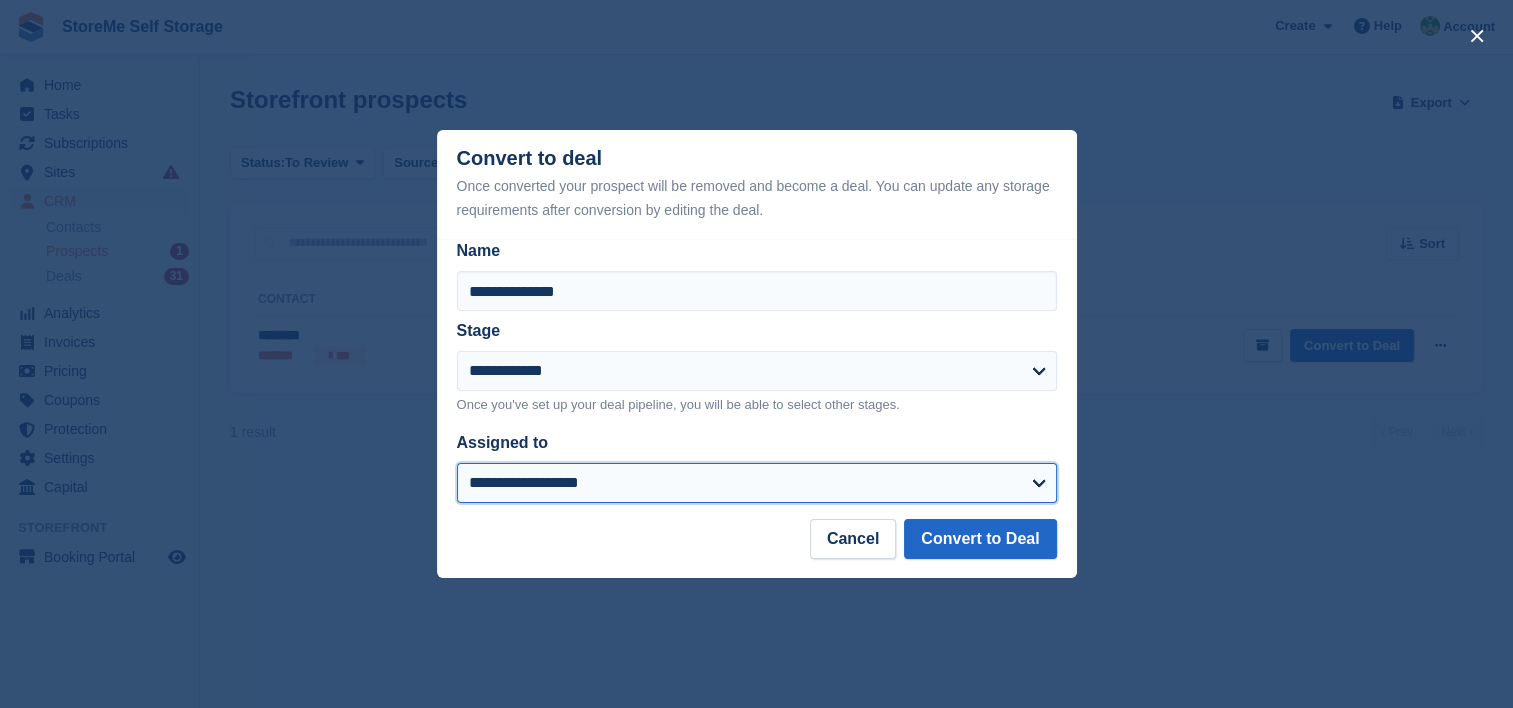 click on "**********" at bounding box center [757, 483] 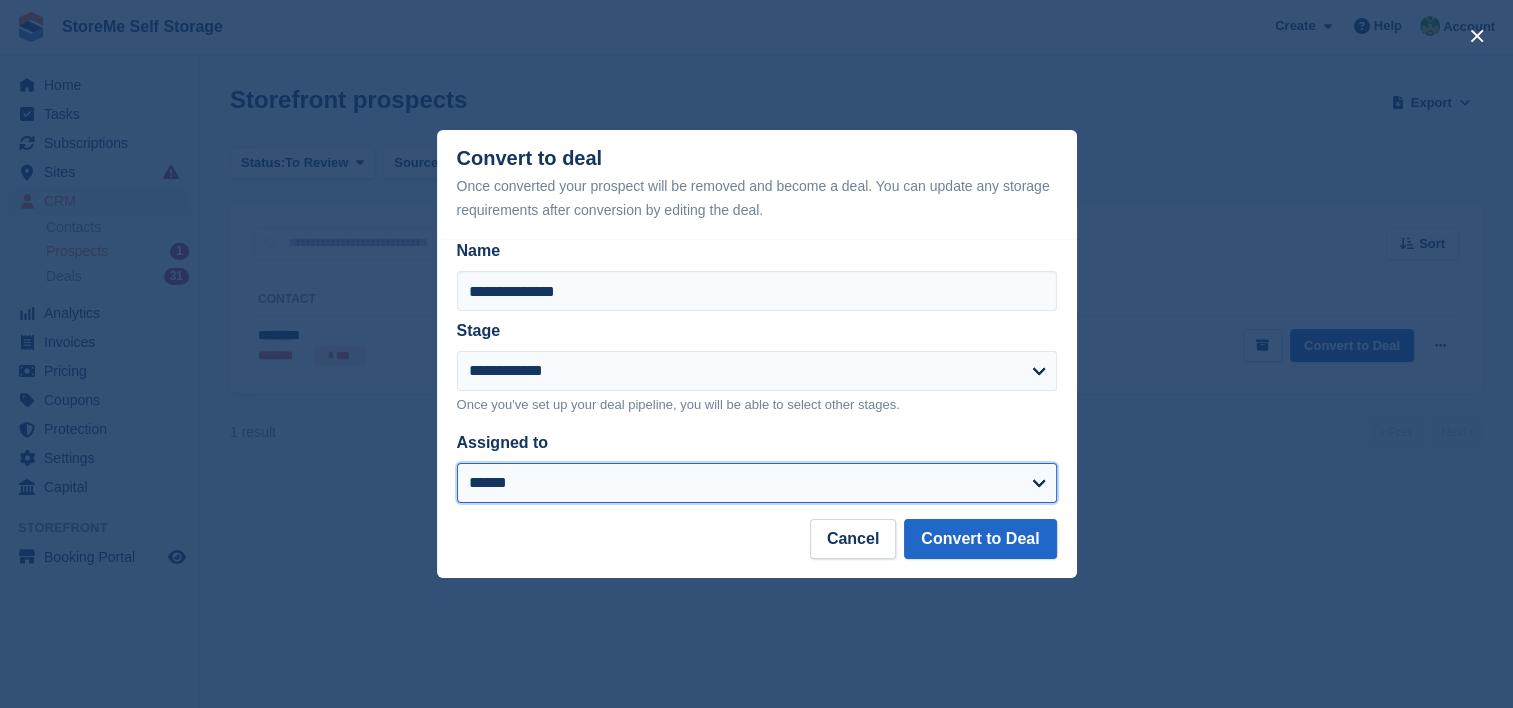 click on "**********" at bounding box center (757, 483) 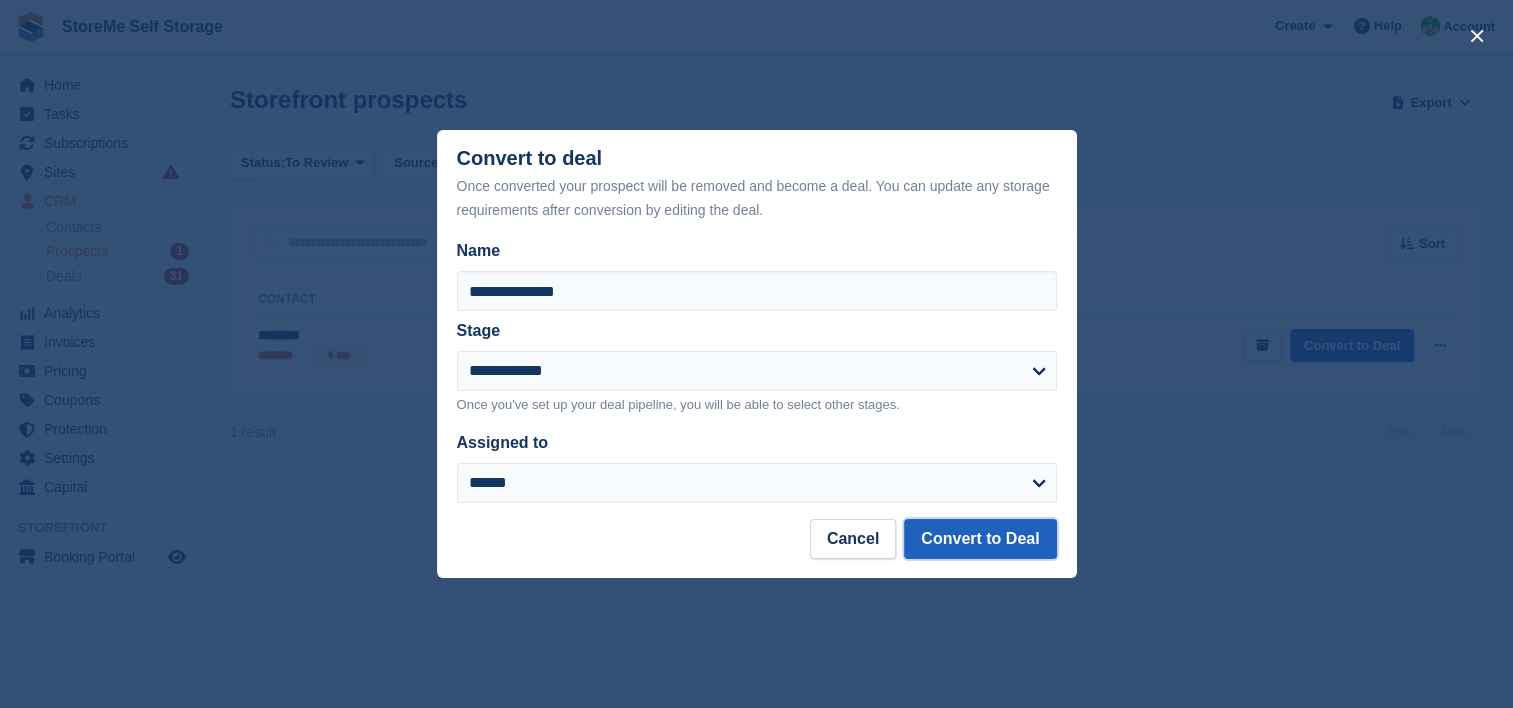 click on "Convert to Deal" at bounding box center (980, 539) 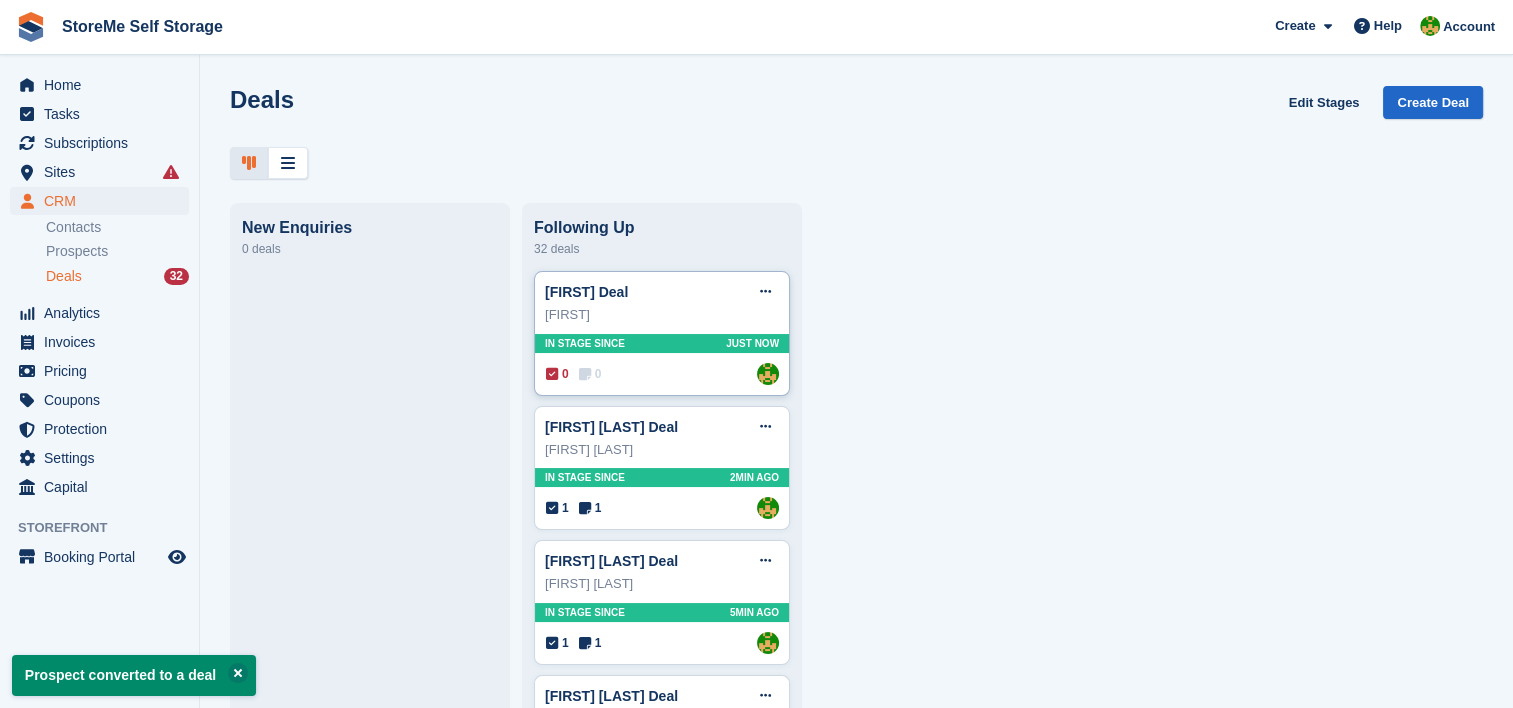 click on "Veronica  Deal
Edit deal
Mark as won
Mark as lost
Delete deal" at bounding box center [662, 292] 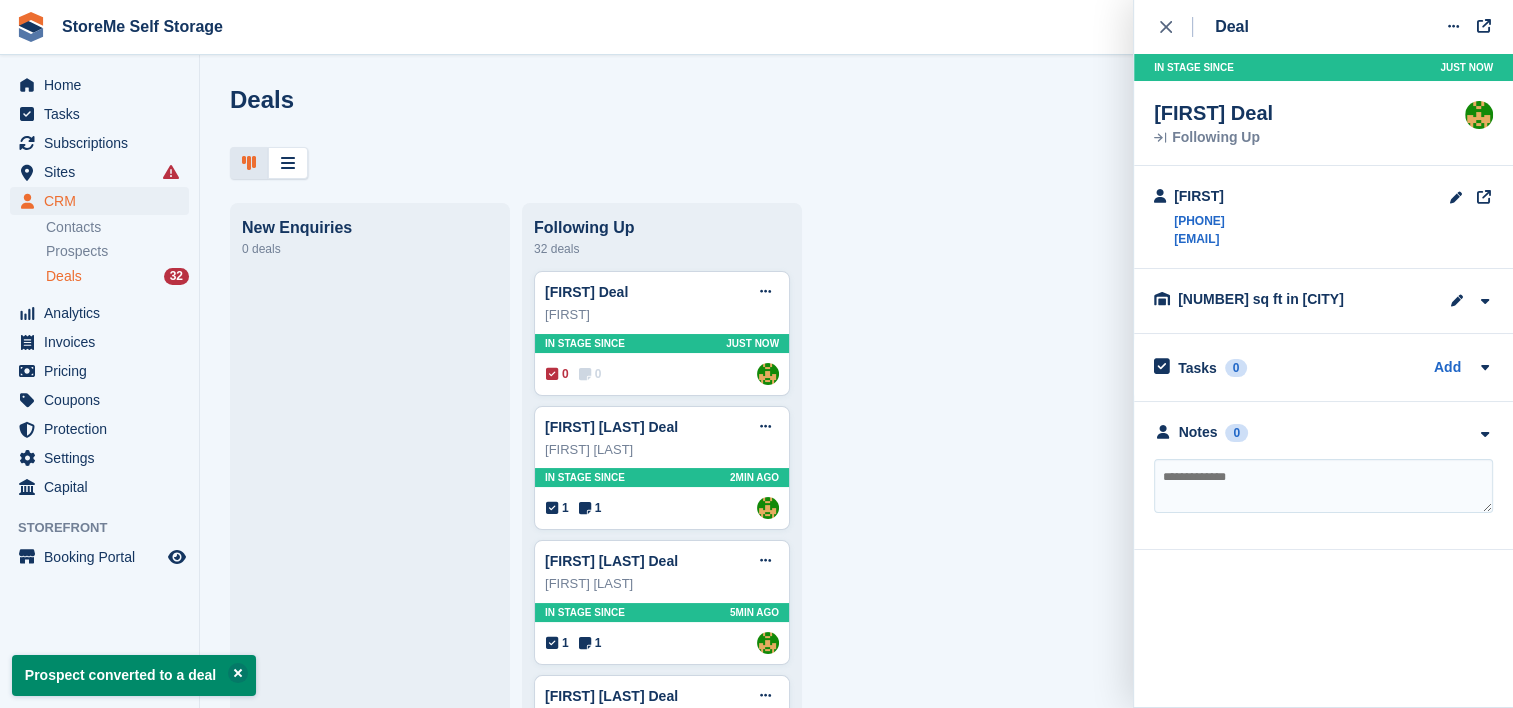 click at bounding box center [1323, 486] 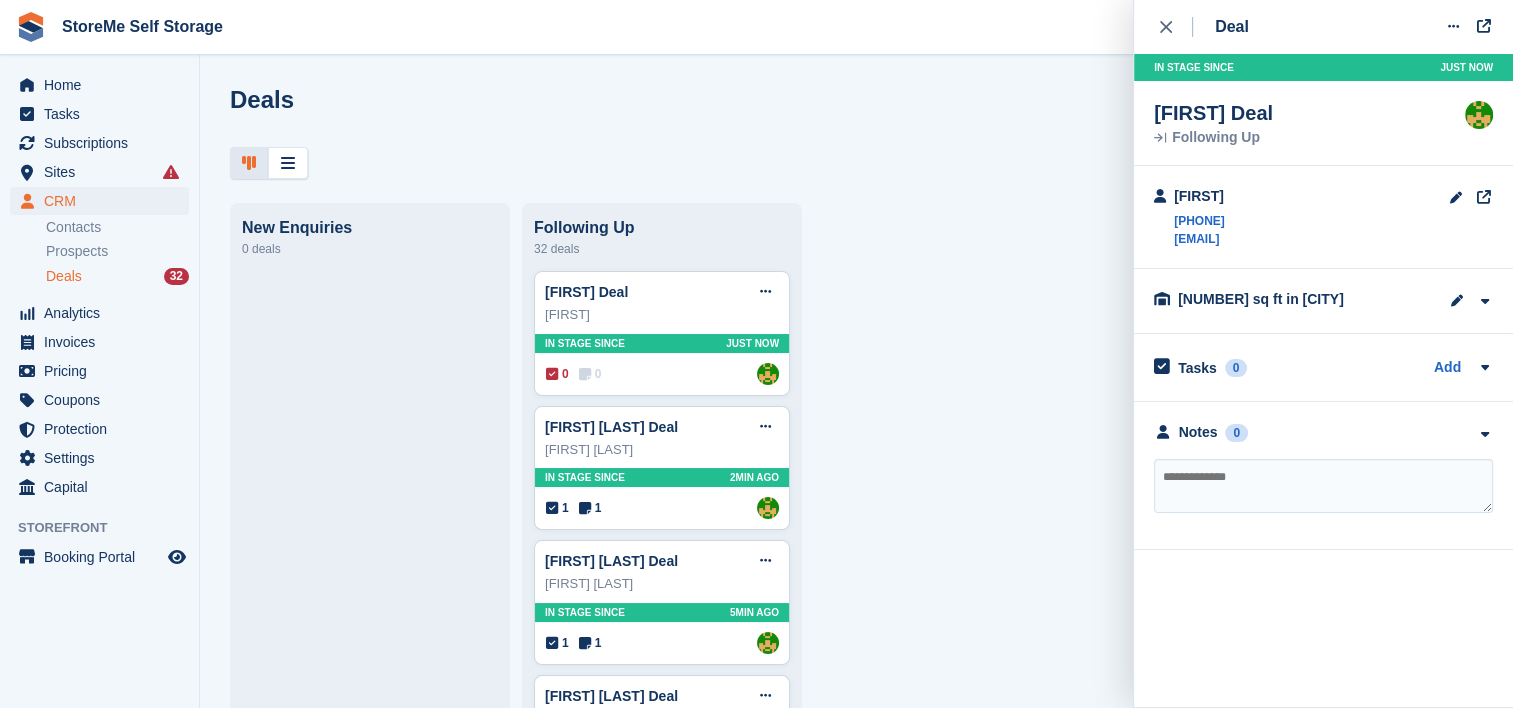 click at bounding box center [1323, 486] 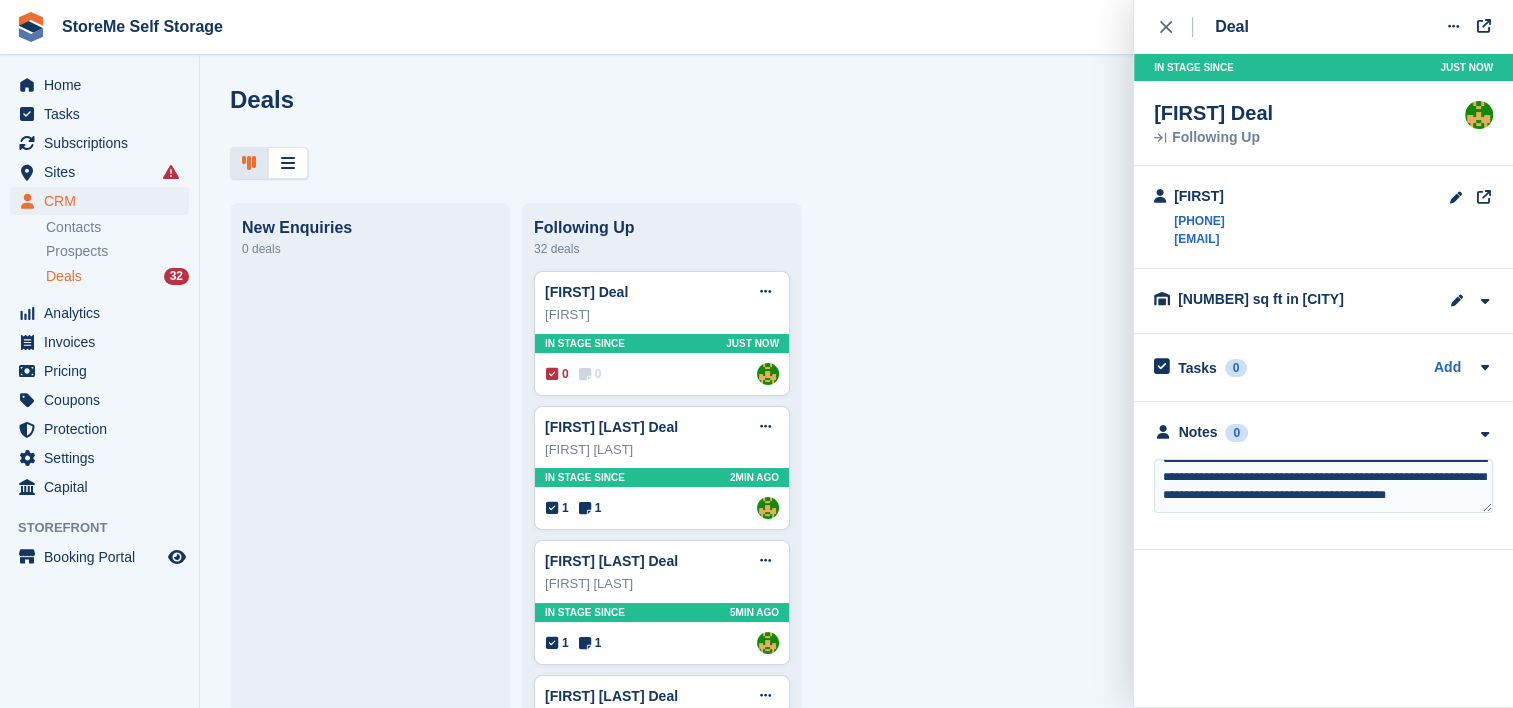 scroll, scrollTop: 27, scrollLeft: 0, axis: vertical 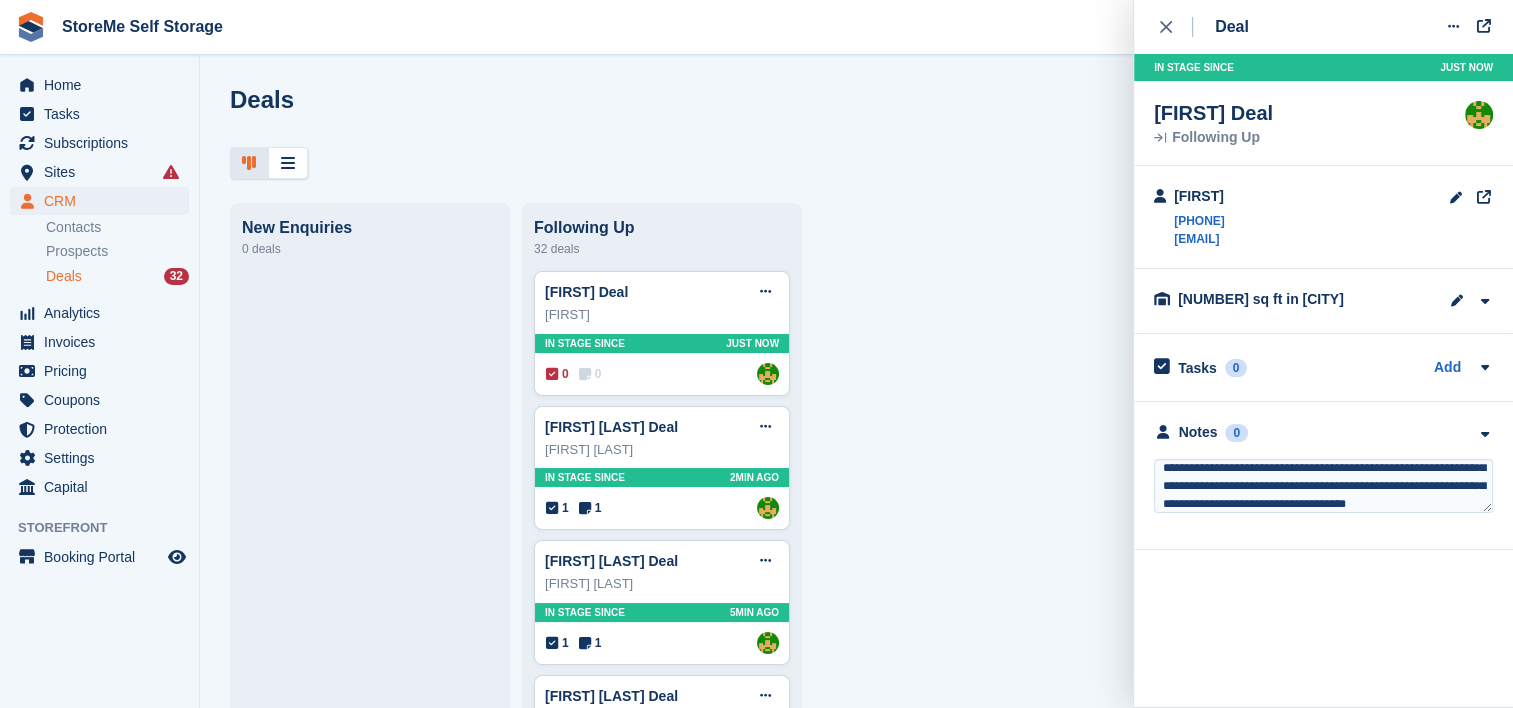 type on "**********" 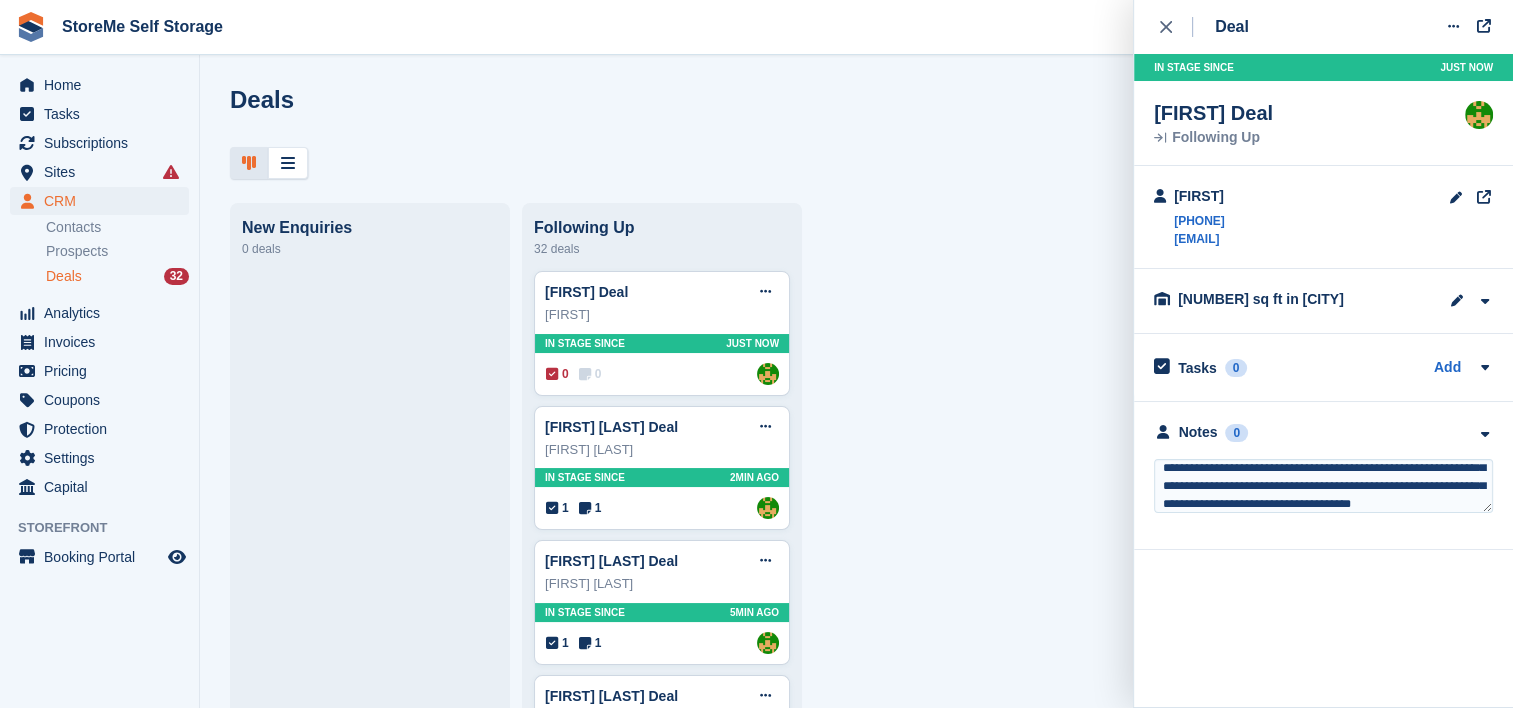type 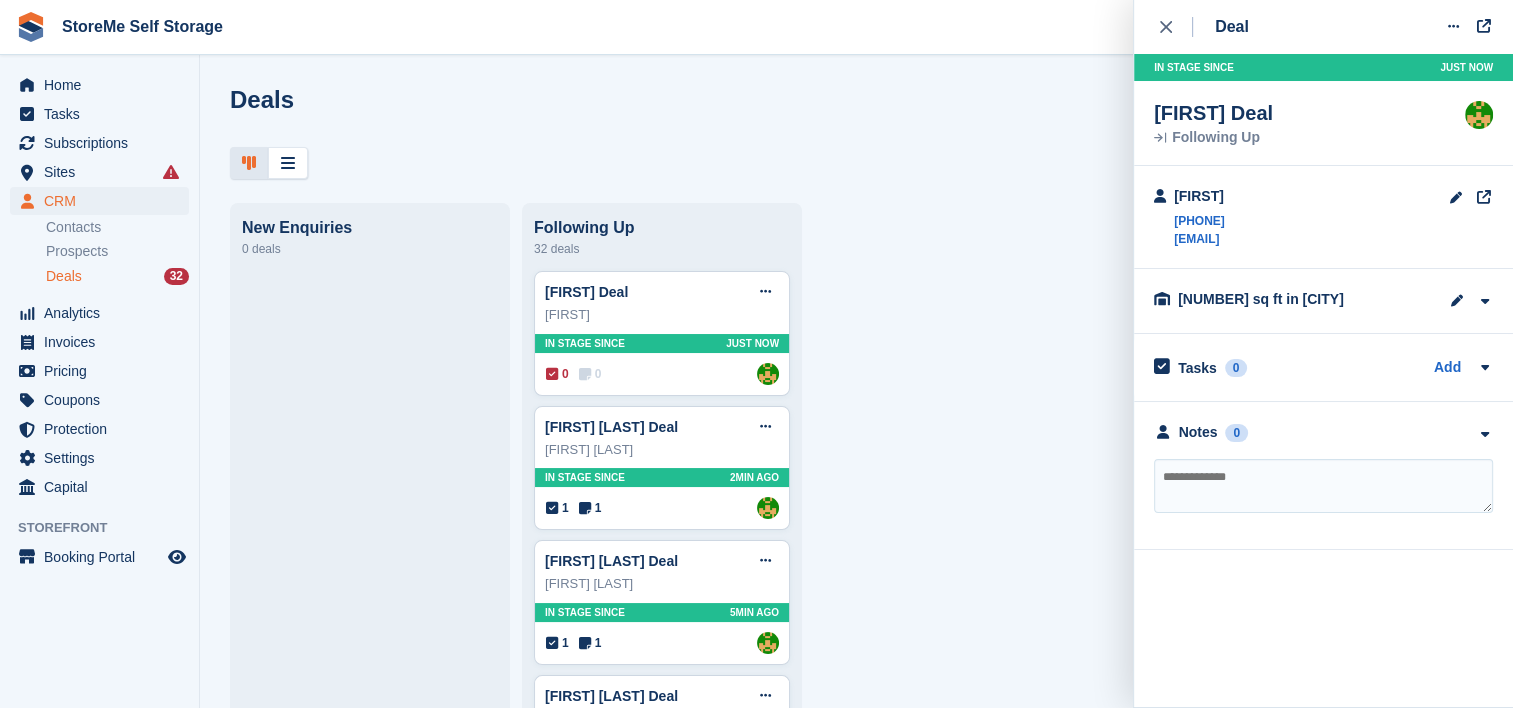 scroll, scrollTop: 0, scrollLeft: 0, axis: both 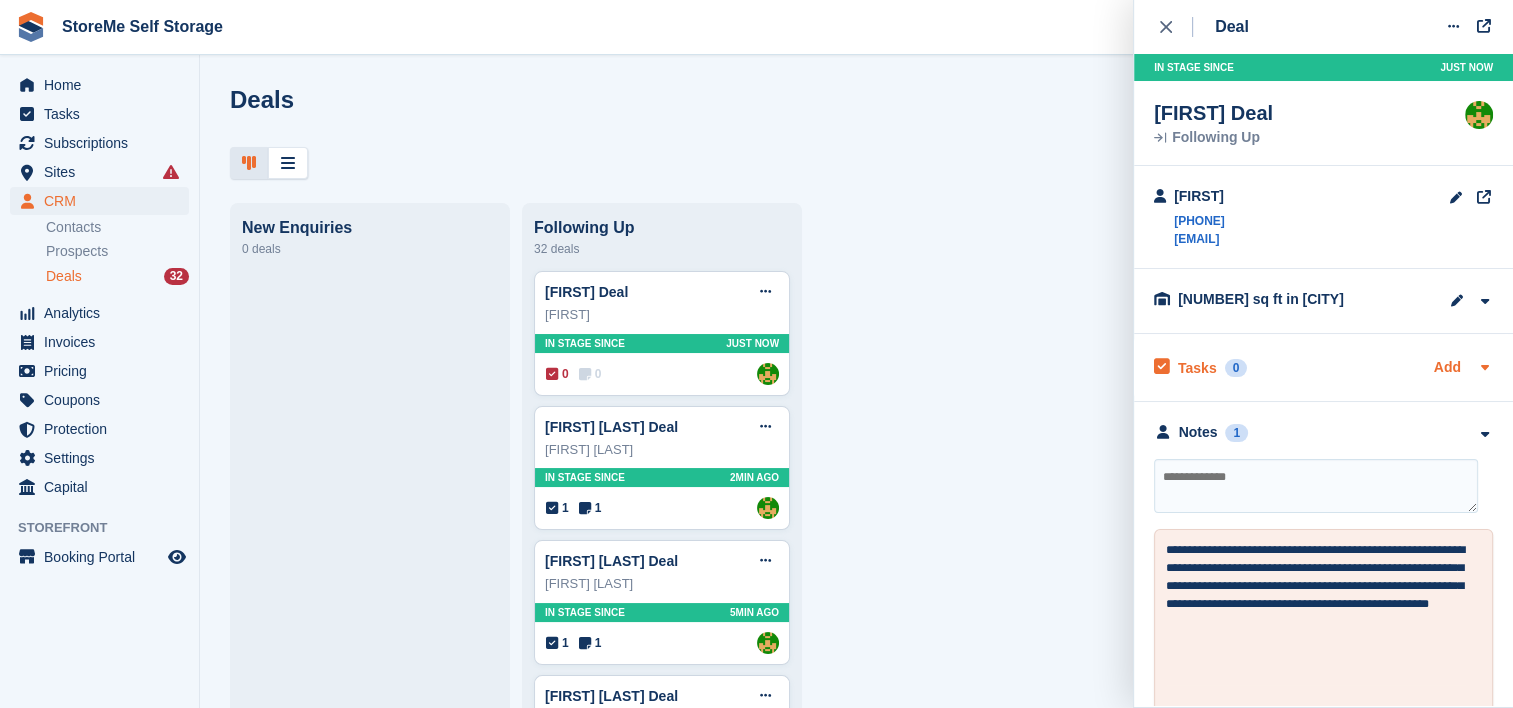 click on "Add" at bounding box center (1447, 368) 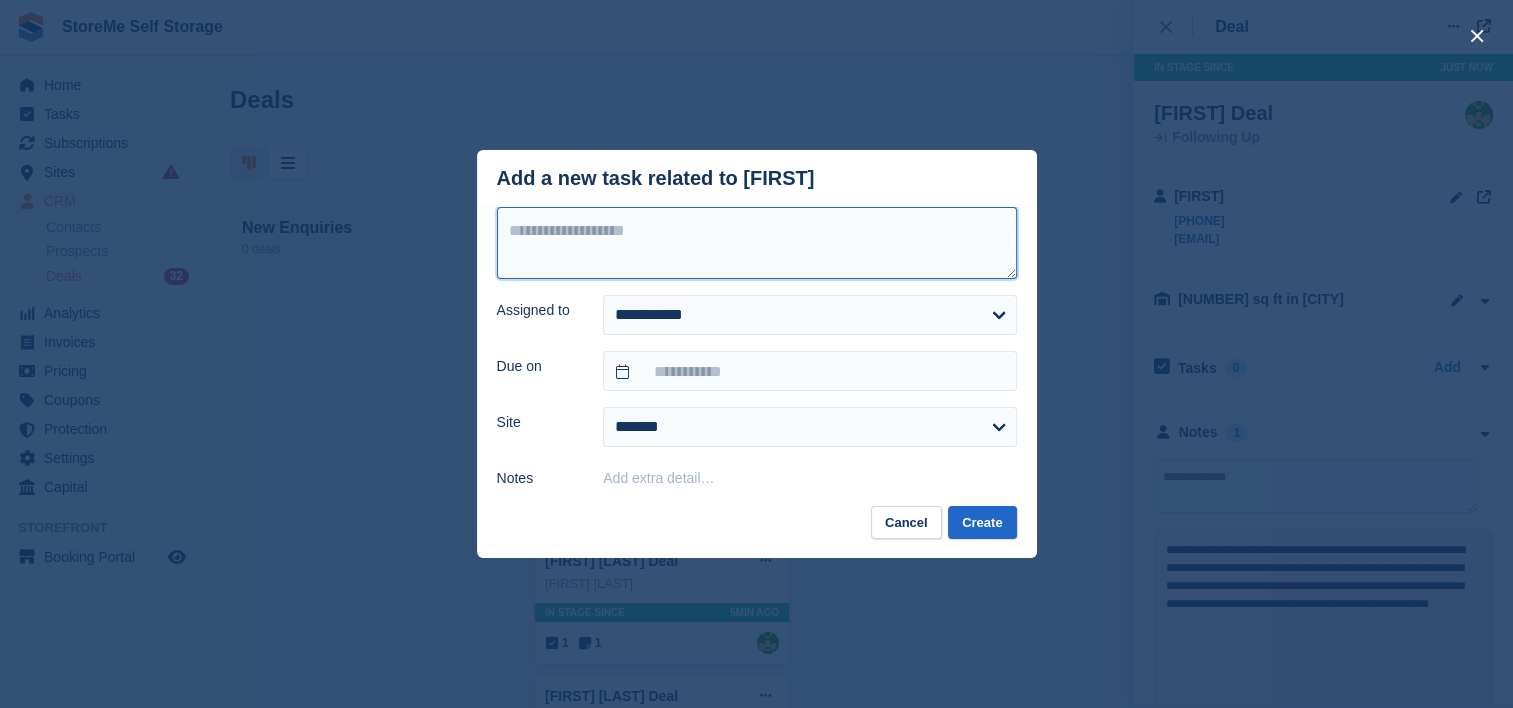 click at bounding box center [757, 243] 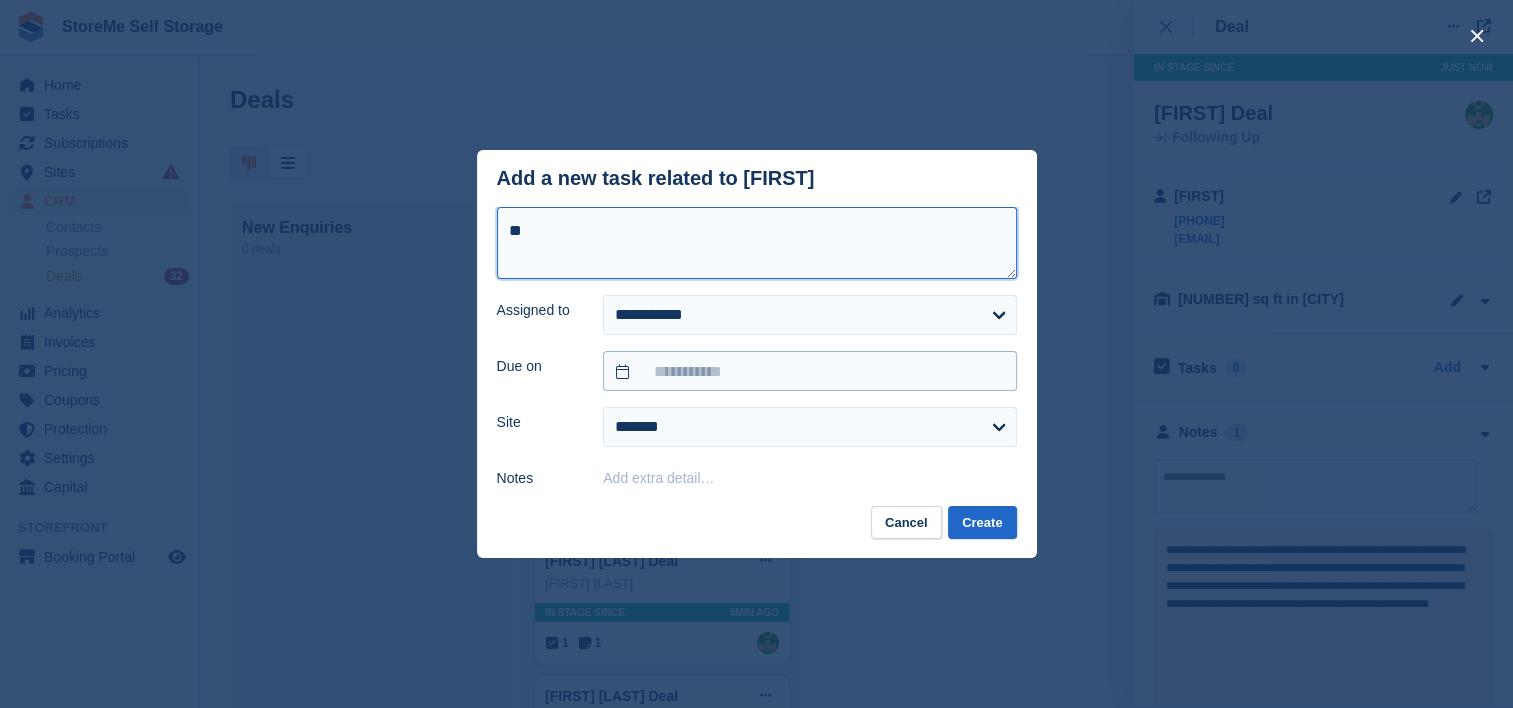 type on "**" 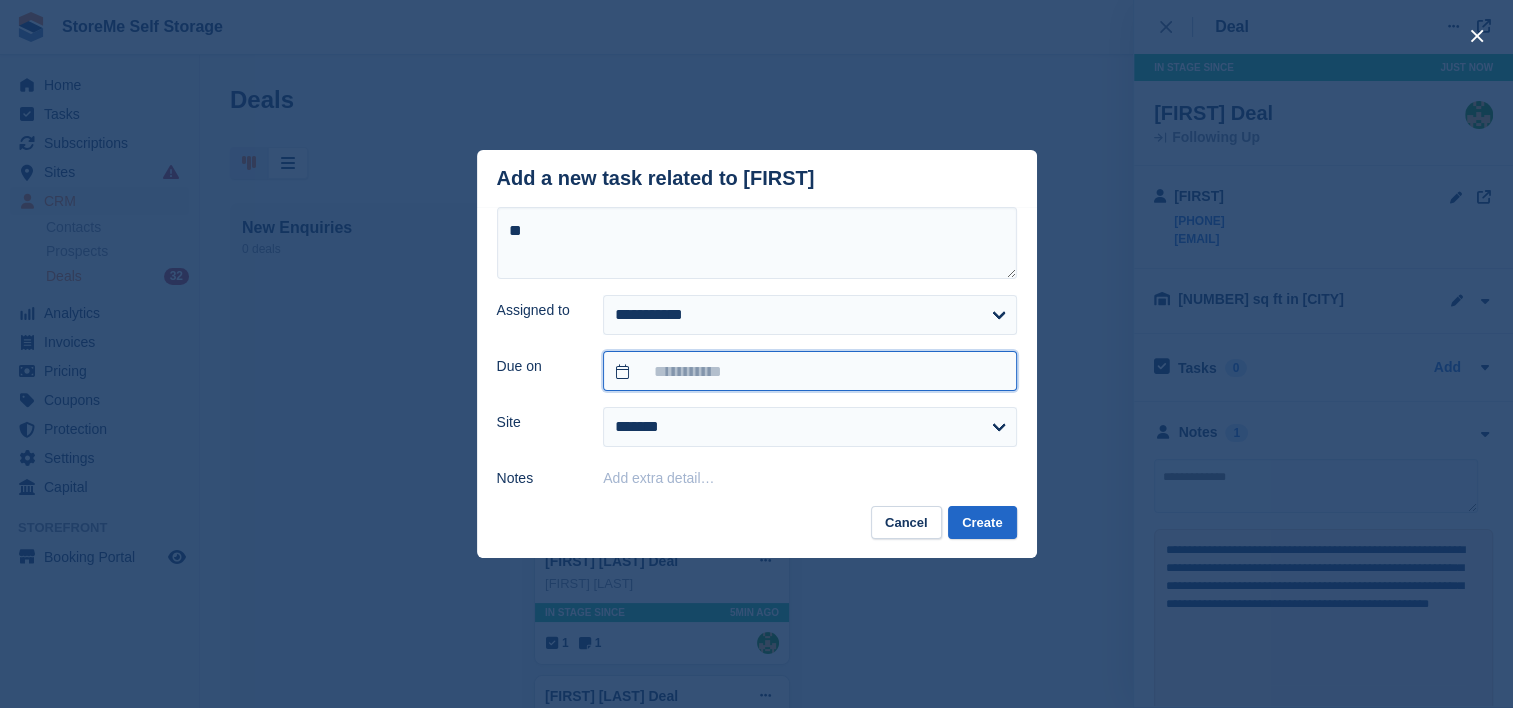 click at bounding box center (809, 371) 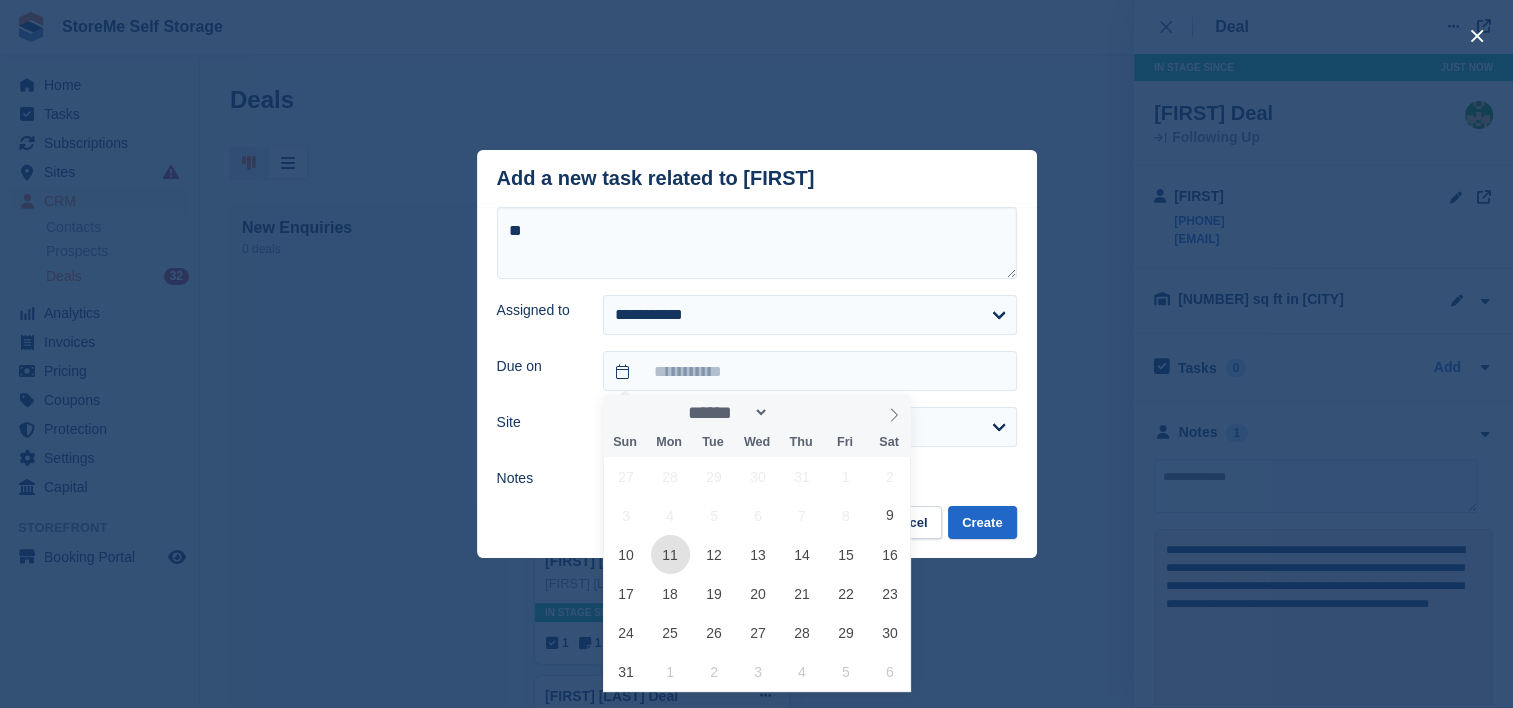 click on "11" at bounding box center [670, 554] 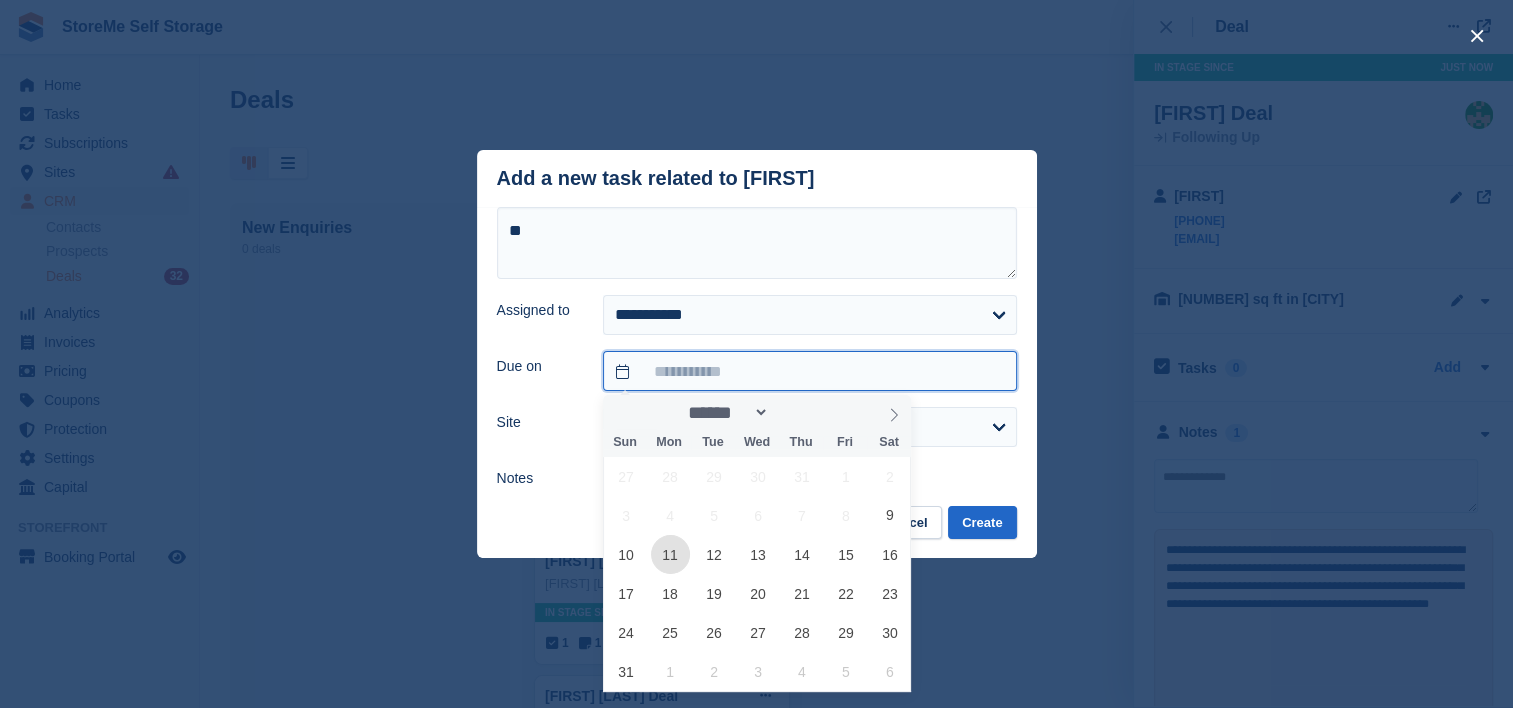 type on "**********" 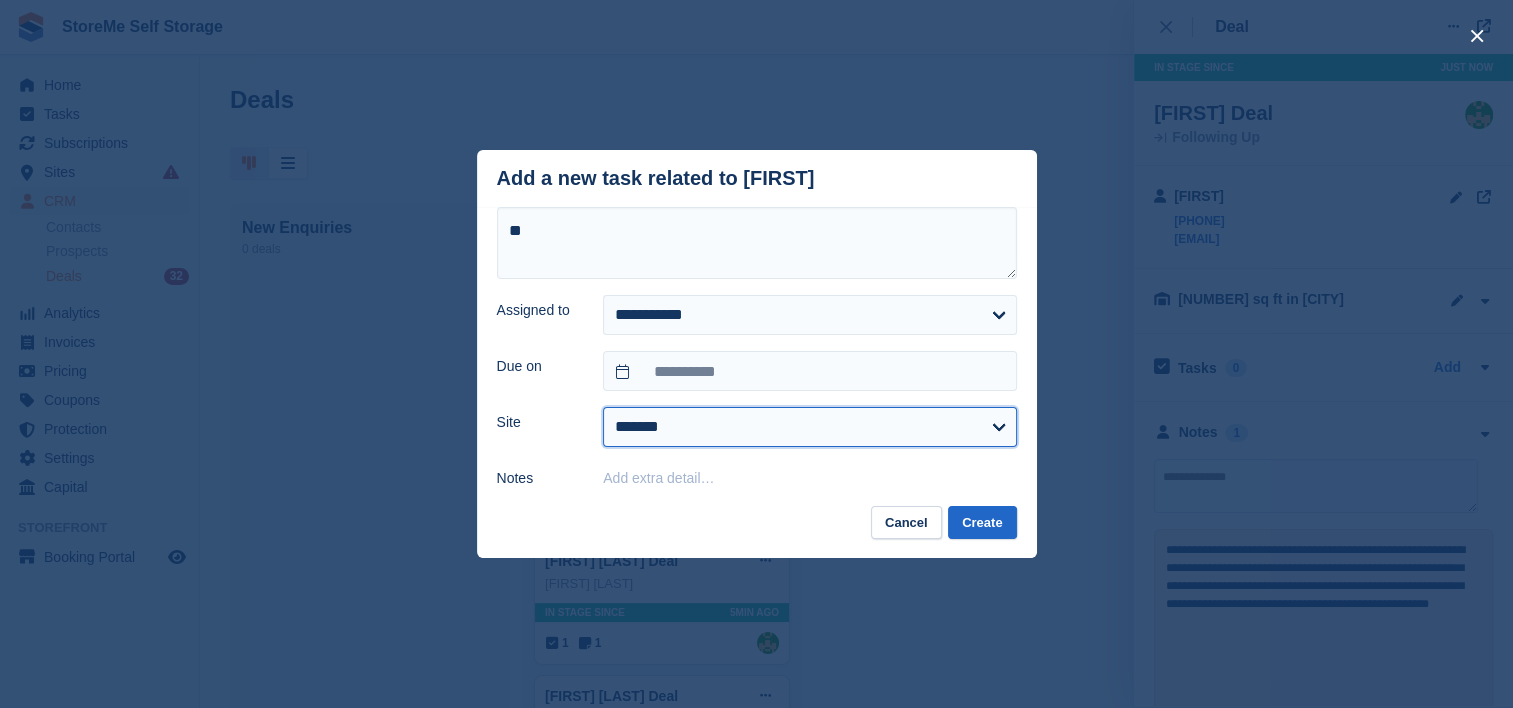 click on "*******
********" at bounding box center [809, 427] 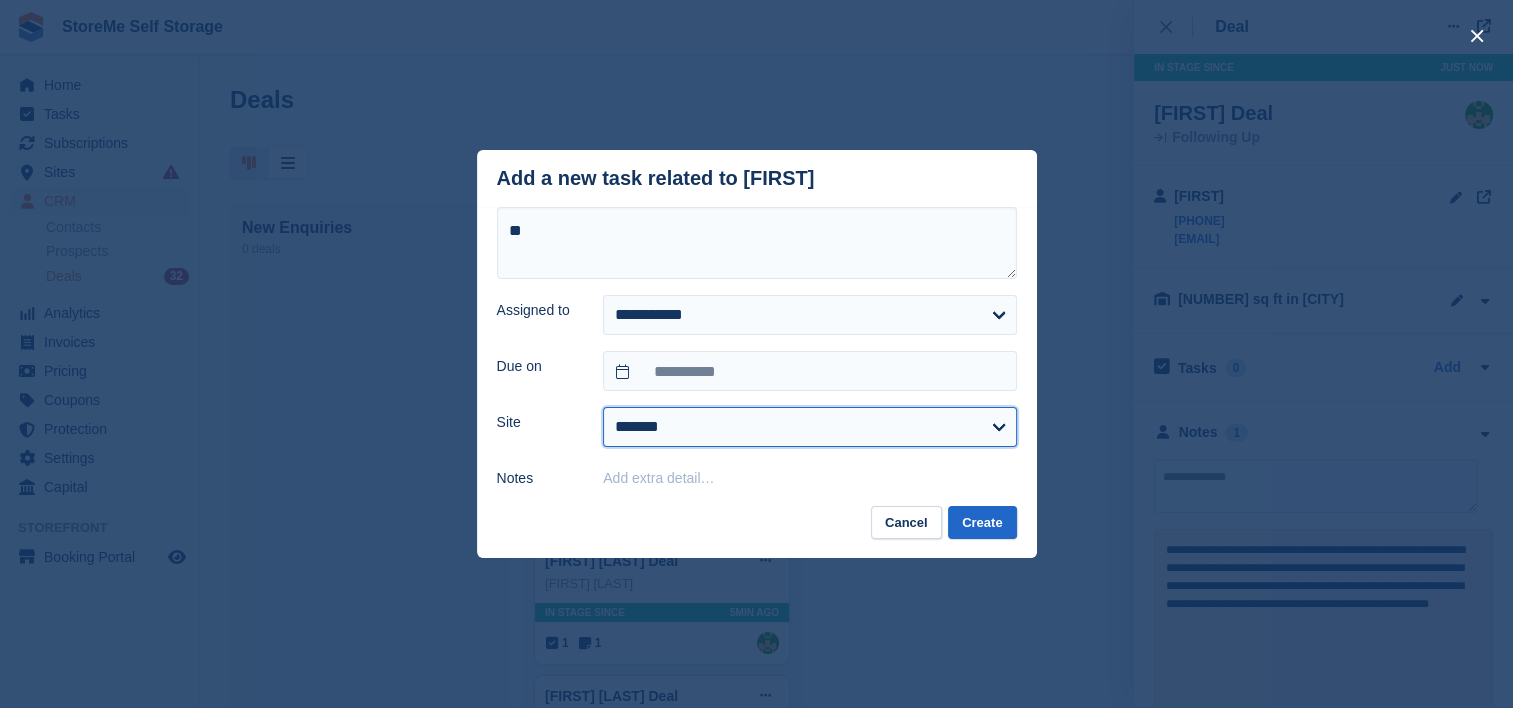 select on "**" 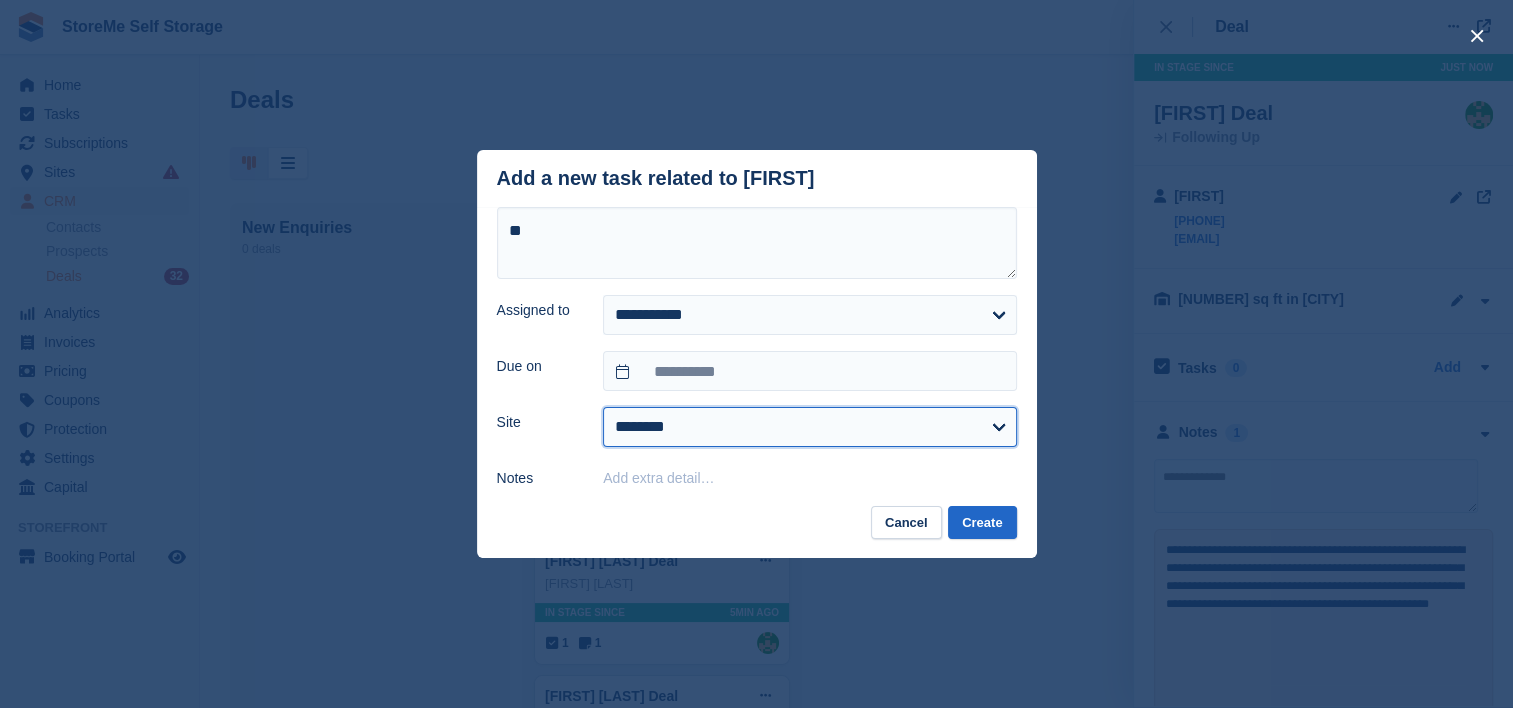 click on "*******
********" at bounding box center [809, 427] 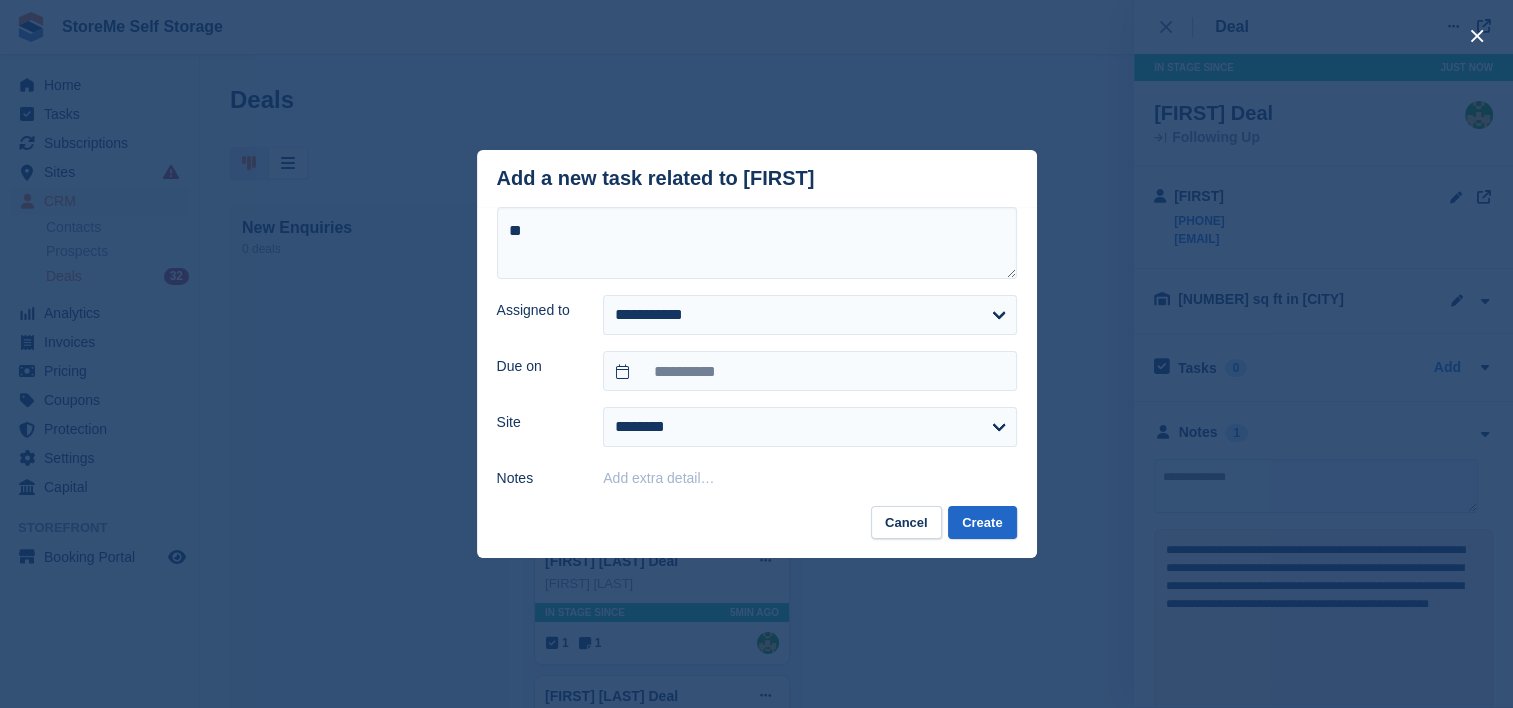 click on "**********" at bounding box center (757, 356) 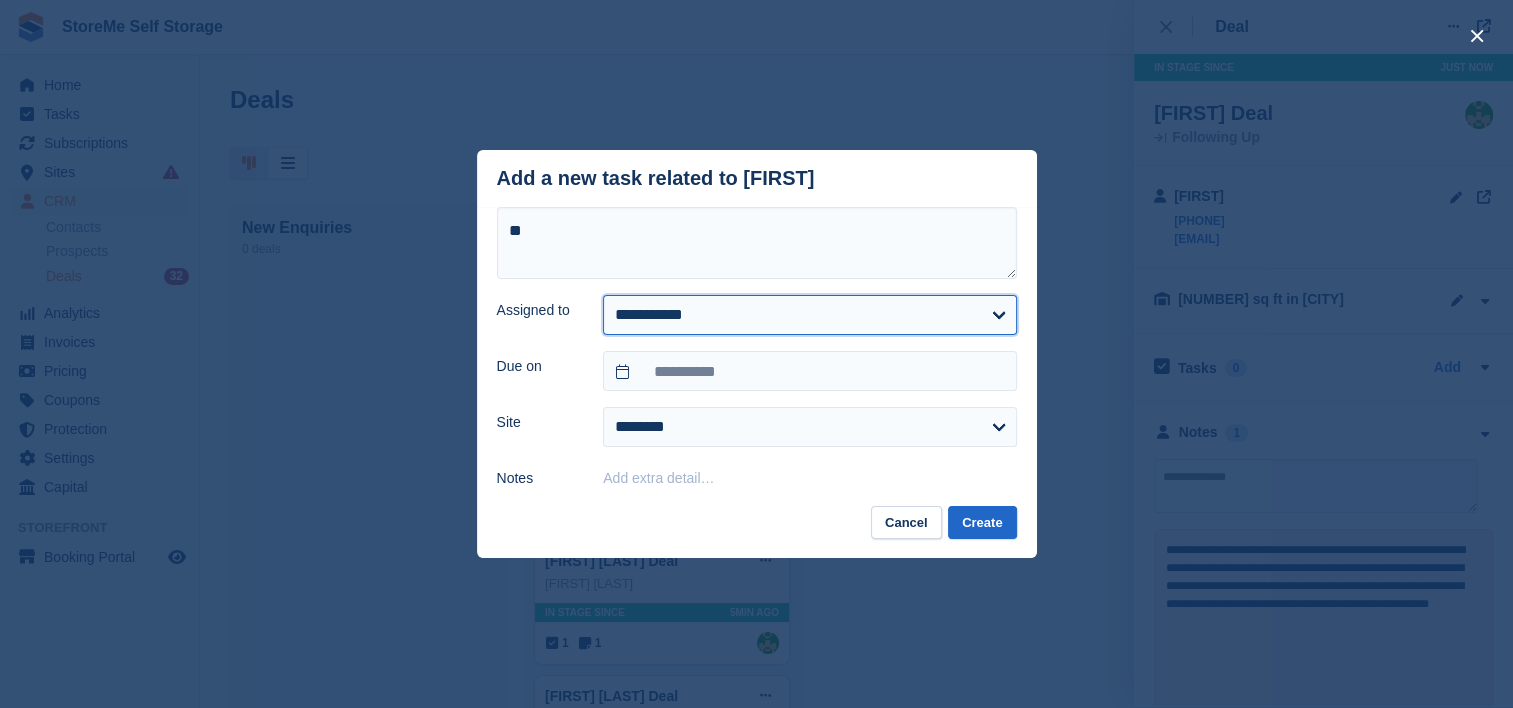 click on "**********" at bounding box center [809, 315] 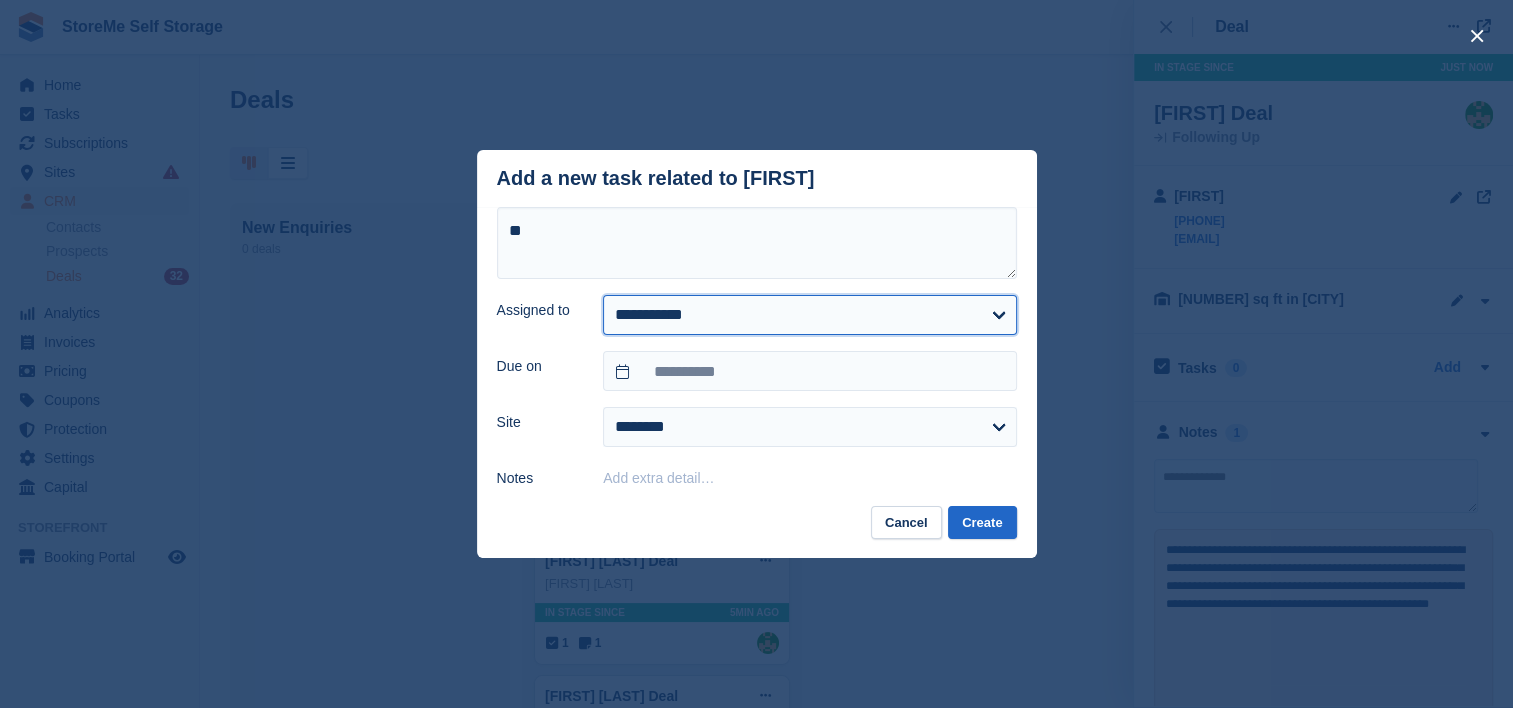 select on "**" 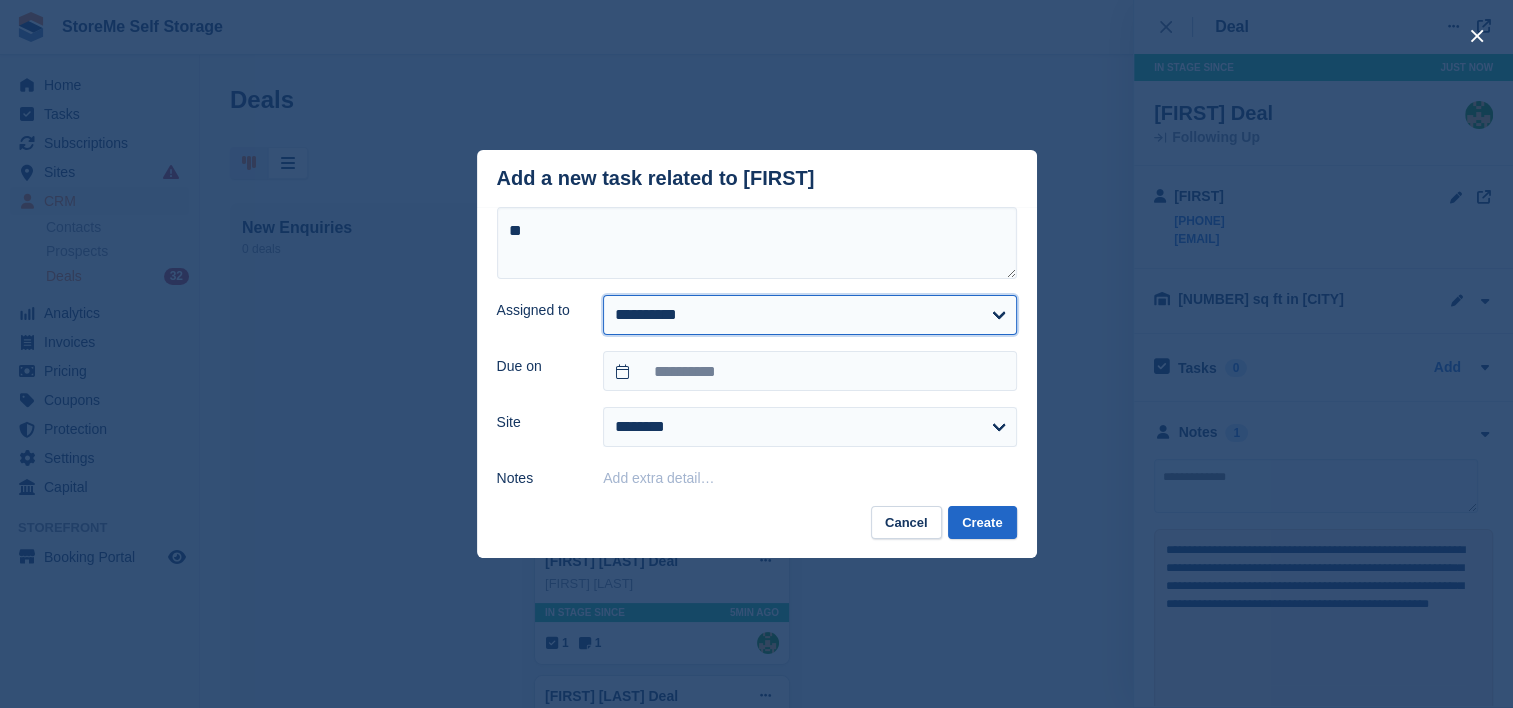 click on "**********" at bounding box center (809, 315) 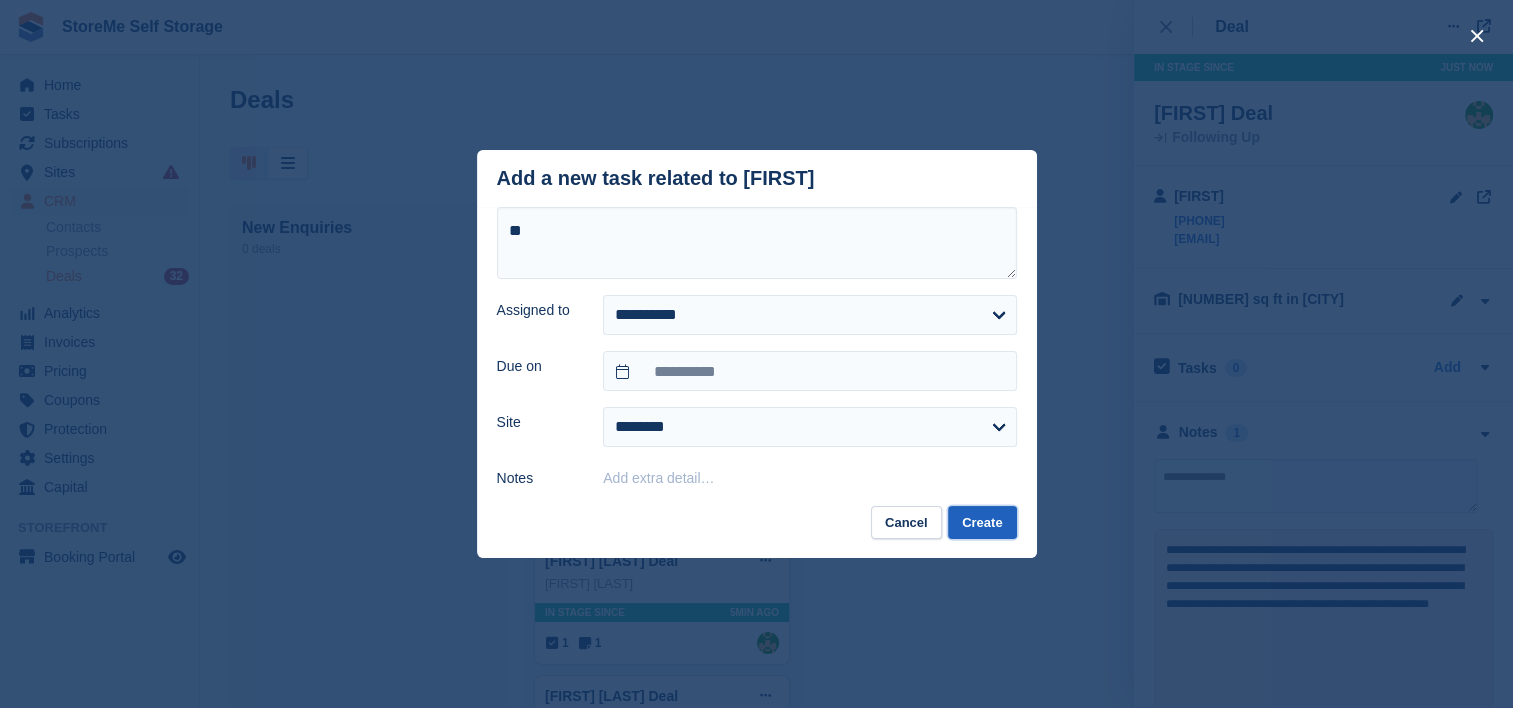 click on "Create" at bounding box center [982, 522] 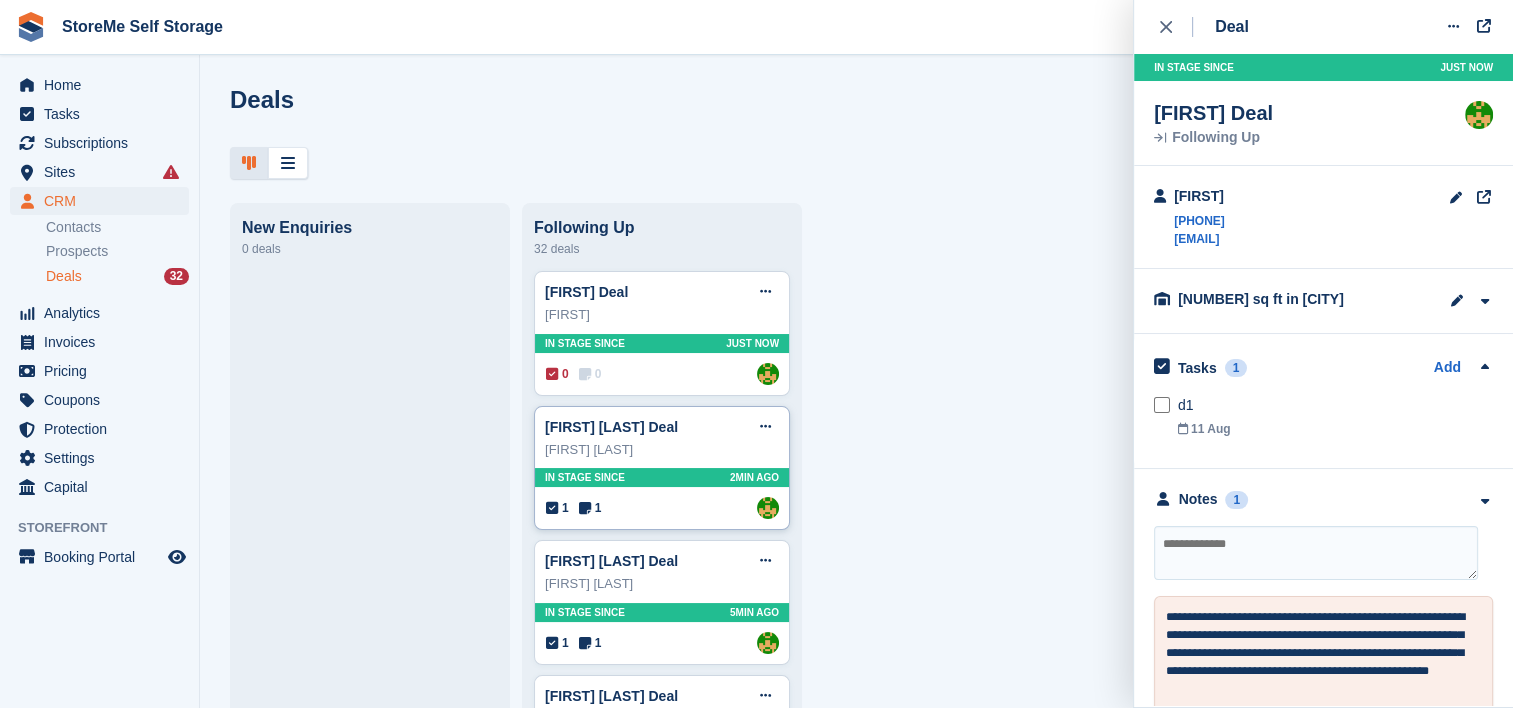 click on "Jj junop" at bounding box center (662, 450) 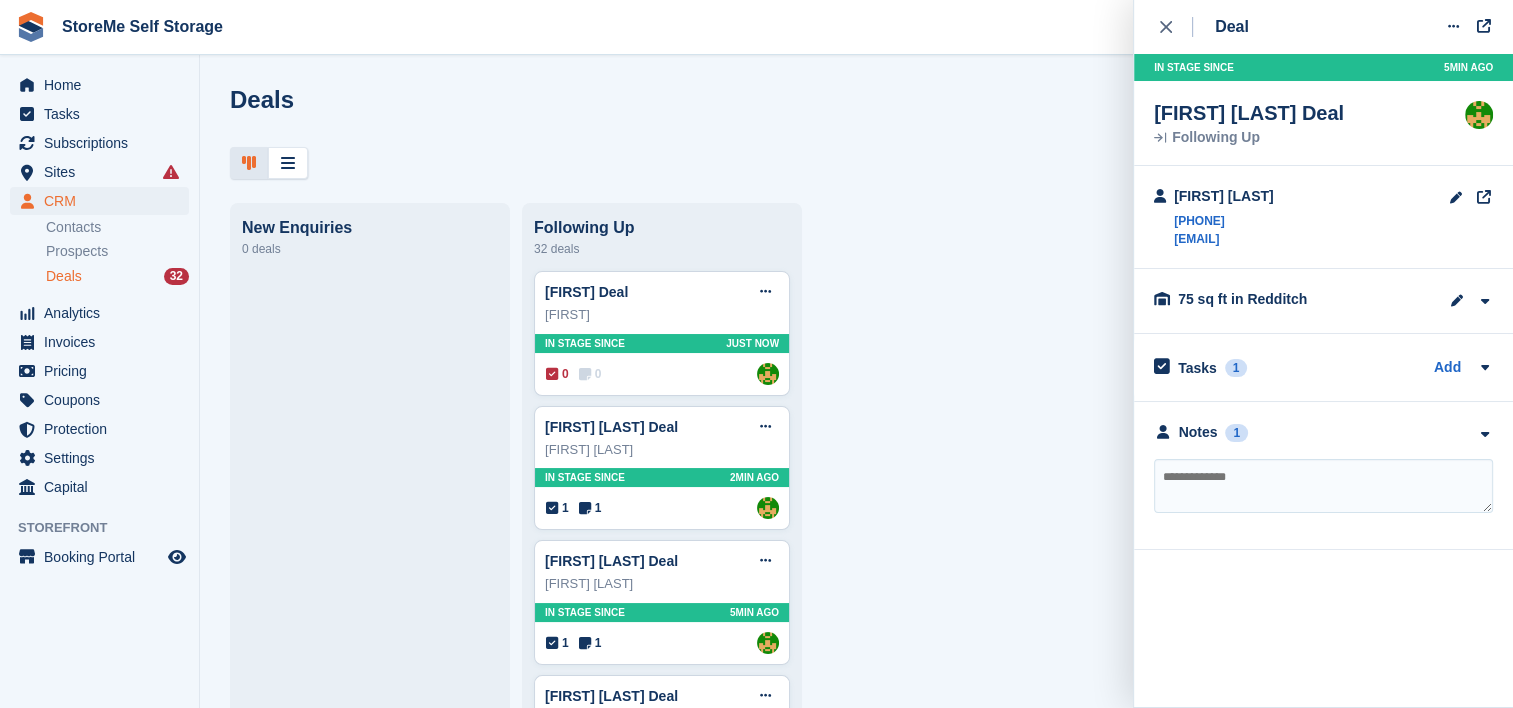 click at bounding box center [1323, 486] 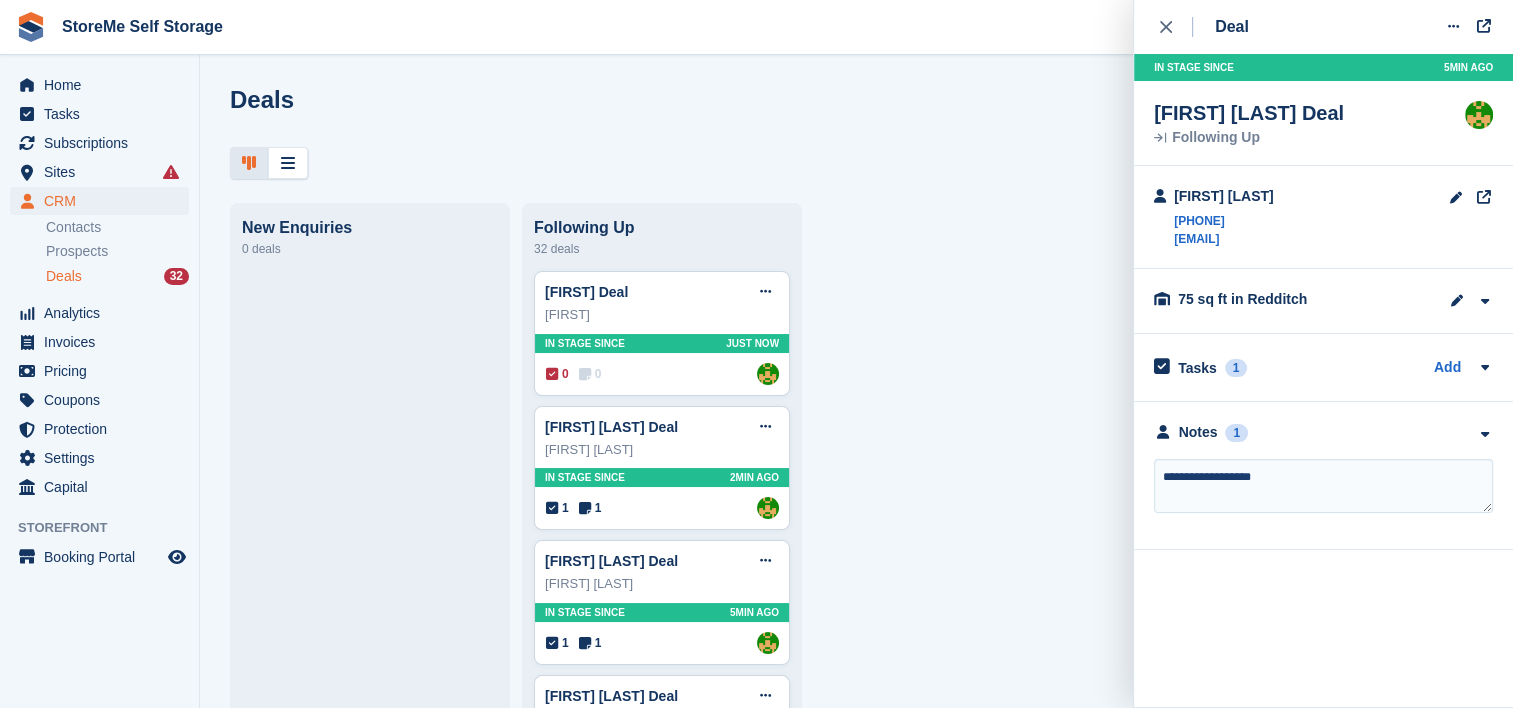 type on "**********" 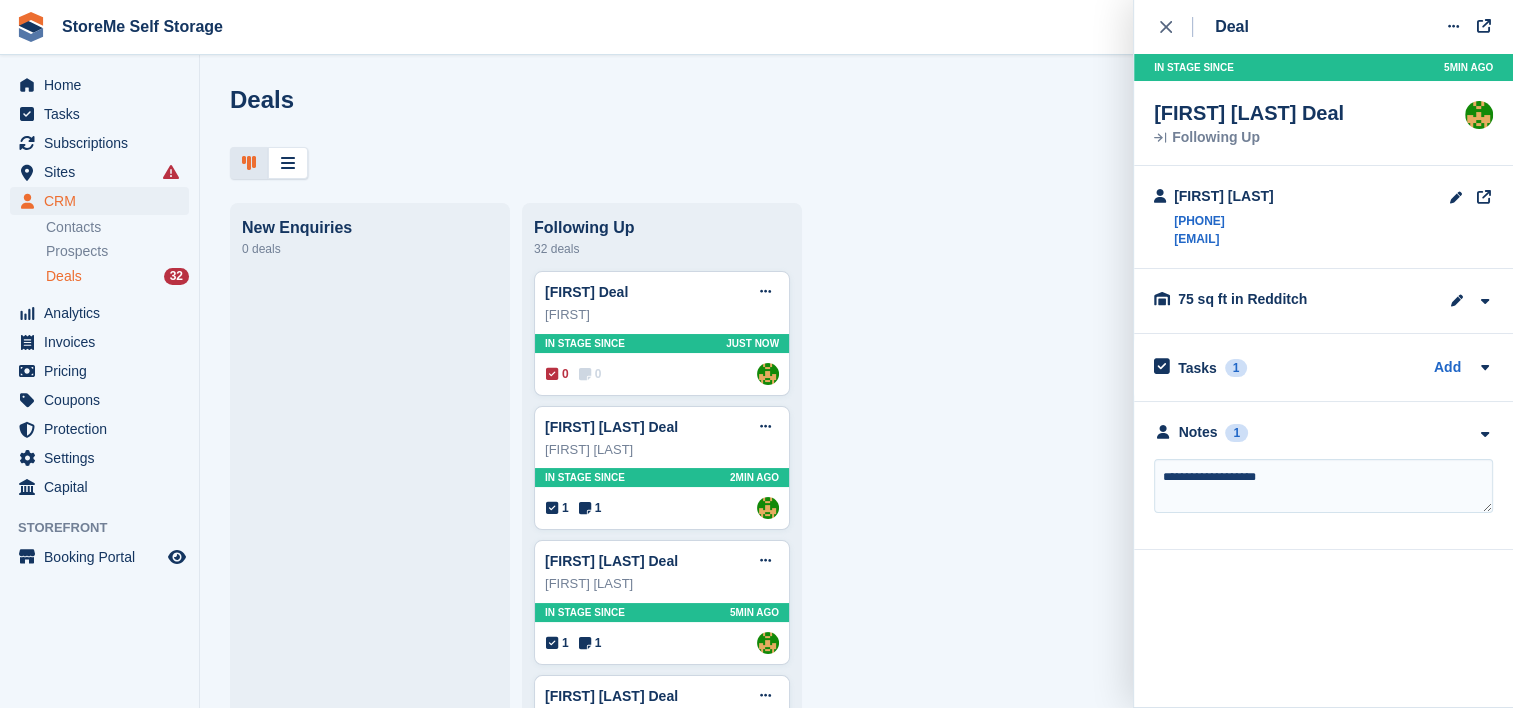 type 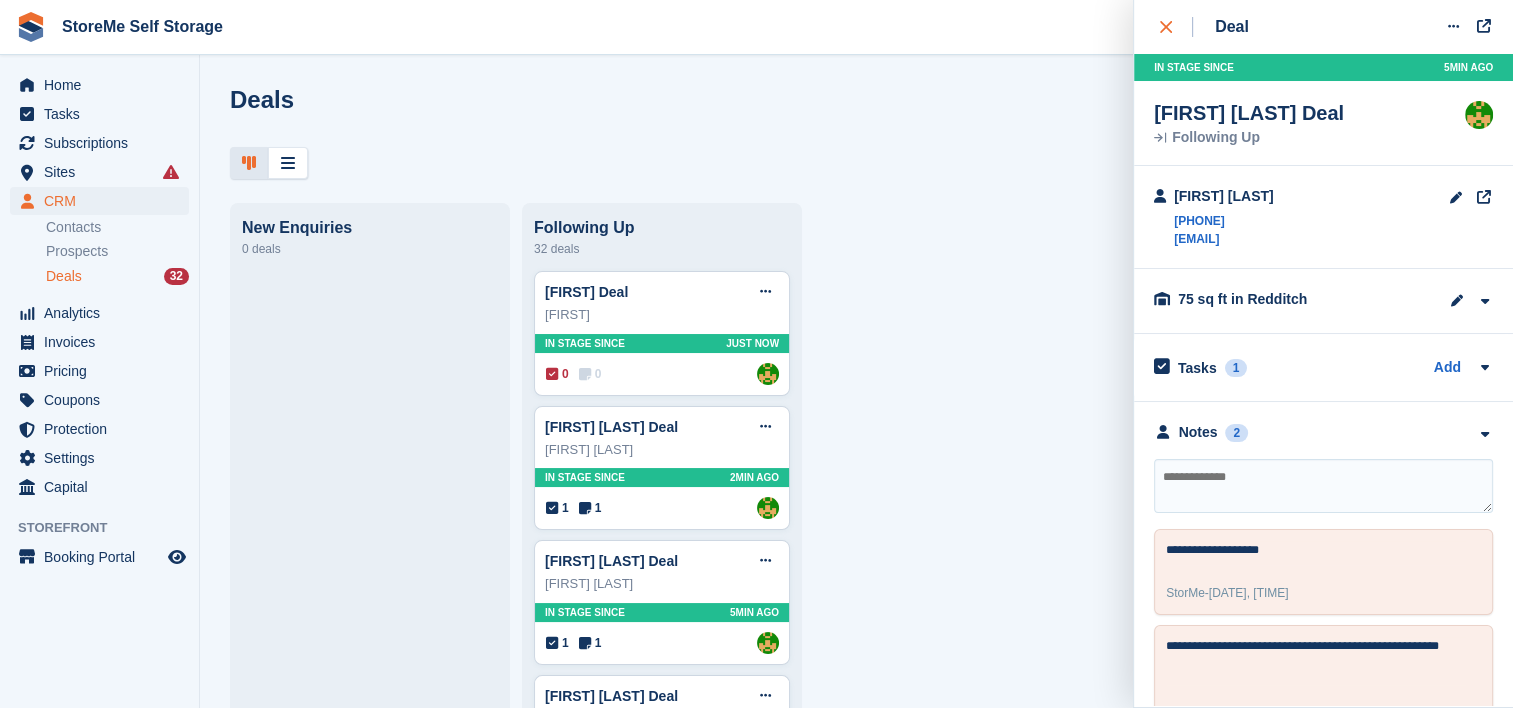 click 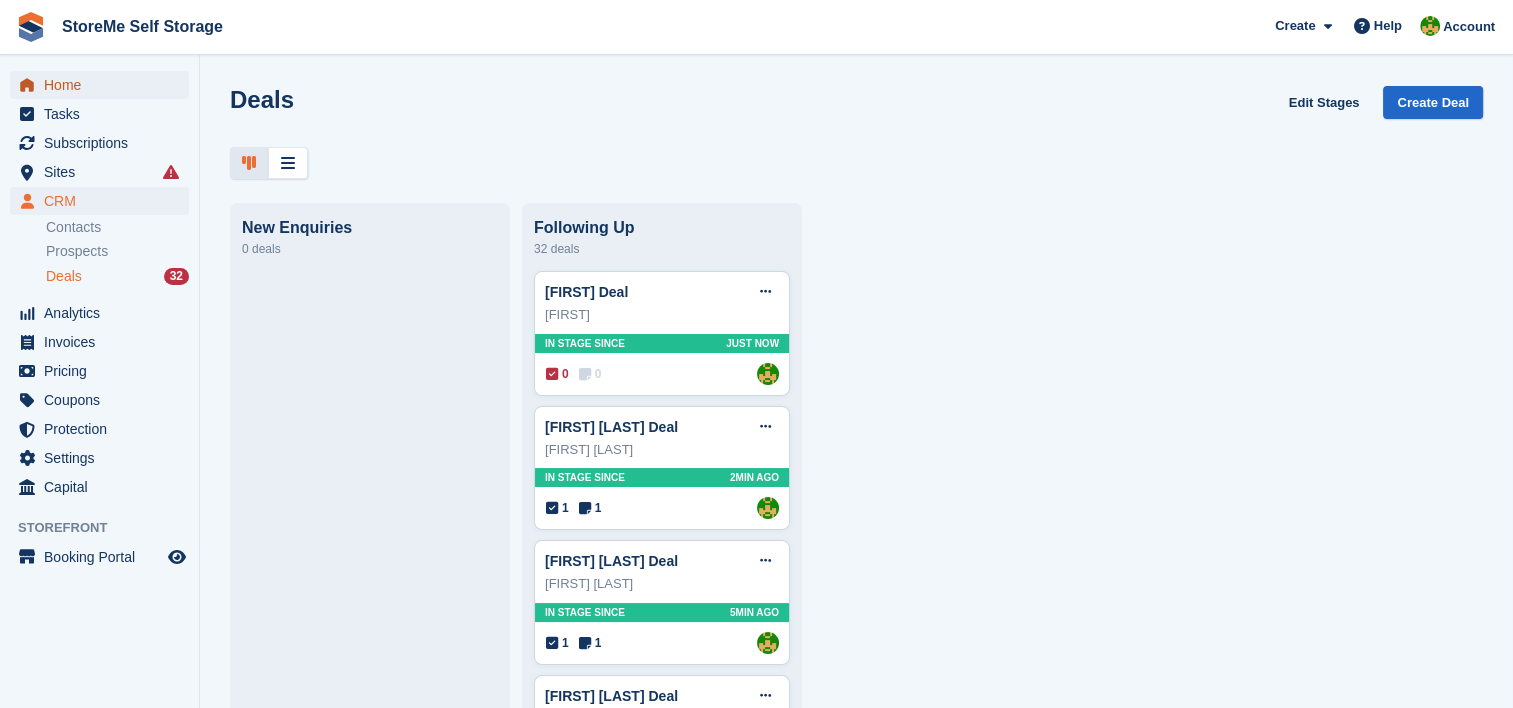 click on "Home" at bounding box center [104, 85] 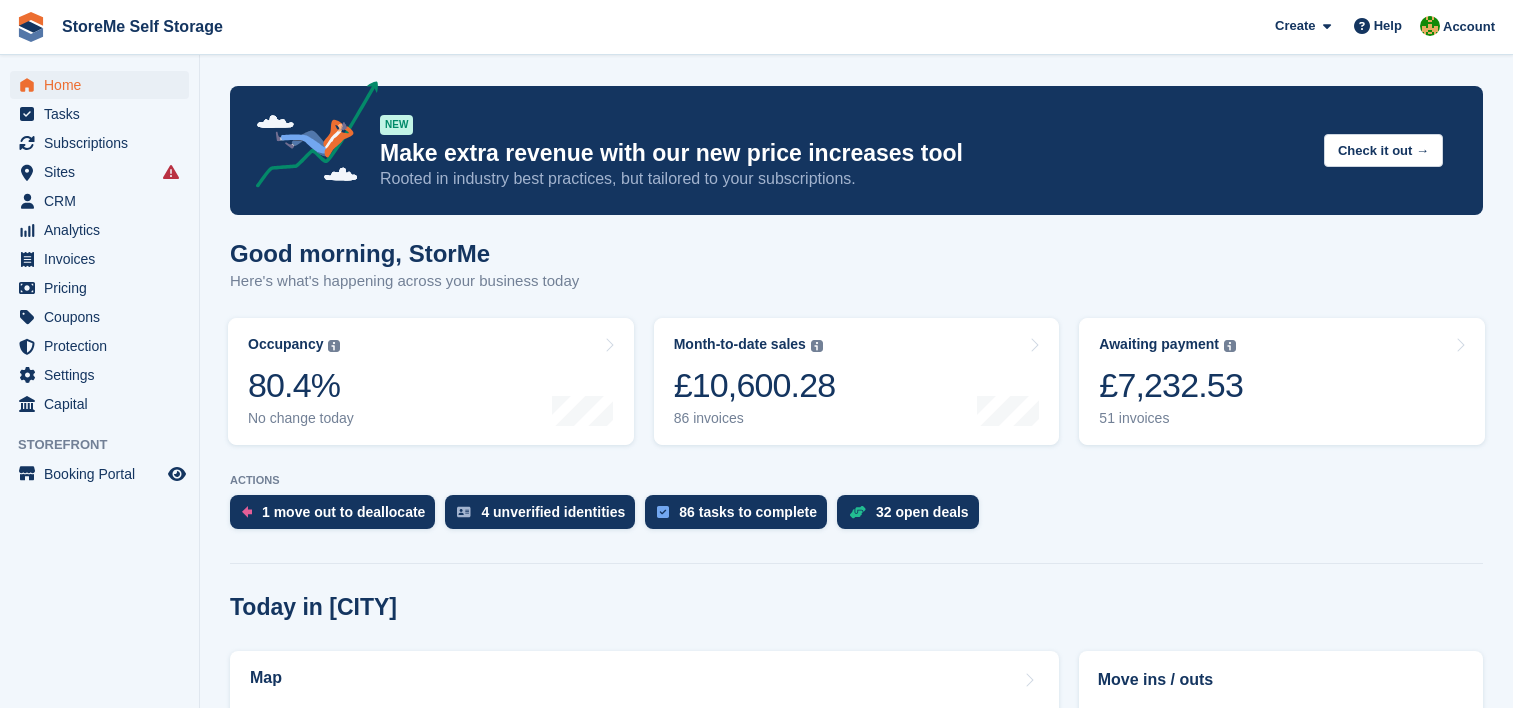 scroll, scrollTop: 0, scrollLeft: 0, axis: both 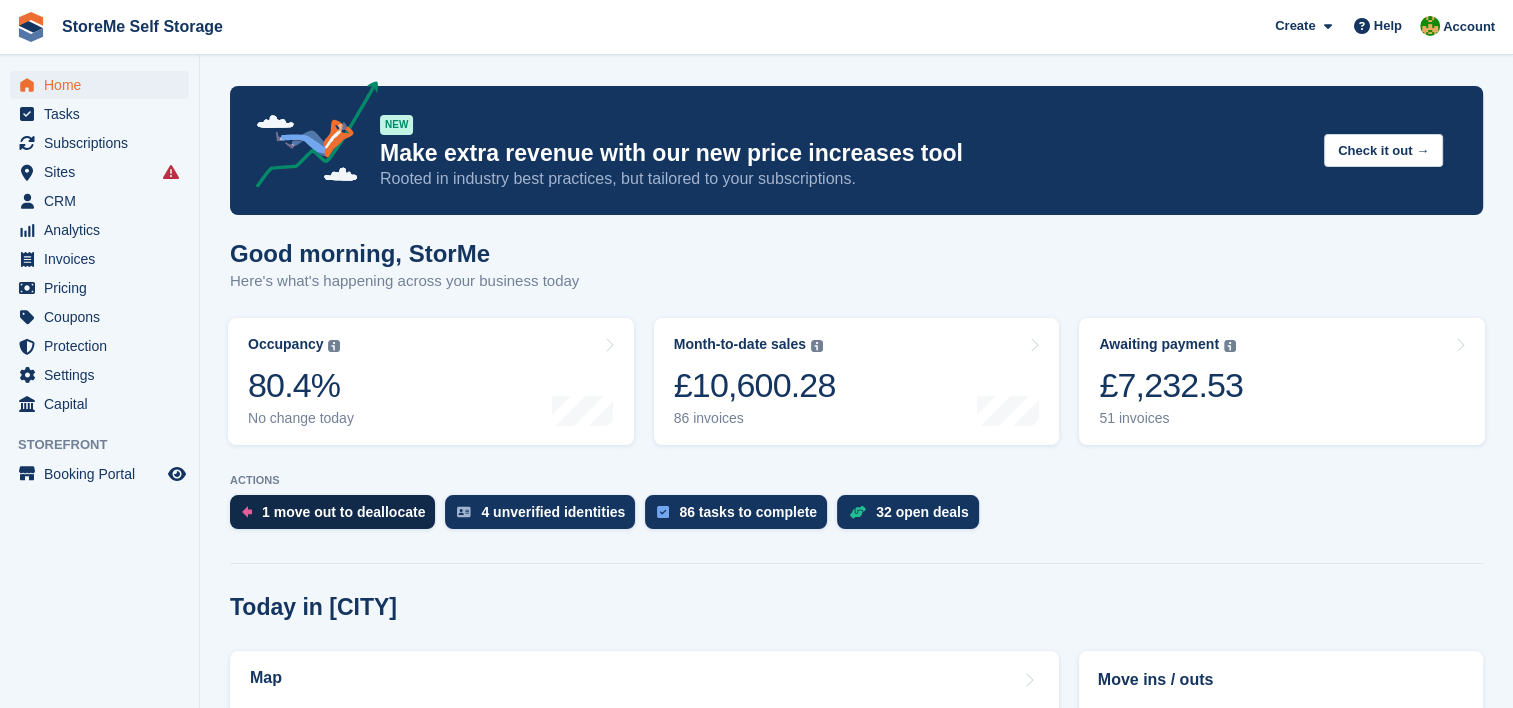 click on "1
move out to deallocate" at bounding box center (332, 512) 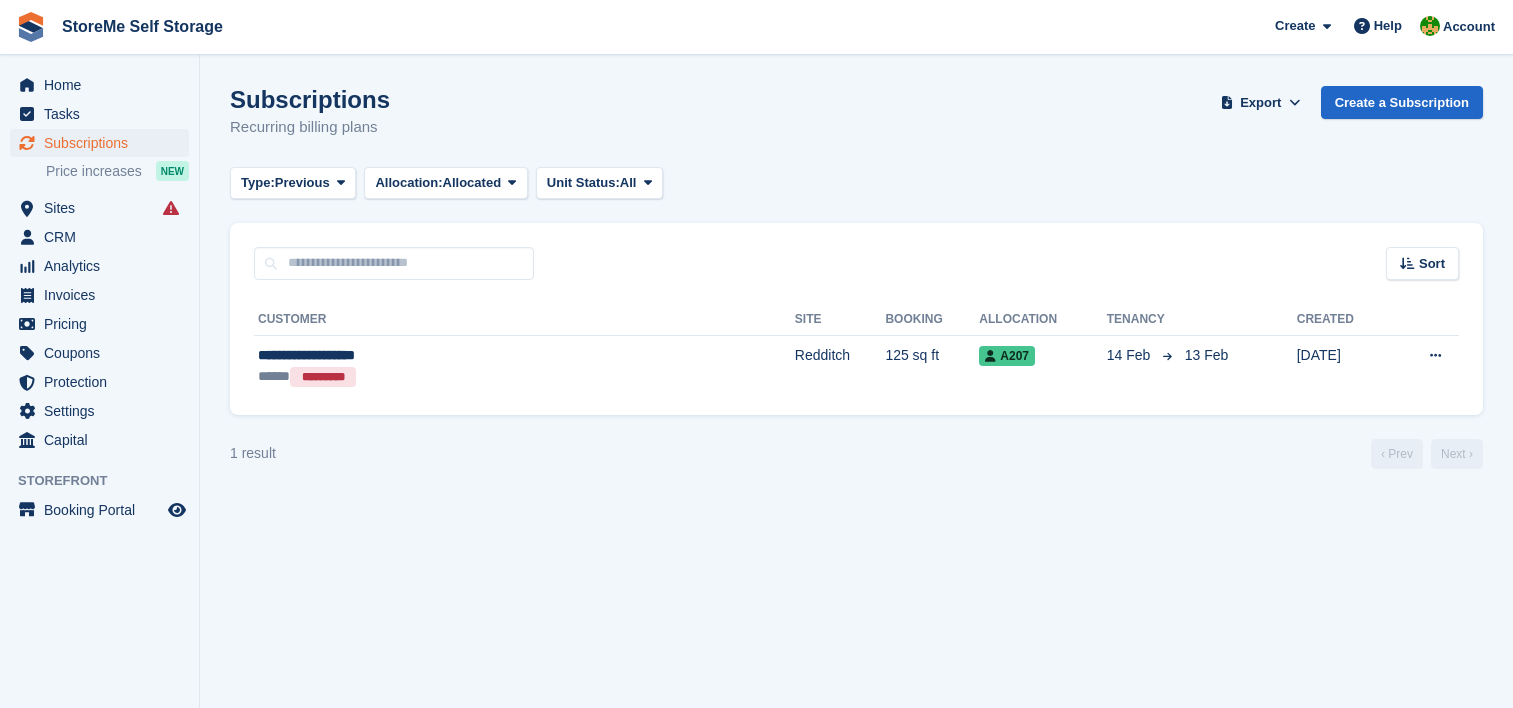 scroll, scrollTop: 0, scrollLeft: 0, axis: both 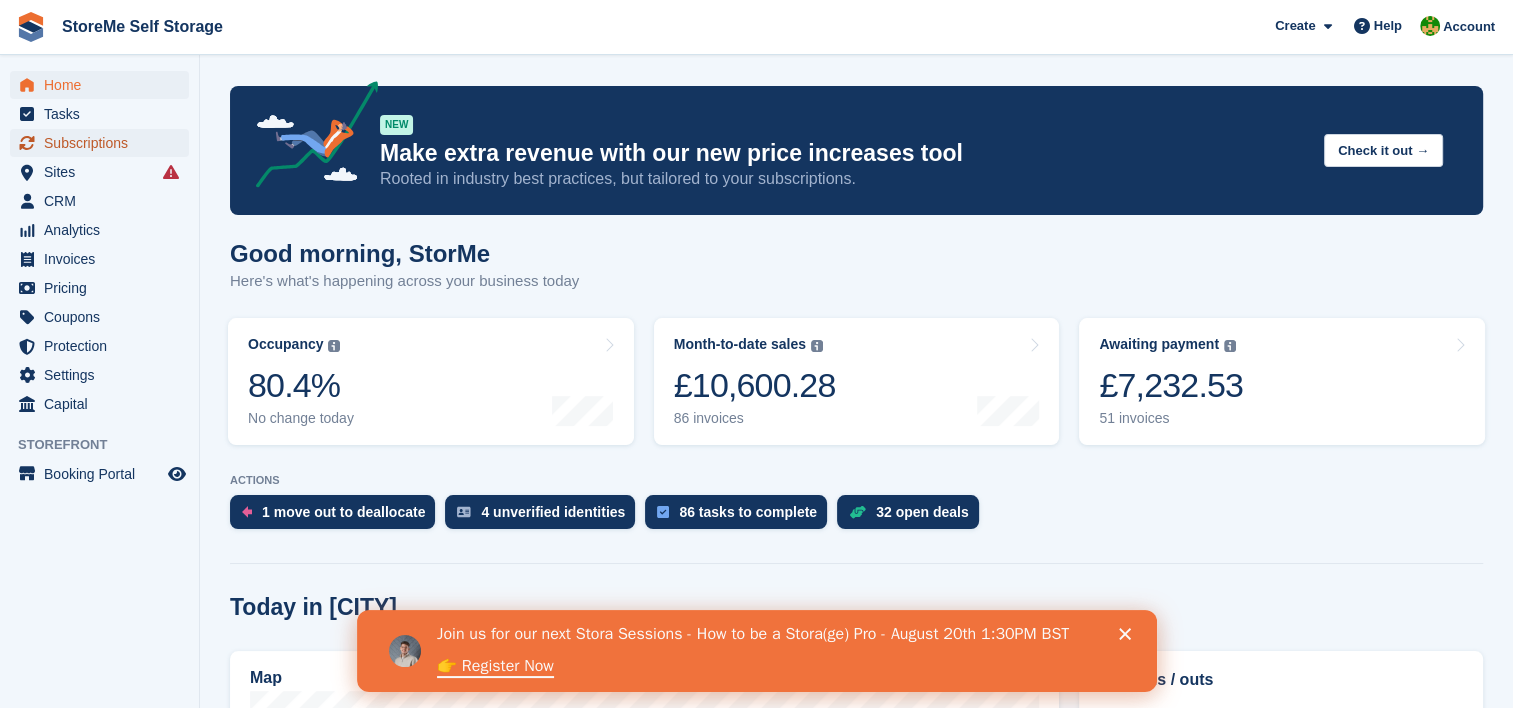 click on "Subscriptions" at bounding box center [104, 143] 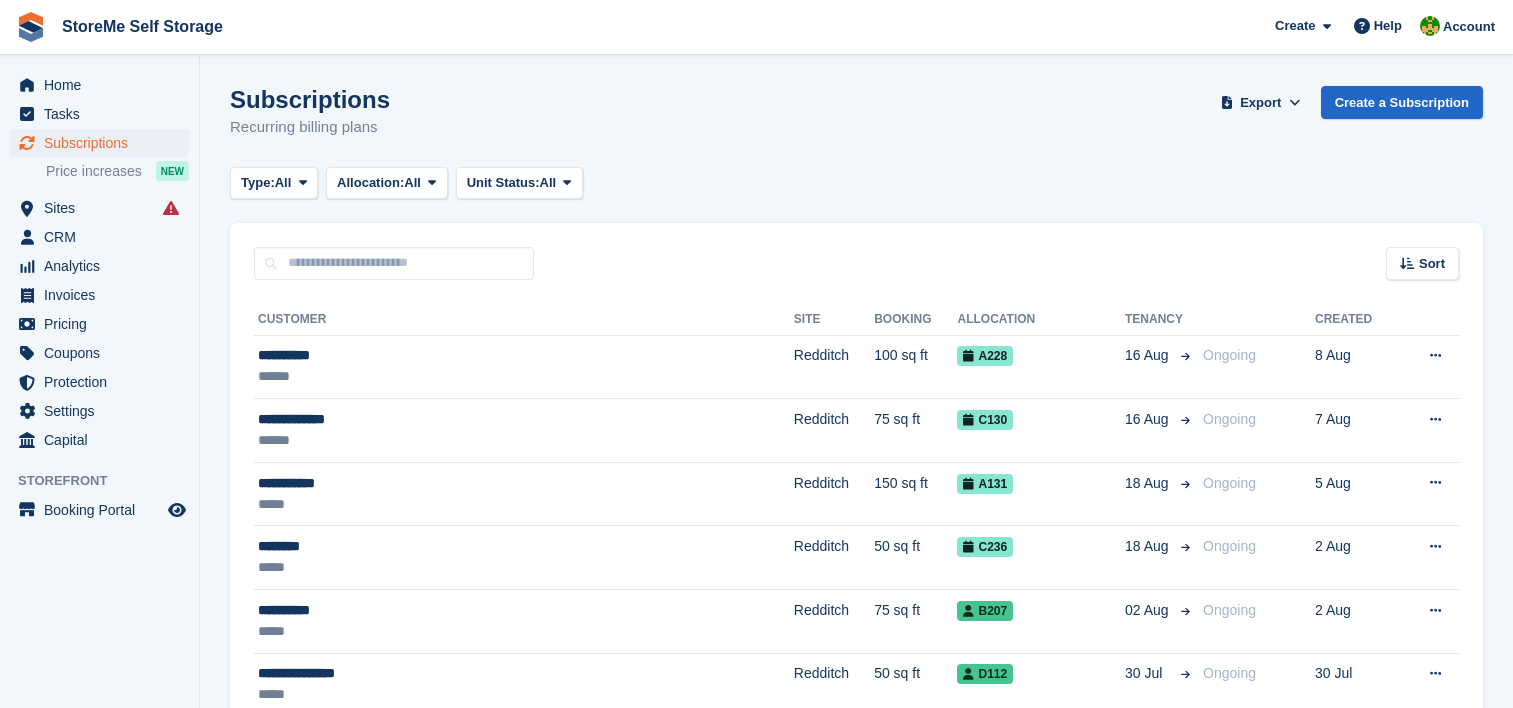 scroll, scrollTop: 0, scrollLeft: 0, axis: both 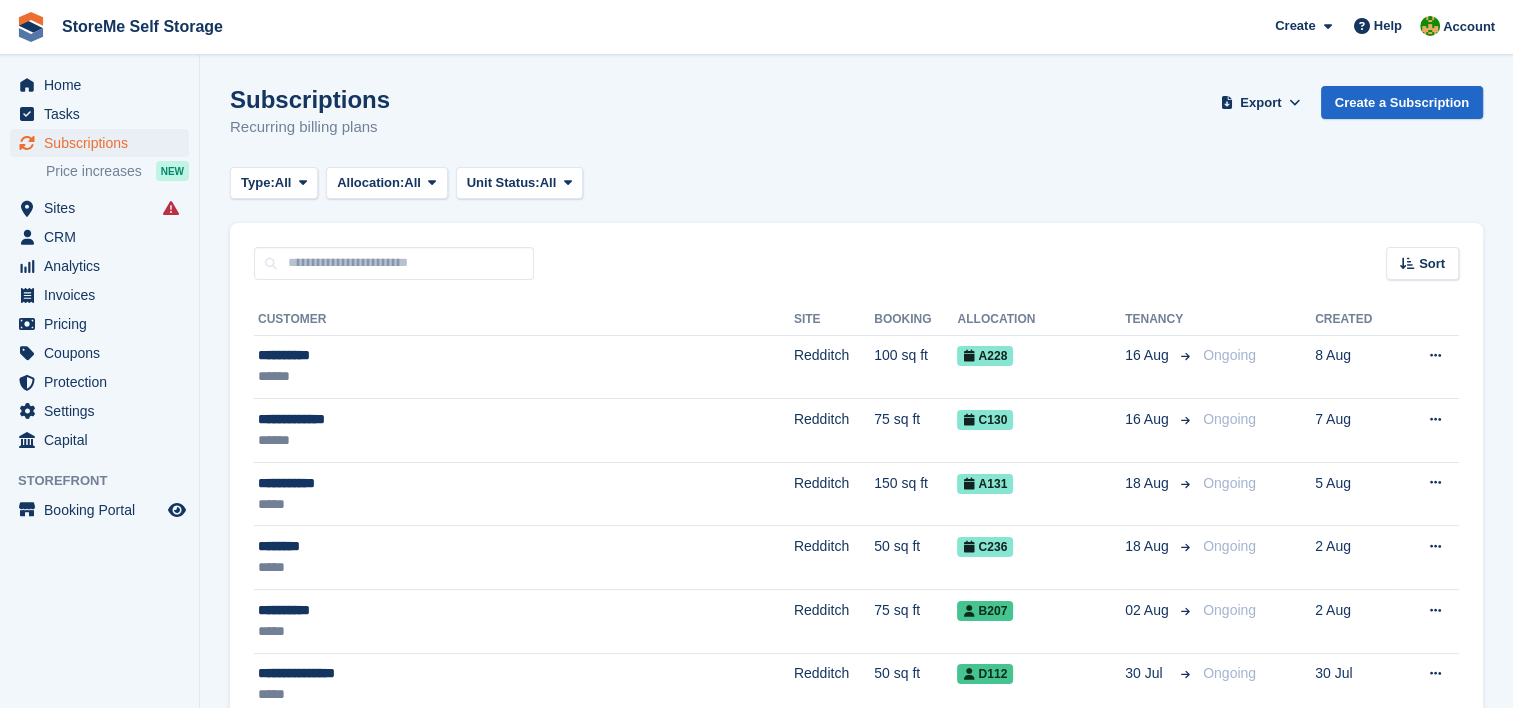click on "Sort
Sort by
Customer name
Date created
Move in date
Move out date
Created (oldest first)
Created (newest first)" at bounding box center [856, 251] 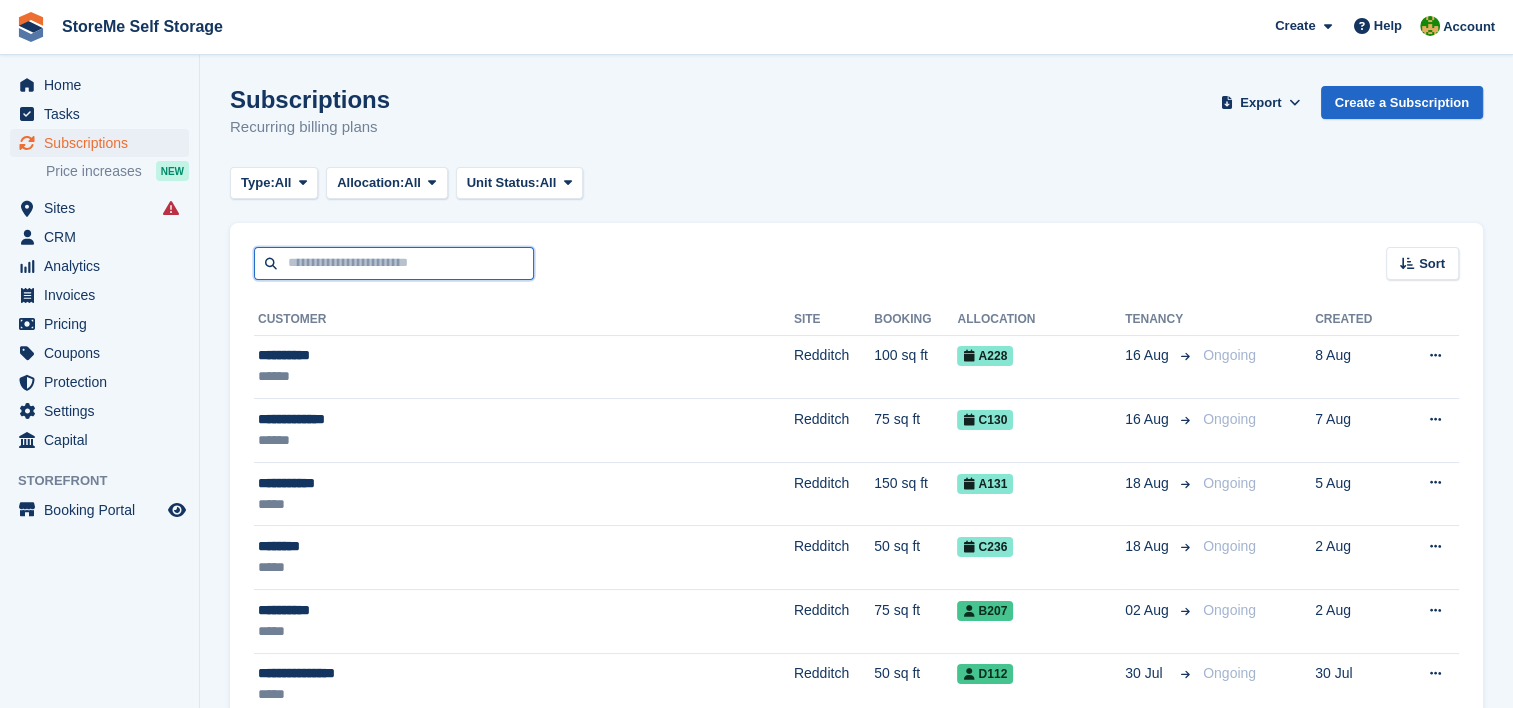 click at bounding box center (394, 263) 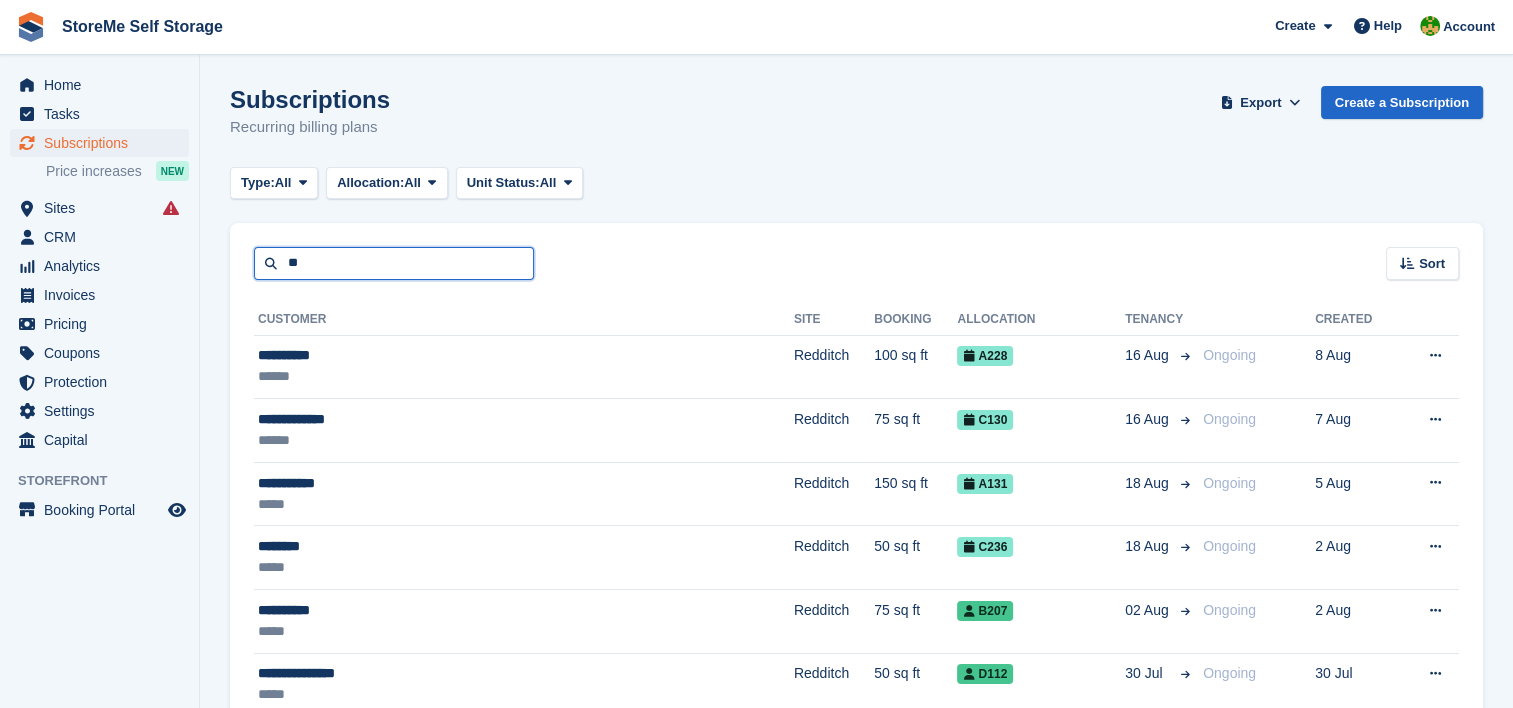 type on "**" 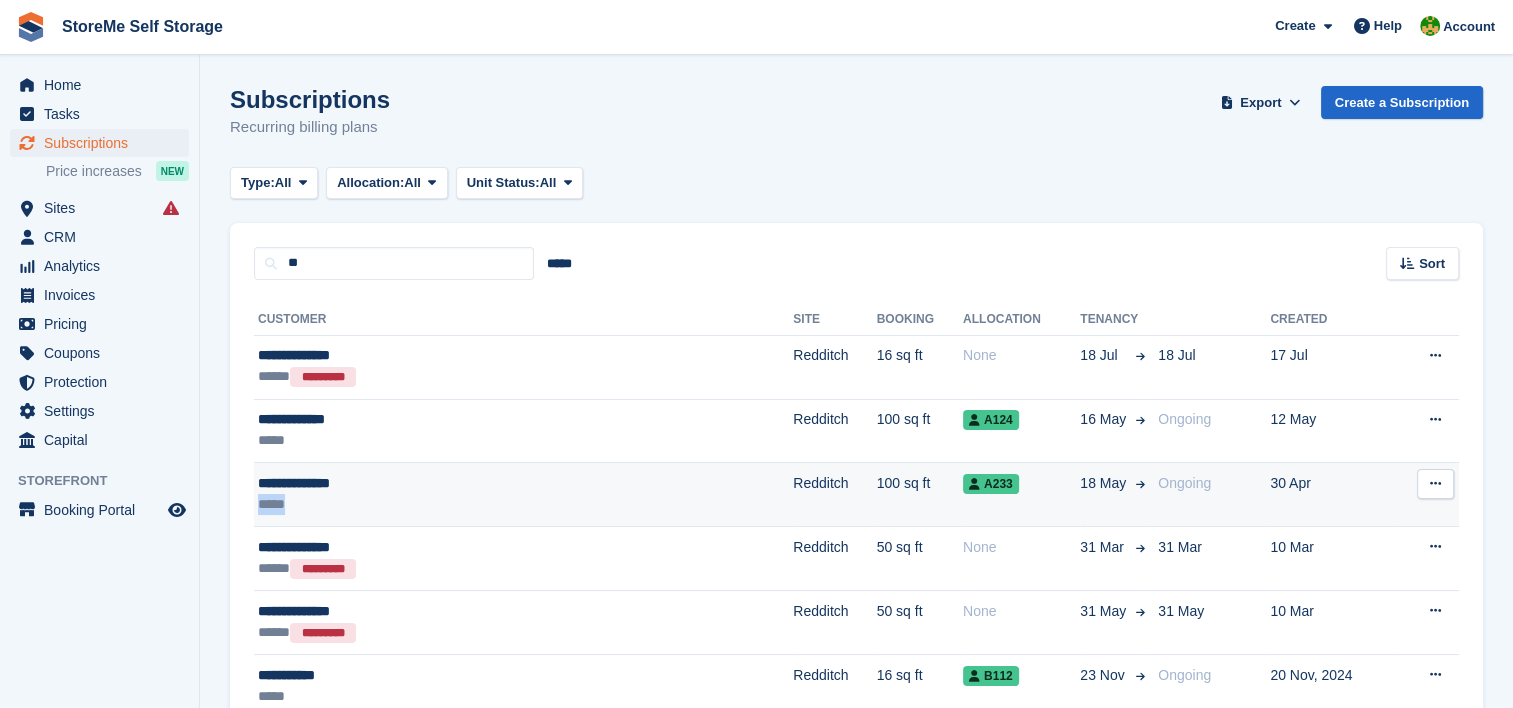 click on "**********" at bounding box center [523, 495] 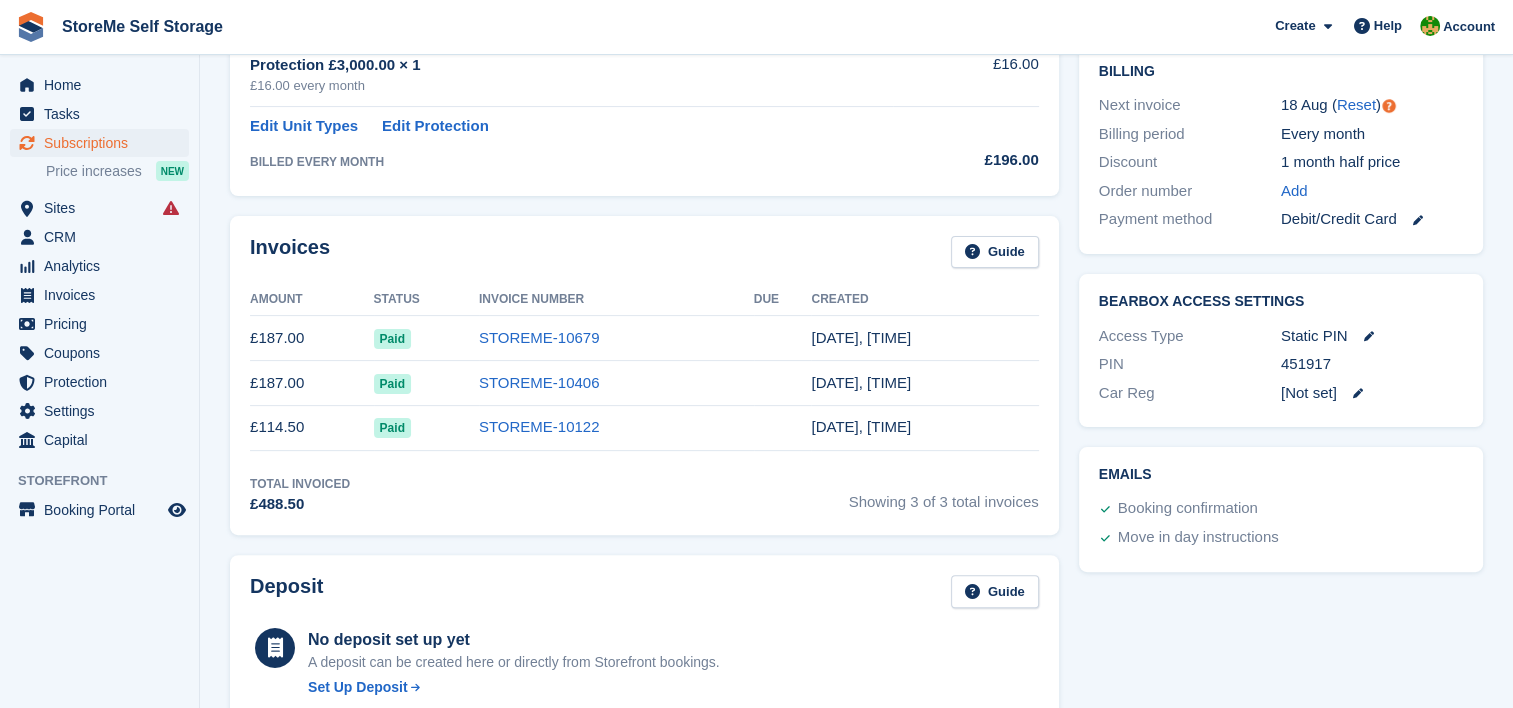 scroll, scrollTop: 500, scrollLeft: 0, axis: vertical 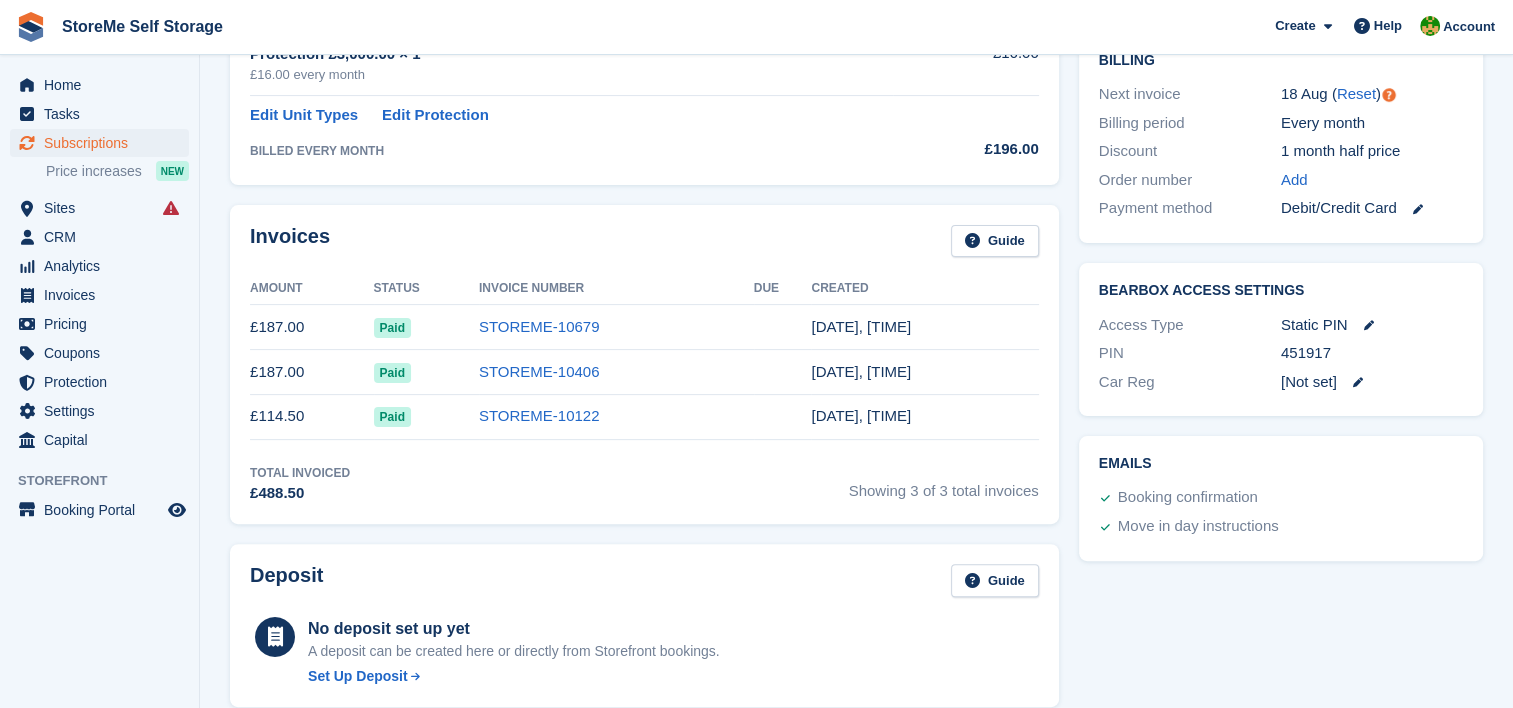 click on "Tasks
0
Add
No tasks related to Subscription #83880
Booking
Customer
Philomena Moss
Site
Redditch
Booked
30 Apr, 09:42 AM
Backoffice (StorMe)
Subscription
Start
18 May
End
Ongoing Billing" at bounding box center (1281, 485) 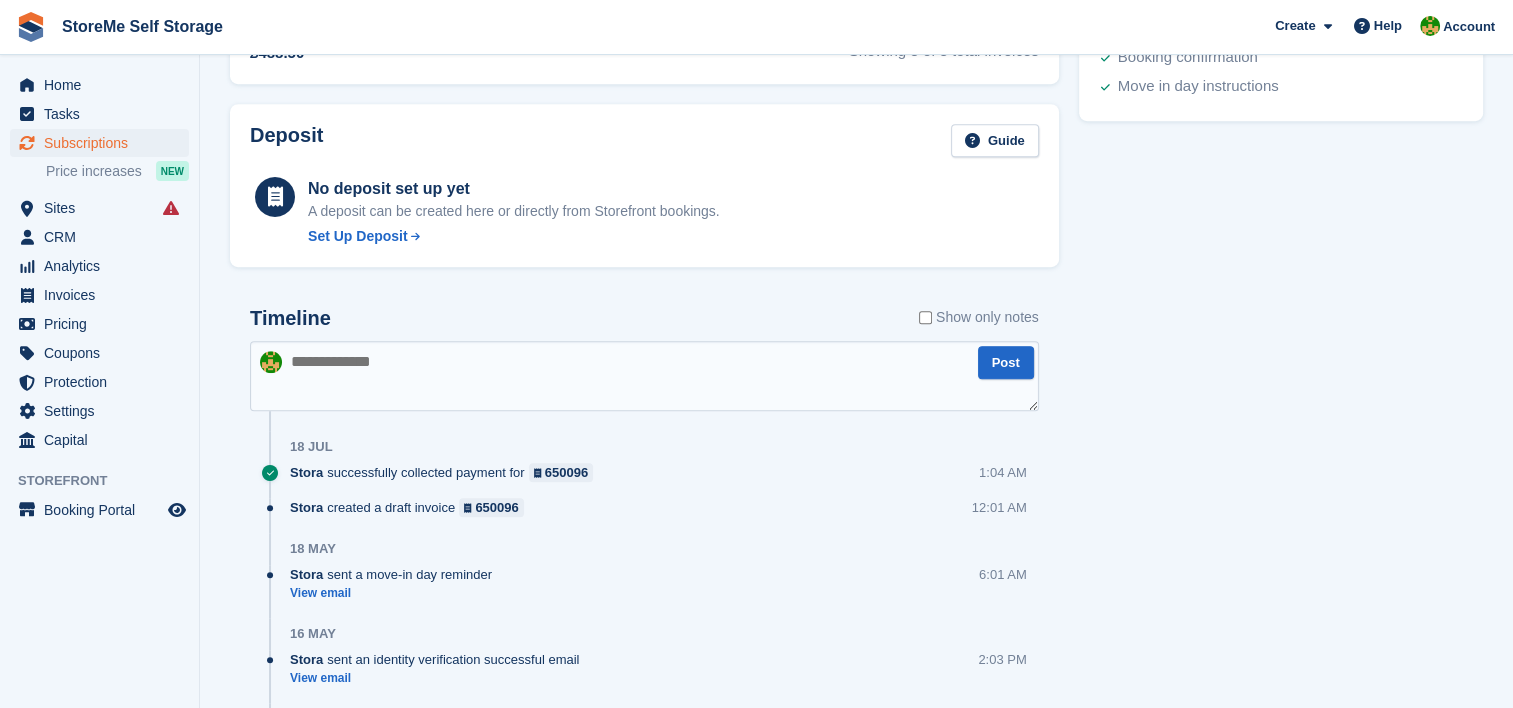 scroll, scrollTop: 1100, scrollLeft: 0, axis: vertical 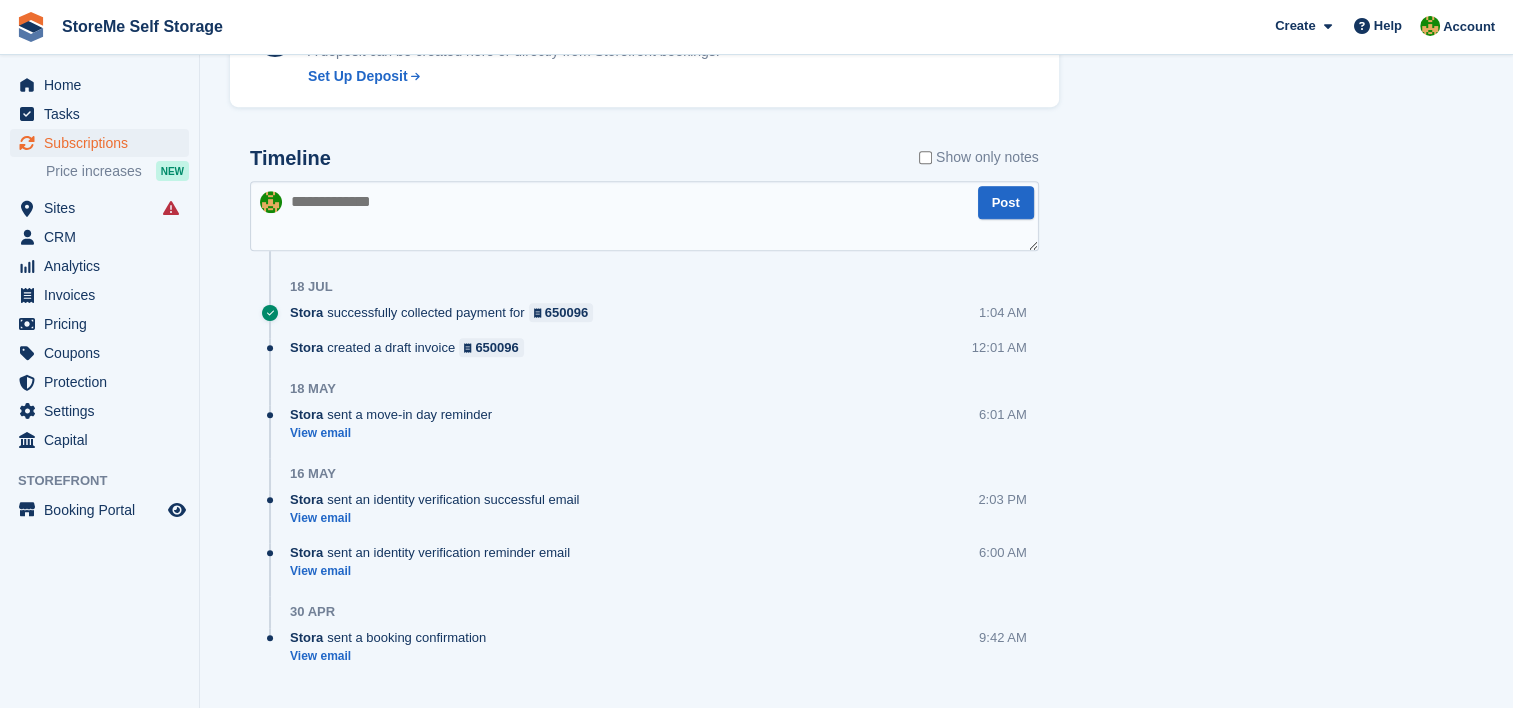 click at bounding box center [644, 216] 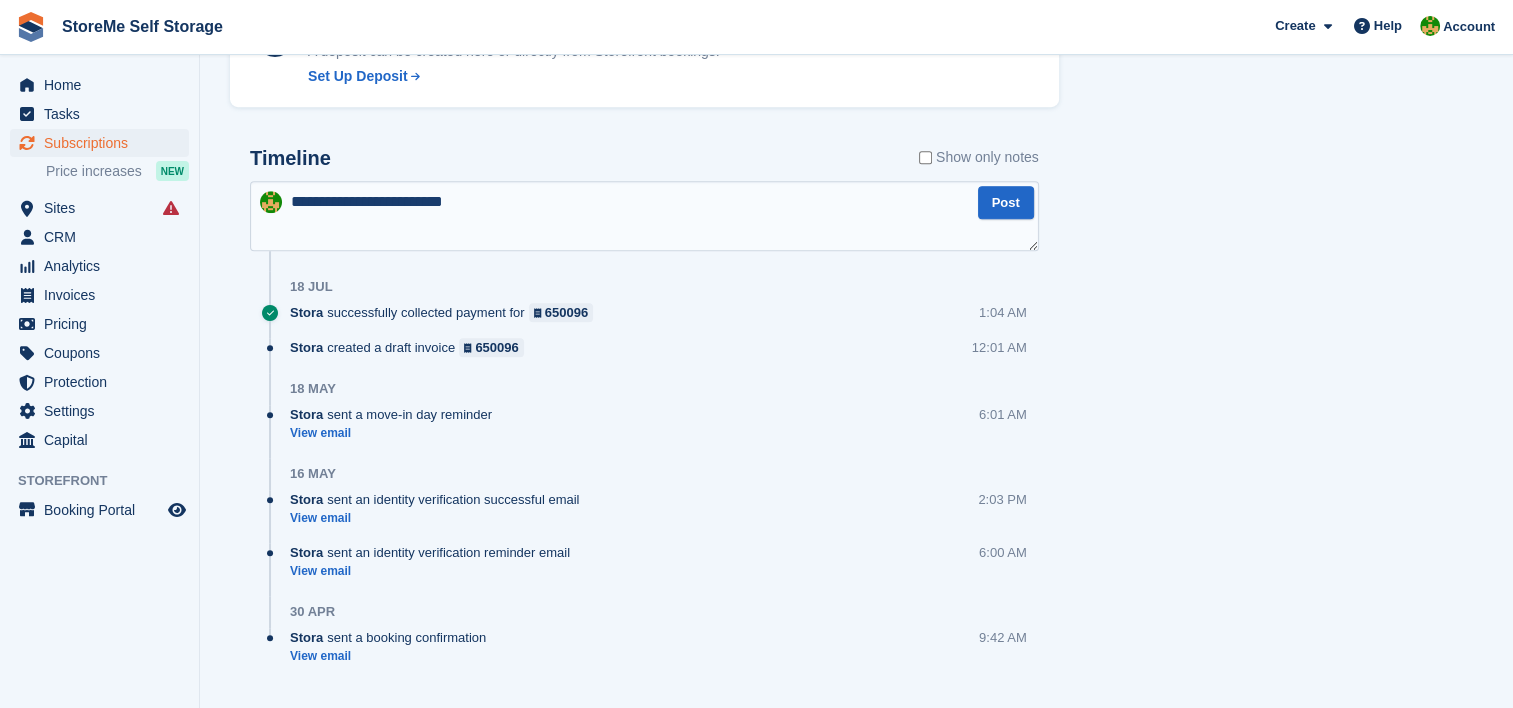 type on "**********" 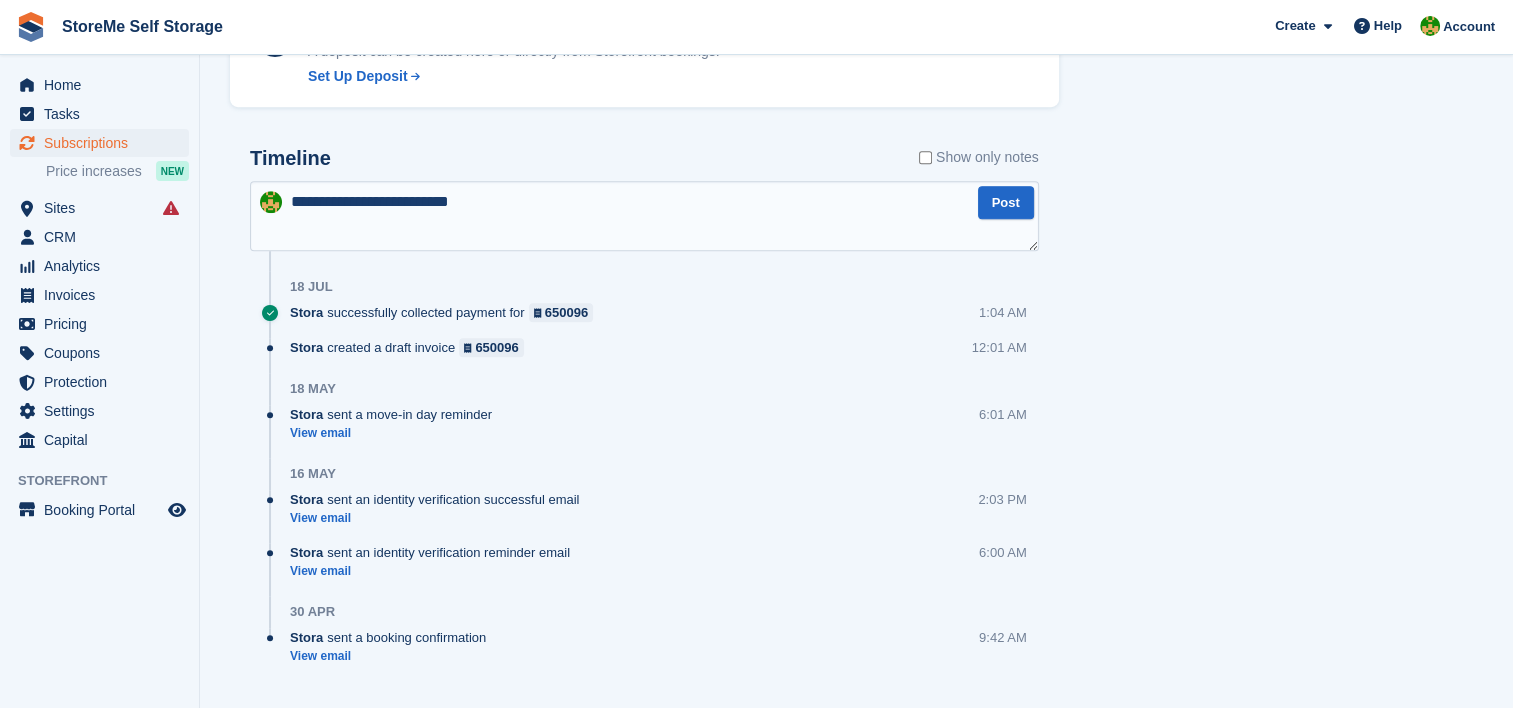 type 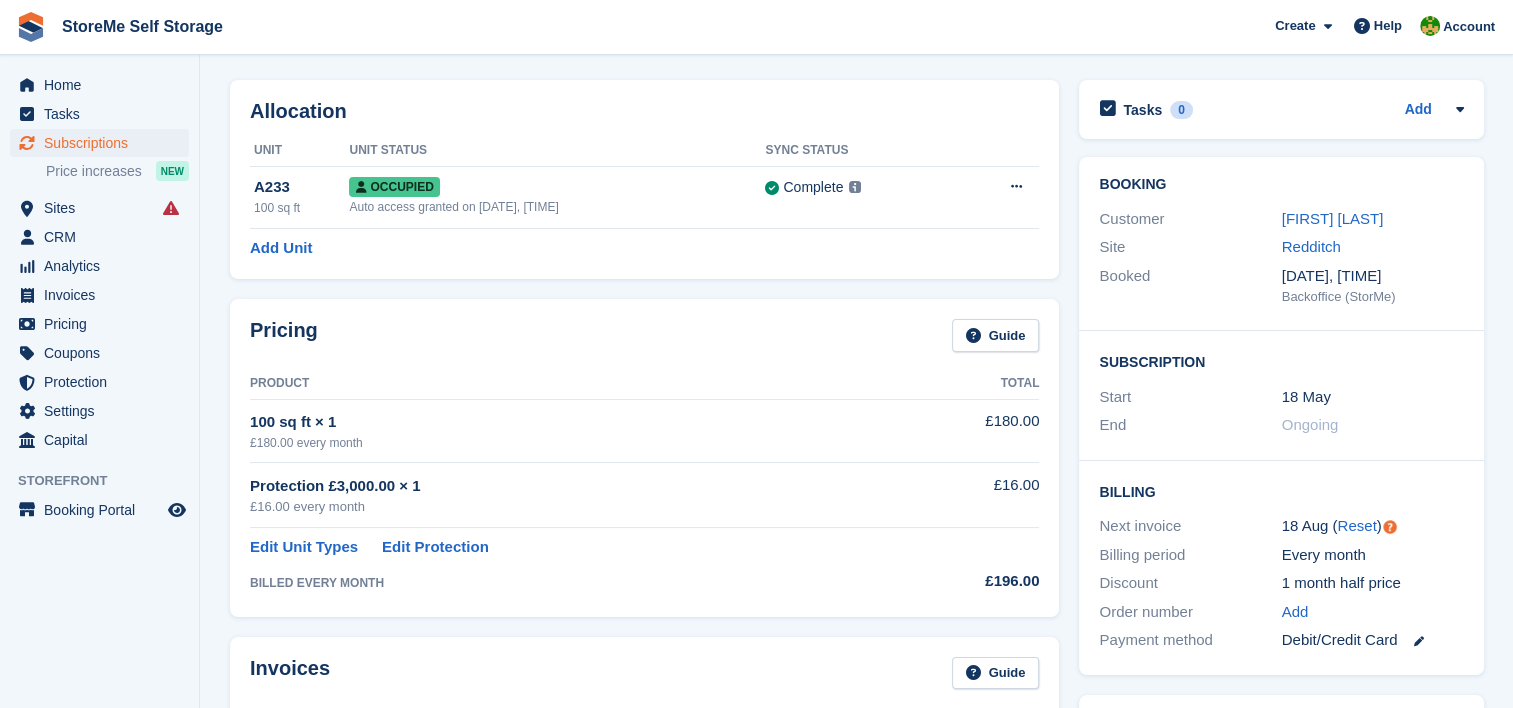 scroll, scrollTop: 0, scrollLeft: 0, axis: both 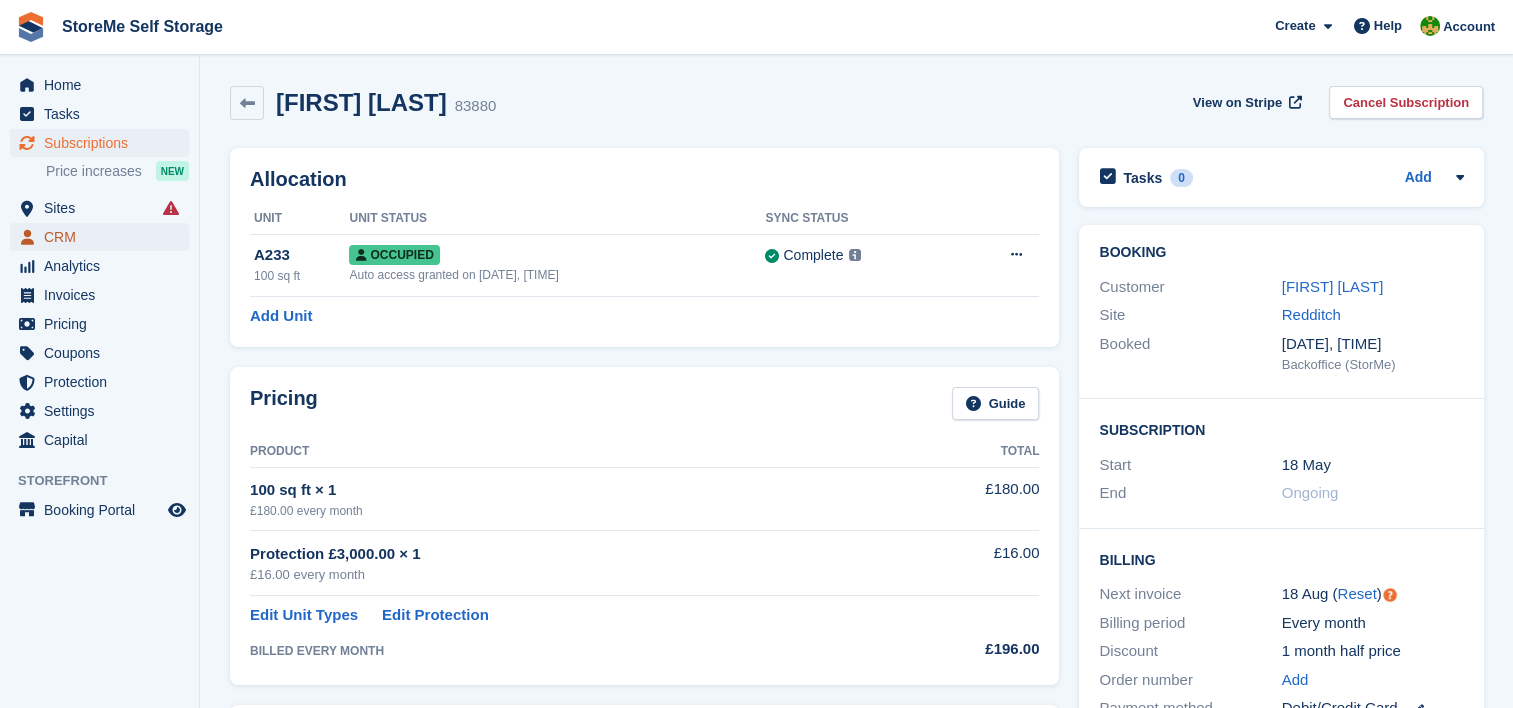 click on "CRM" at bounding box center [104, 237] 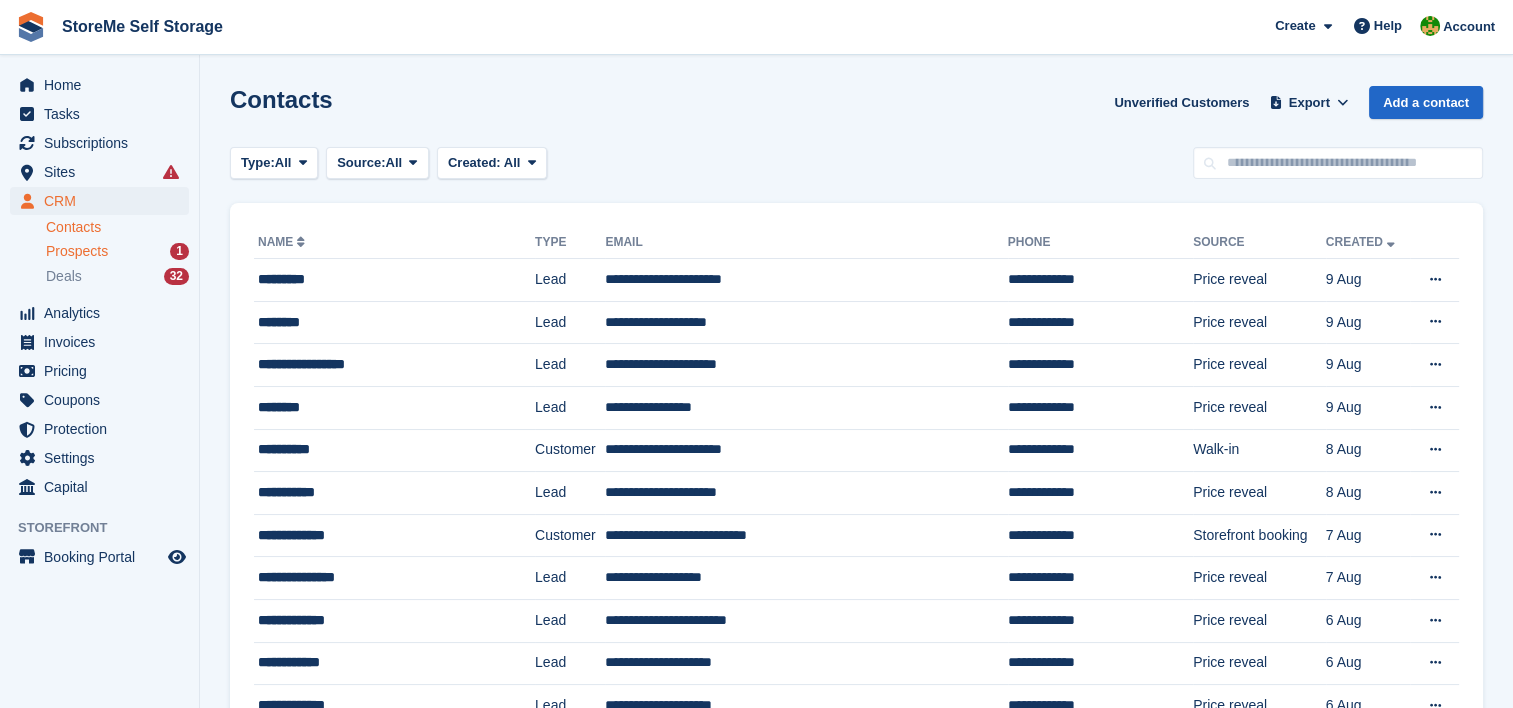 click on "Prospects
1" at bounding box center [117, 251] 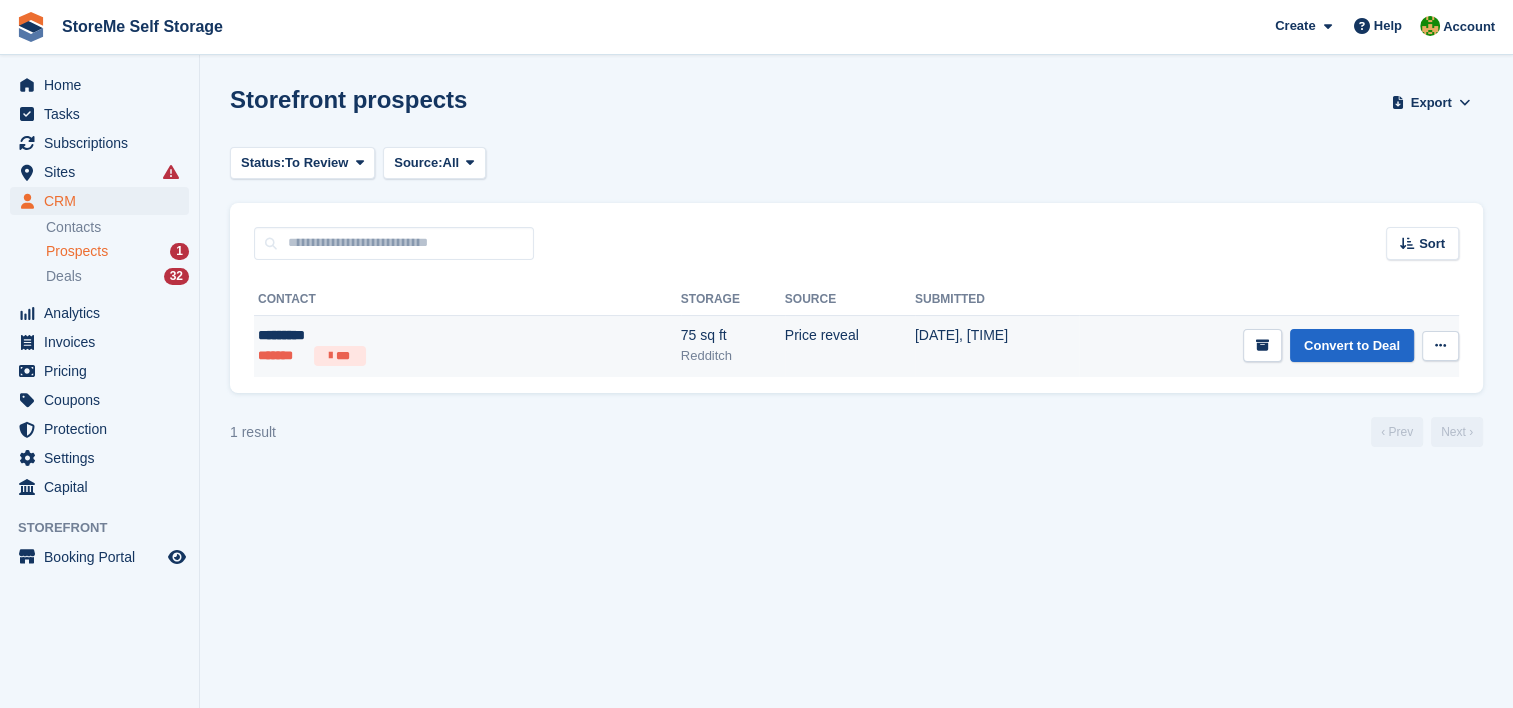 click on "***" at bounding box center [340, 356] 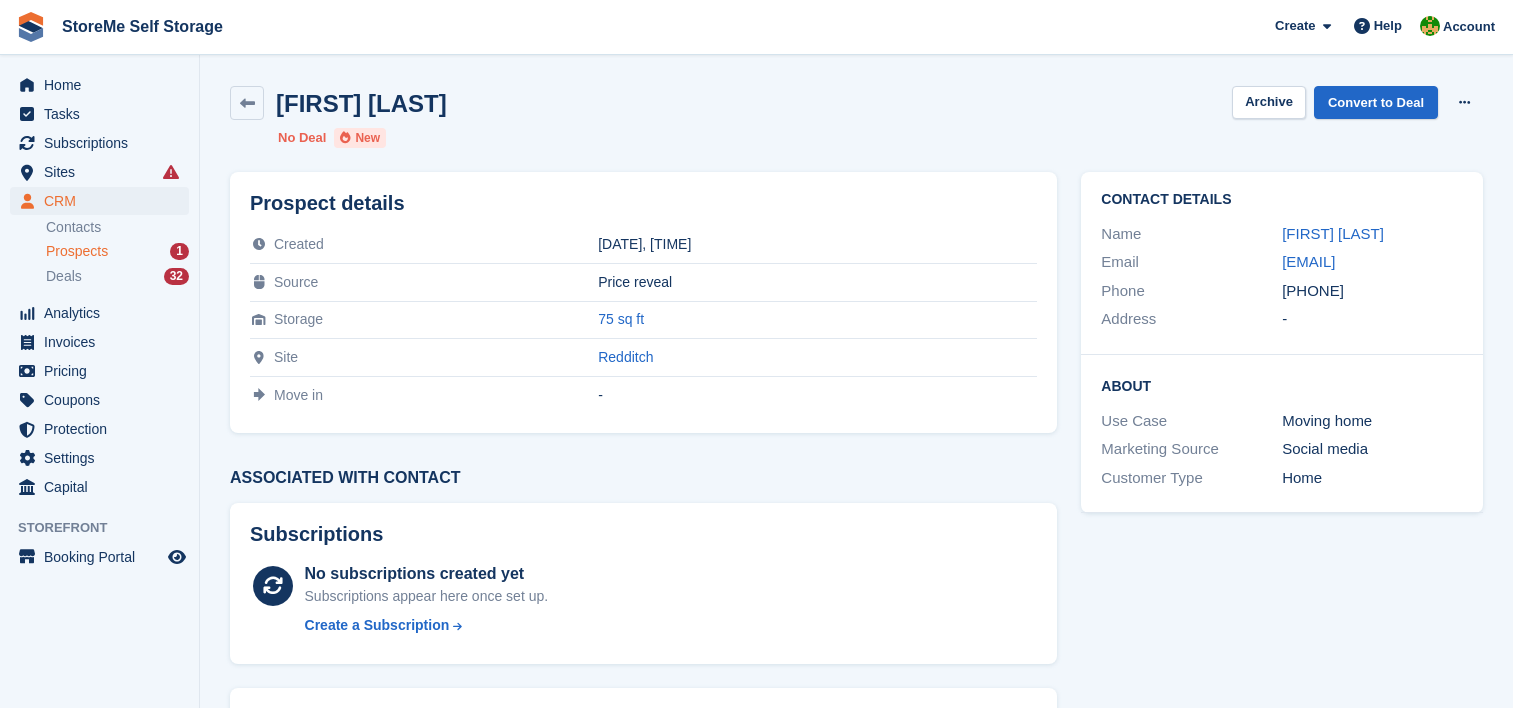 scroll, scrollTop: 0, scrollLeft: 0, axis: both 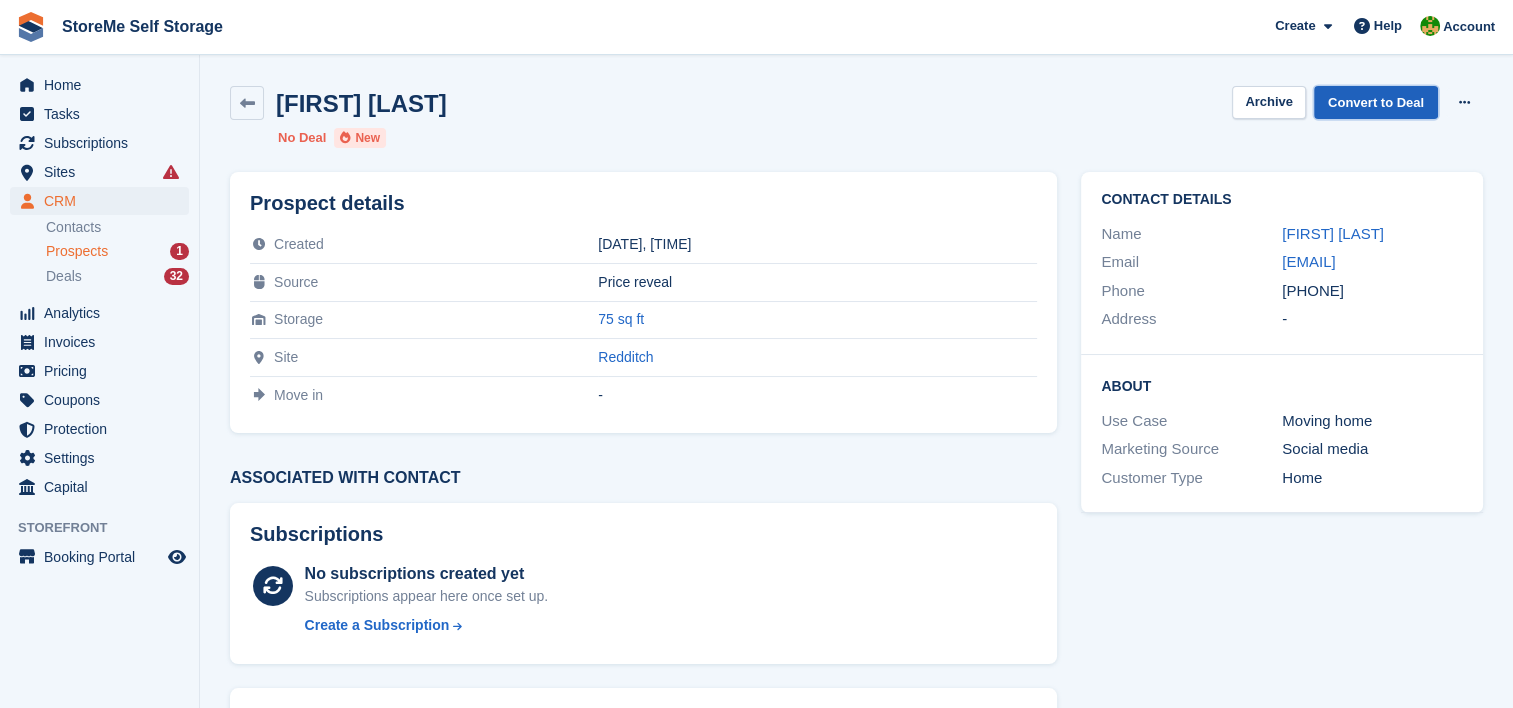 click on "Convert to Deal" at bounding box center (1376, 102) 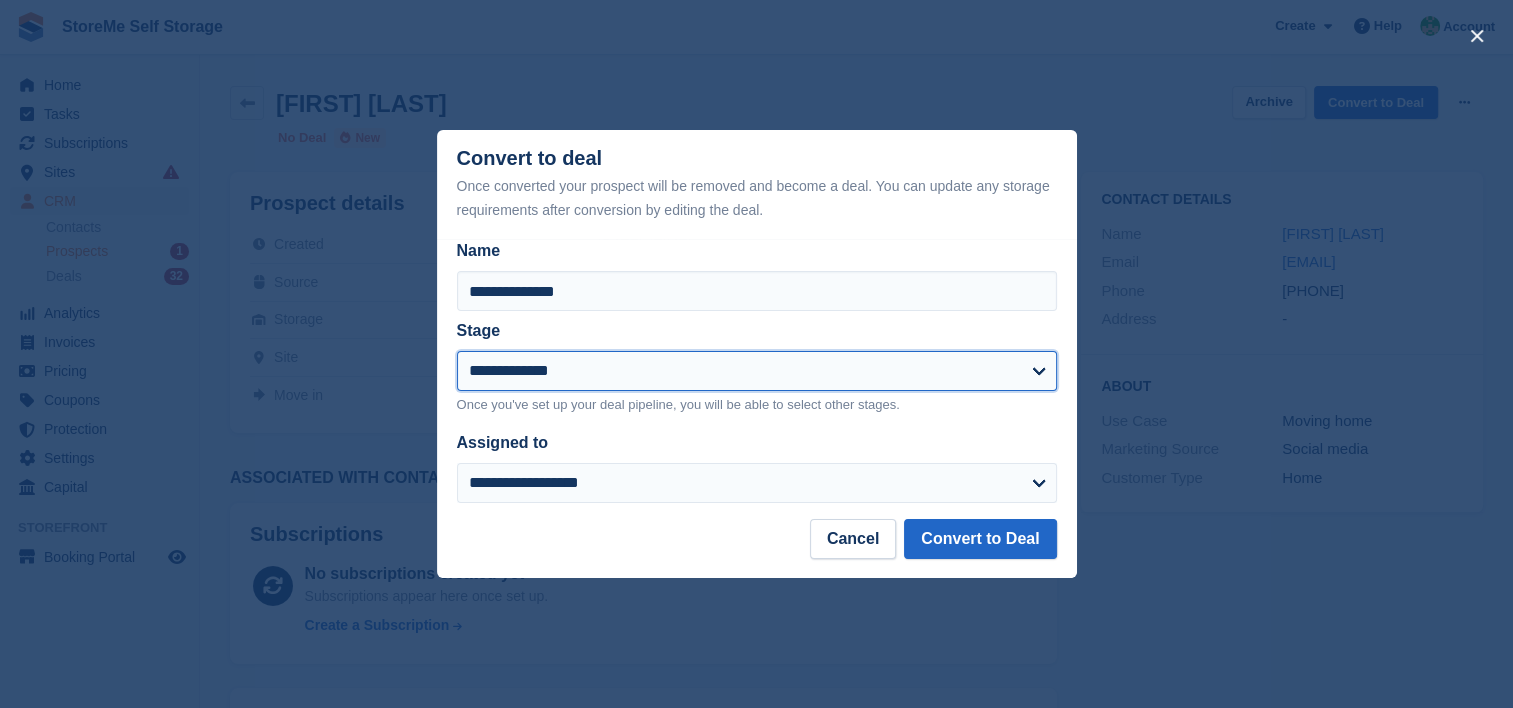 click on "**********" at bounding box center [757, 371] 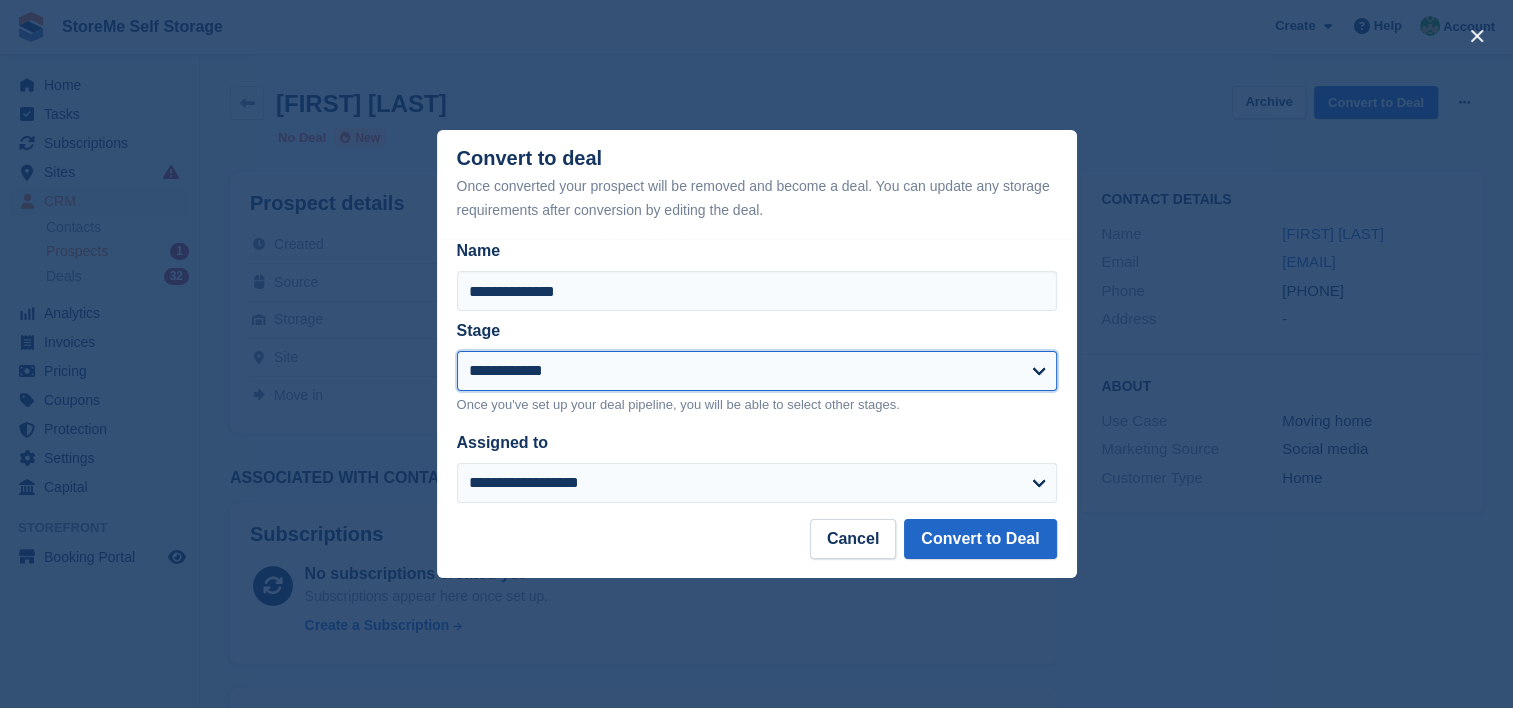 click on "**********" at bounding box center [757, 371] 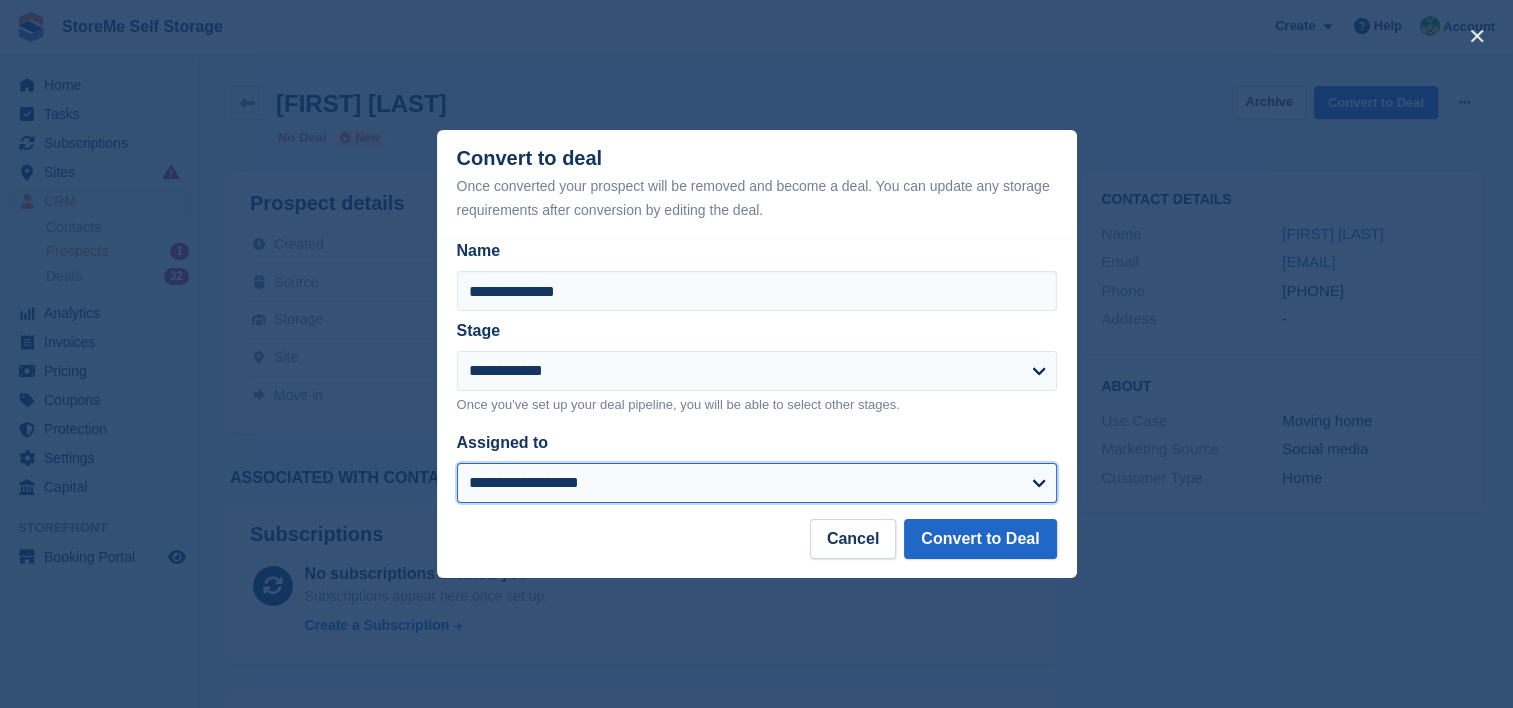 click on "**********" at bounding box center (757, 483) 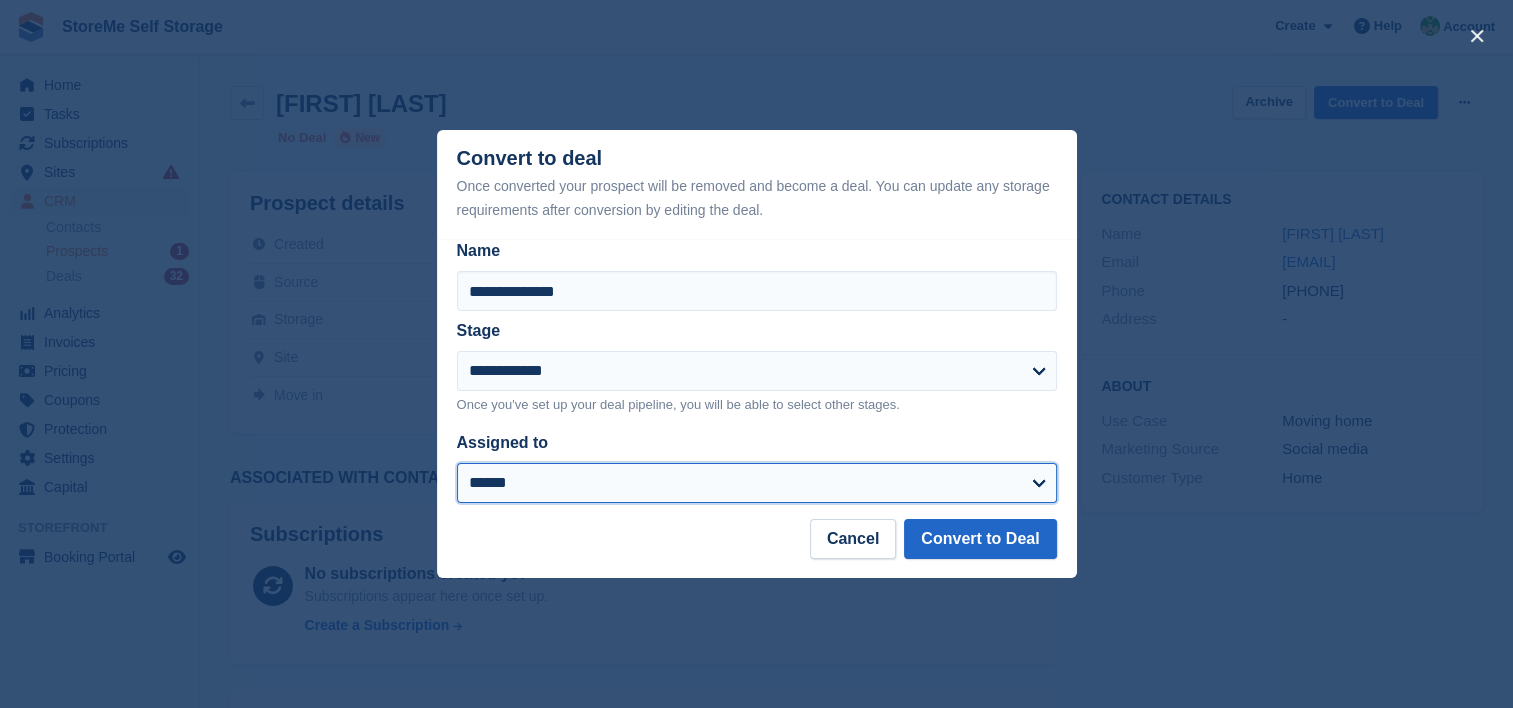 click on "**********" at bounding box center [757, 483] 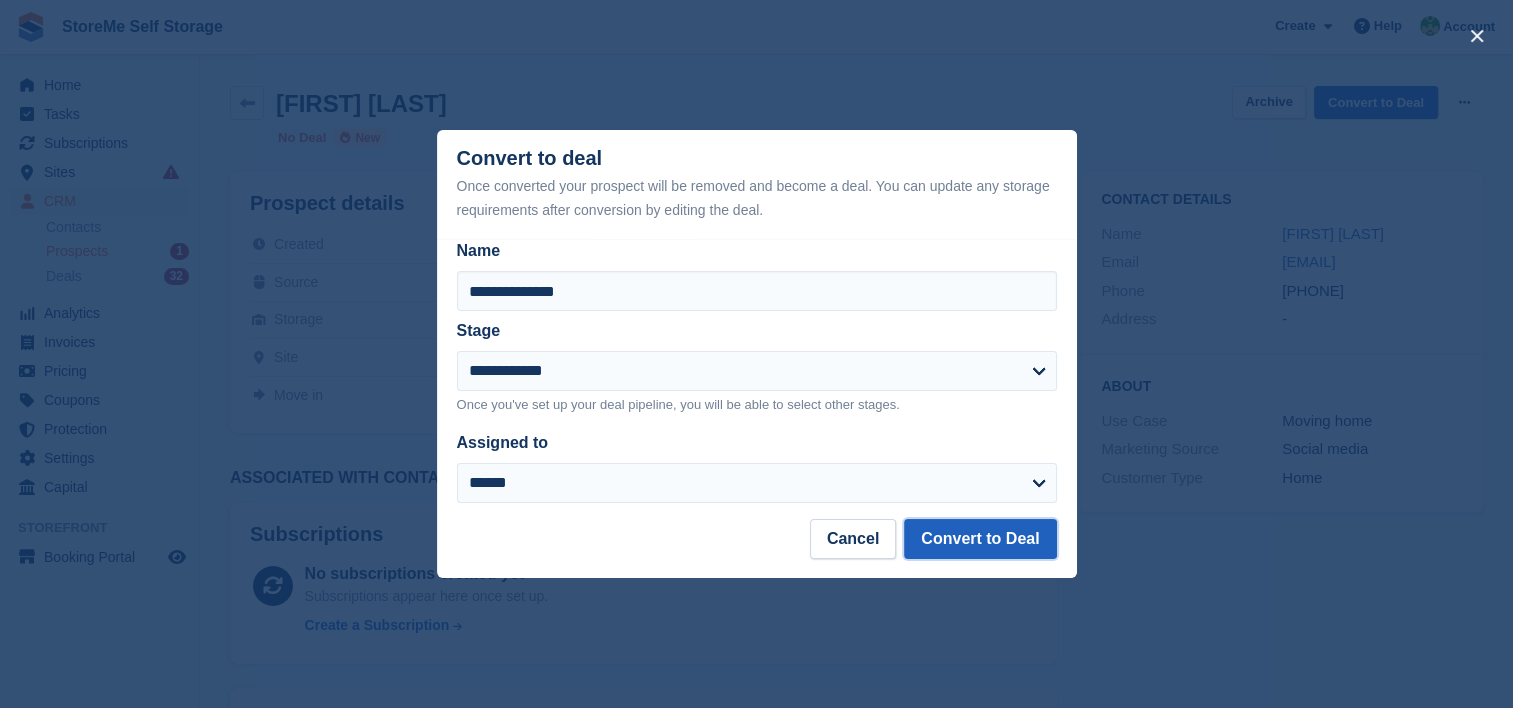 click on "Convert to Deal" at bounding box center [980, 539] 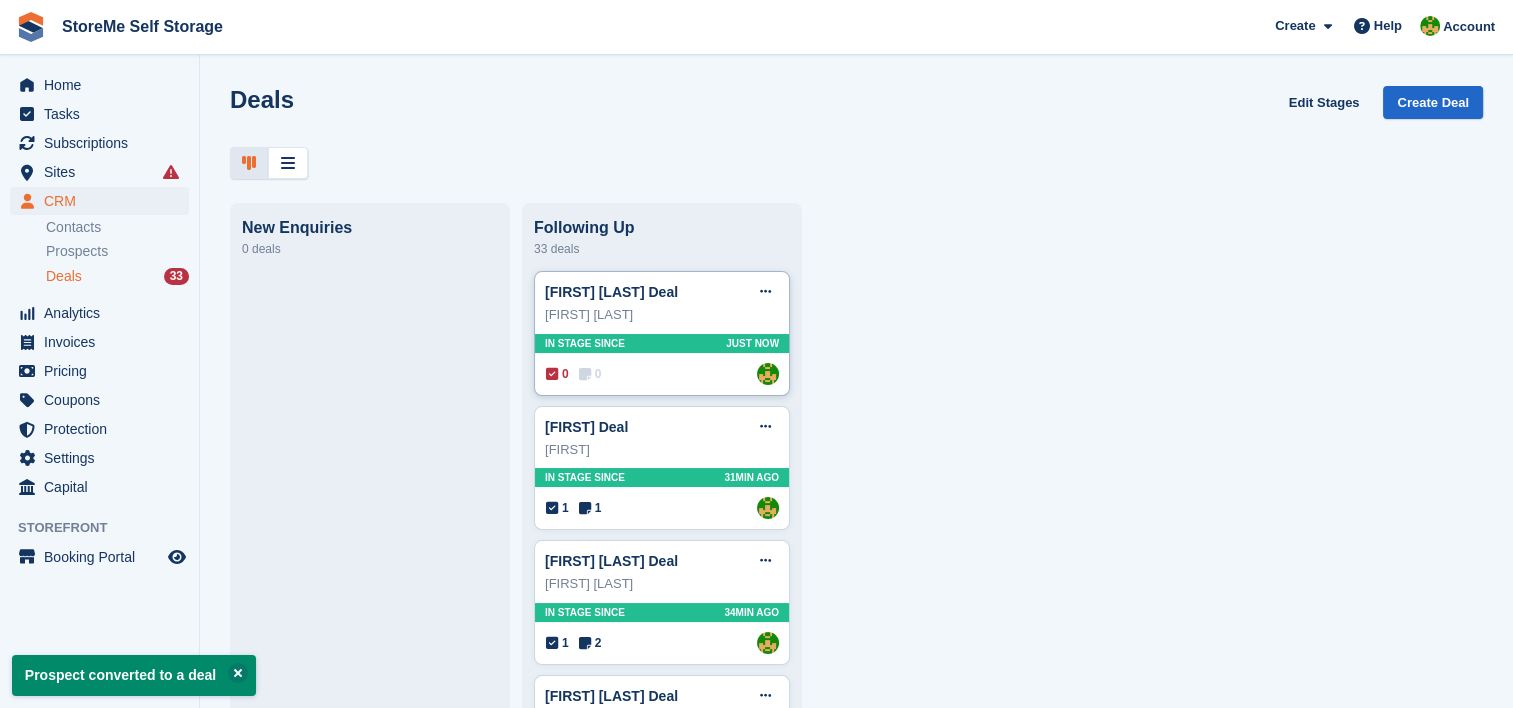click on "[FIRST] [LAST] Deal
Edit deal
Mark as won
Mark as lost
Delete deal" at bounding box center [662, 292] 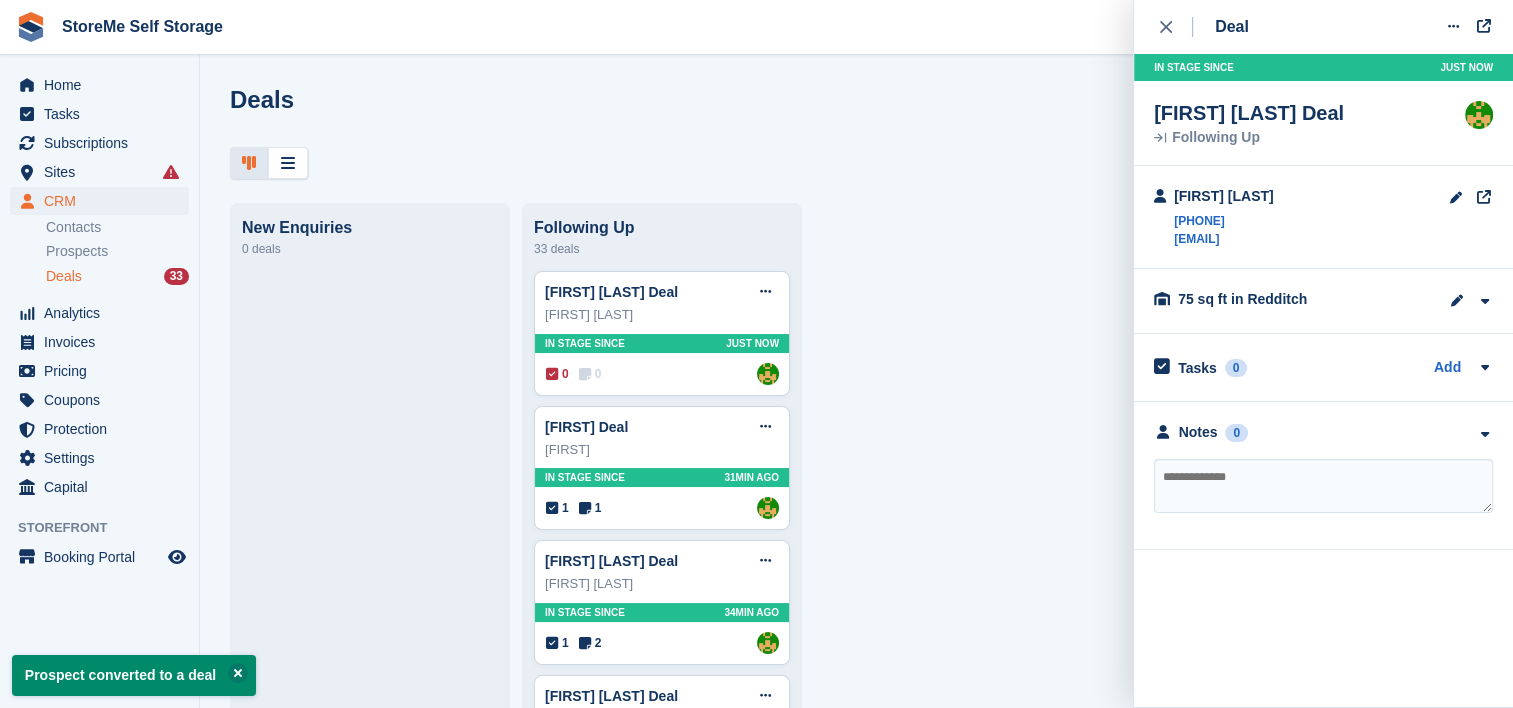 click at bounding box center [1323, 486] 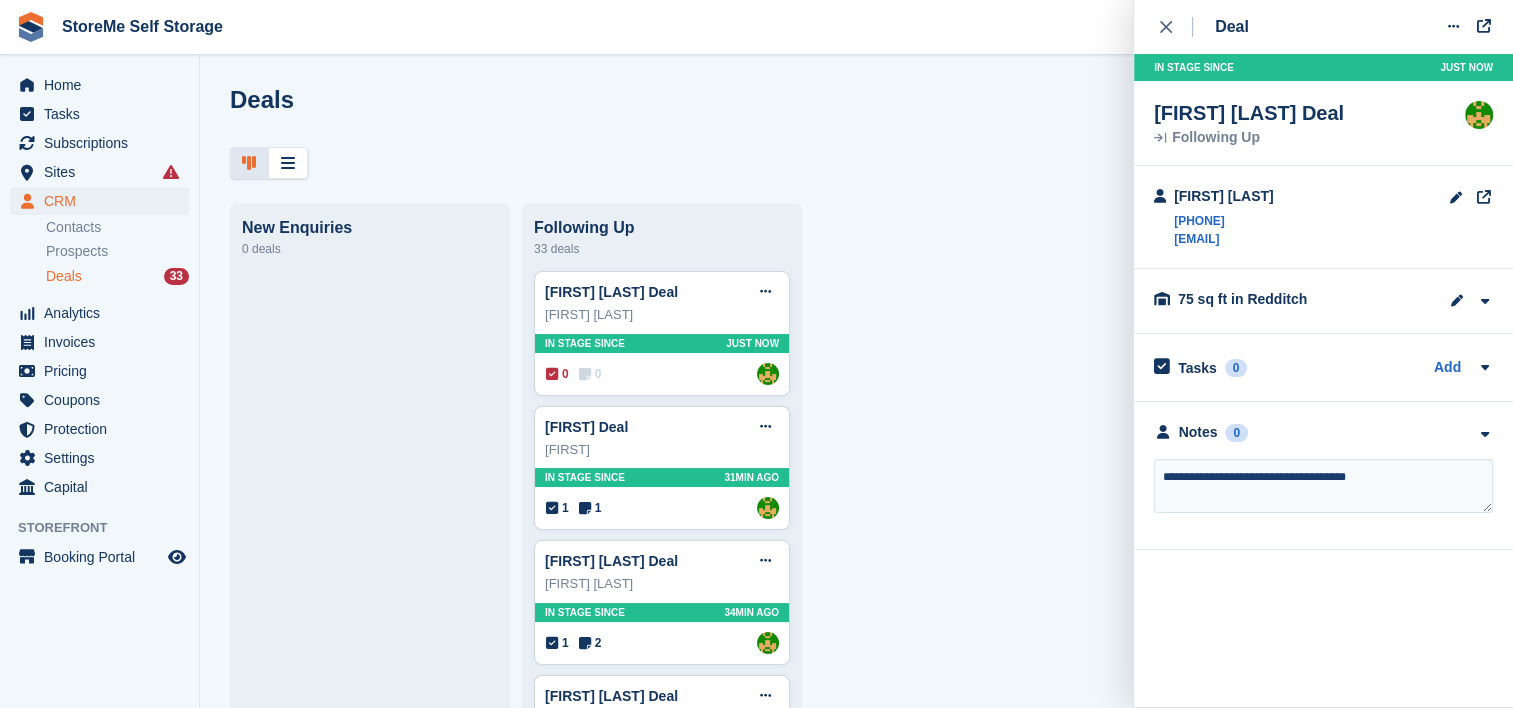 type on "**********" 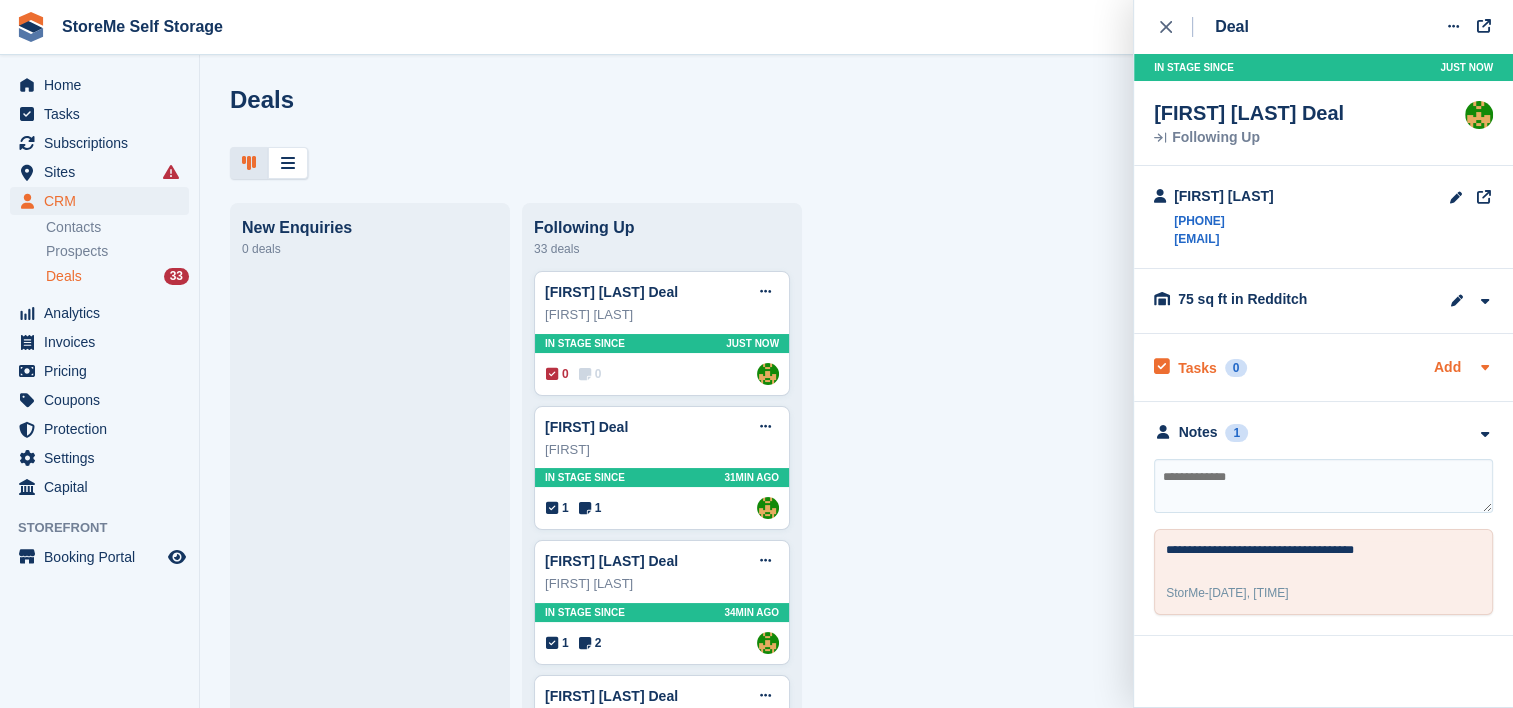 type 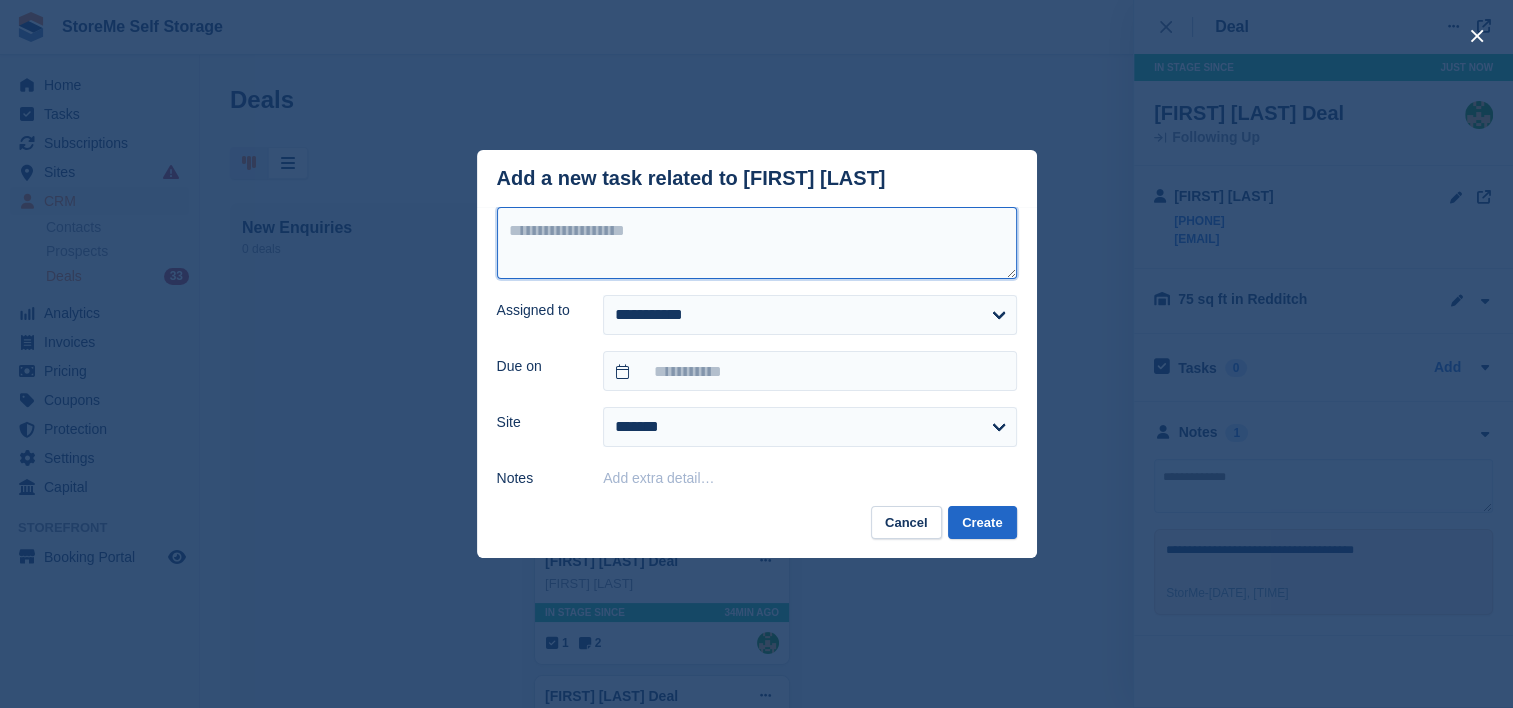 click at bounding box center (757, 243) 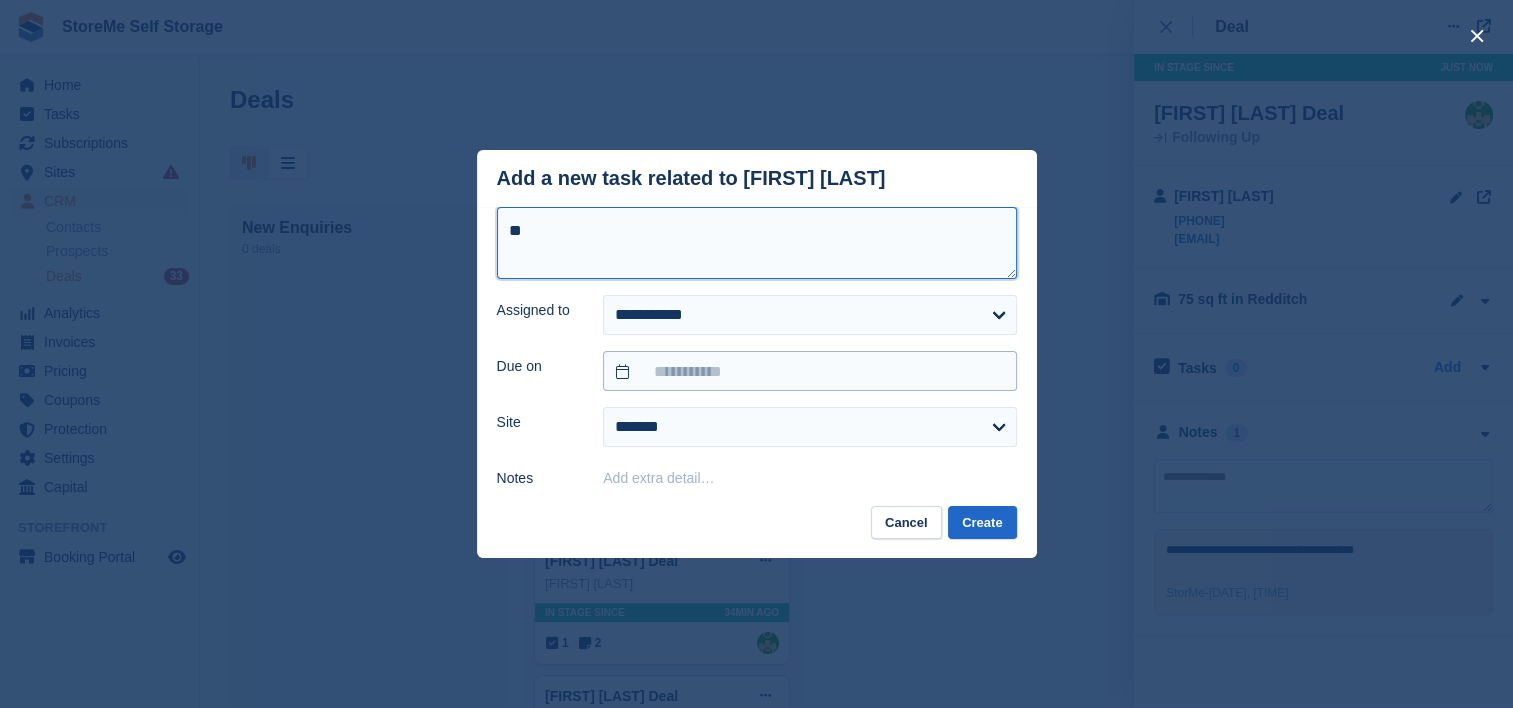 type on "**" 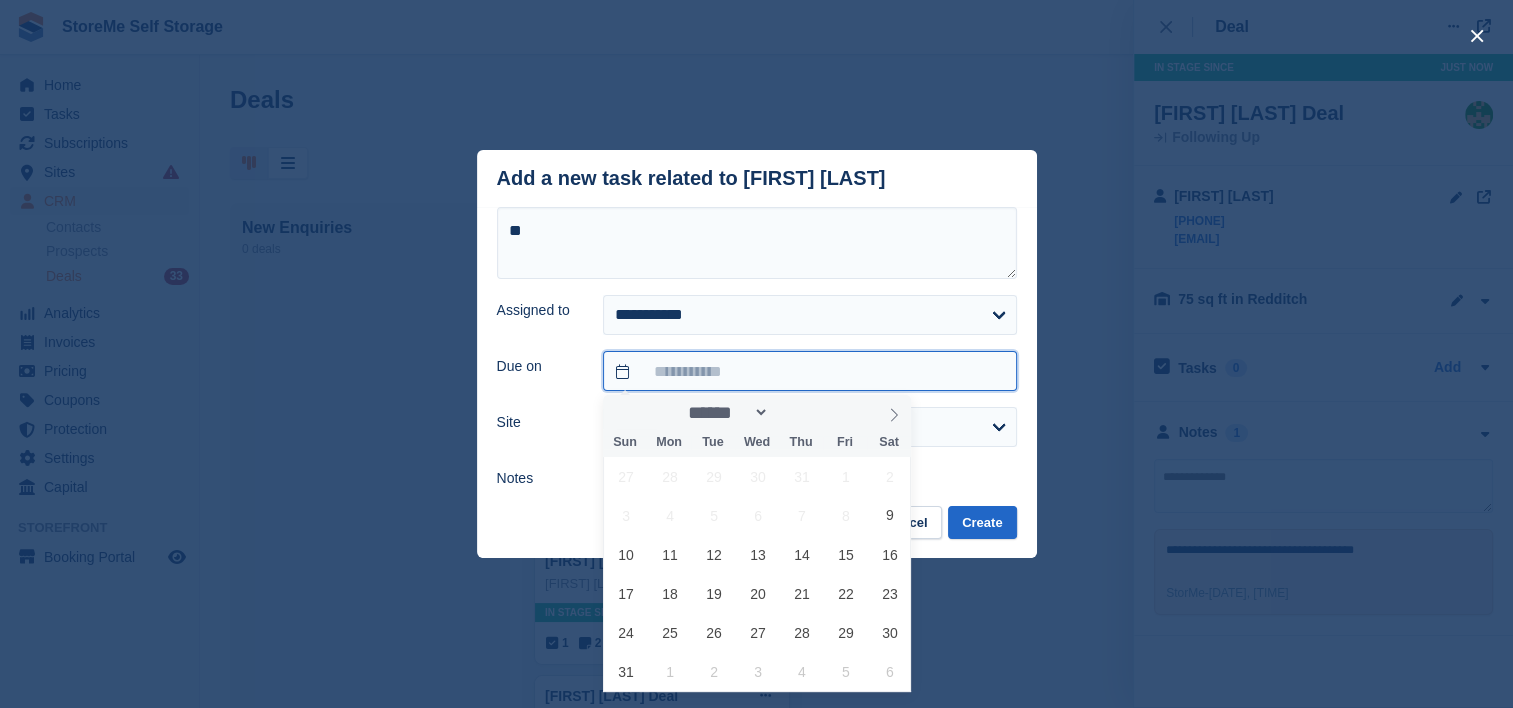 click at bounding box center [809, 371] 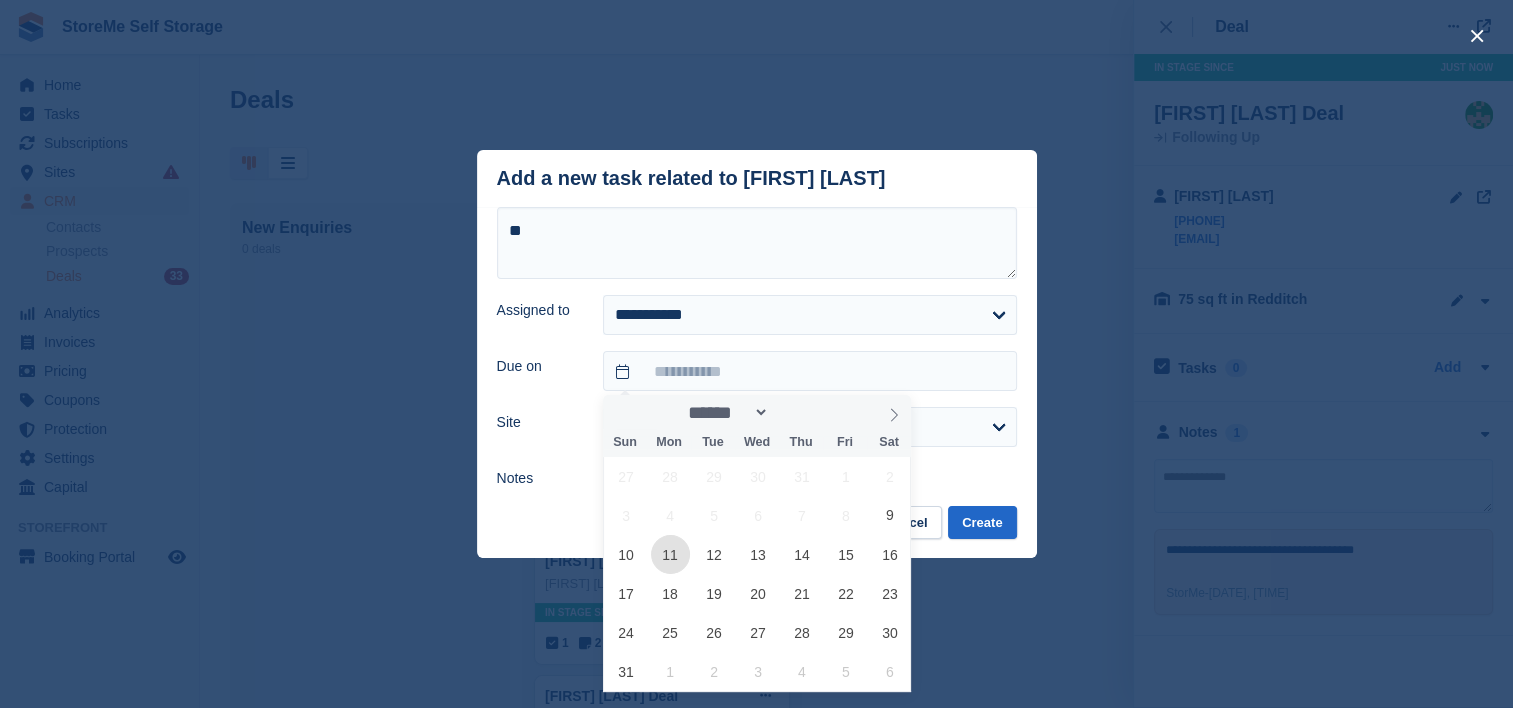 click on "11" at bounding box center [670, 554] 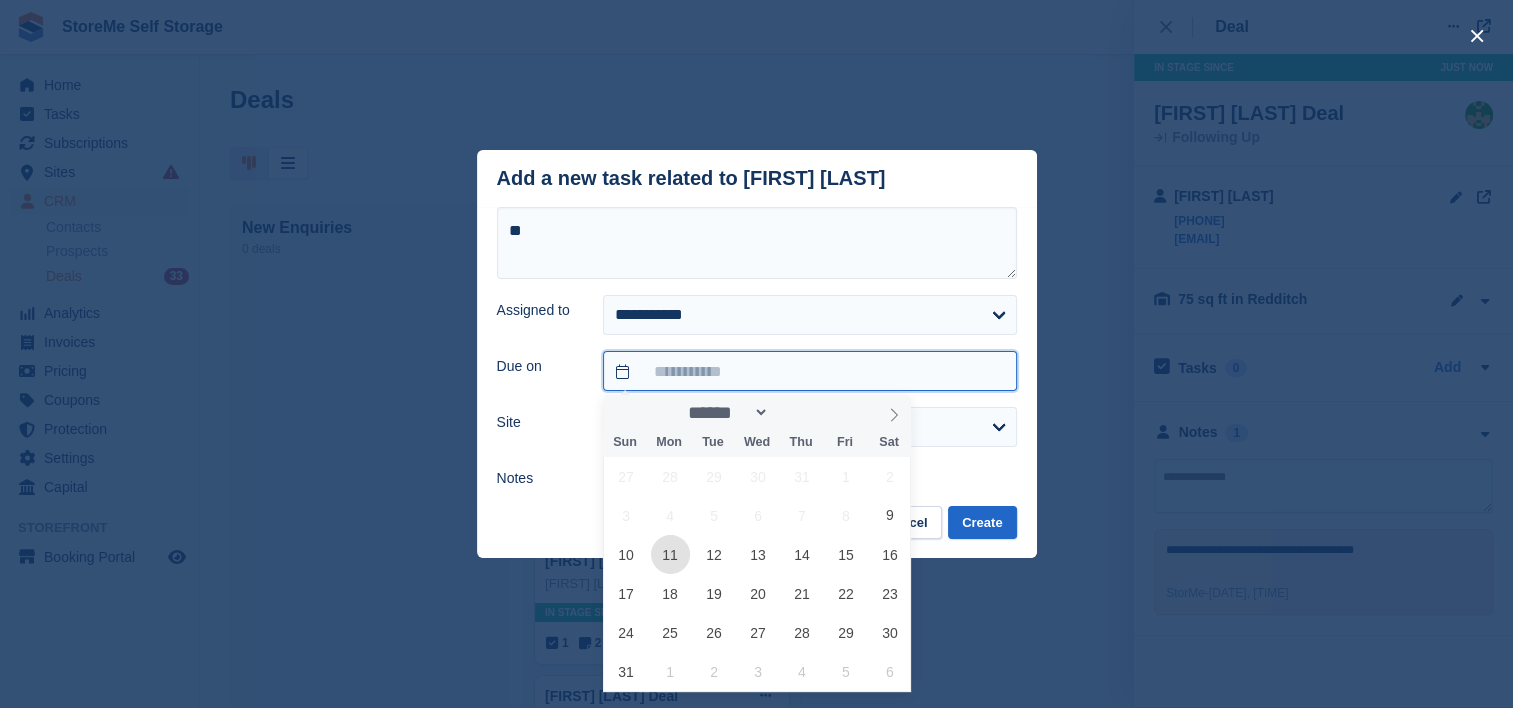 type on "**********" 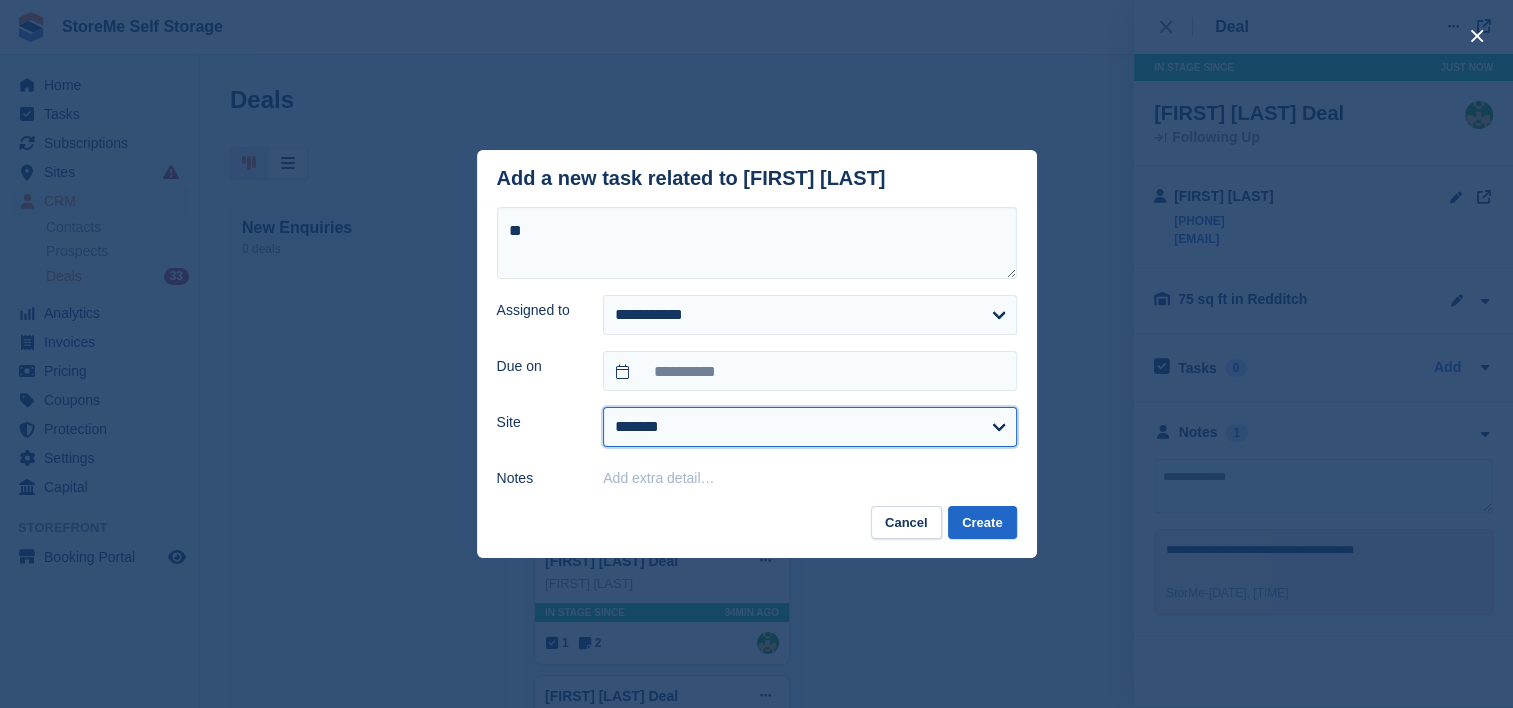 click on "*******
********" at bounding box center [809, 427] 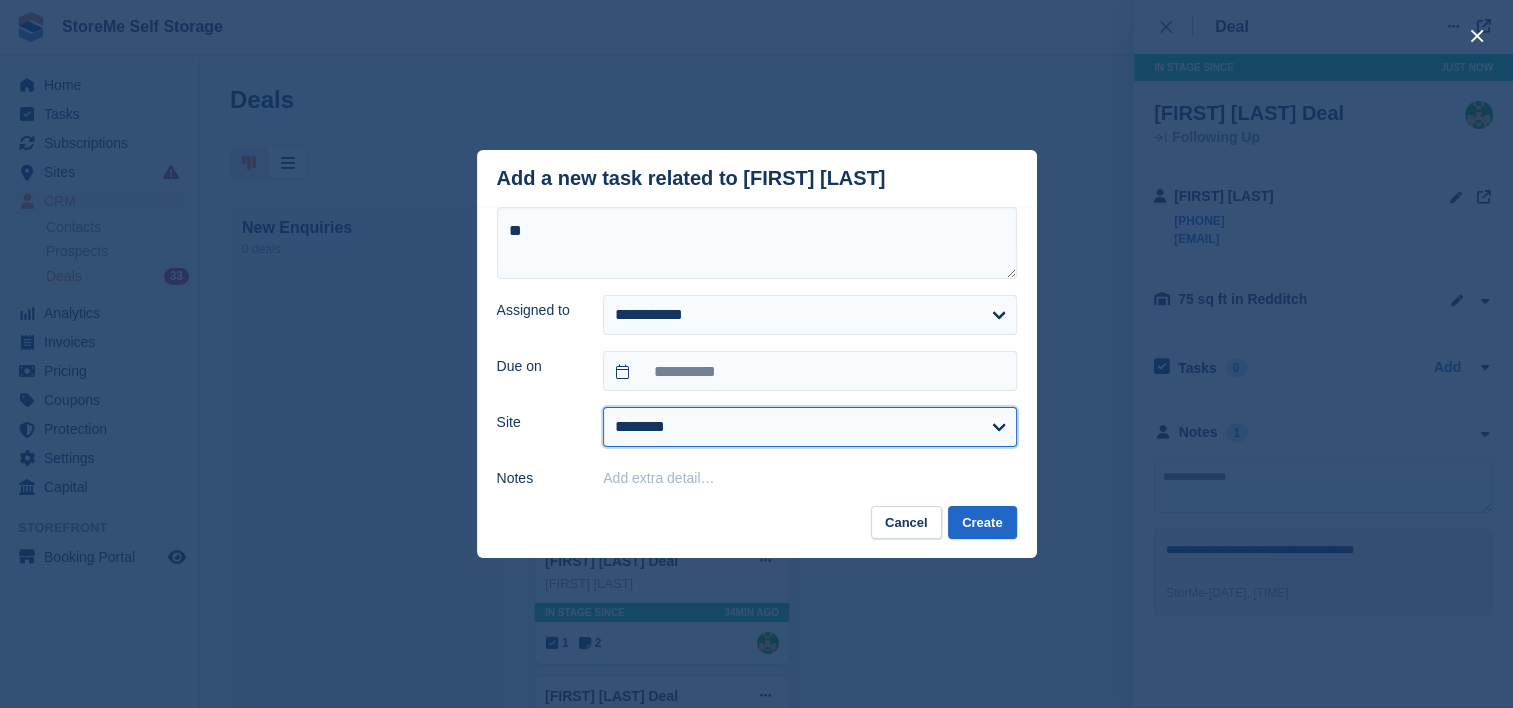 click on "*******
********" at bounding box center [809, 427] 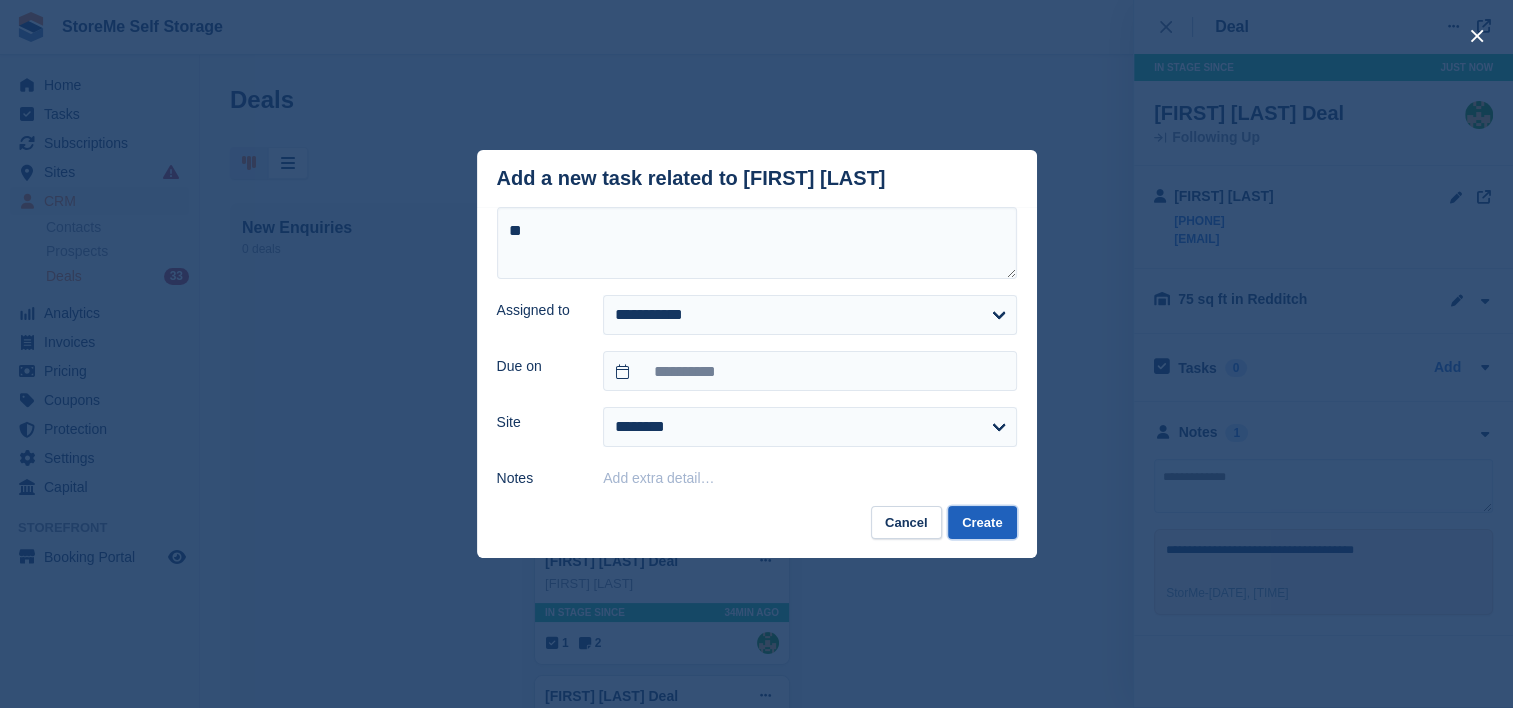 click on "Create" at bounding box center [982, 522] 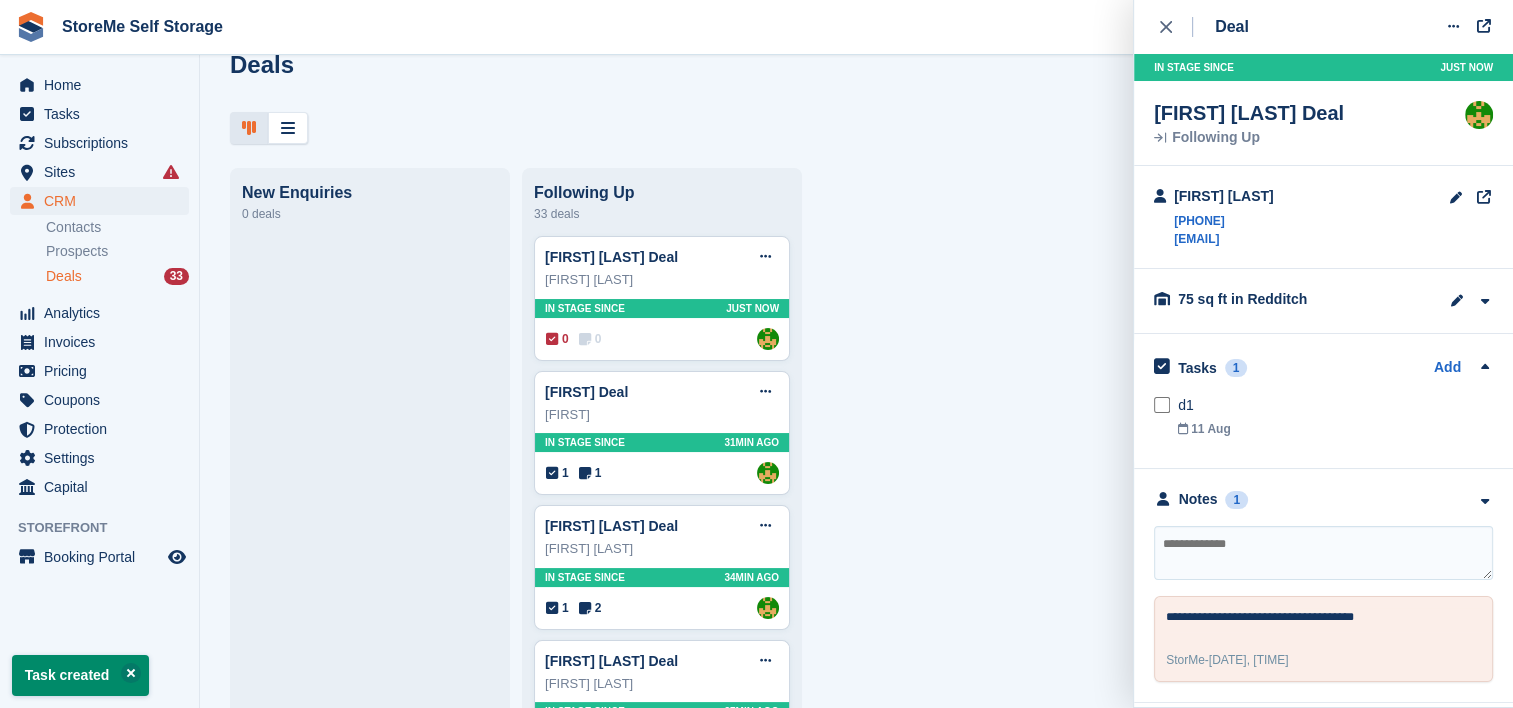 scroll, scrollTop: 0, scrollLeft: 0, axis: both 